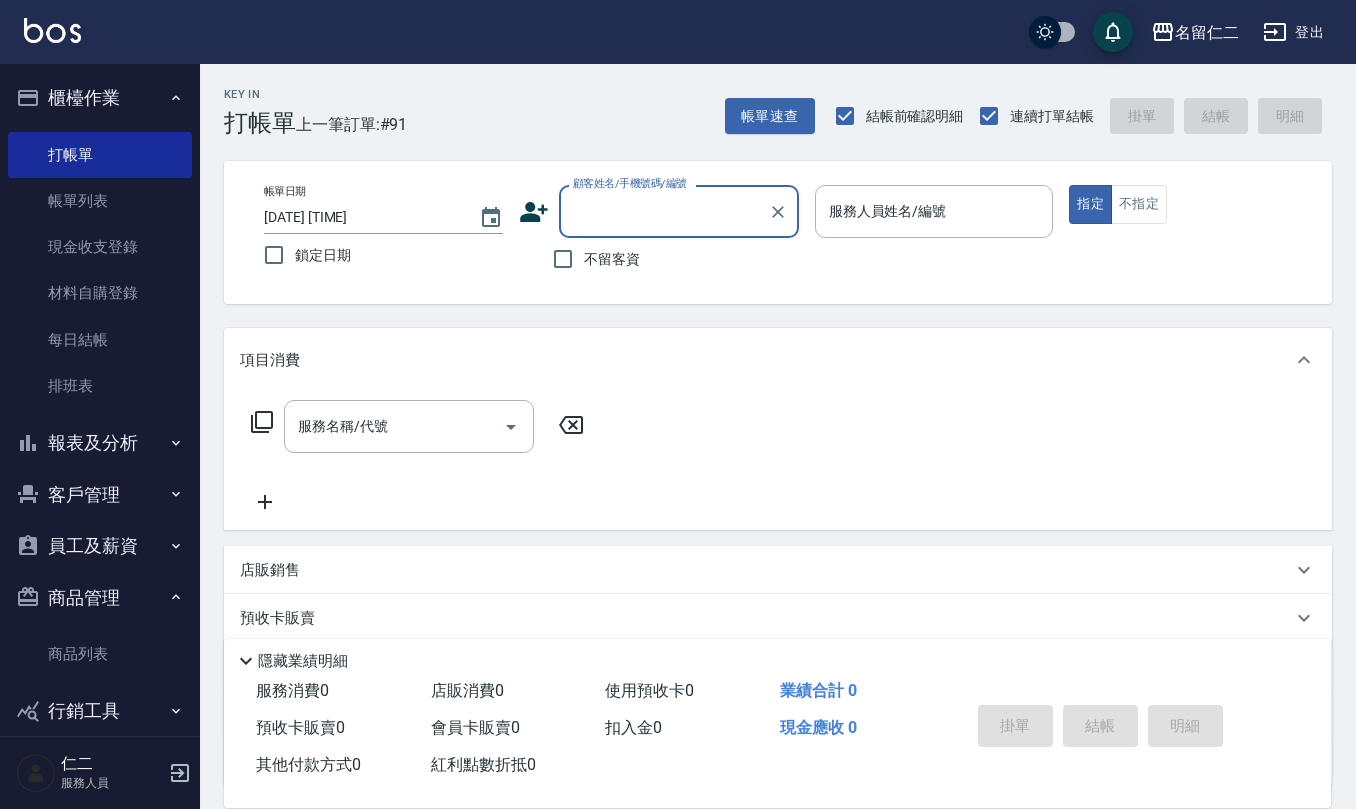 scroll, scrollTop: 0, scrollLeft: 0, axis: both 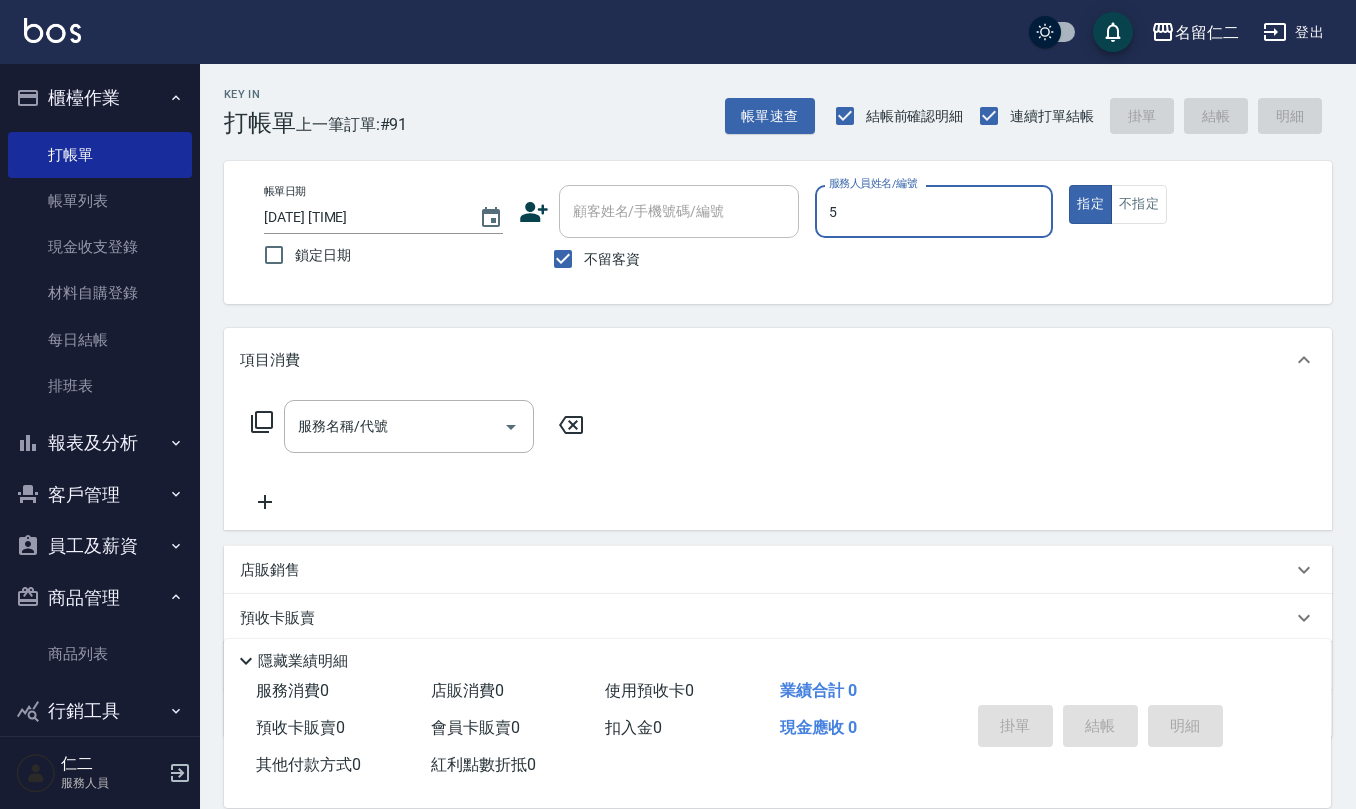 type on "趙妍妮-5" 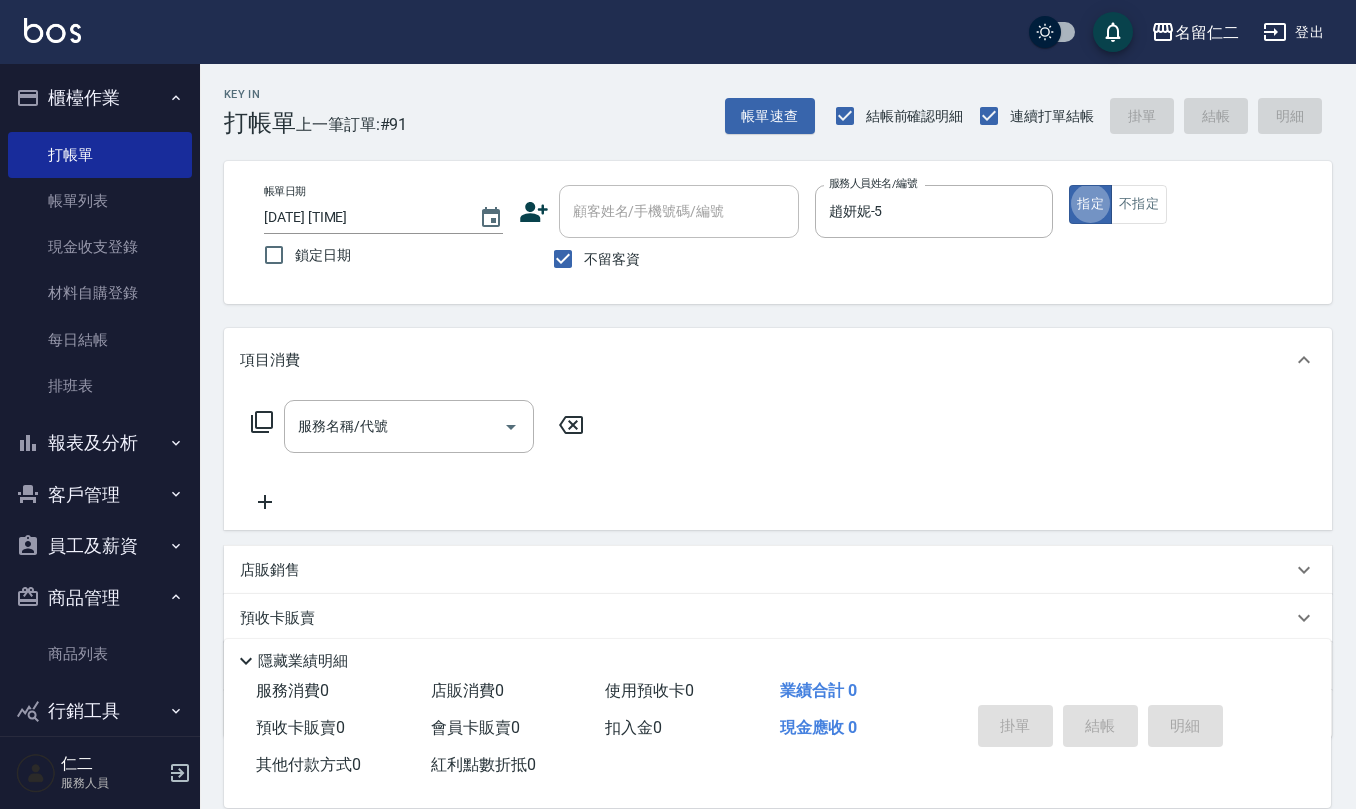 type on "true" 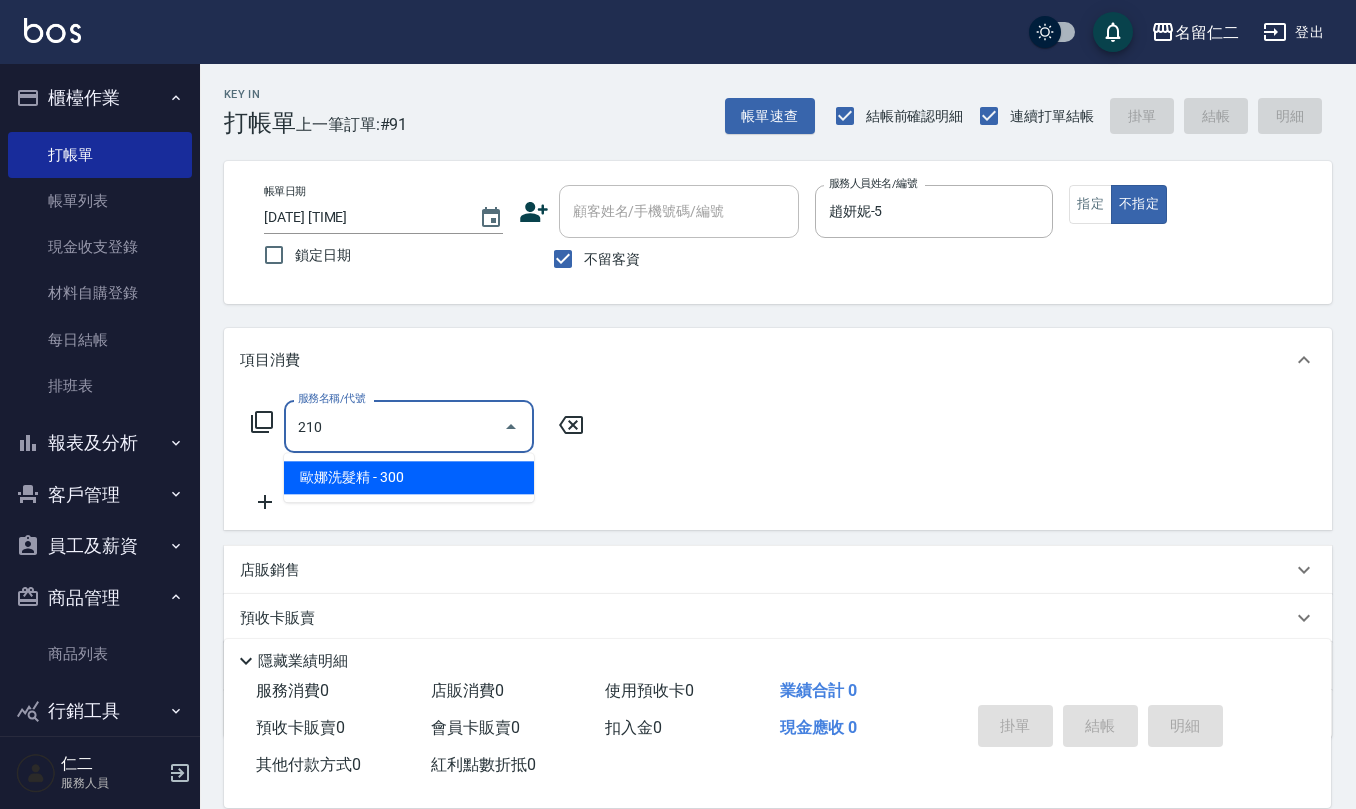 type on "歐娜洗髮精(210)" 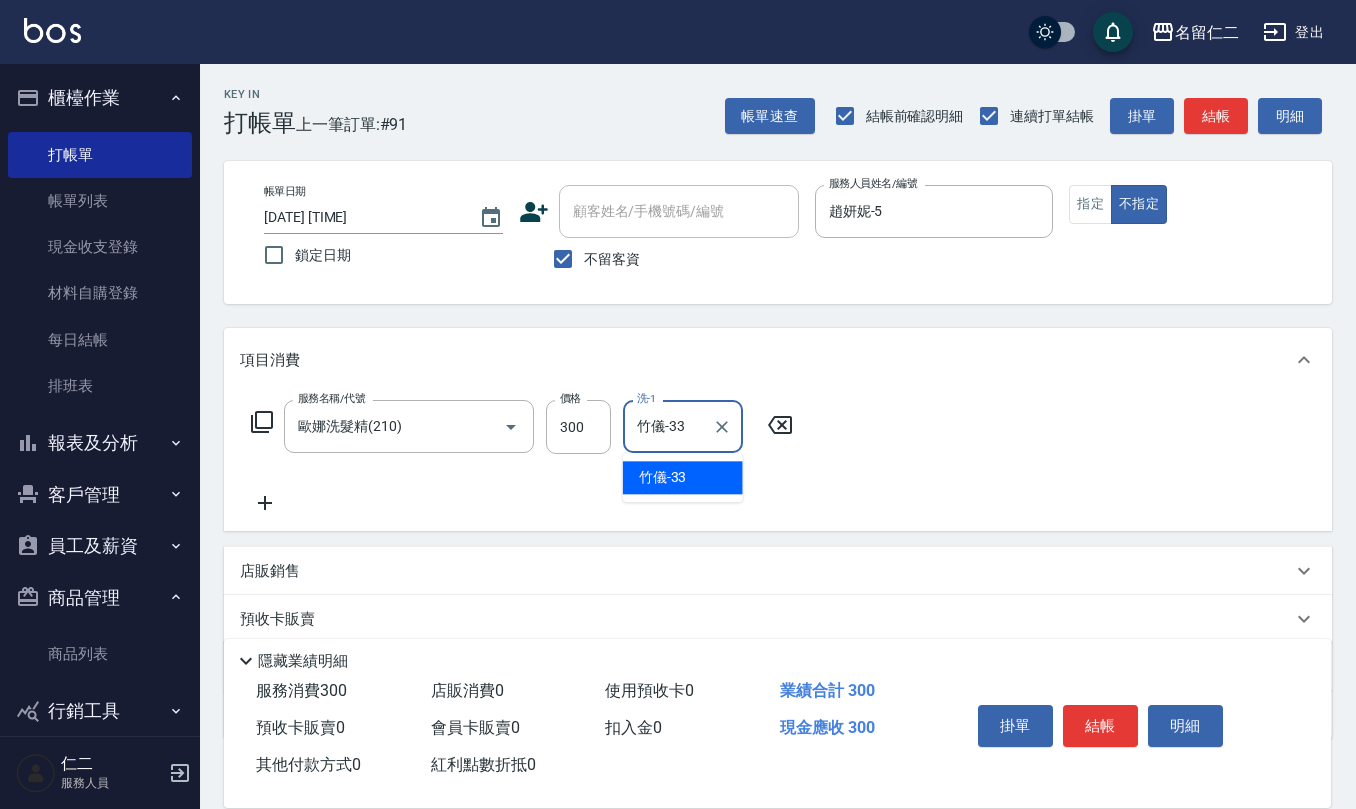 type on "竹儀-33" 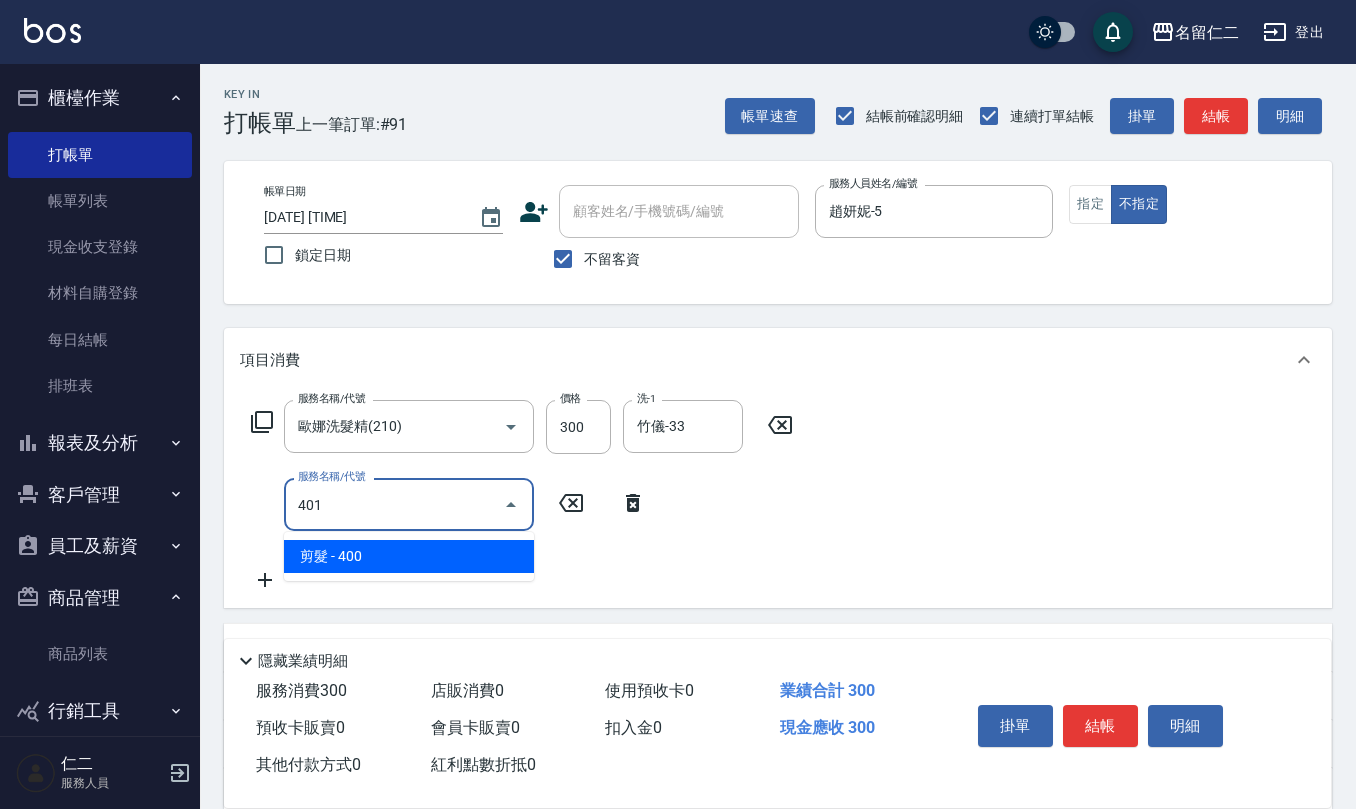 type on "剪髮(401)" 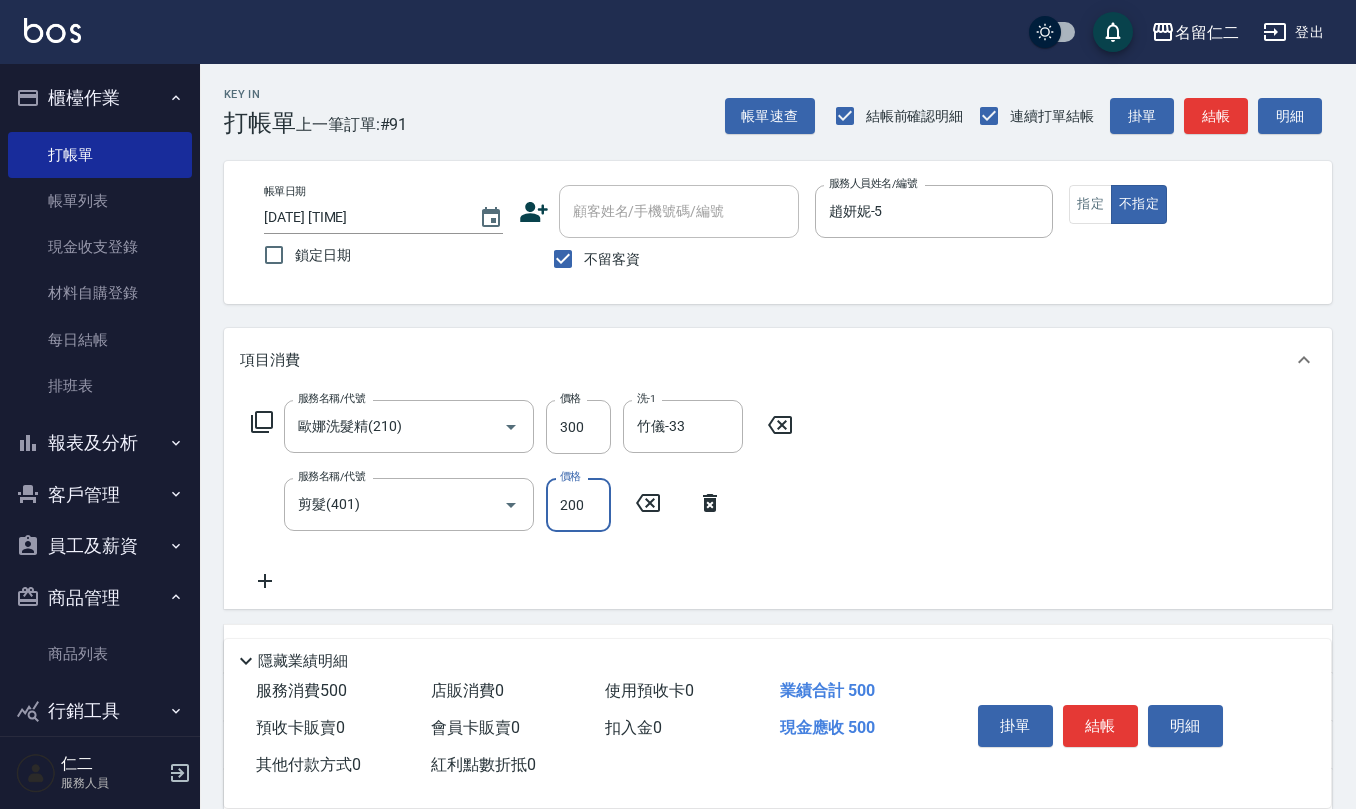 type on "200" 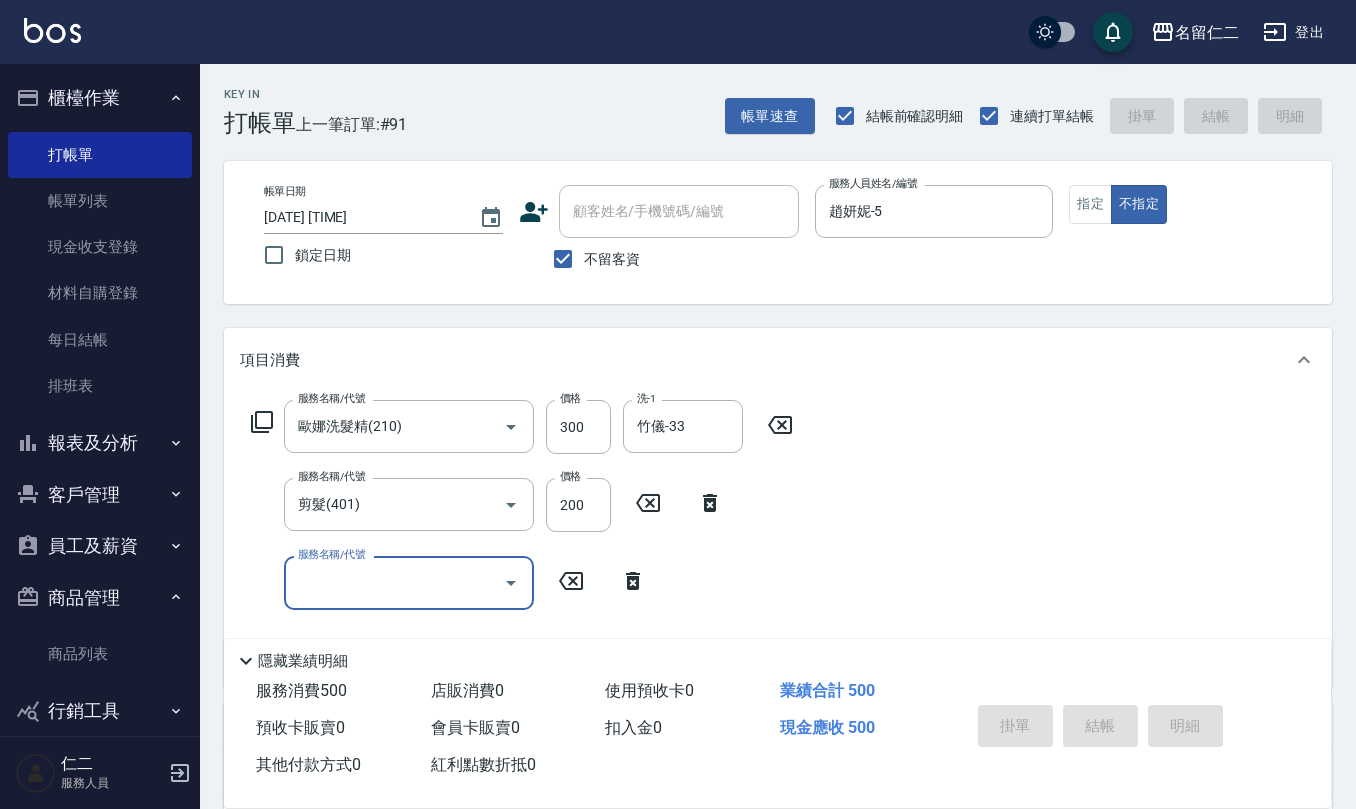 type on "2025/08/09 19:19" 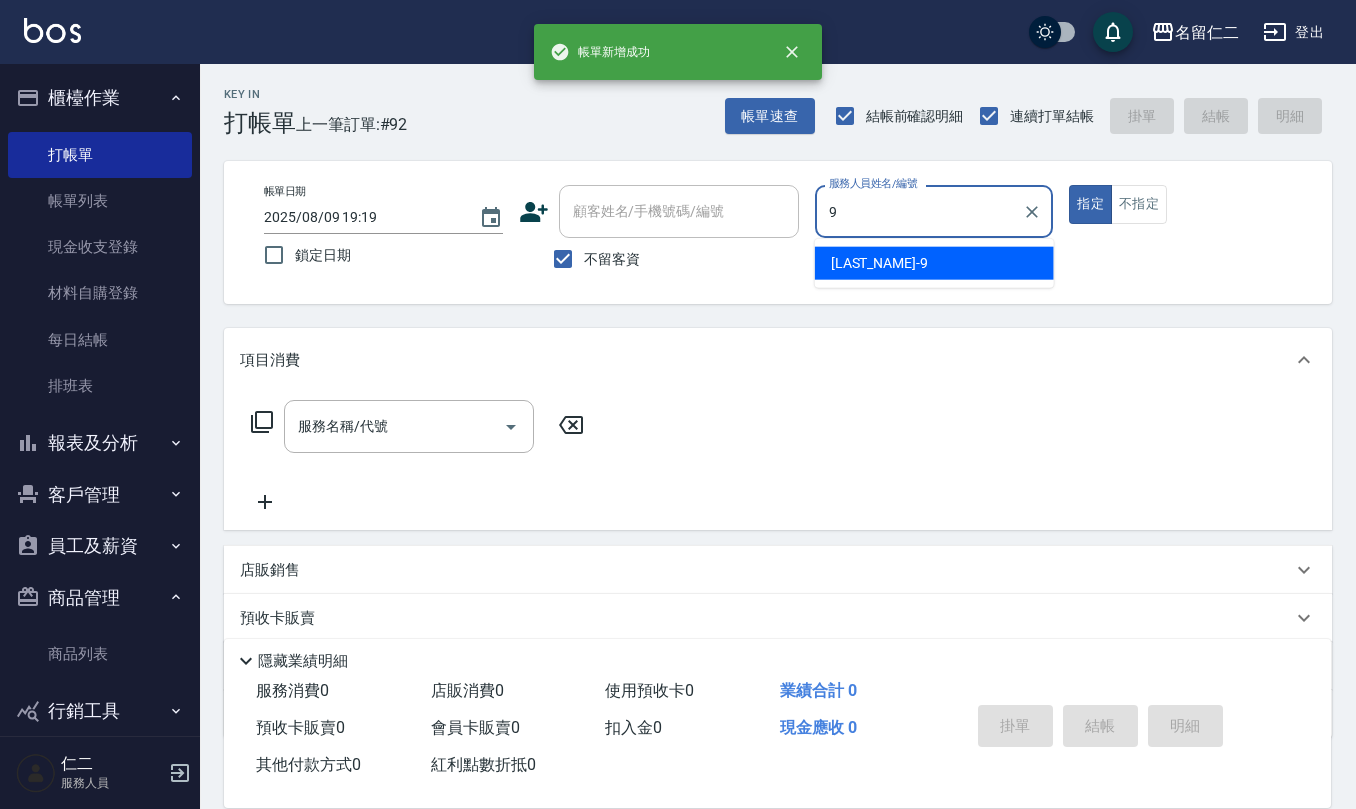 type on "江依潔-9" 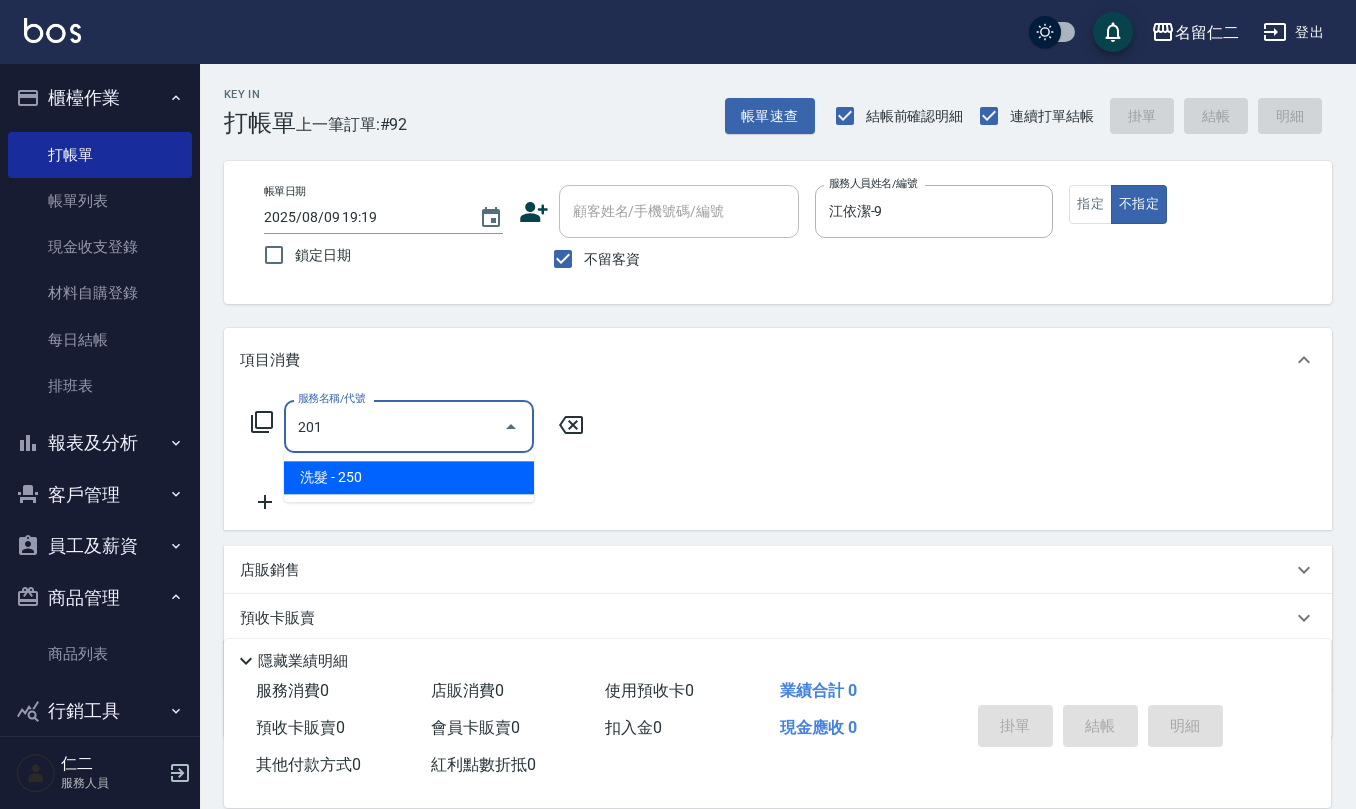 type on "洗髮(201)" 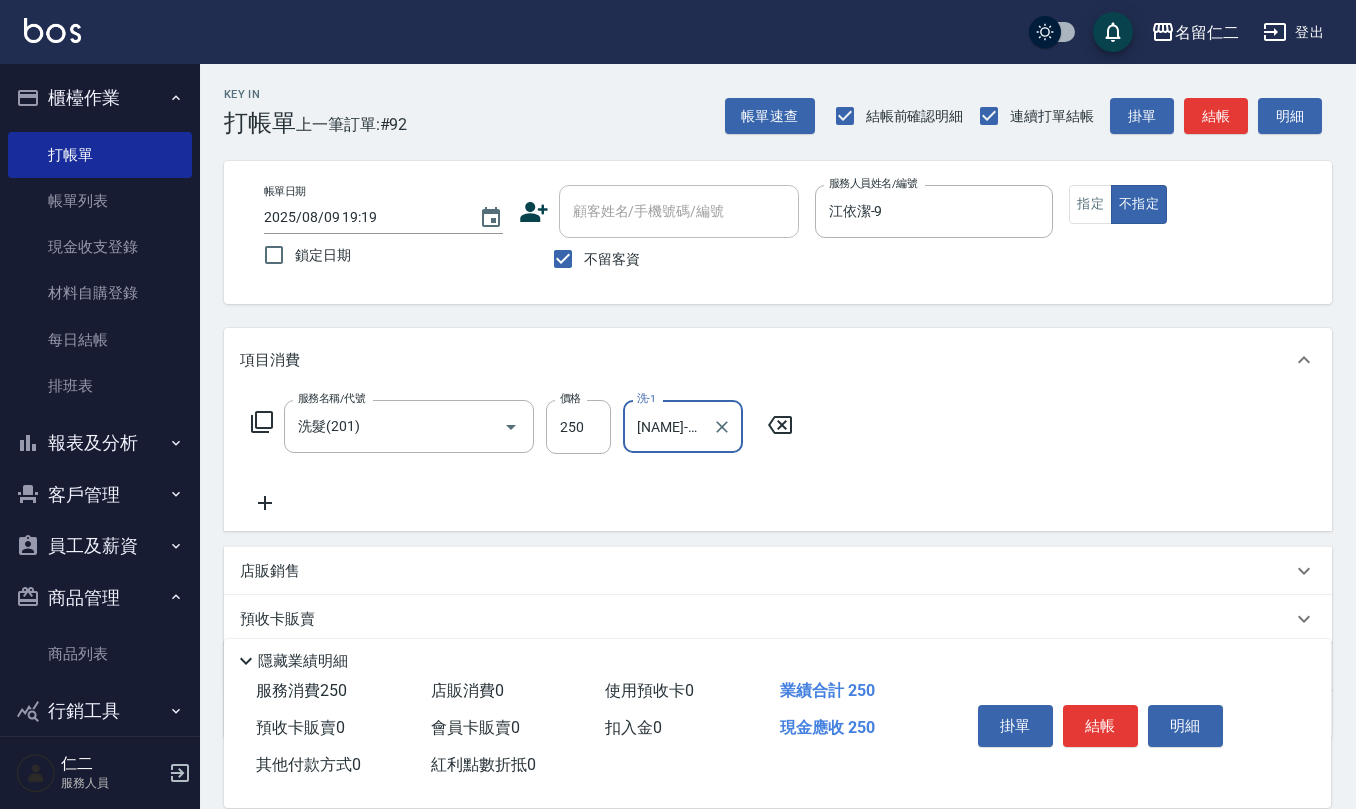 type on "[FIRST] [LAST]-32" 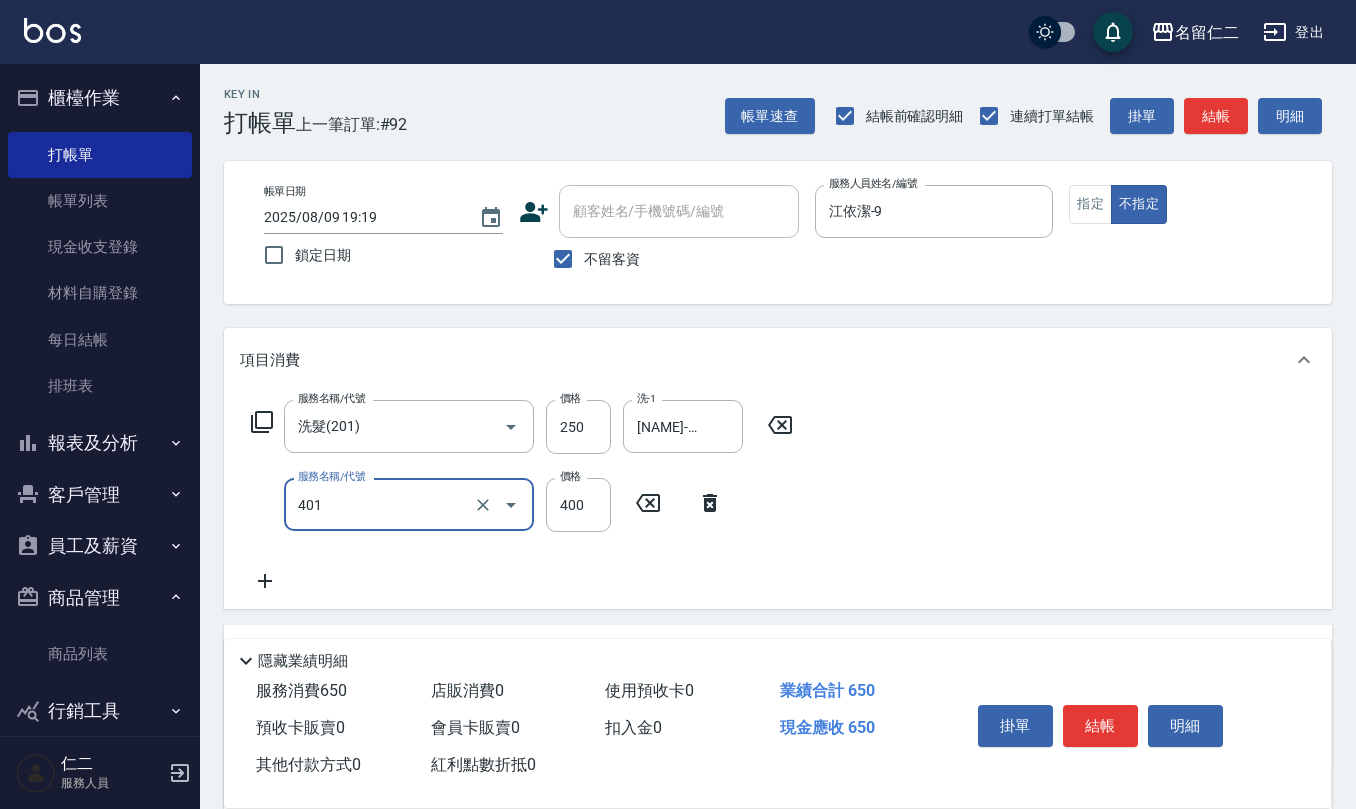 type on "剪髮(401)" 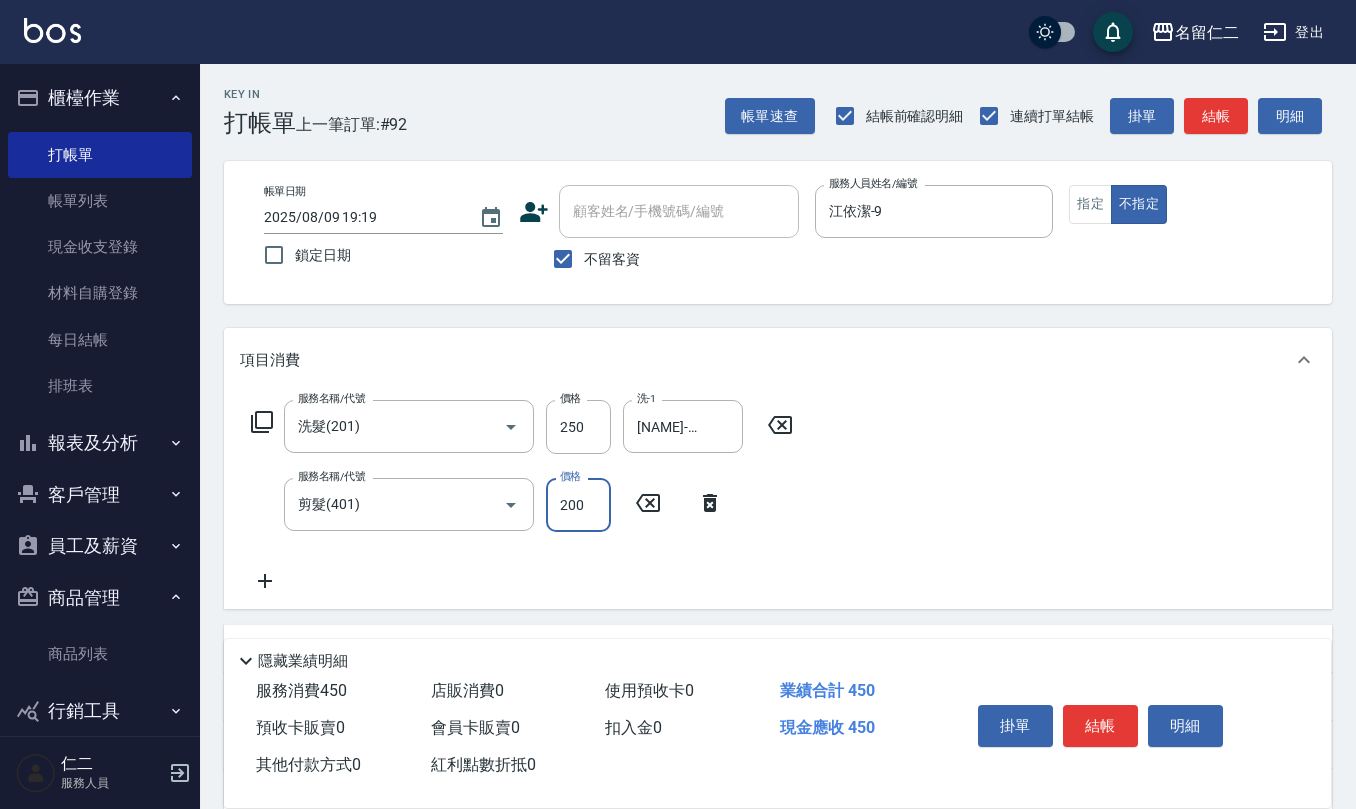 type on "200" 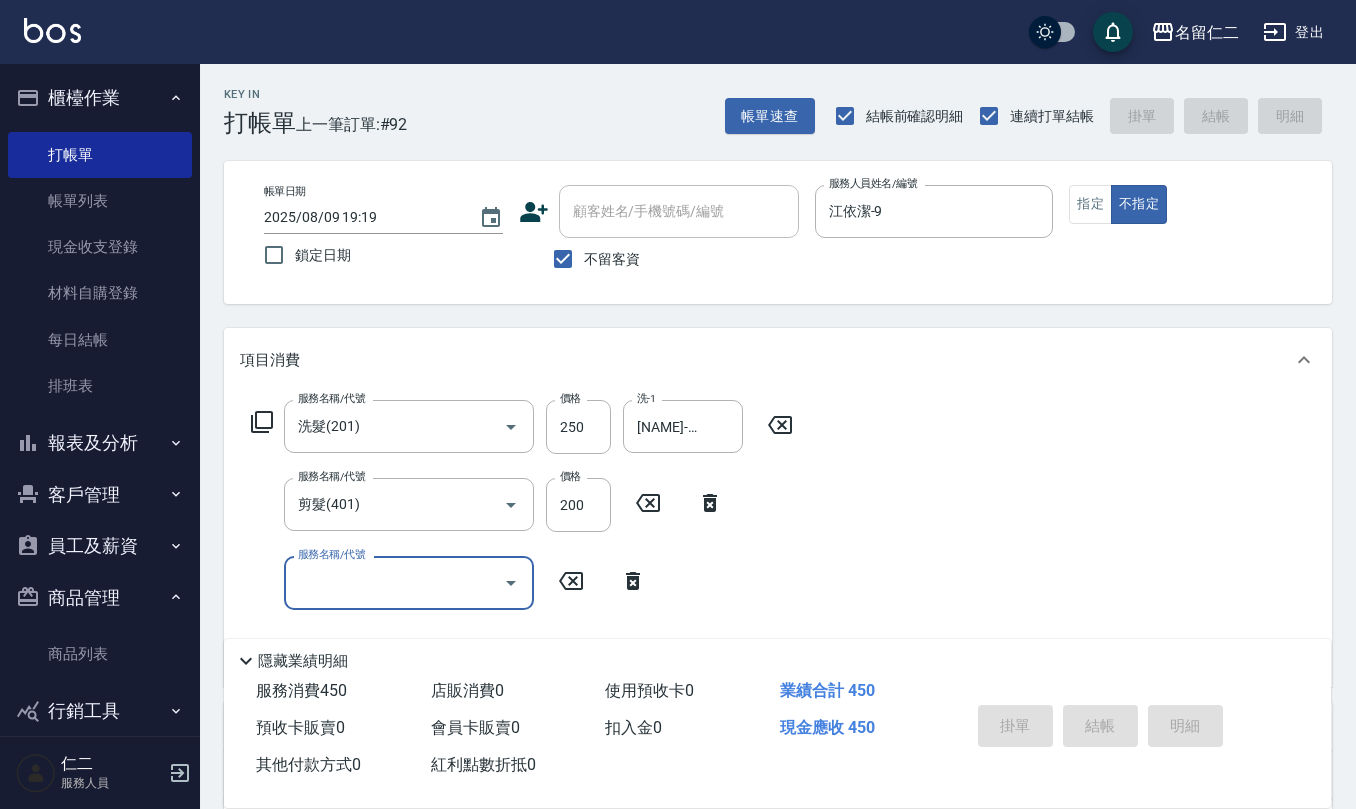 type on "2025/08/09 19:20" 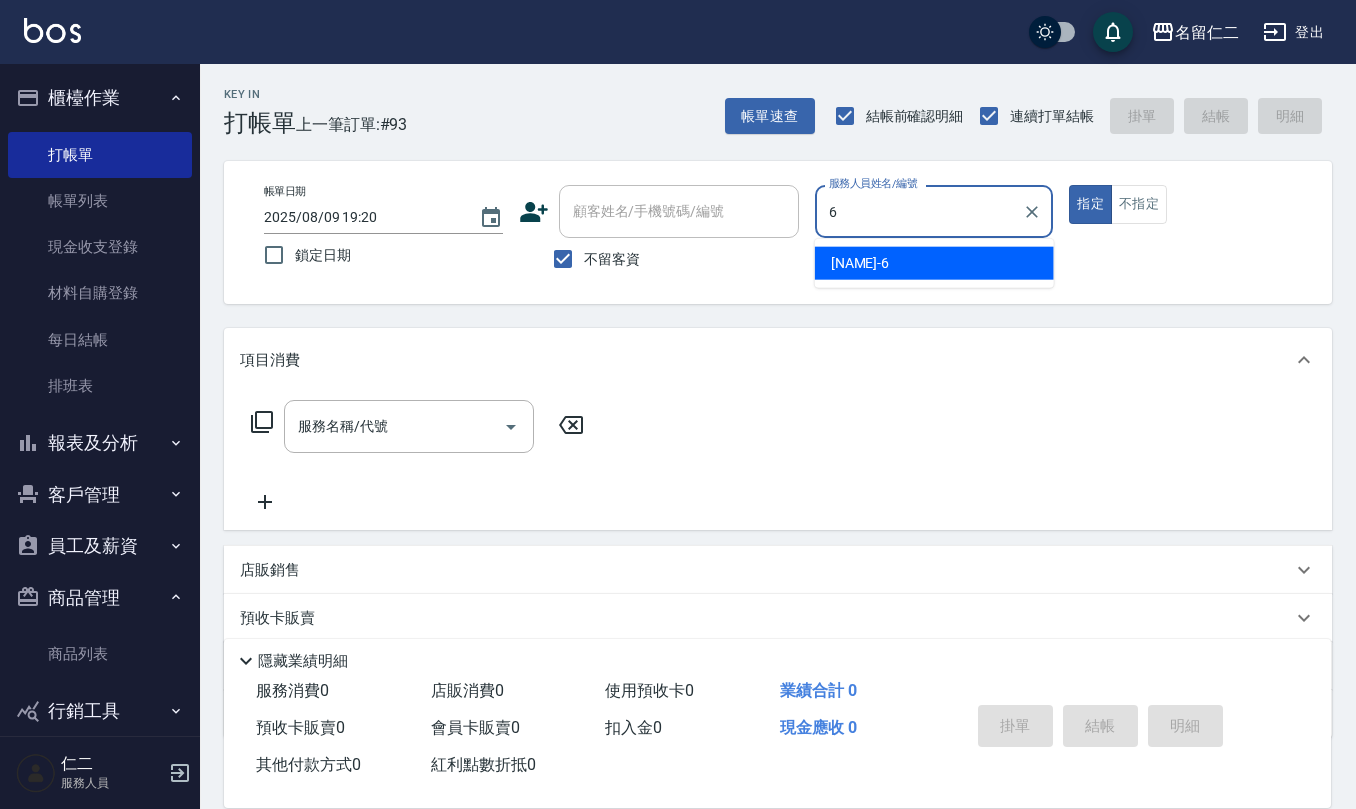 type on "吳淑文-6" 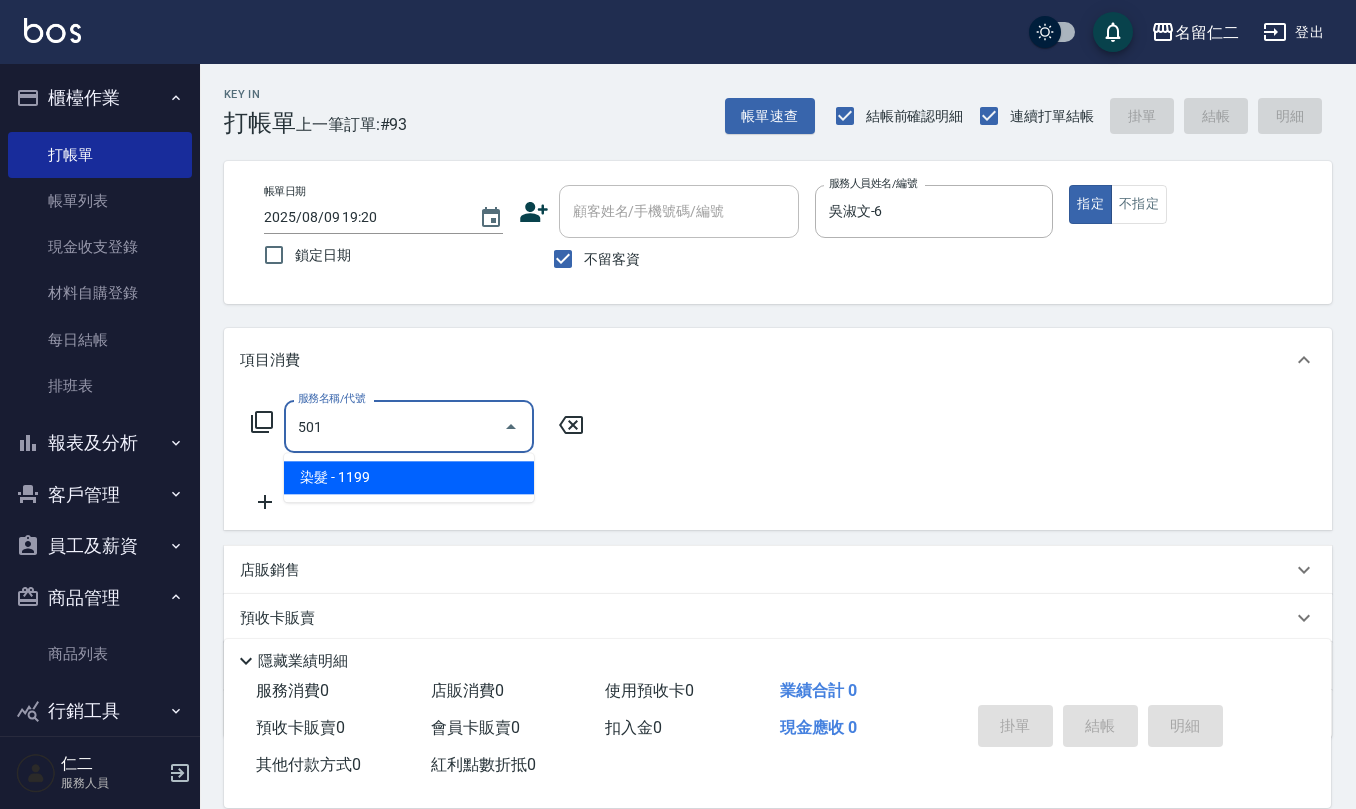 type on "染髮(501)" 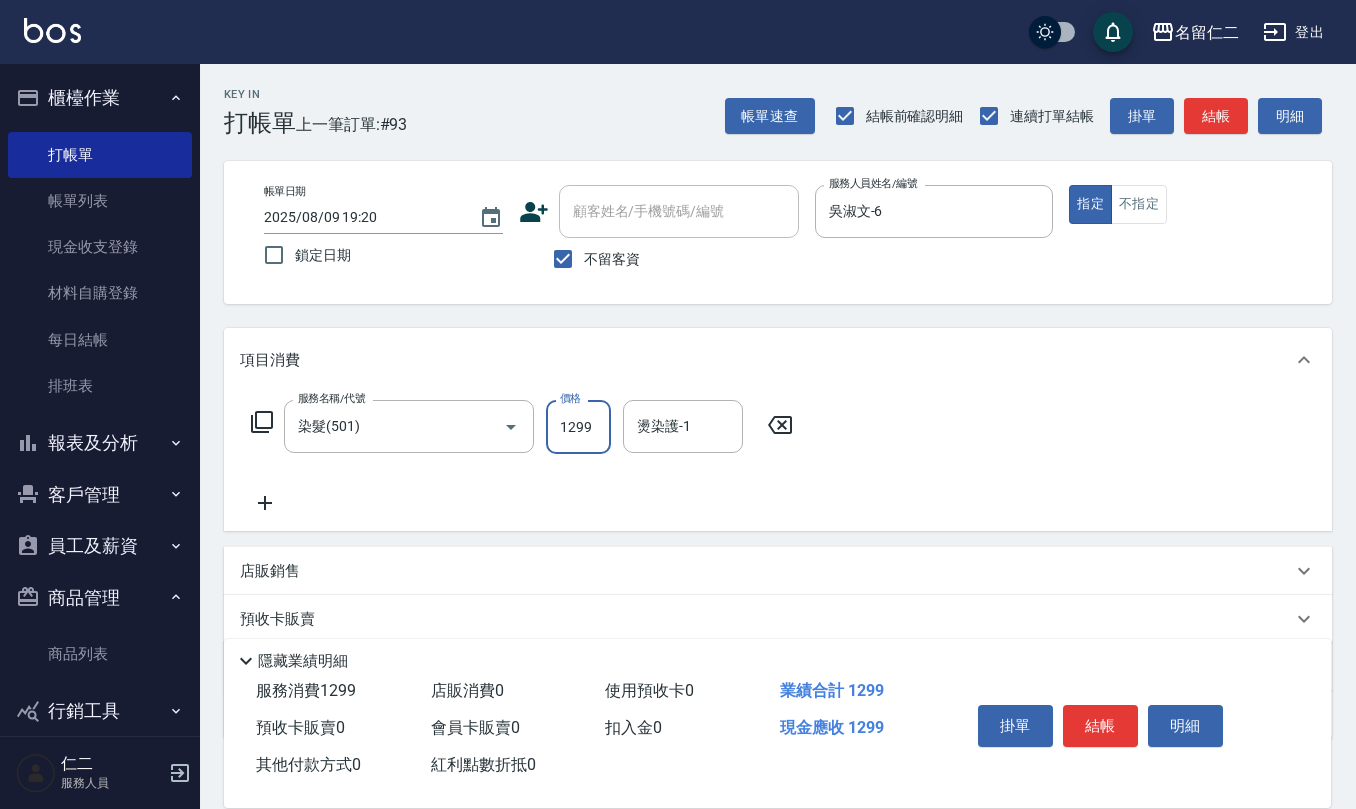 type on "1299" 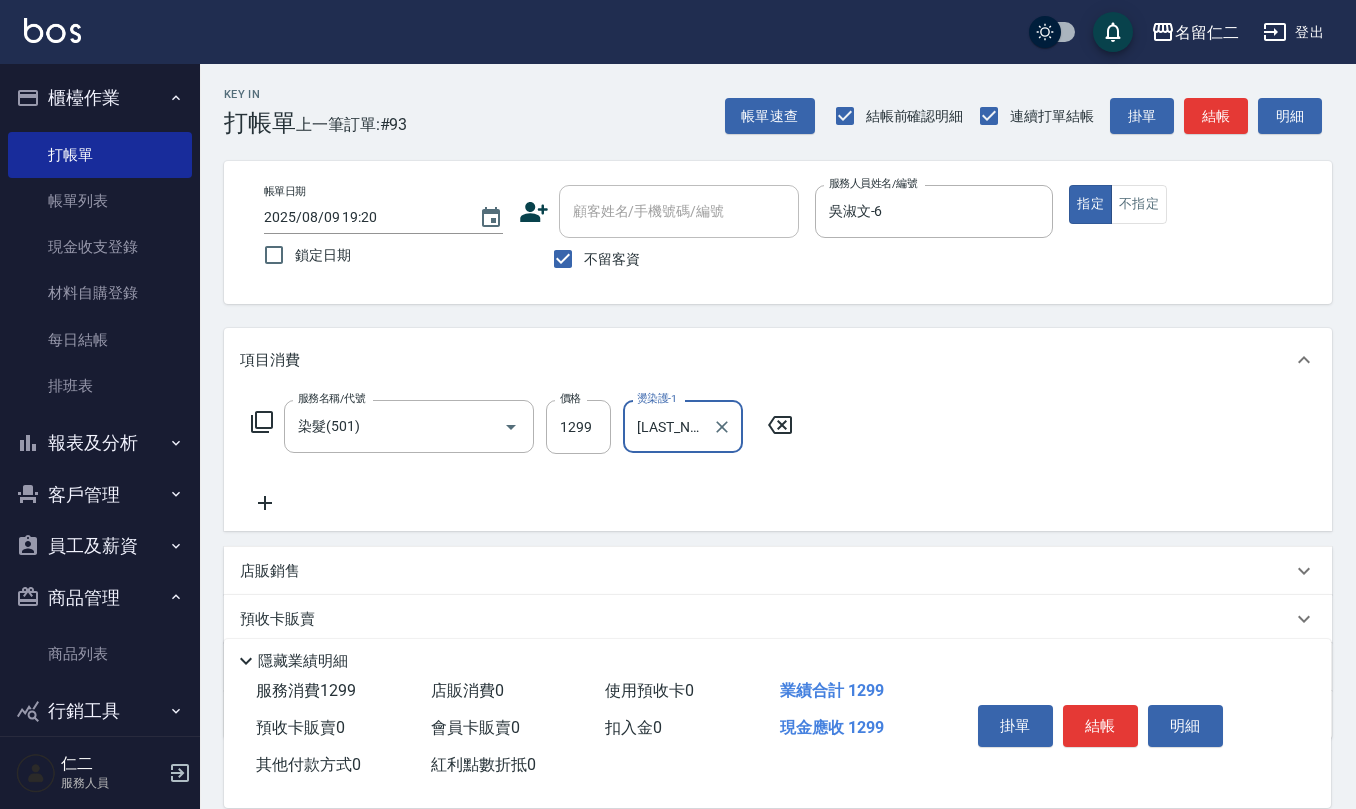 type on "[FIRST] [LAST]-21" 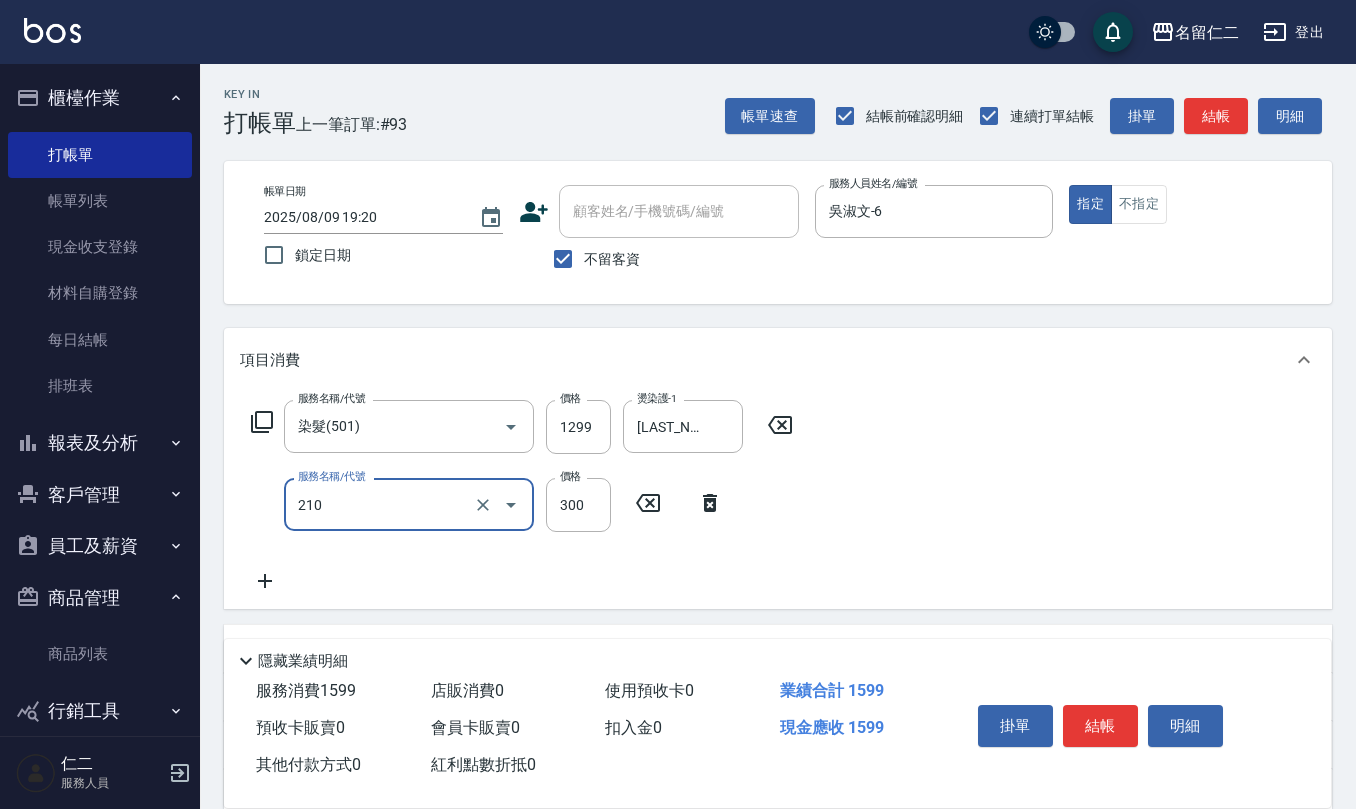 type on "歐娜洗髮精(210)" 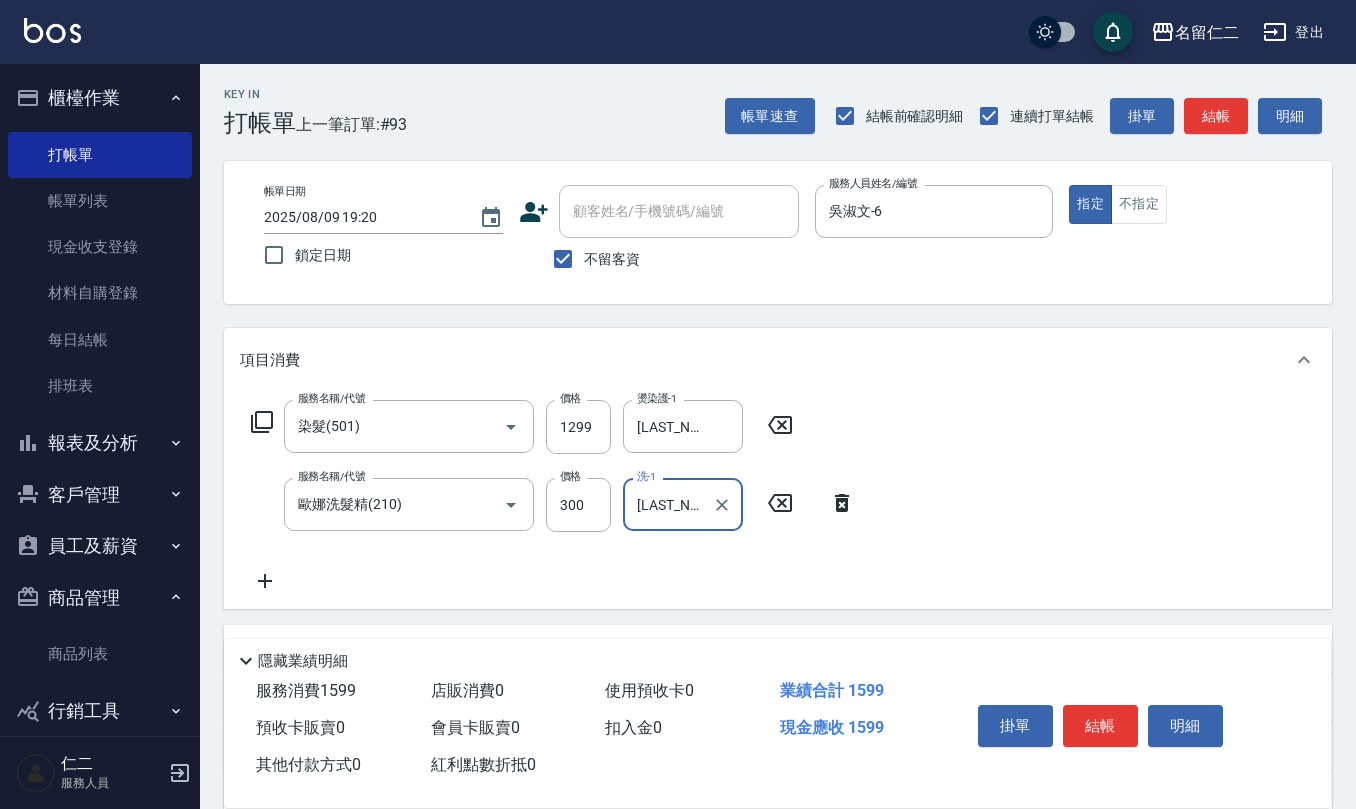 type on "[FIRST] [LAST]-21" 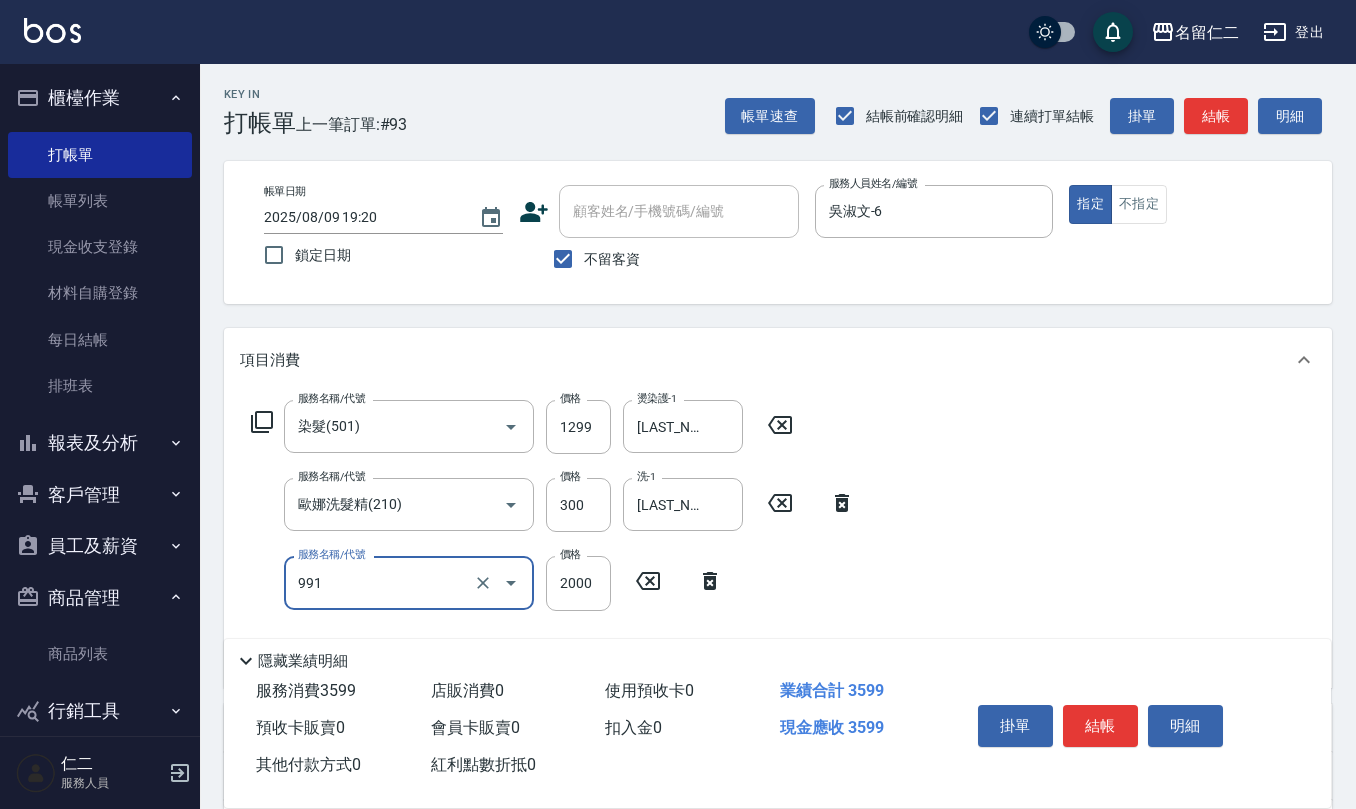 type on "接髮勞本(991)" 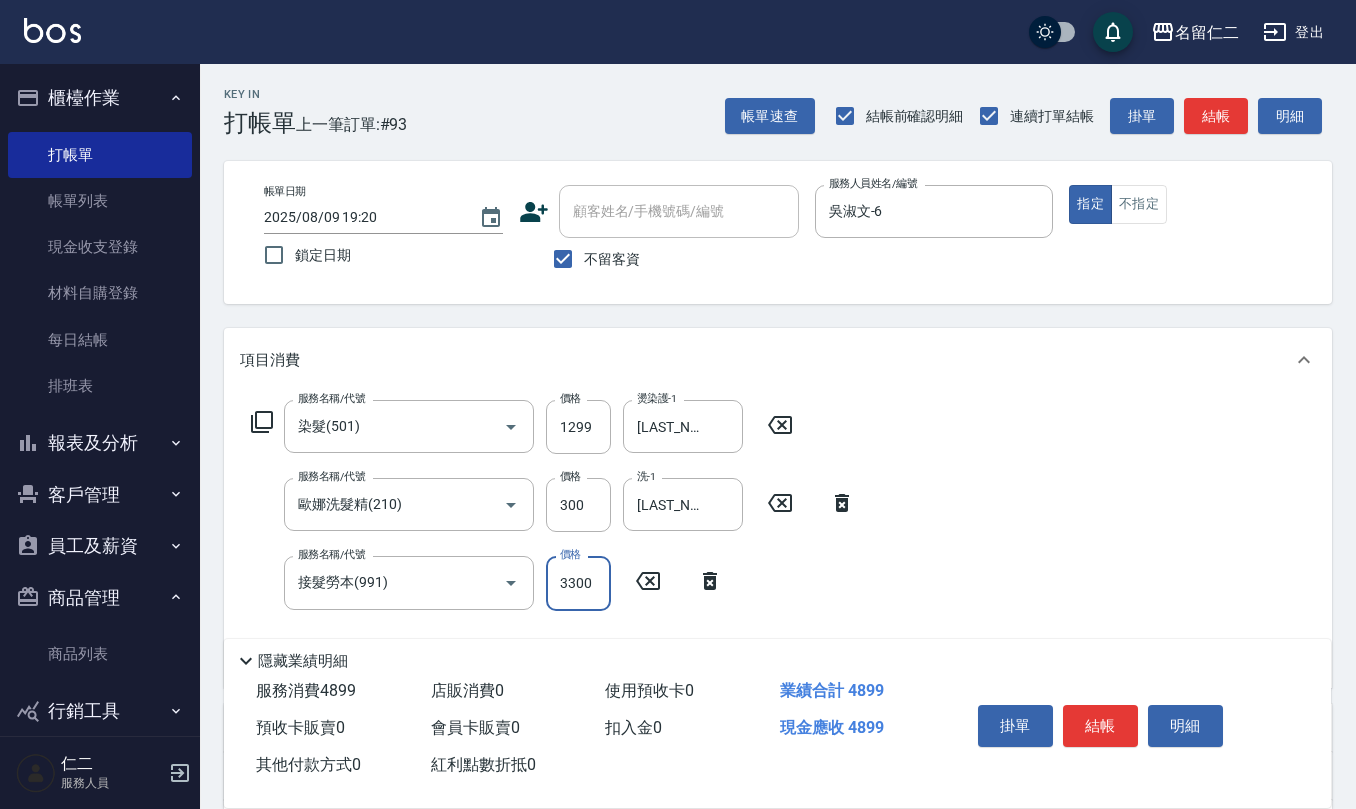 type on "3300" 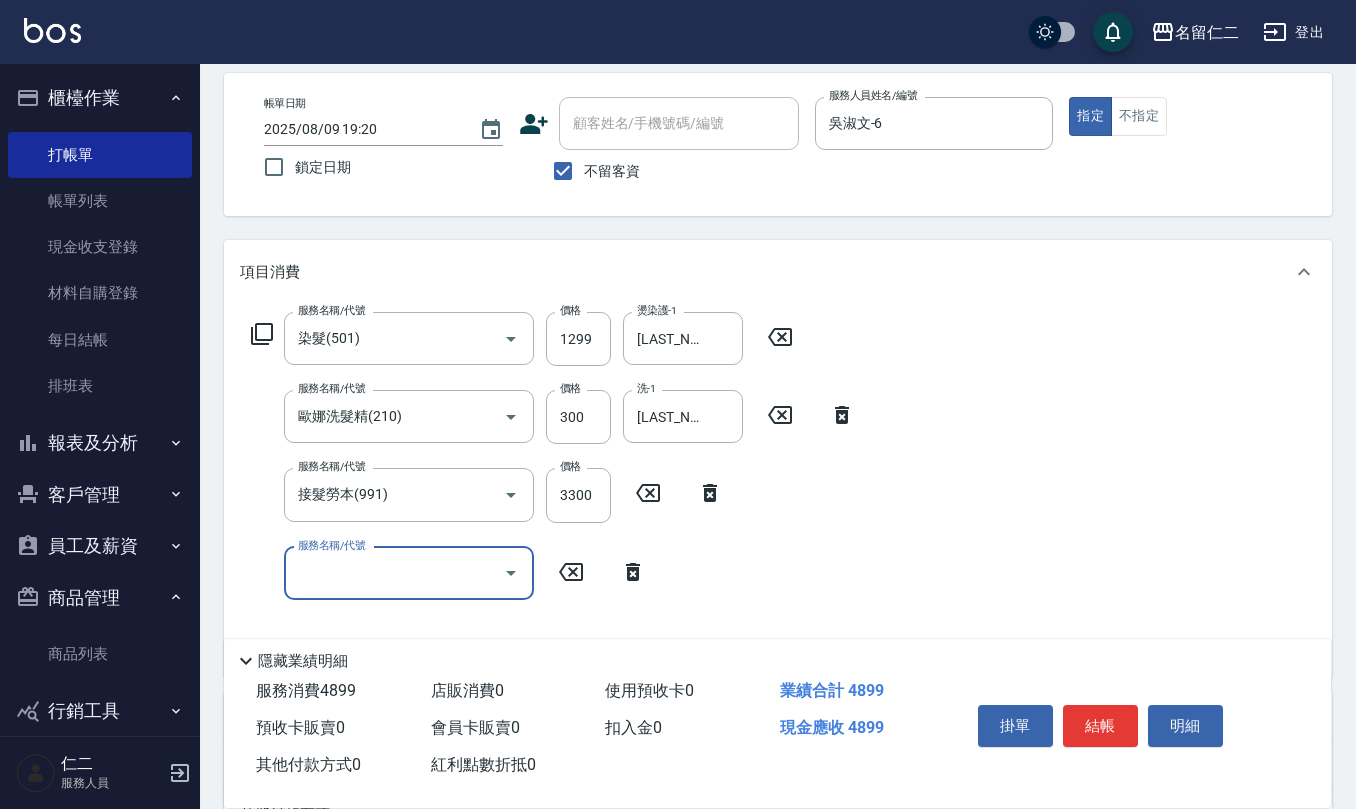scroll, scrollTop: 133, scrollLeft: 0, axis: vertical 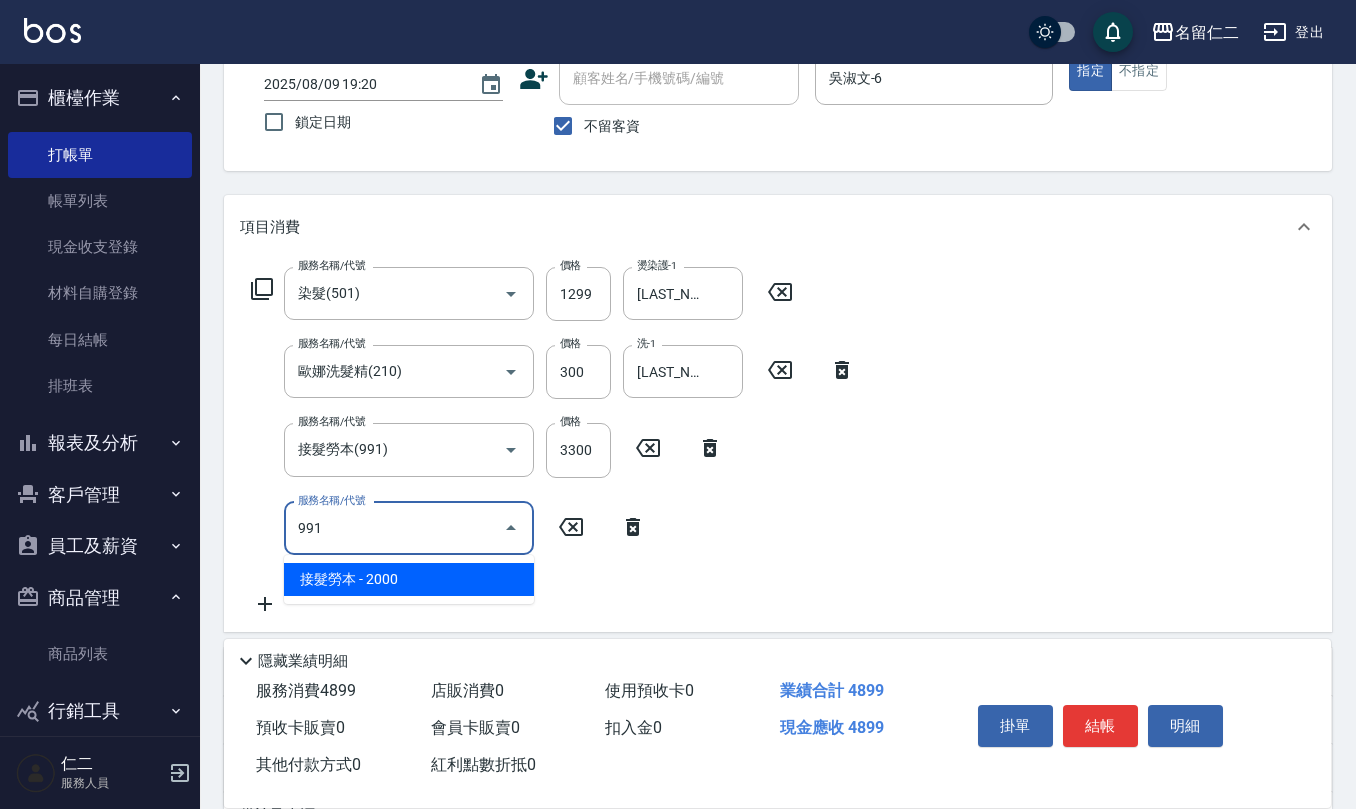 type on "接髮勞本(991)" 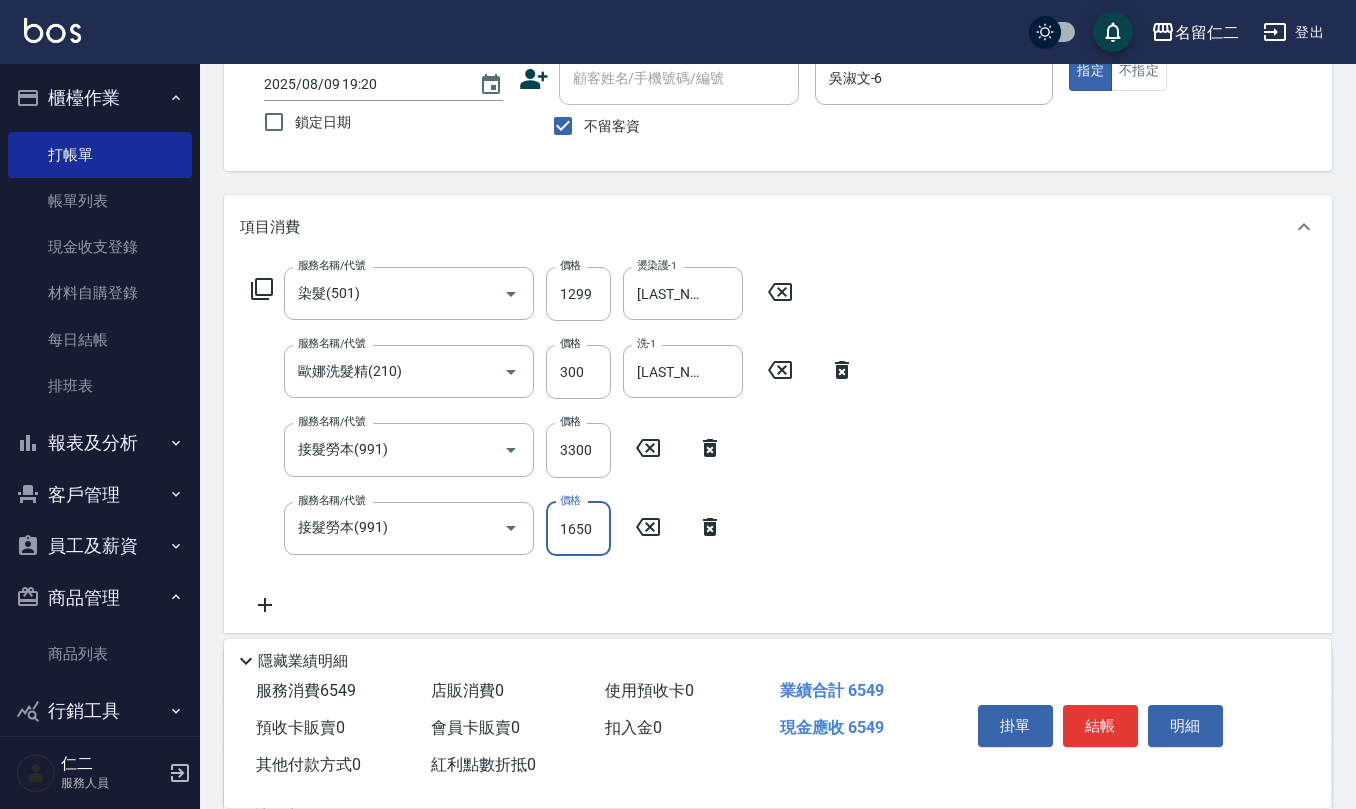 type on "1650" 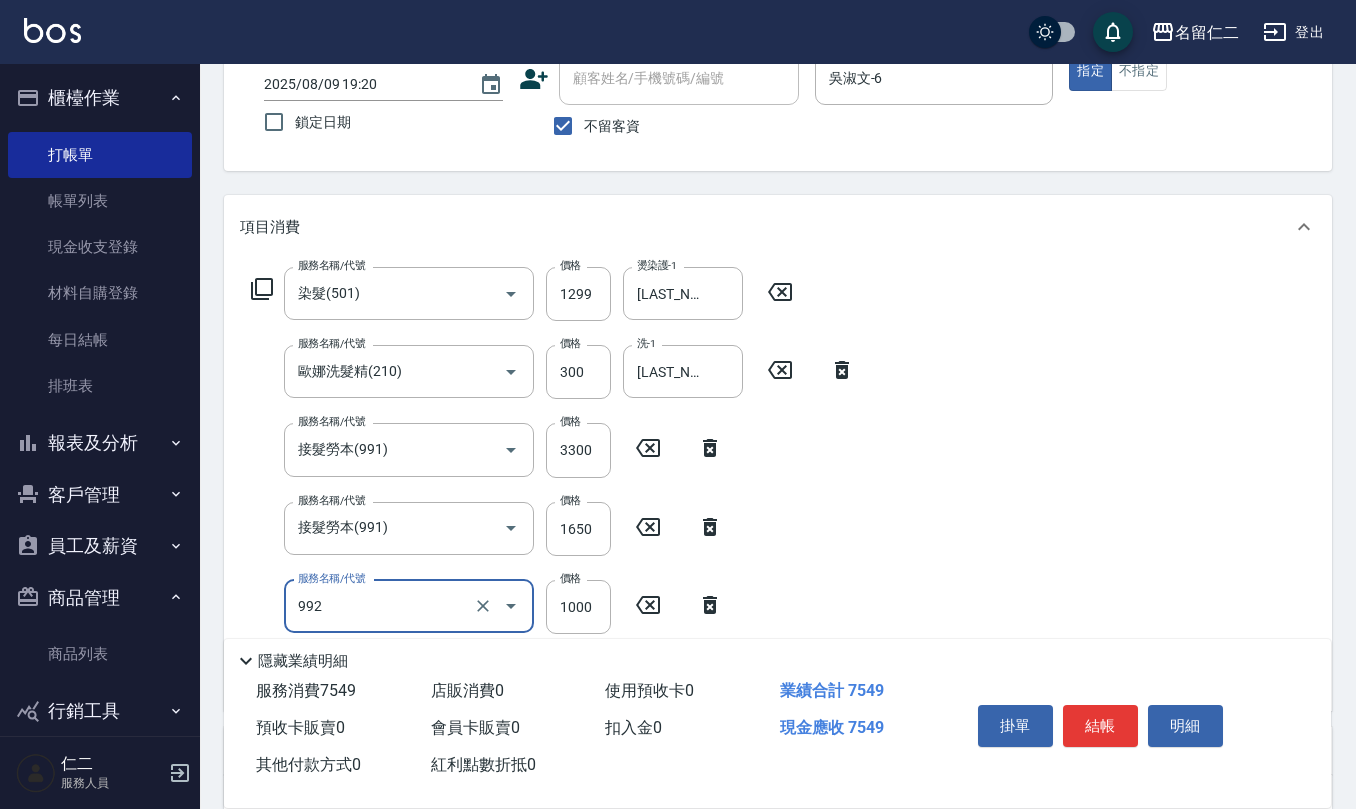 type on "接髮(992)" 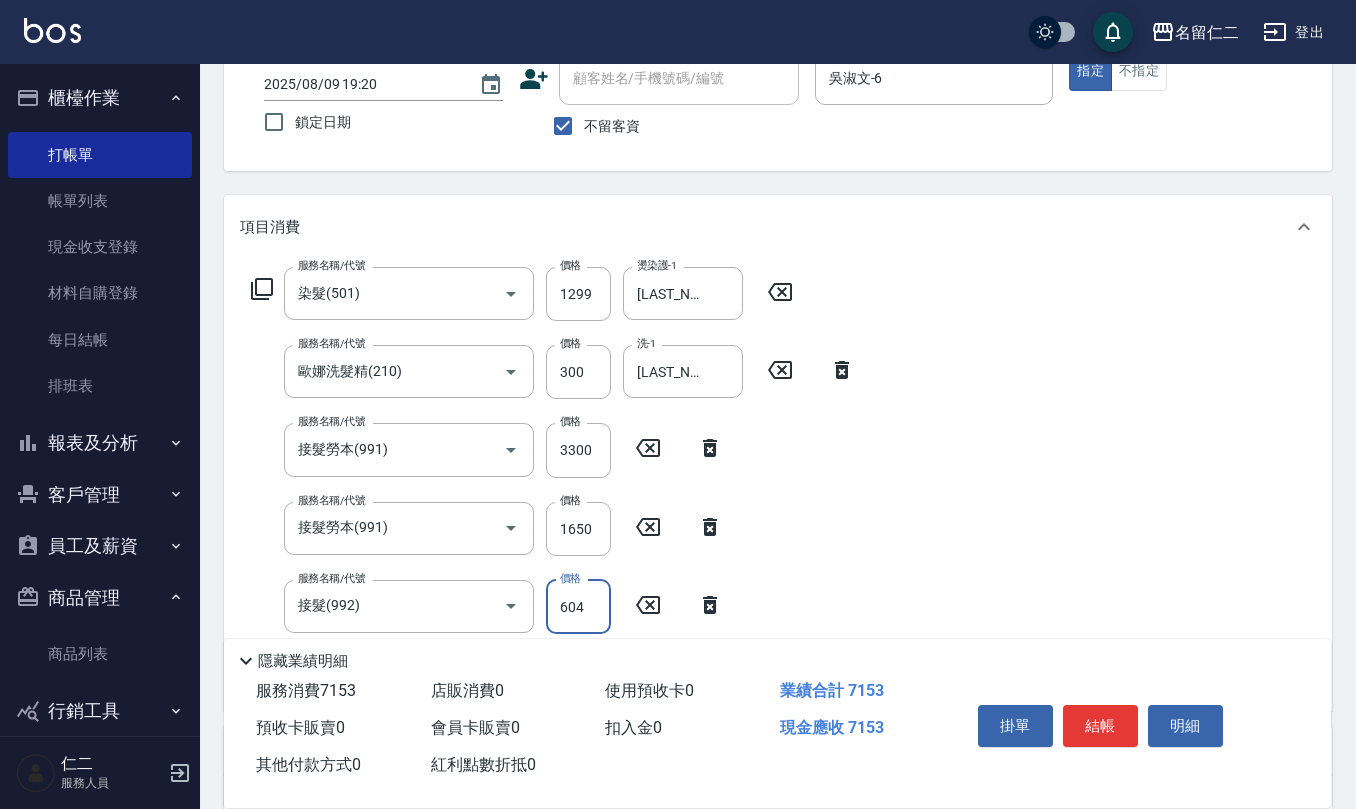 type on "6049" 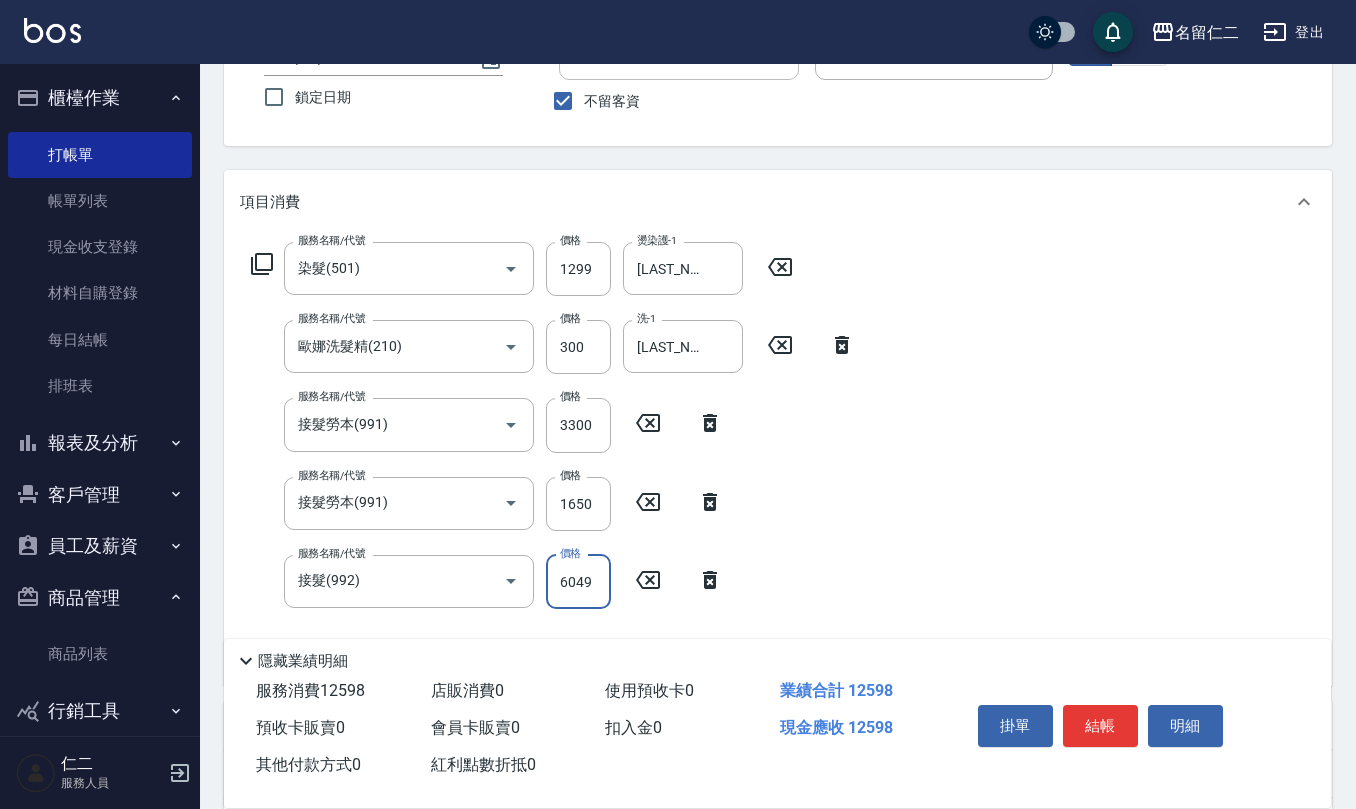 scroll, scrollTop: 266, scrollLeft: 0, axis: vertical 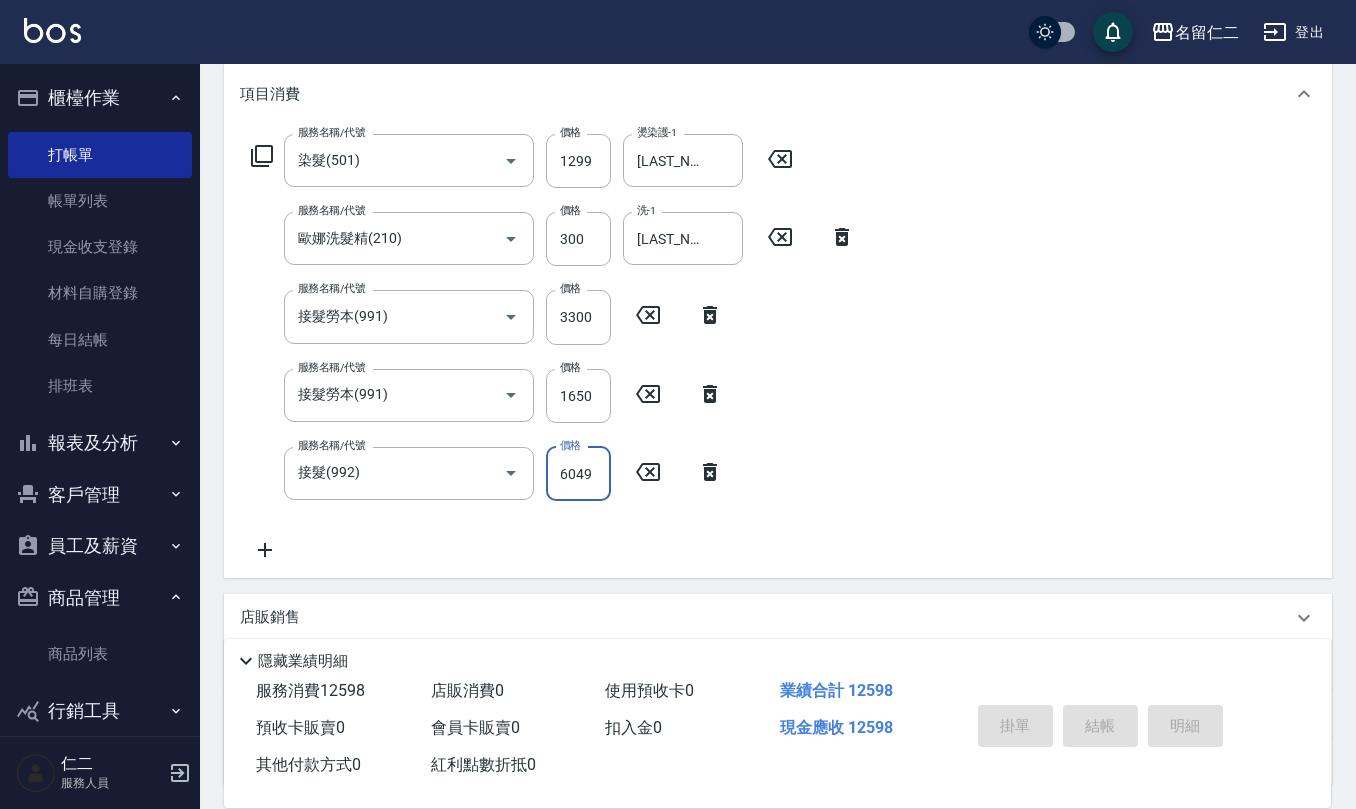 type on "2025/08/09 19:23" 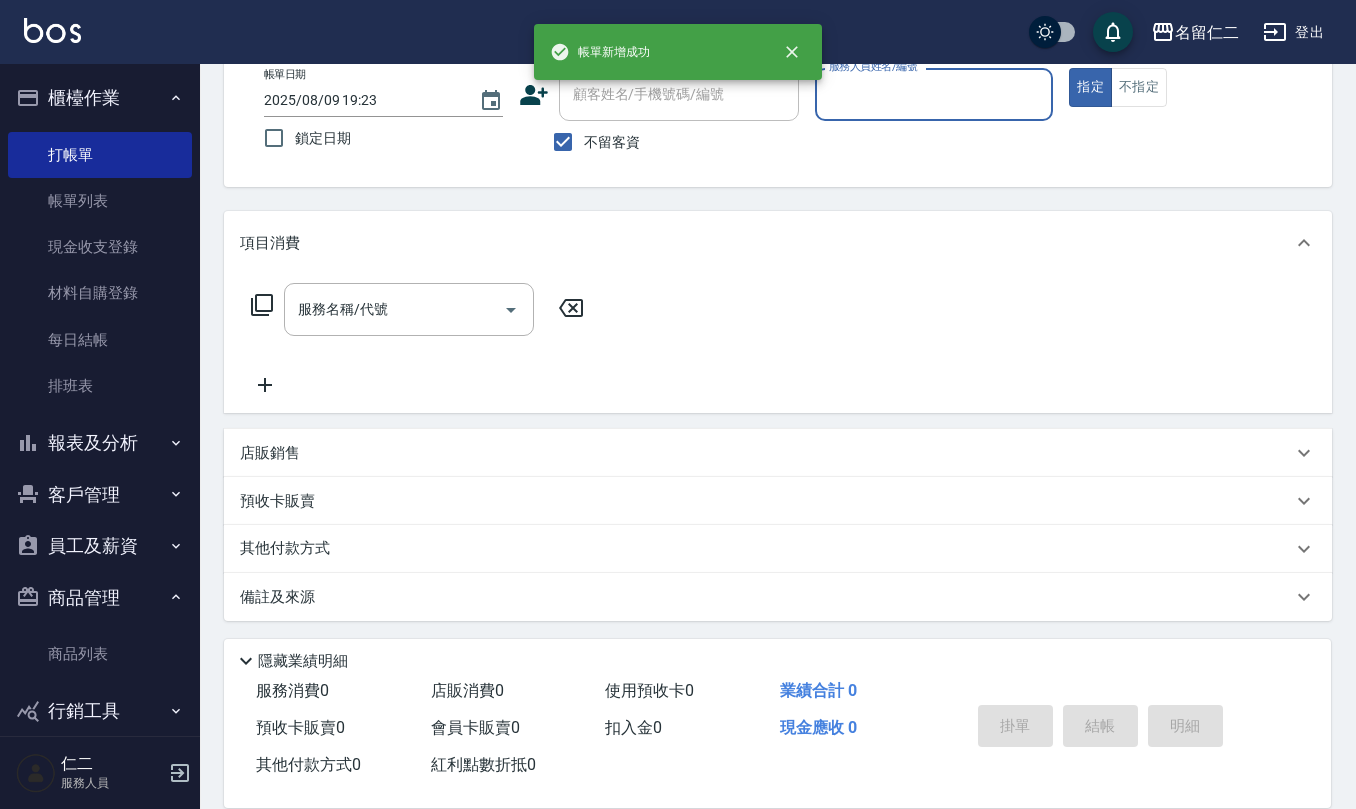 scroll, scrollTop: 0, scrollLeft: 0, axis: both 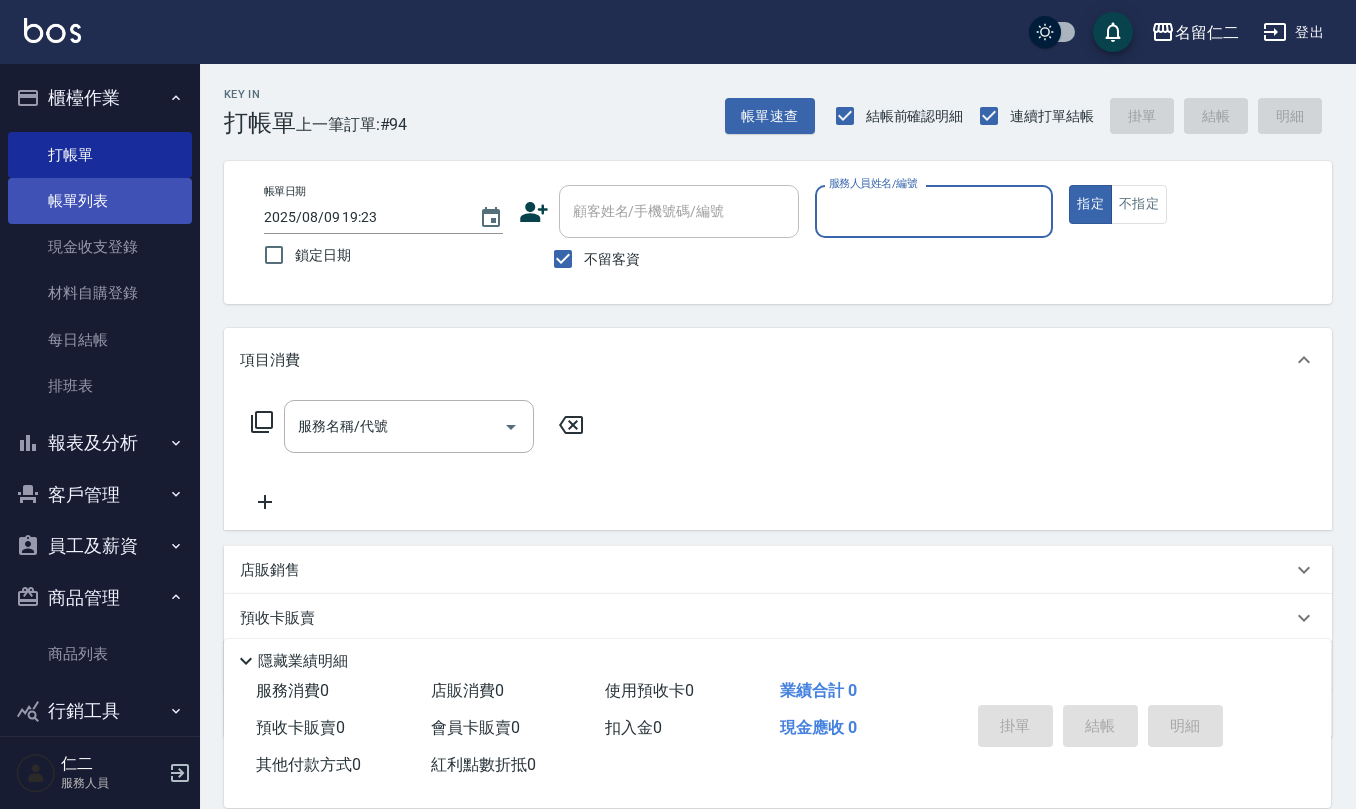 click on "帳單列表" at bounding box center [100, 201] 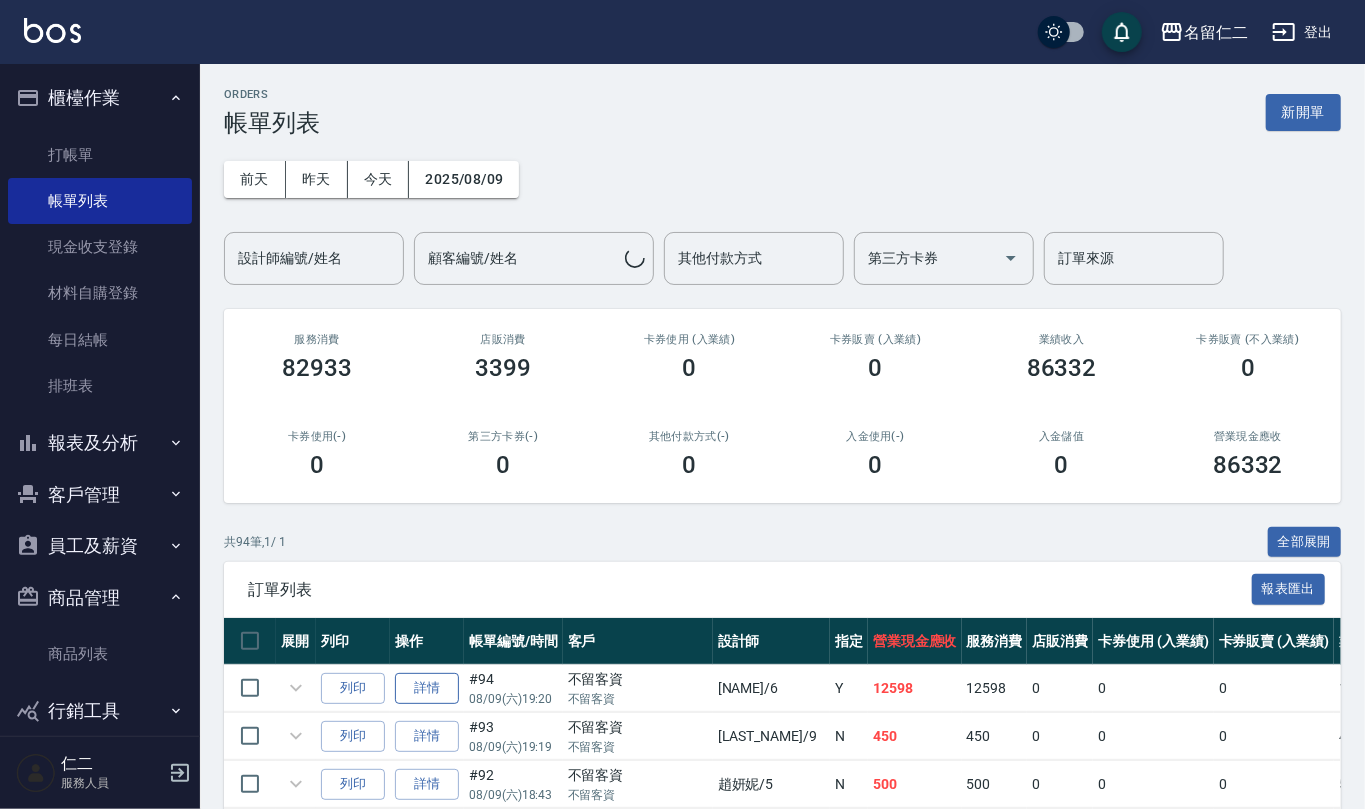 click on "詳情" at bounding box center [427, 688] 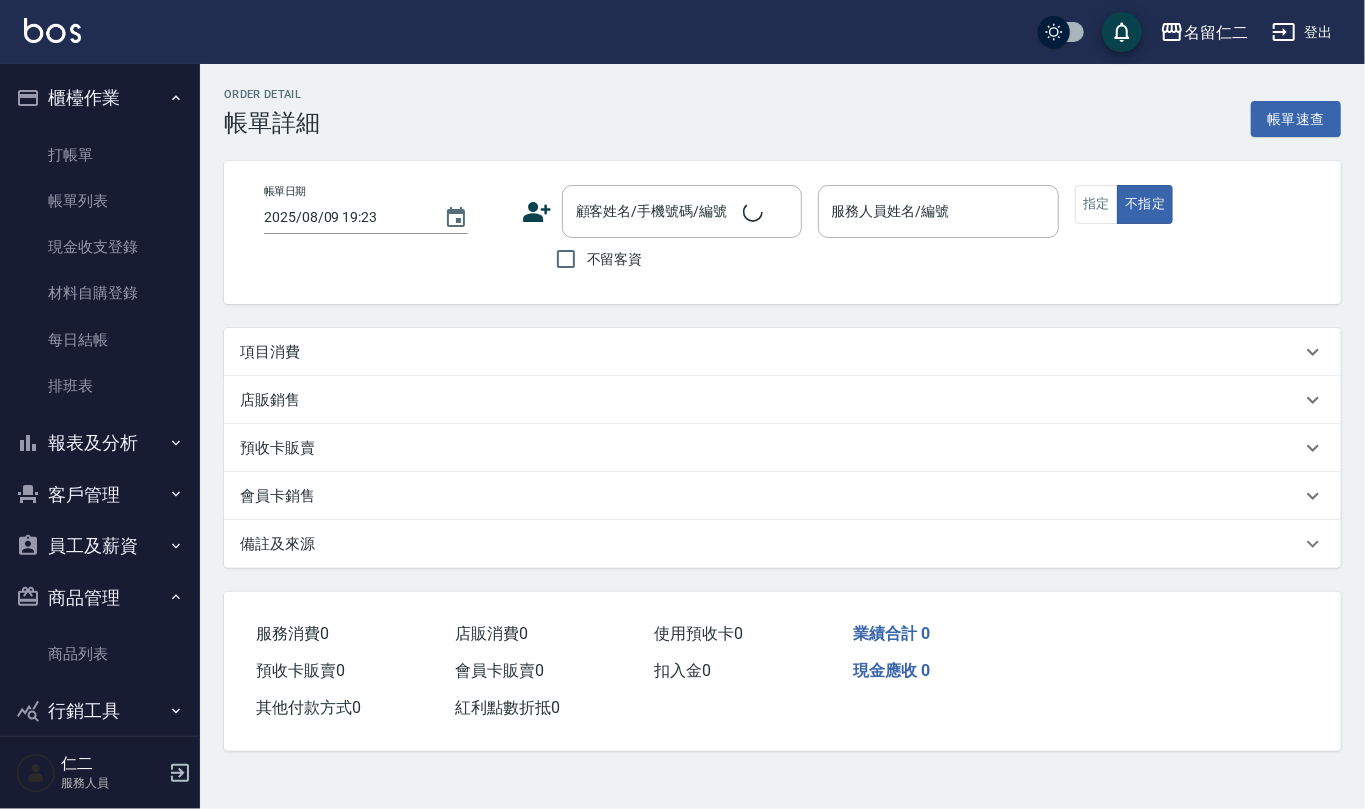 click on "預收卡販賣  0" at bounding box center (347, 671) 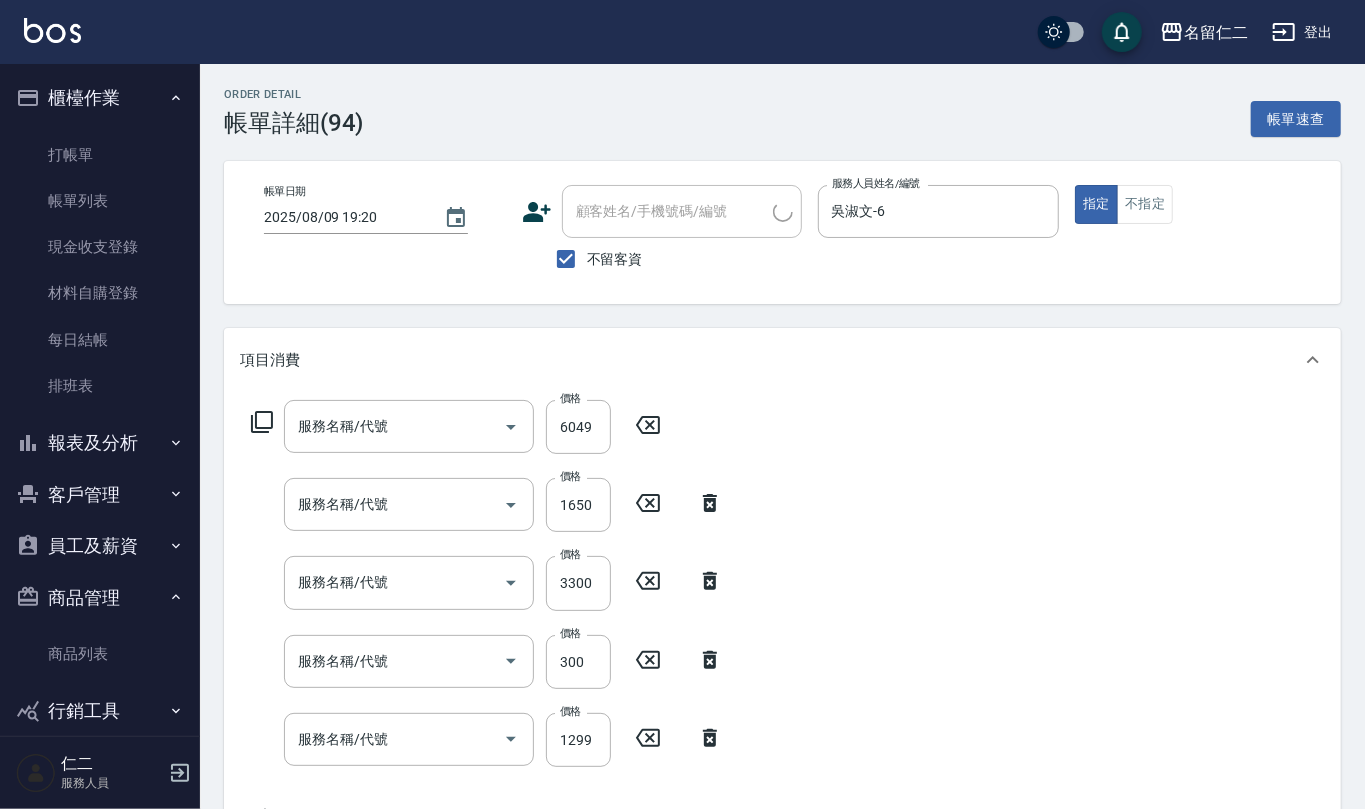 type on "2025/08/09 19:20" 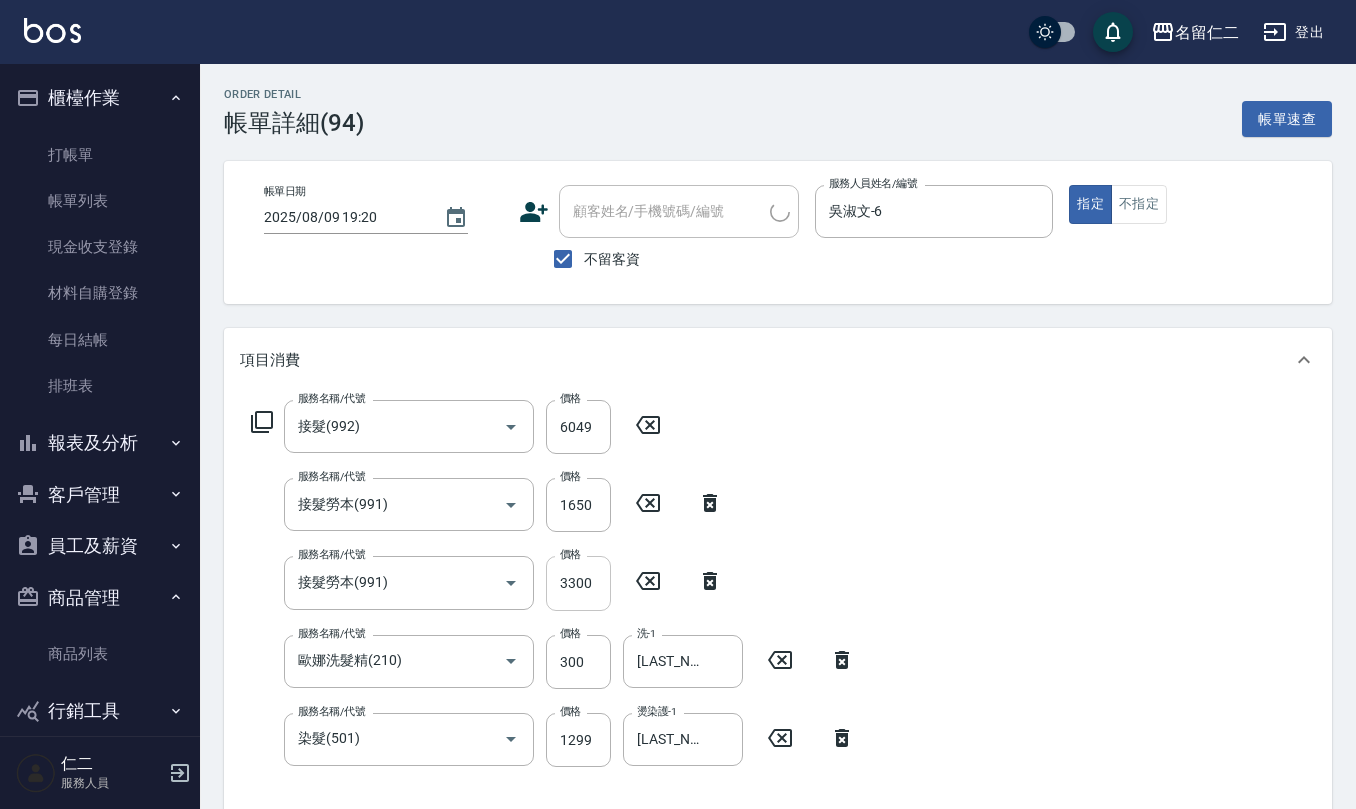 type on "接髮(992)" 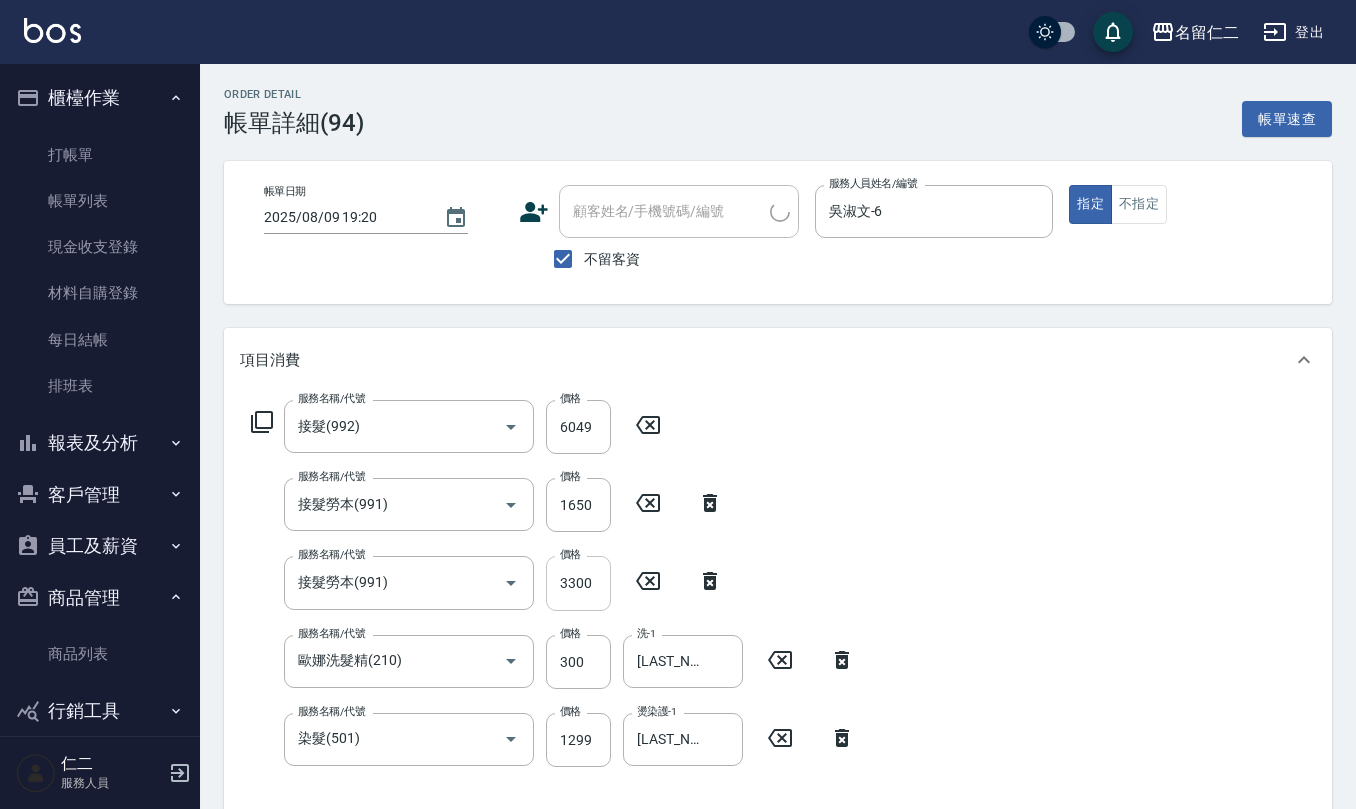 type on "接髮勞本(991)" 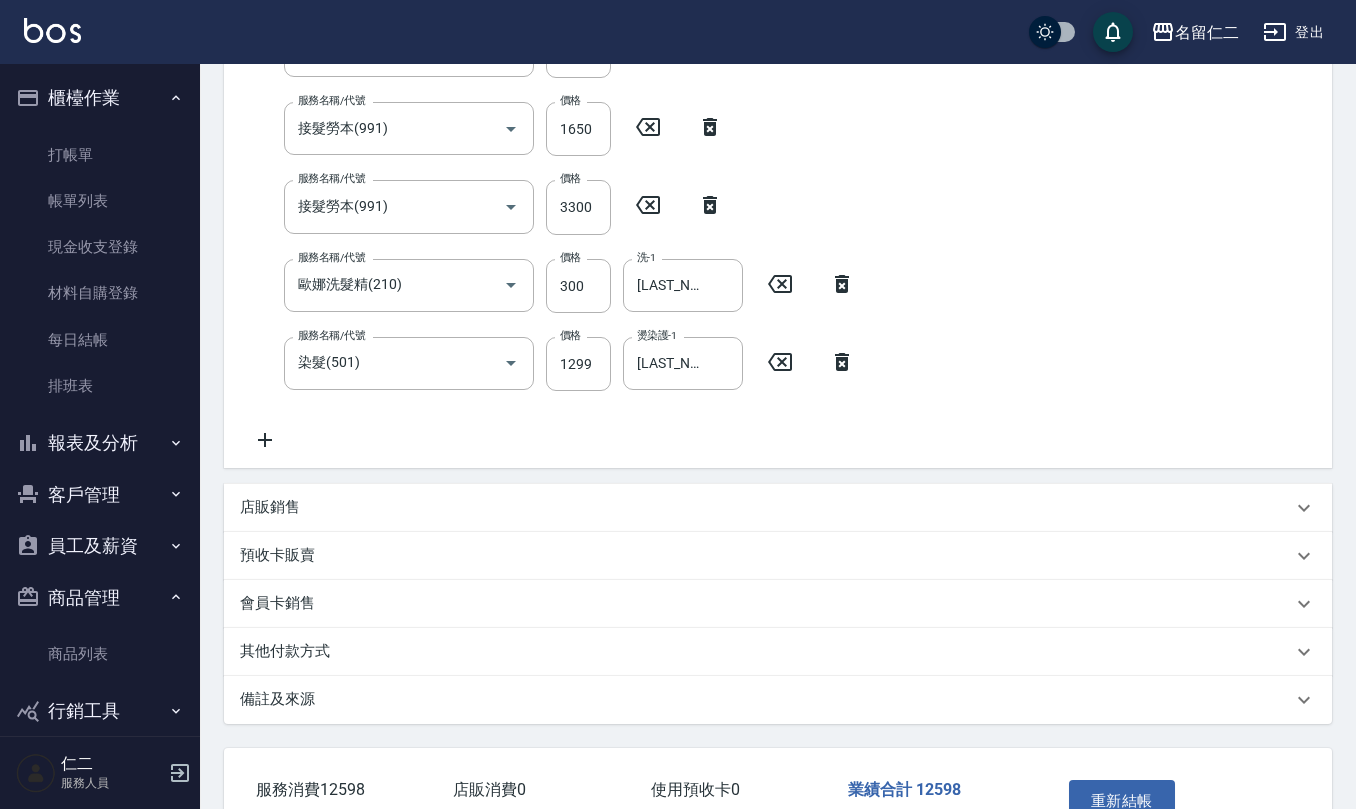 scroll, scrollTop: 502, scrollLeft: 0, axis: vertical 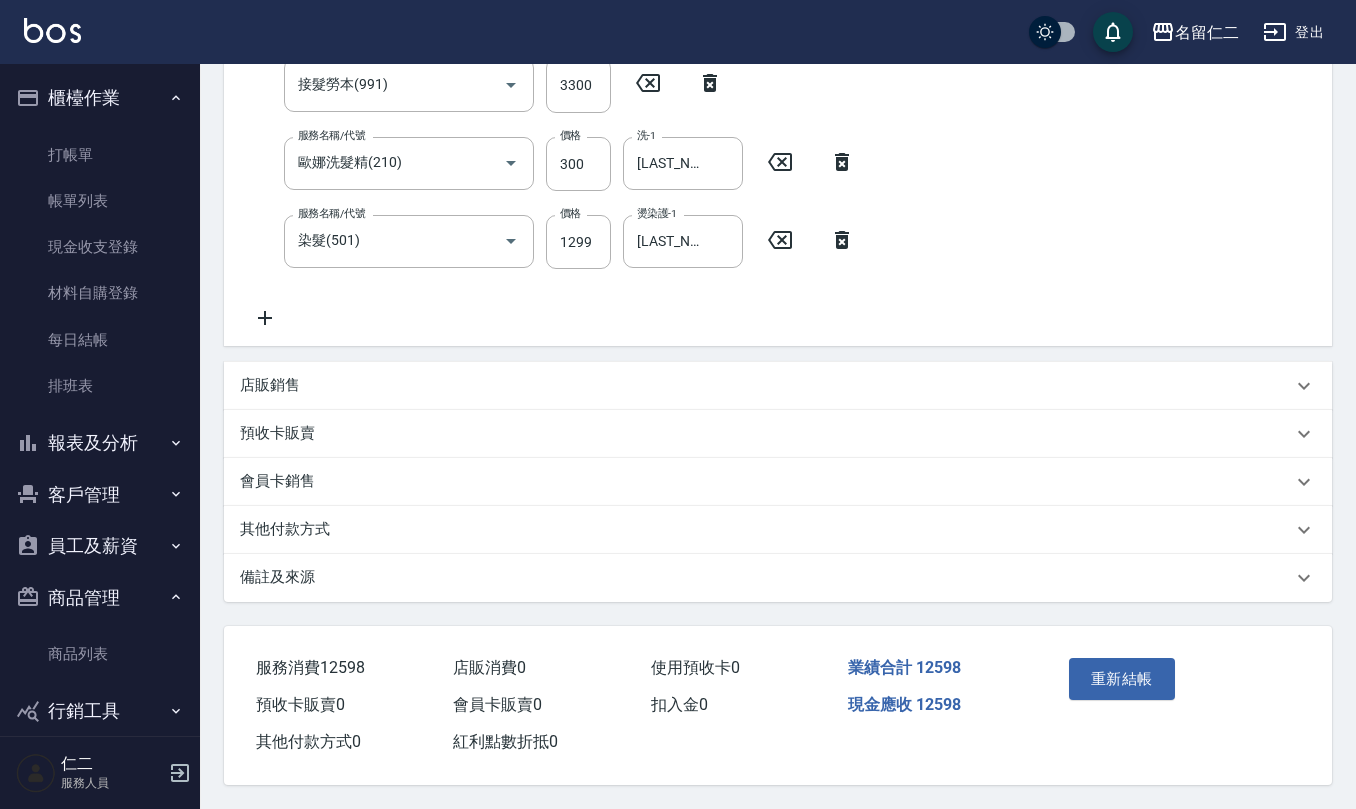 click on "備註及來源" at bounding box center [766, 577] 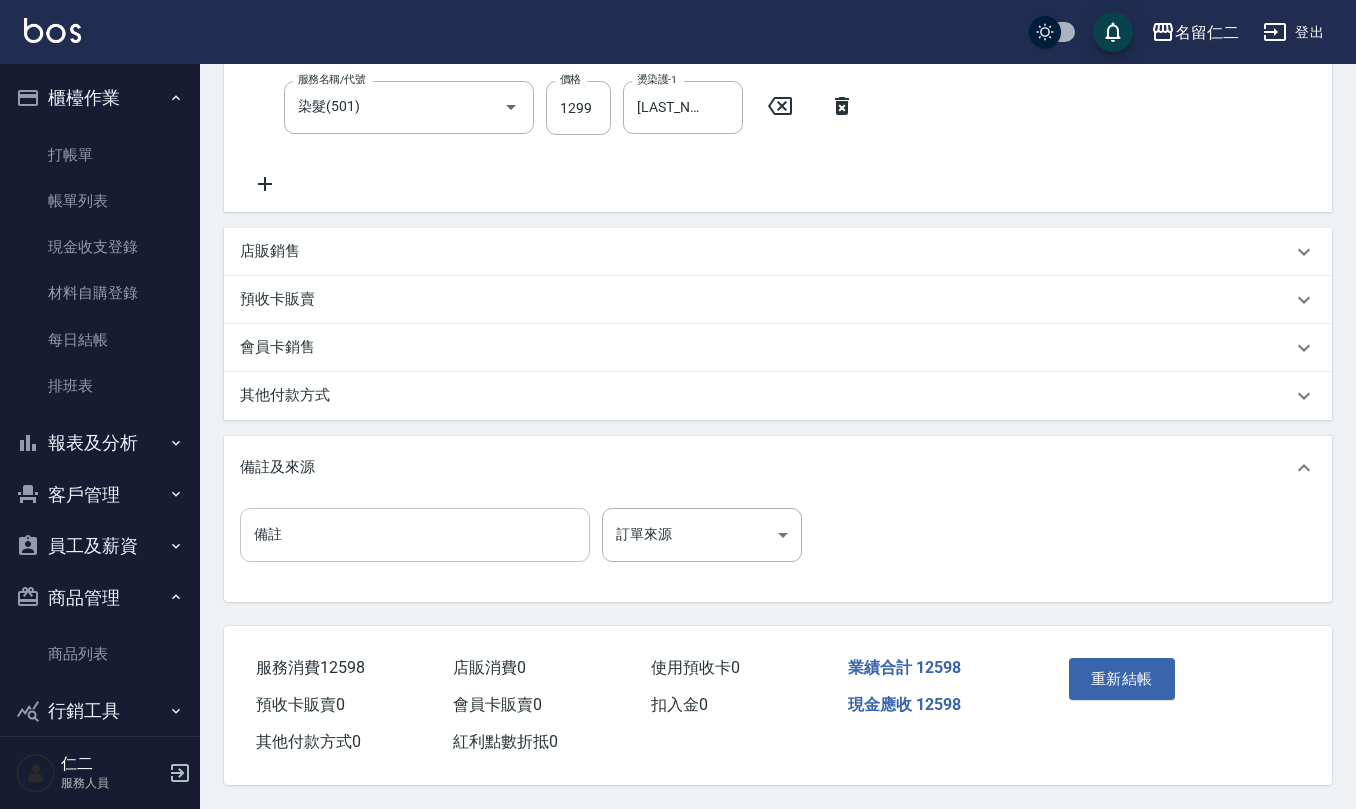 scroll, scrollTop: 636, scrollLeft: 0, axis: vertical 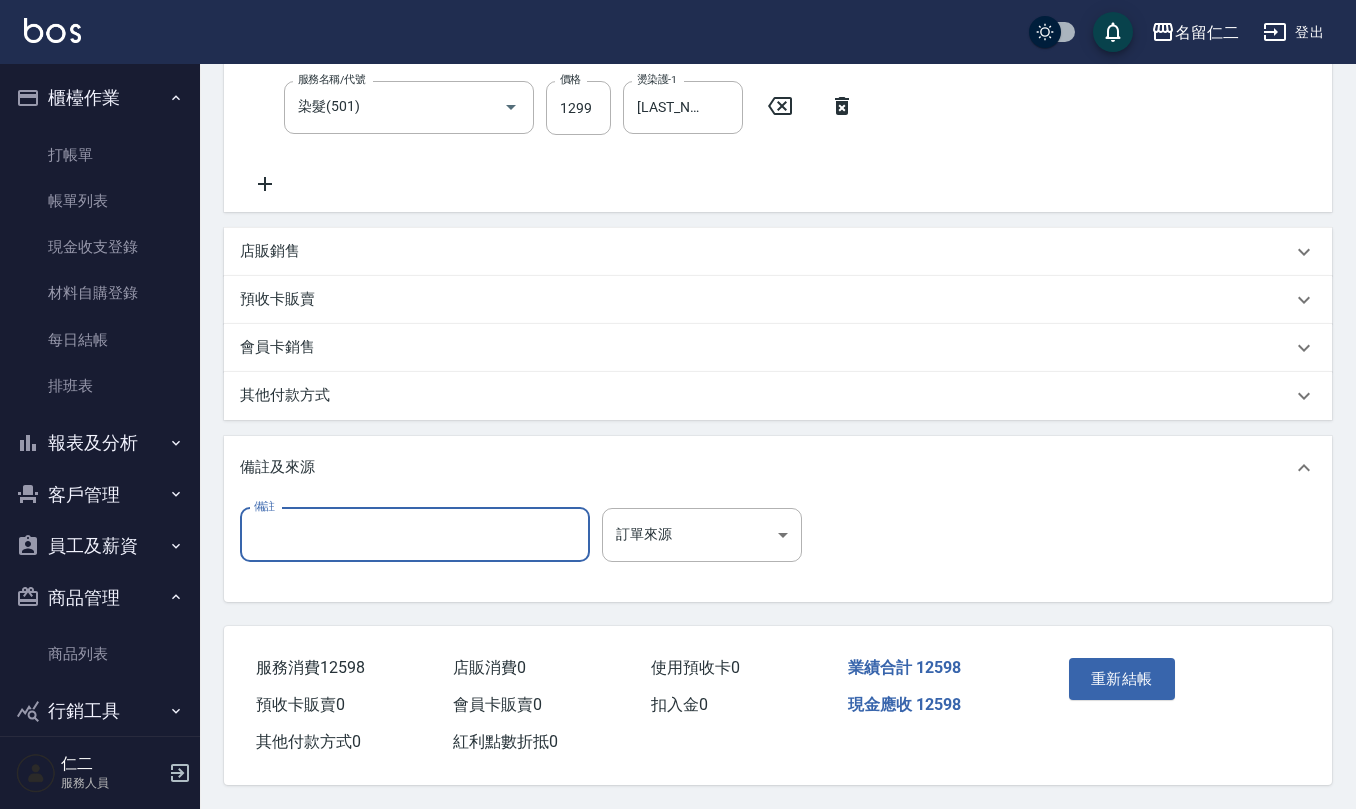 click on "備註" at bounding box center (415, 535) 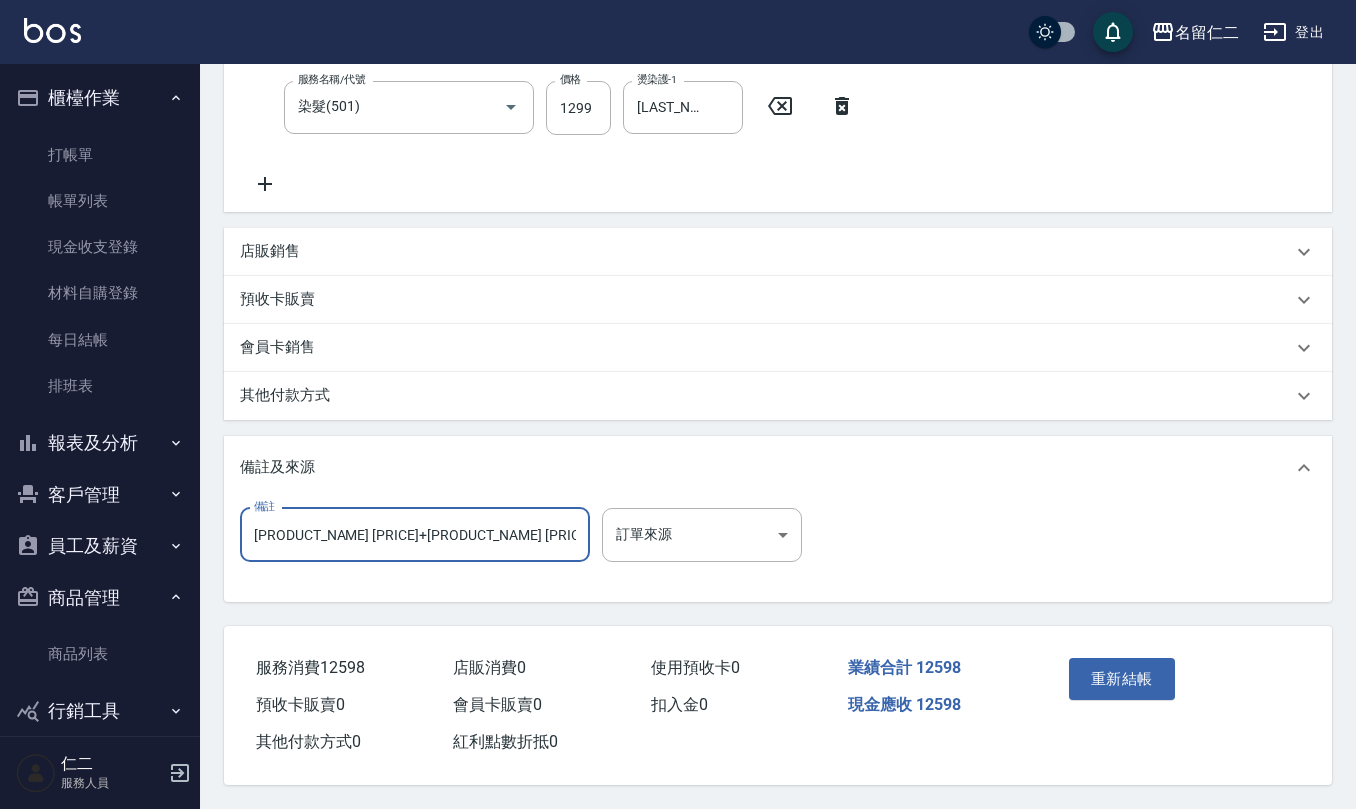 type on "22"雙棍本一包3300+半包1650" 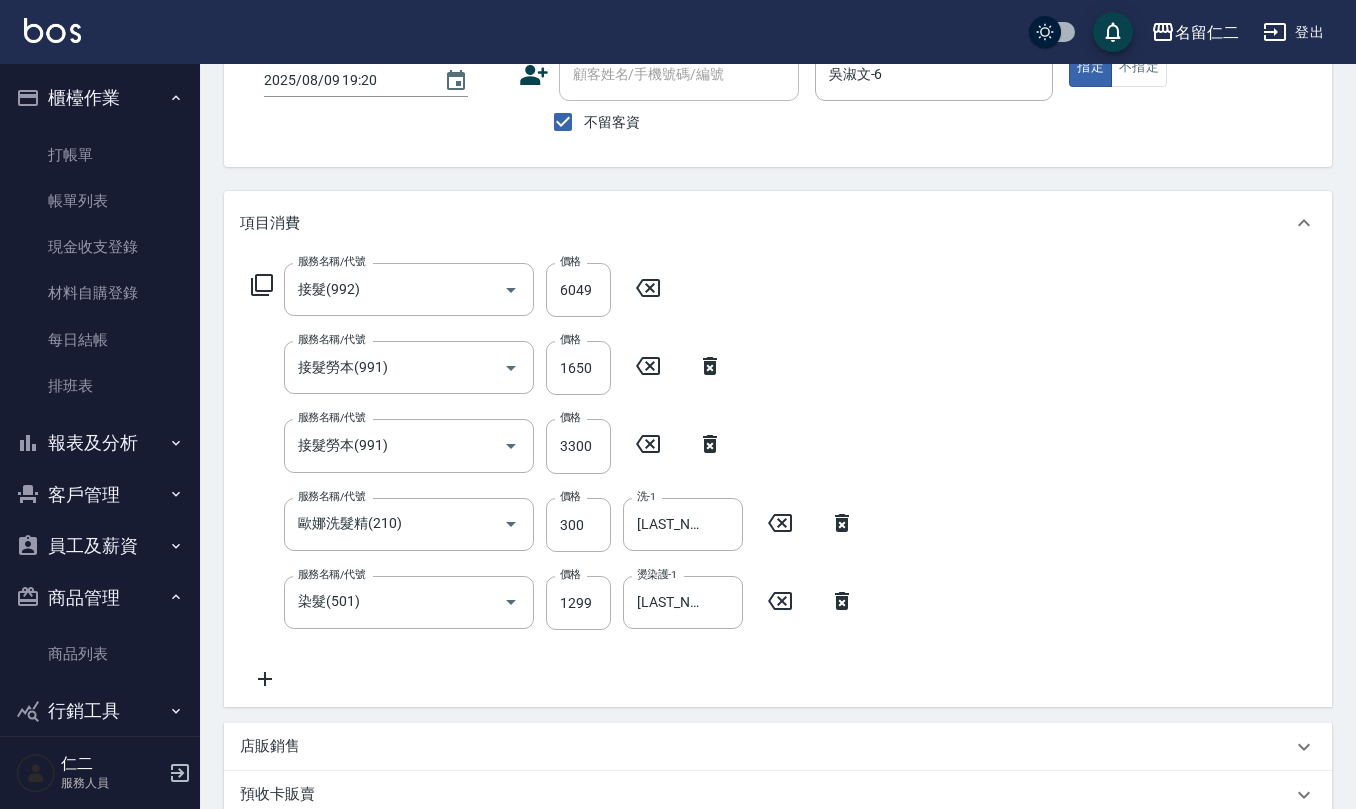 scroll, scrollTop: 0, scrollLeft: 0, axis: both 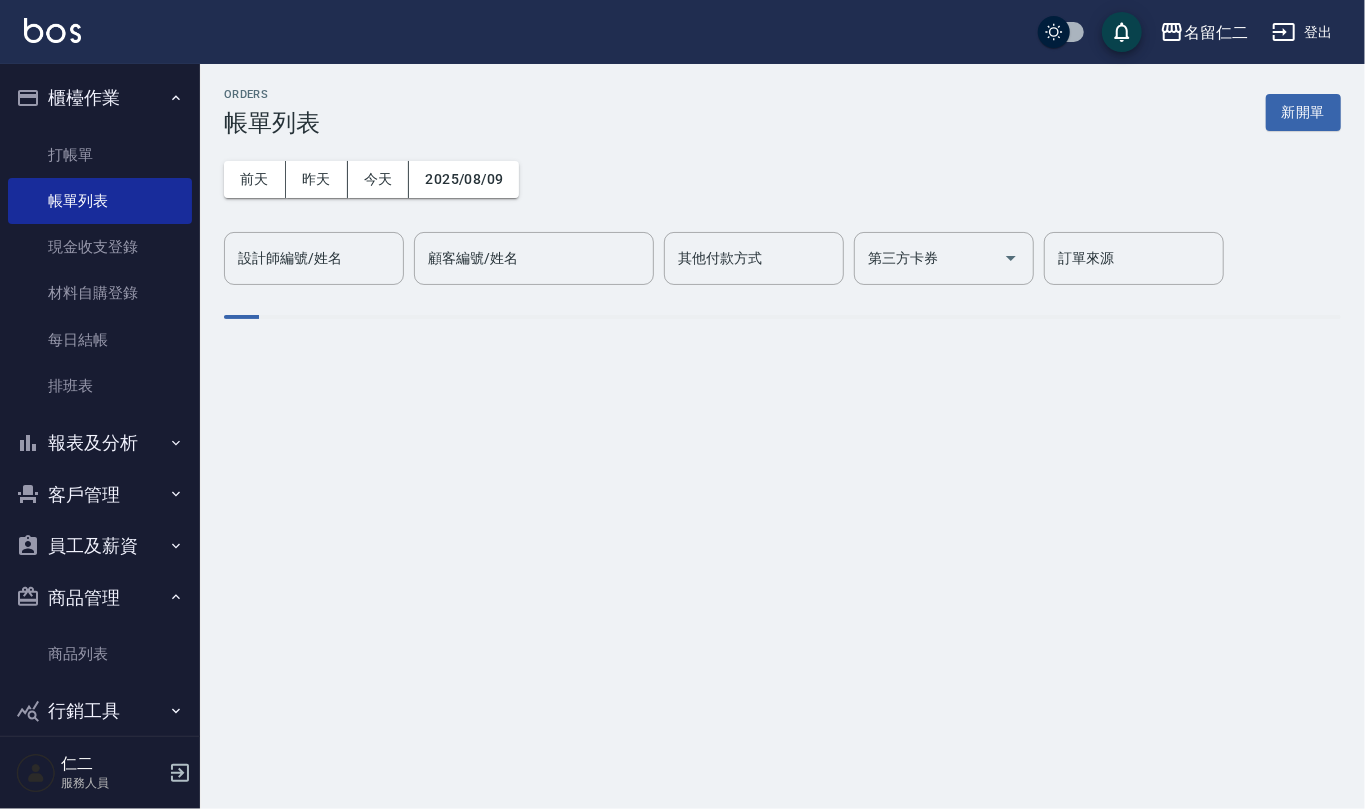 click on "打帳單" at bounding box center (100, 155) 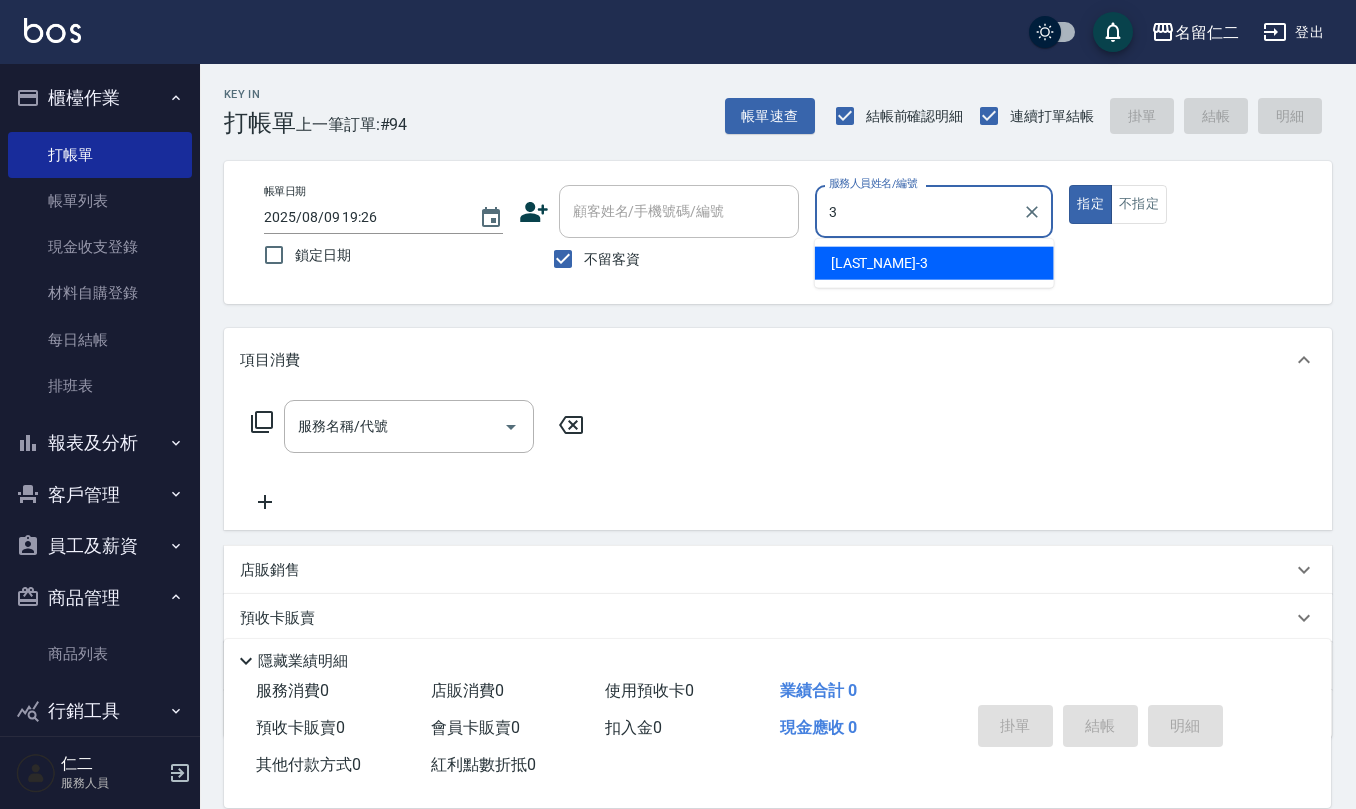 type on "陳旅玨-3" 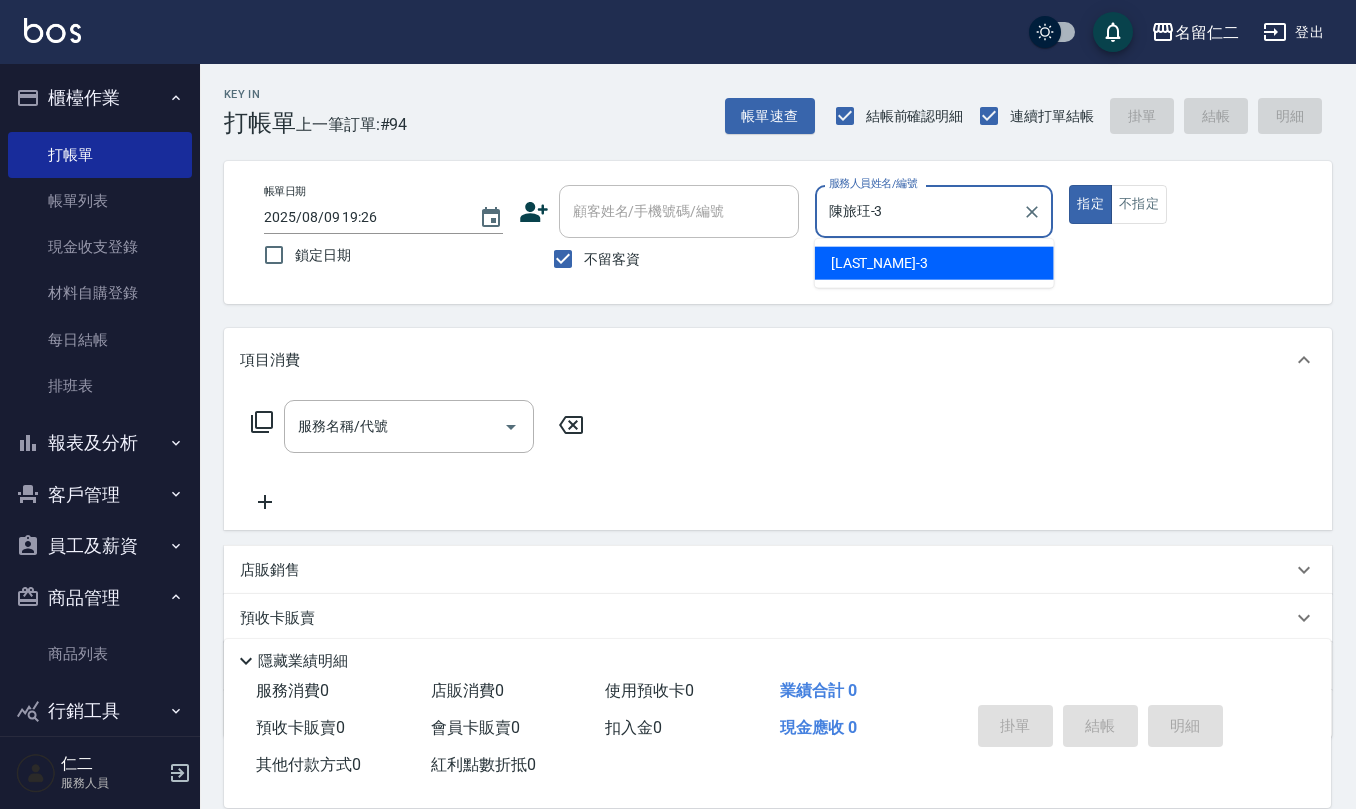 type on "true" 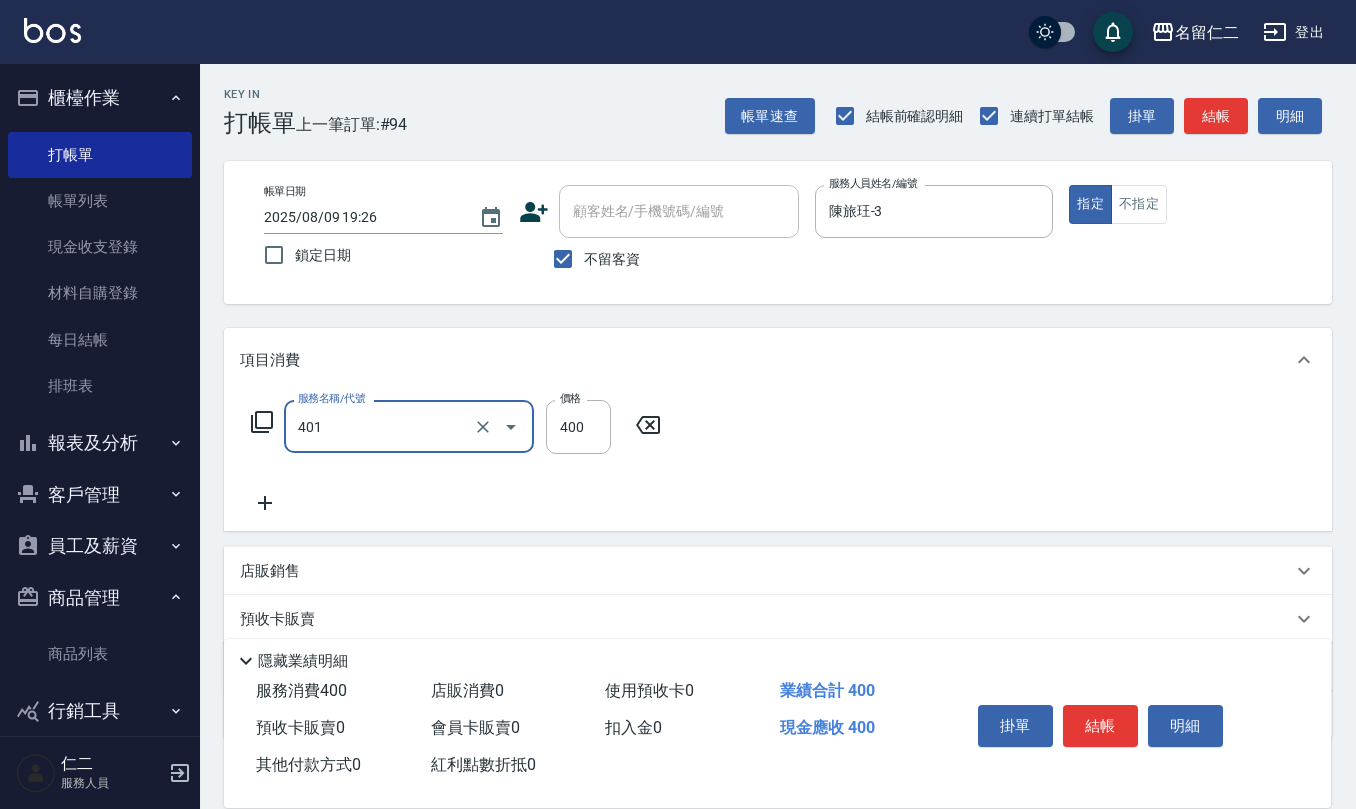 type on "剪髮(401)" 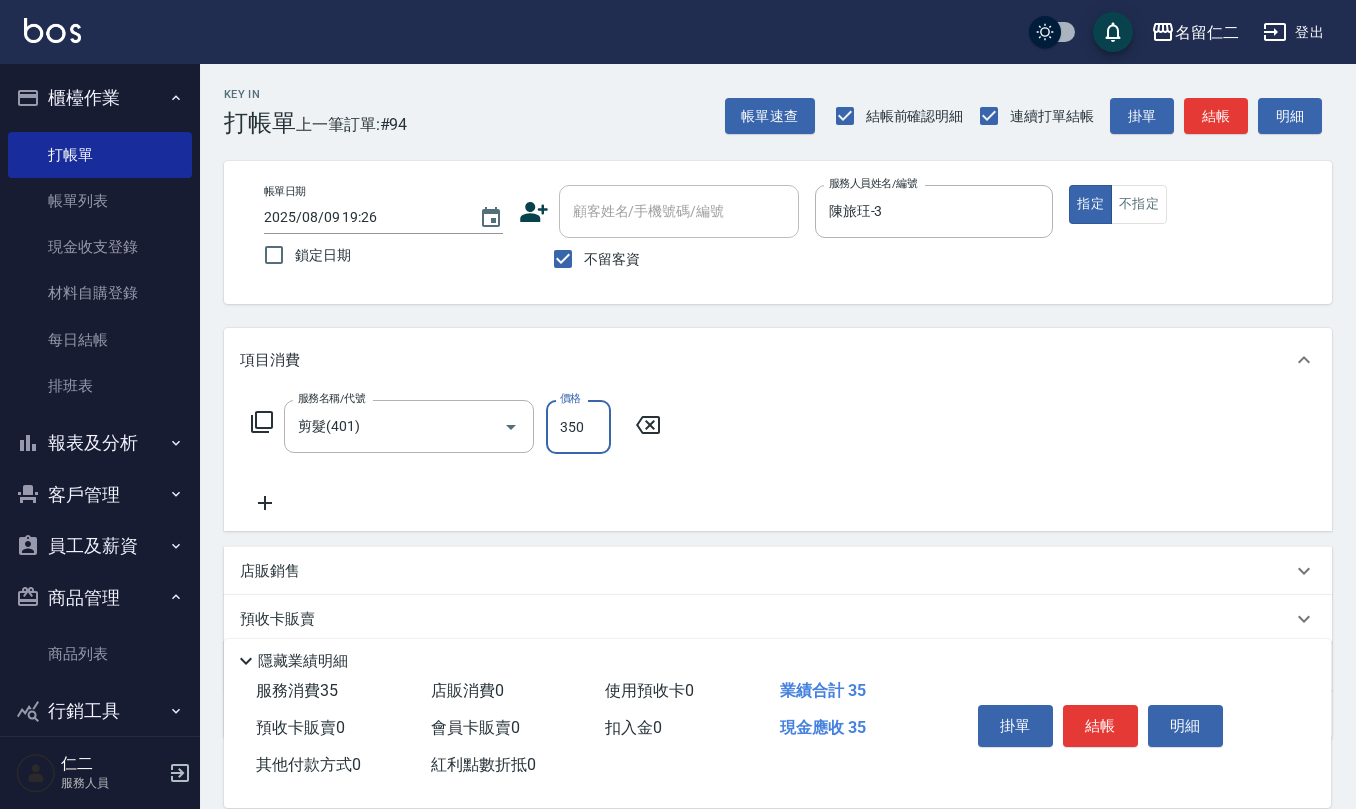 type on "350" 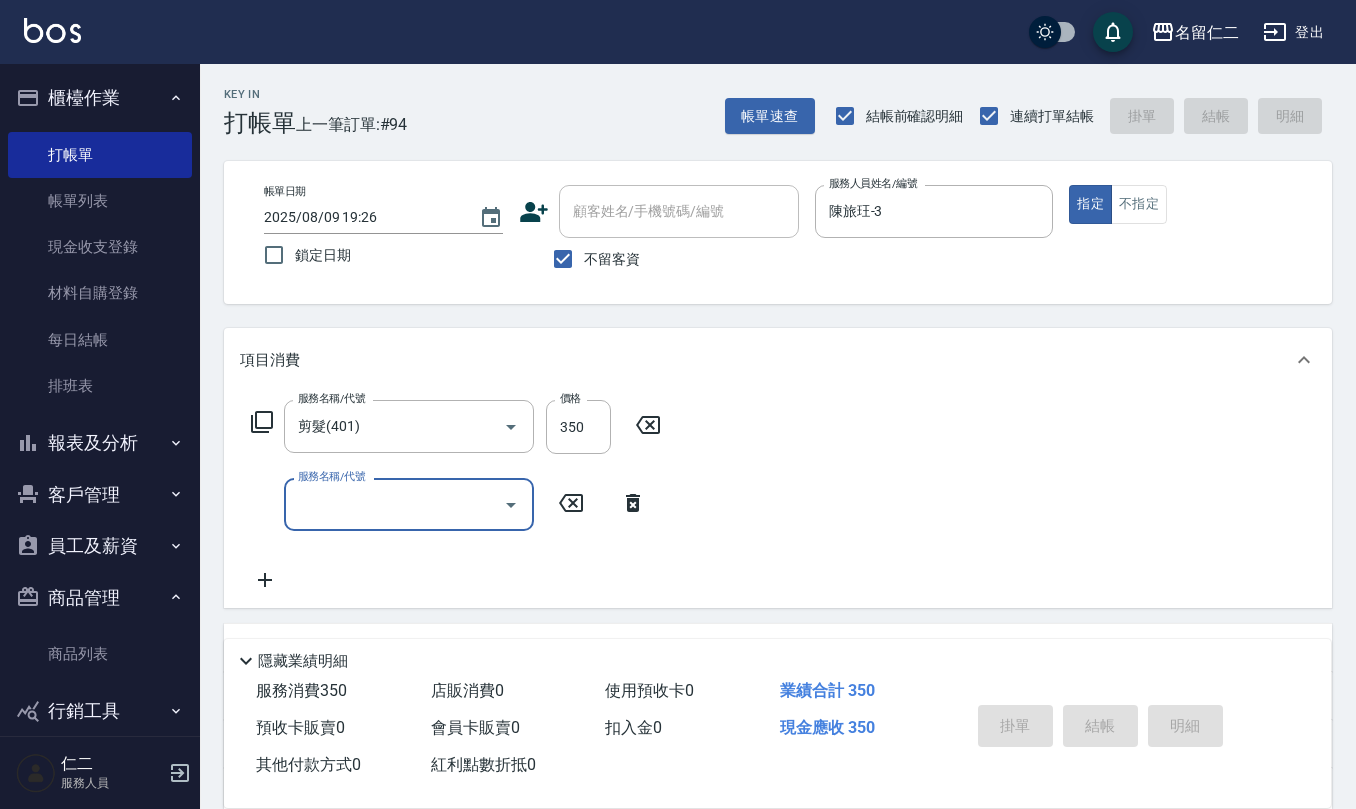 type 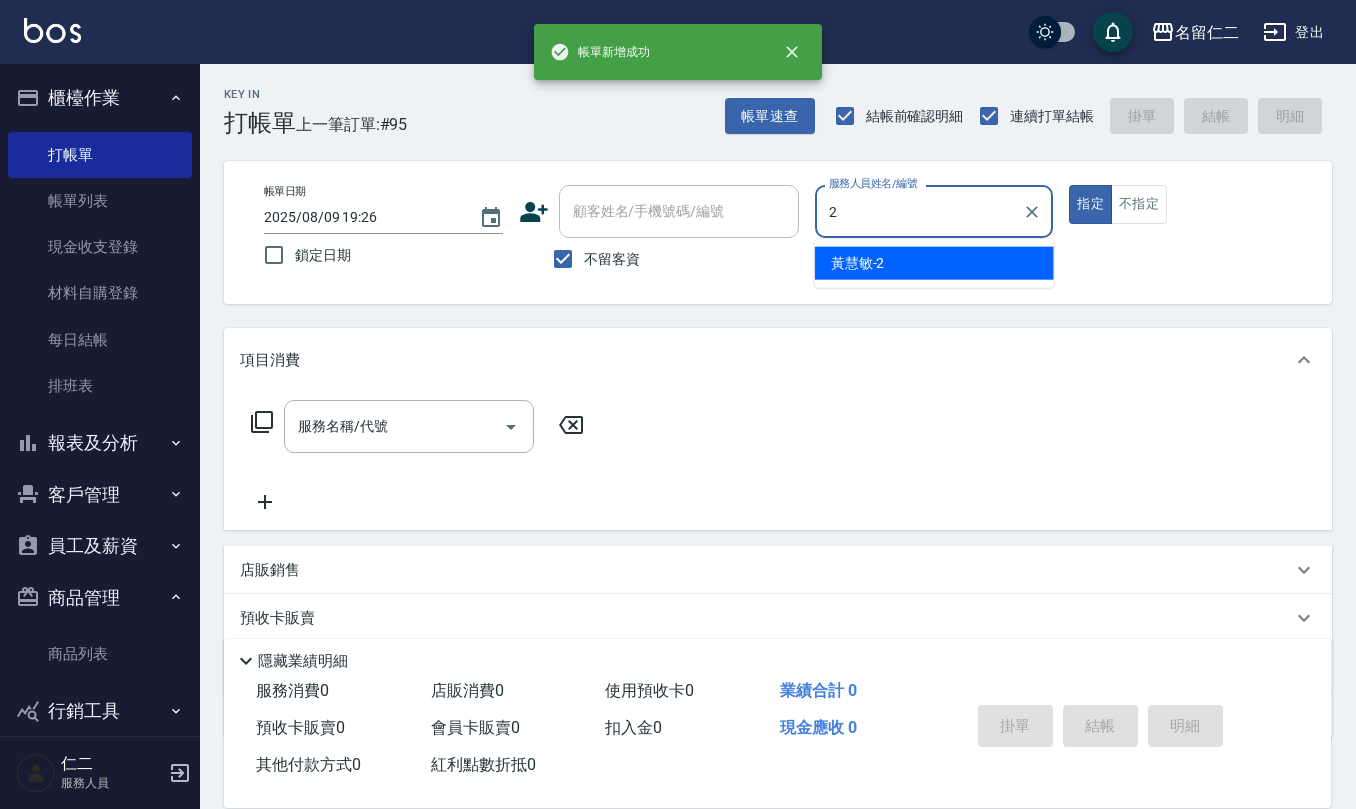 type on "[LAST] - 2" 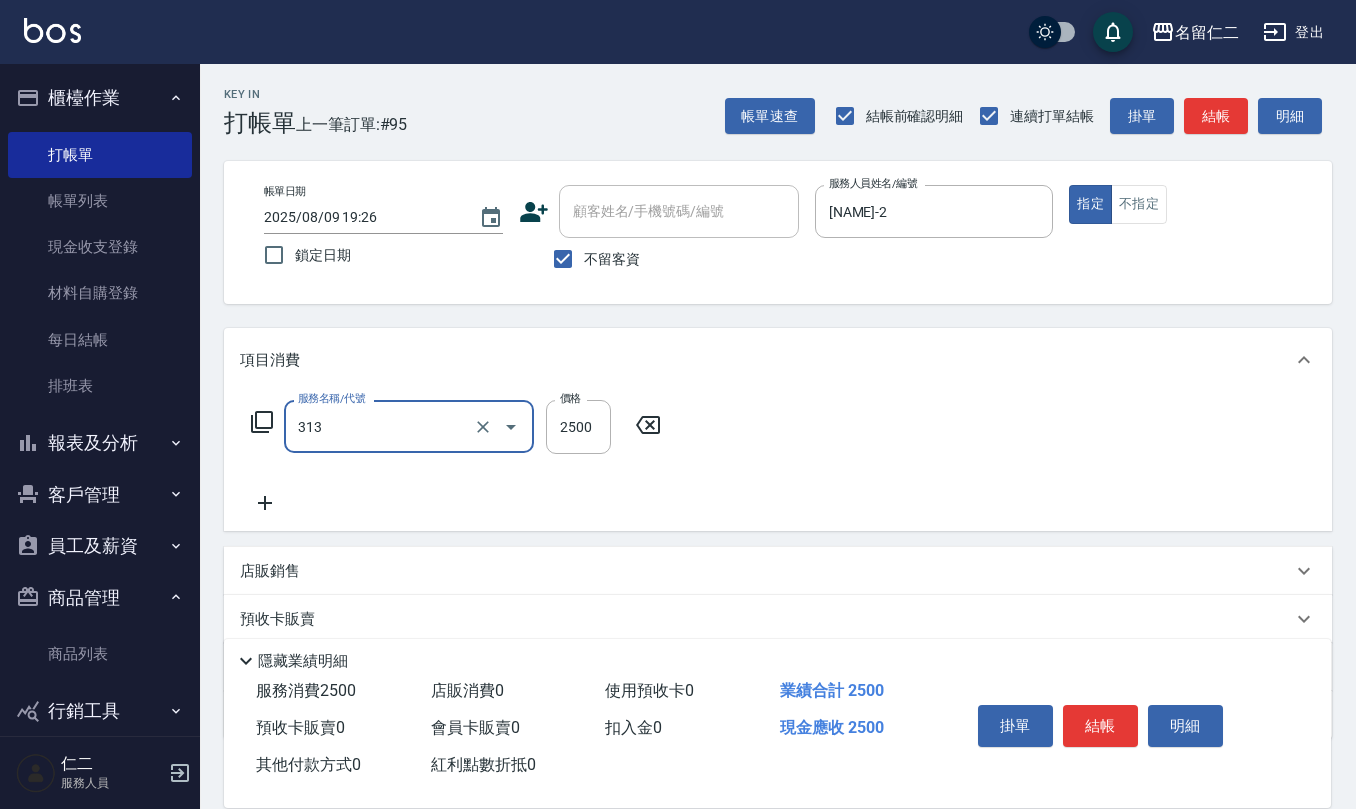 type on "生化還原2500(313)" 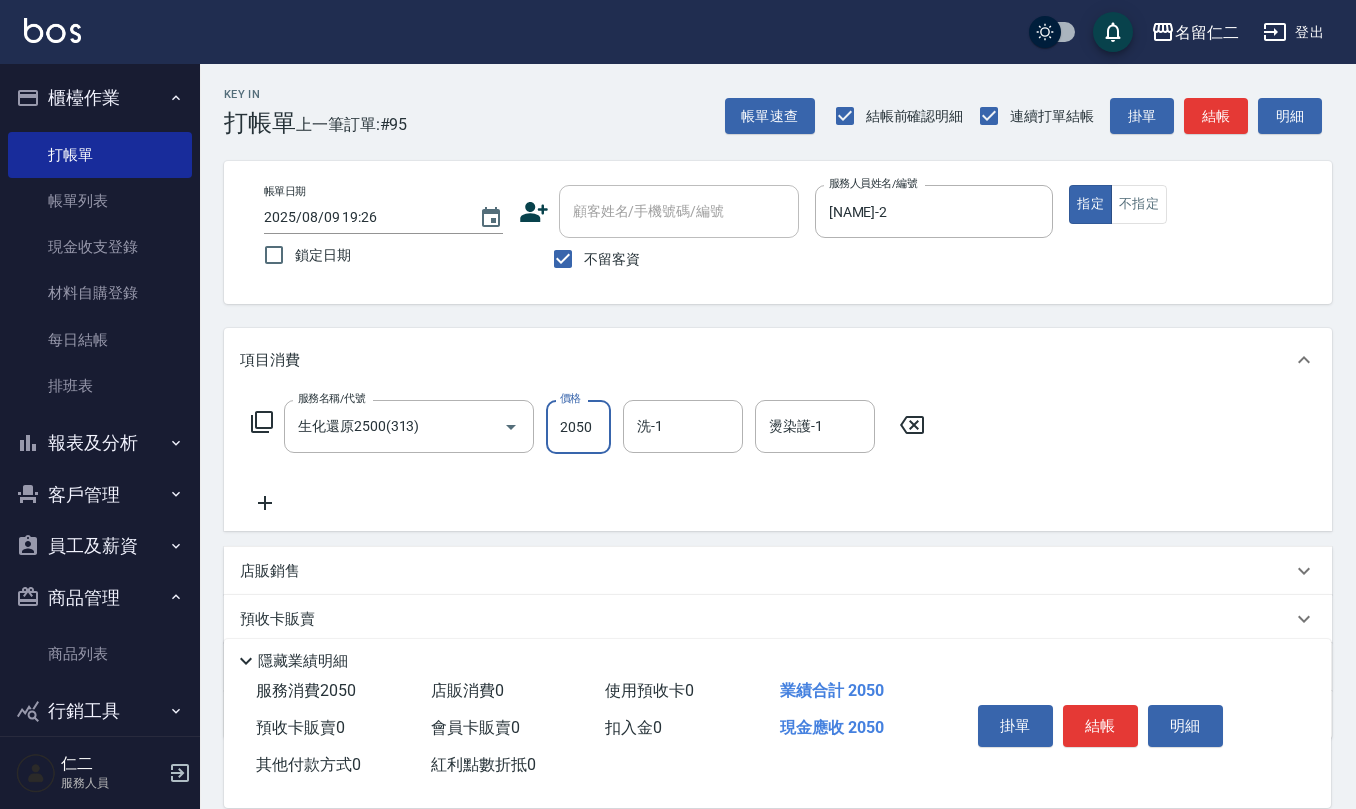 type on "2050" 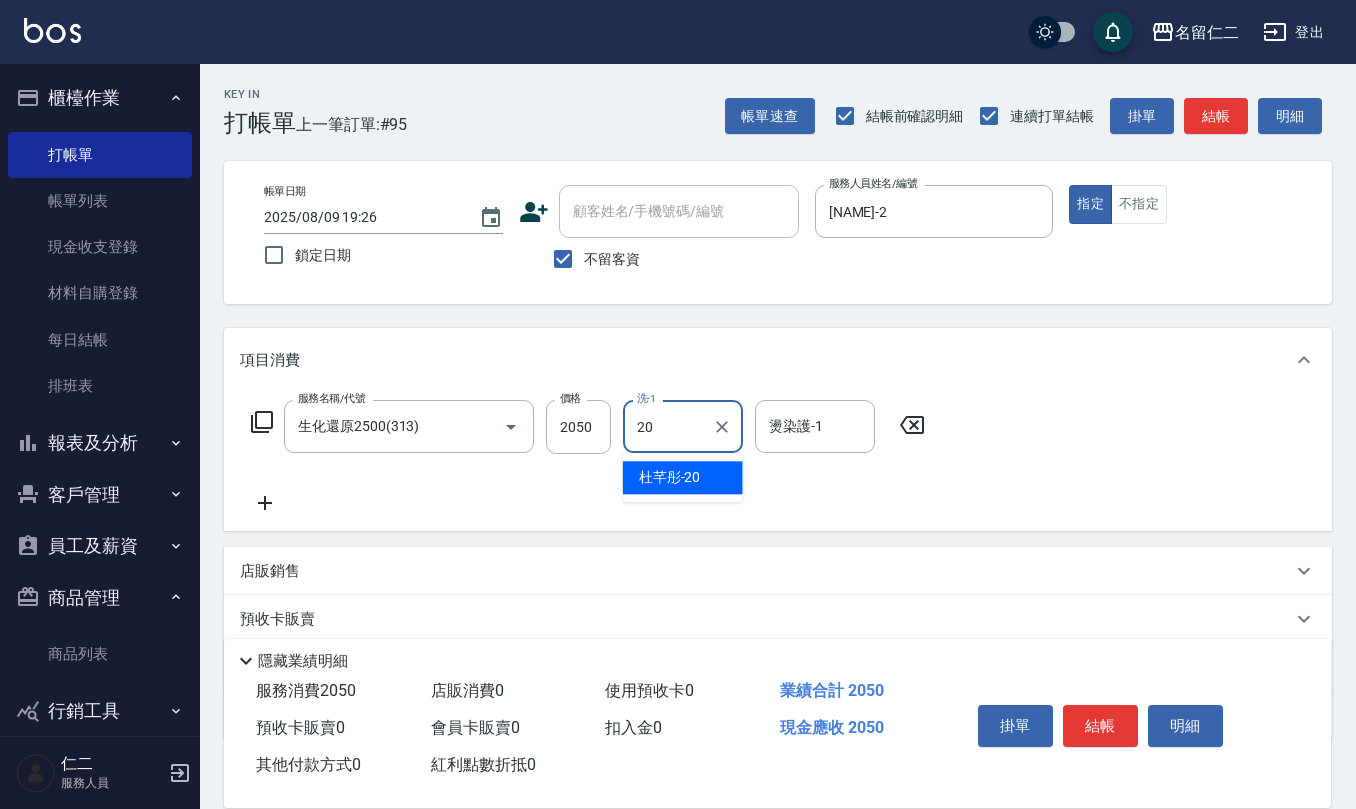 type on "[LAST] - 20" 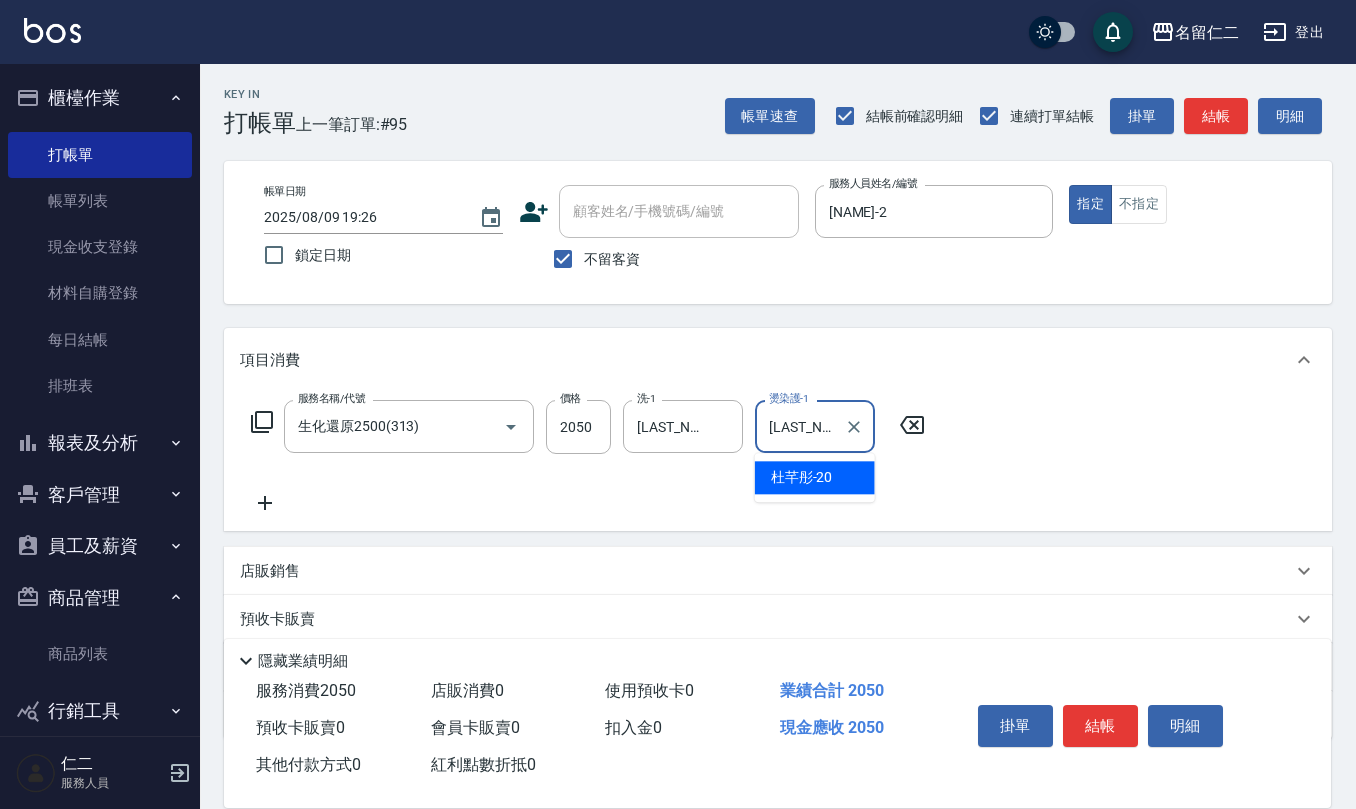type on "[LAST] - 20" 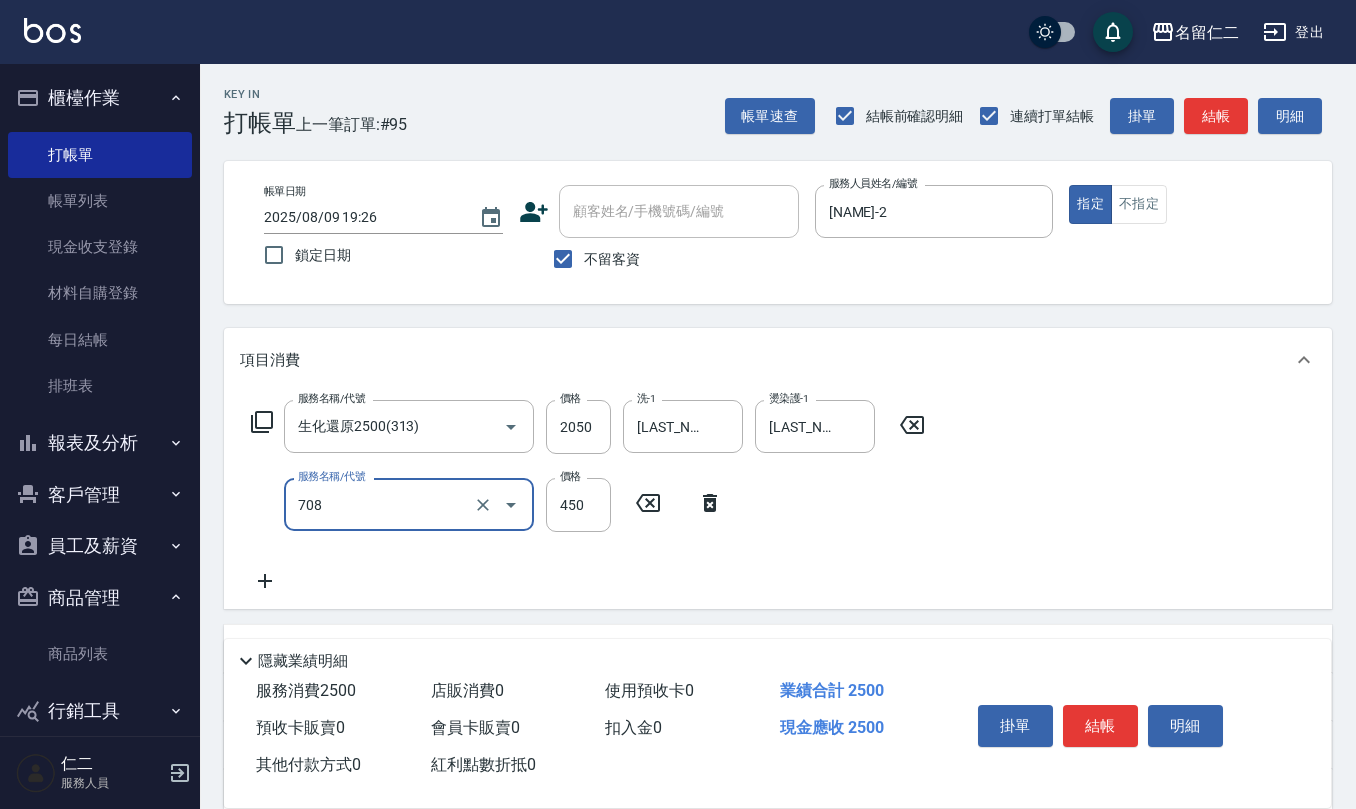type on "松島舞鶴450(708)" 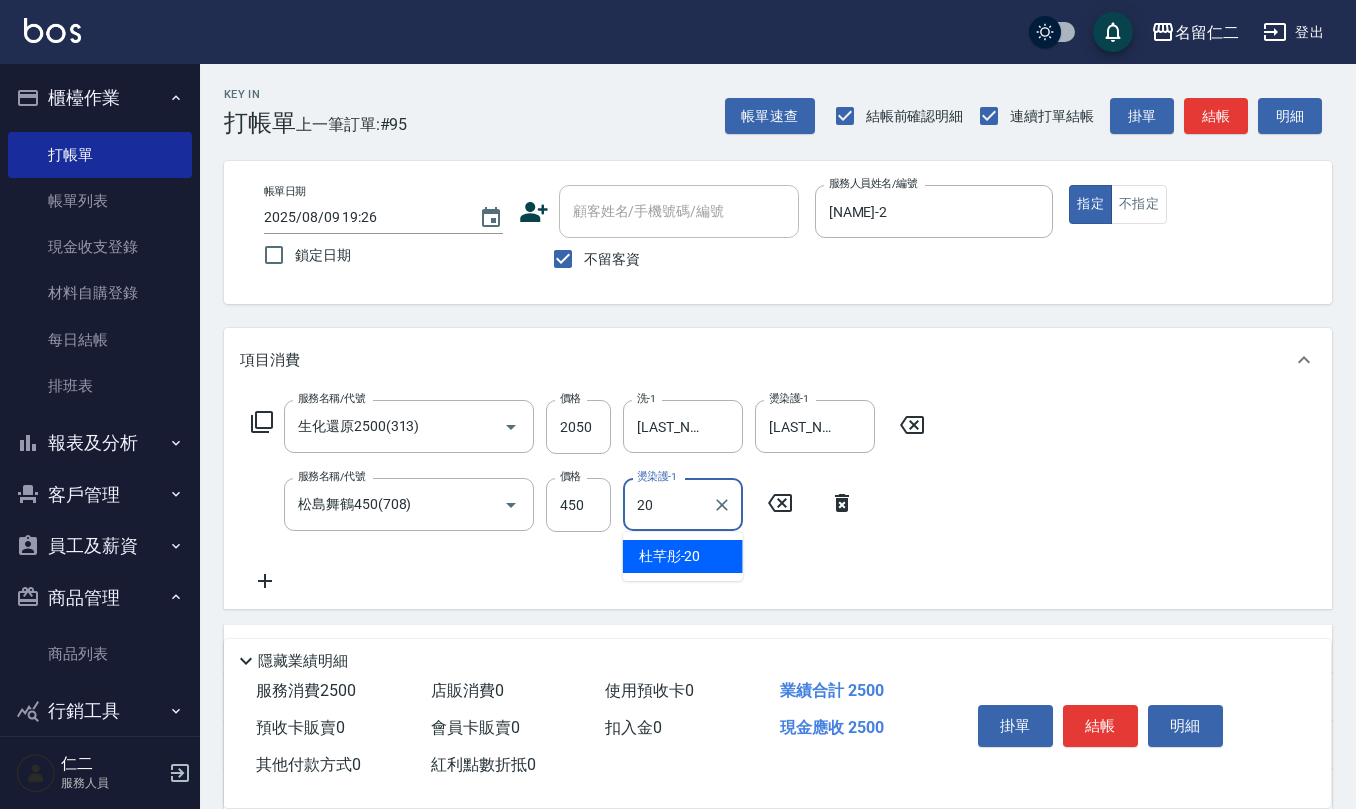 type on "[LAST] - 20" 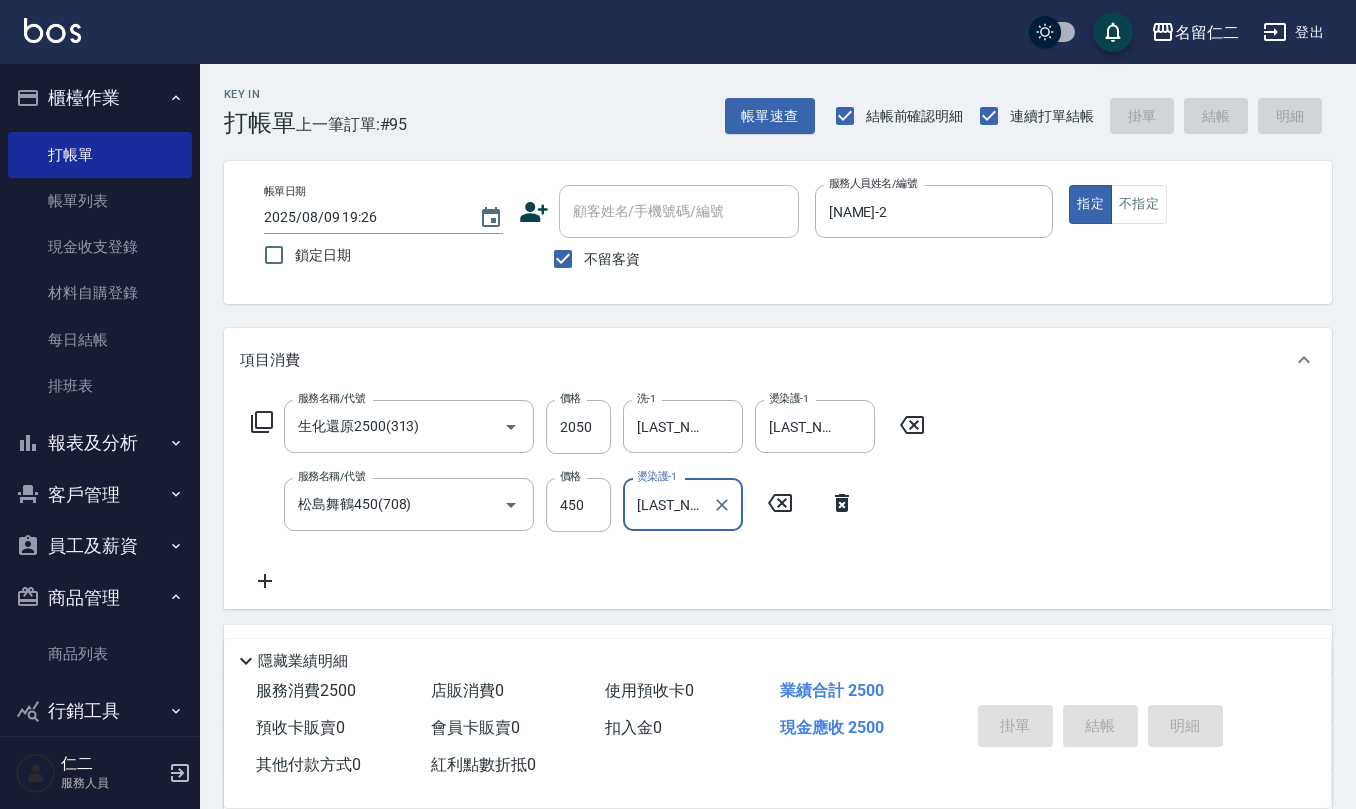 type on "2025/08/09 19:27" 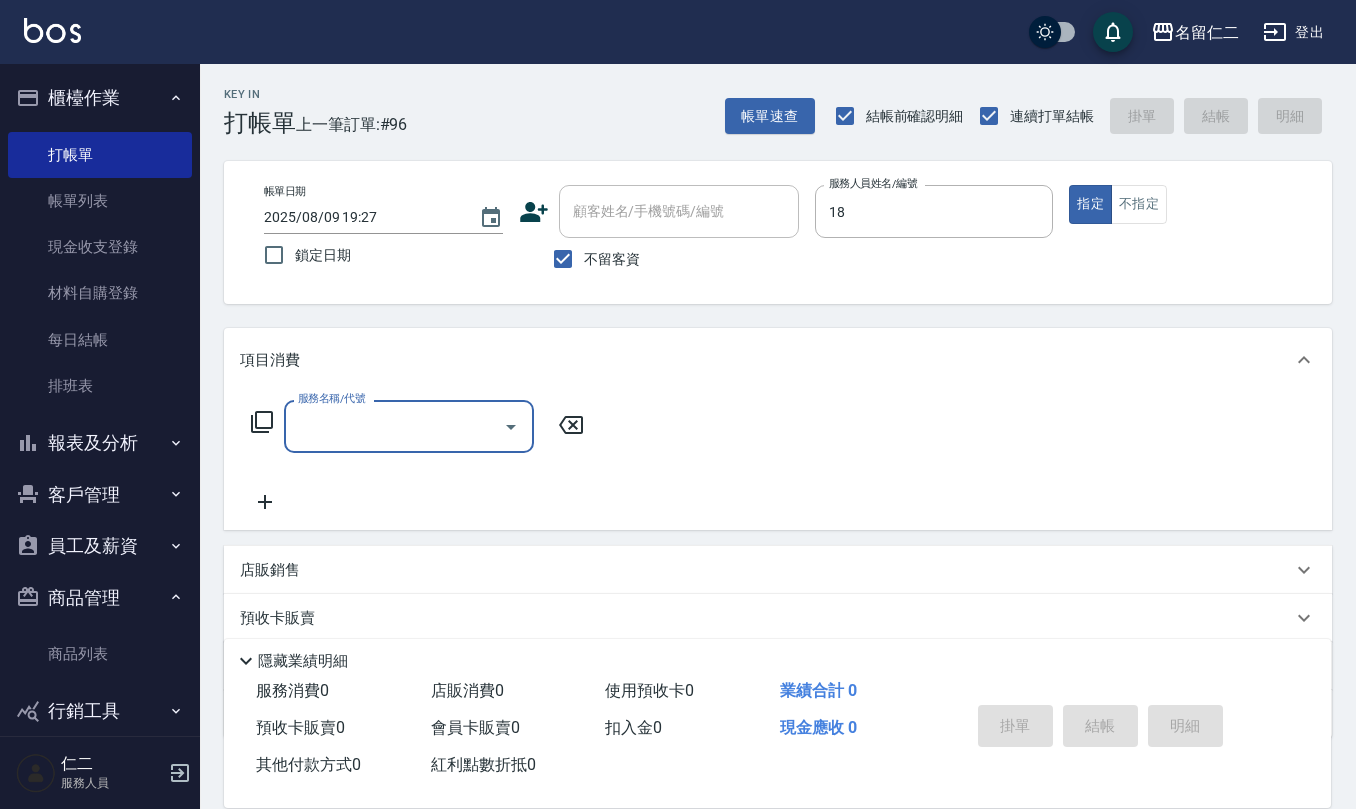 type on "吳婉如-18" 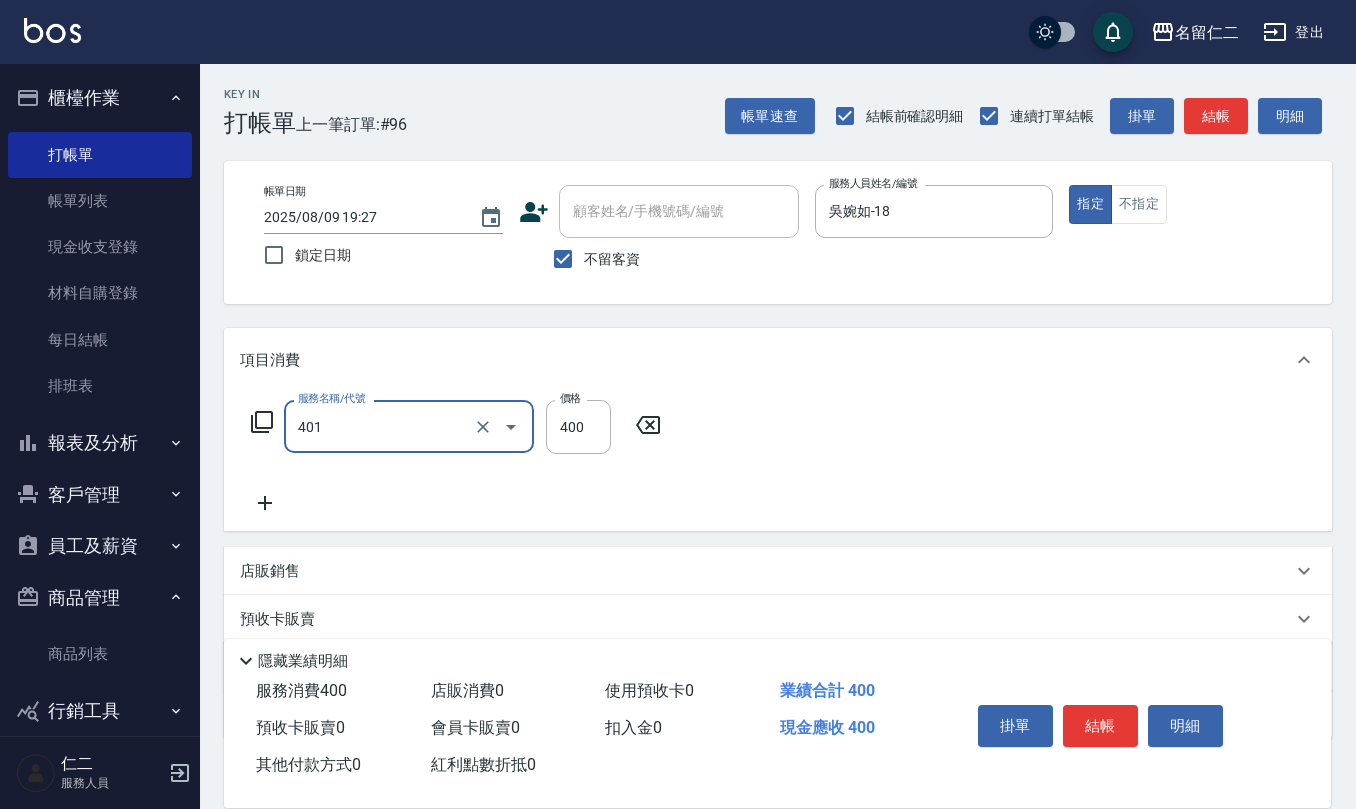 type on "剪髮(401)" 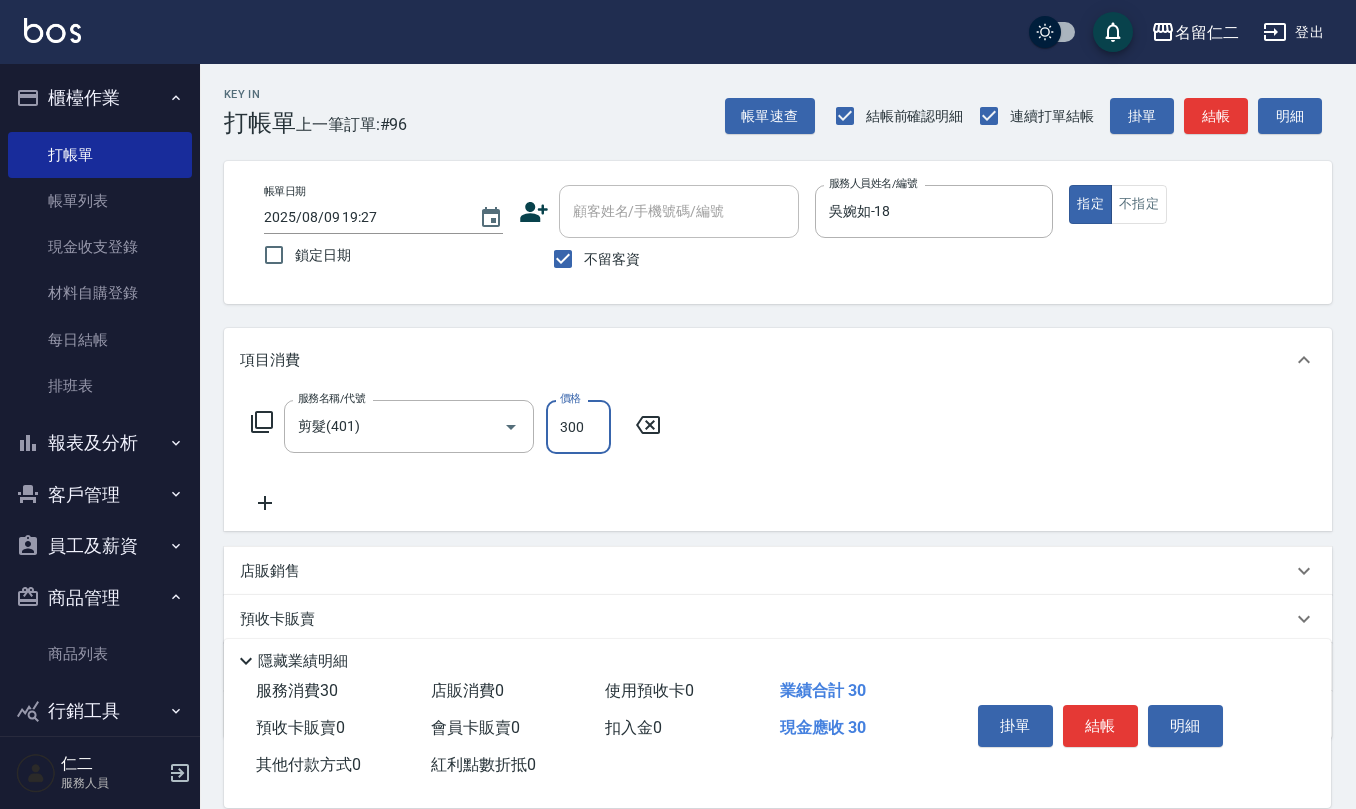 type on "300" 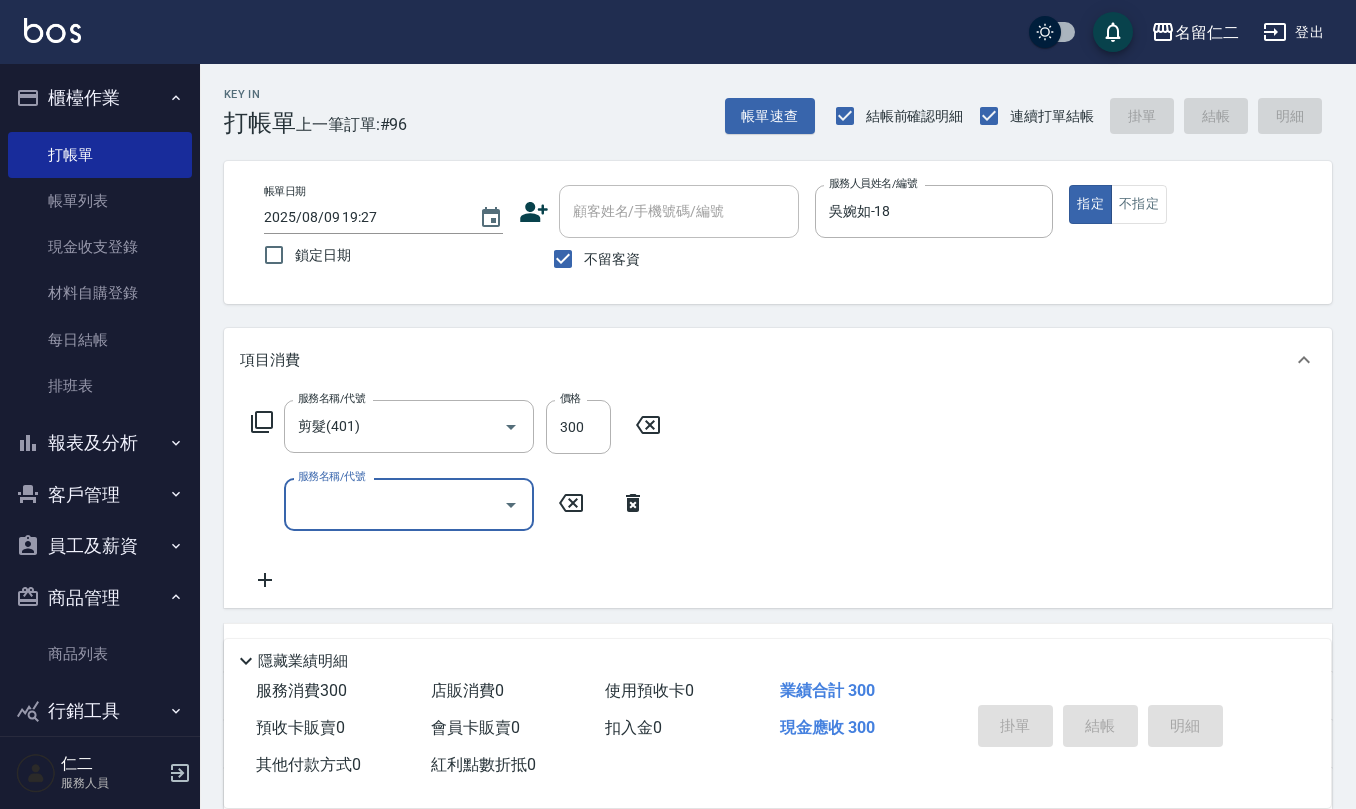type 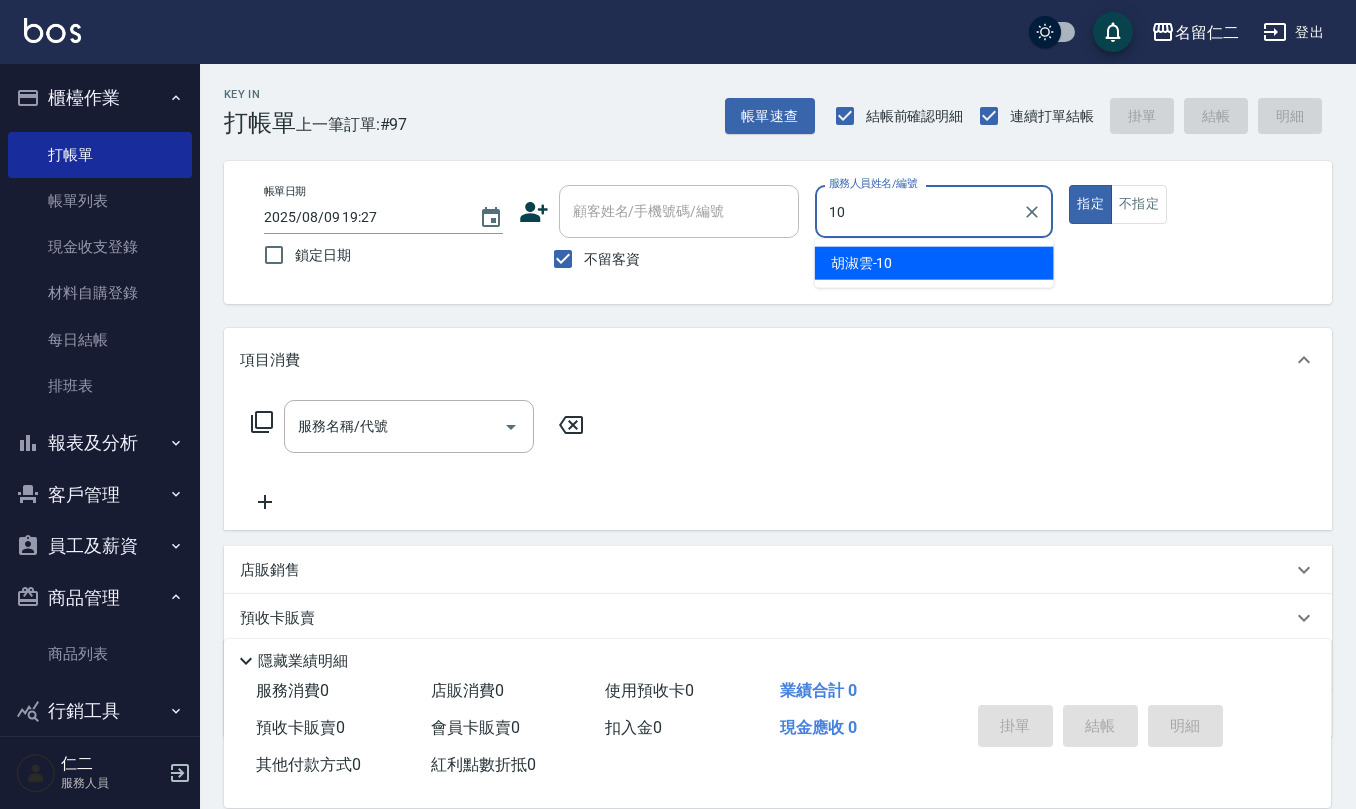 type on "胡淑雲-10" 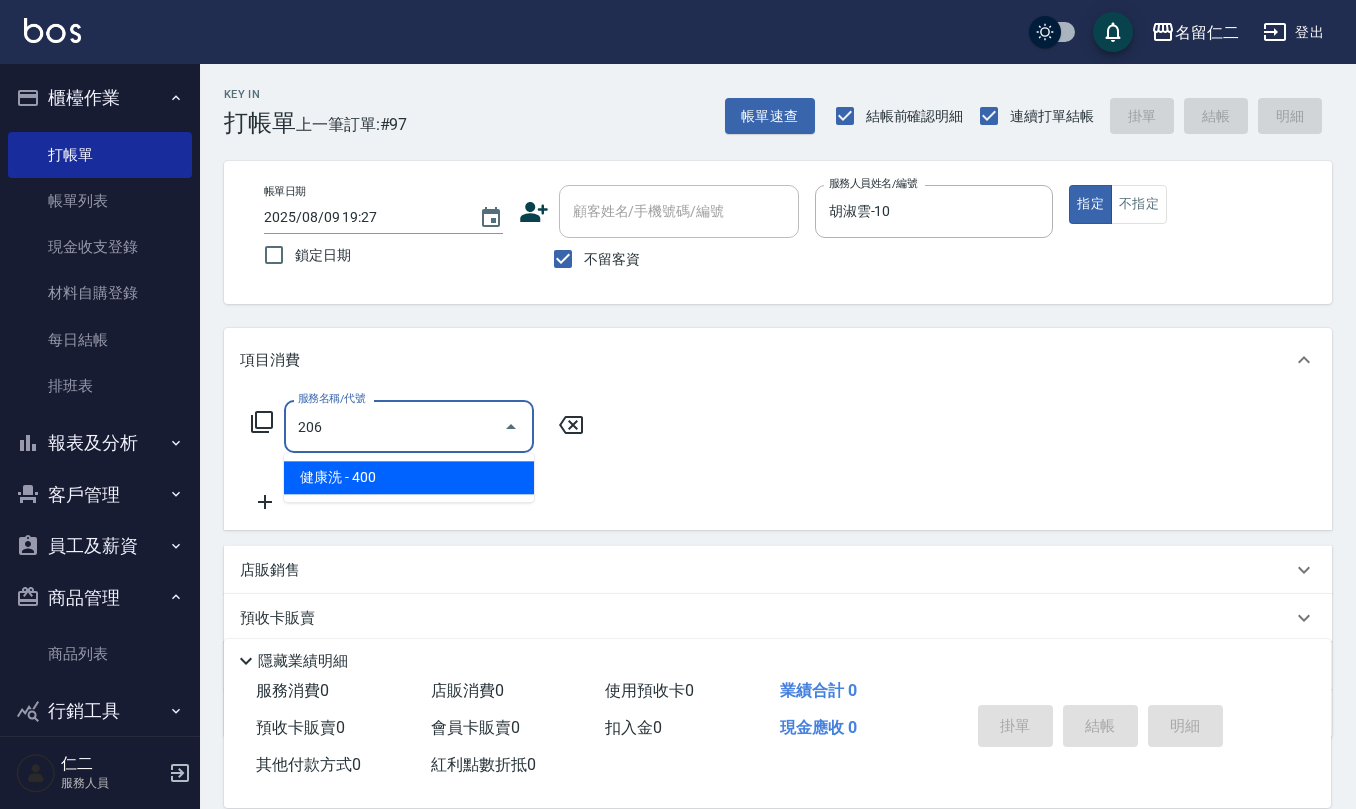 type on "健康洗(206)" 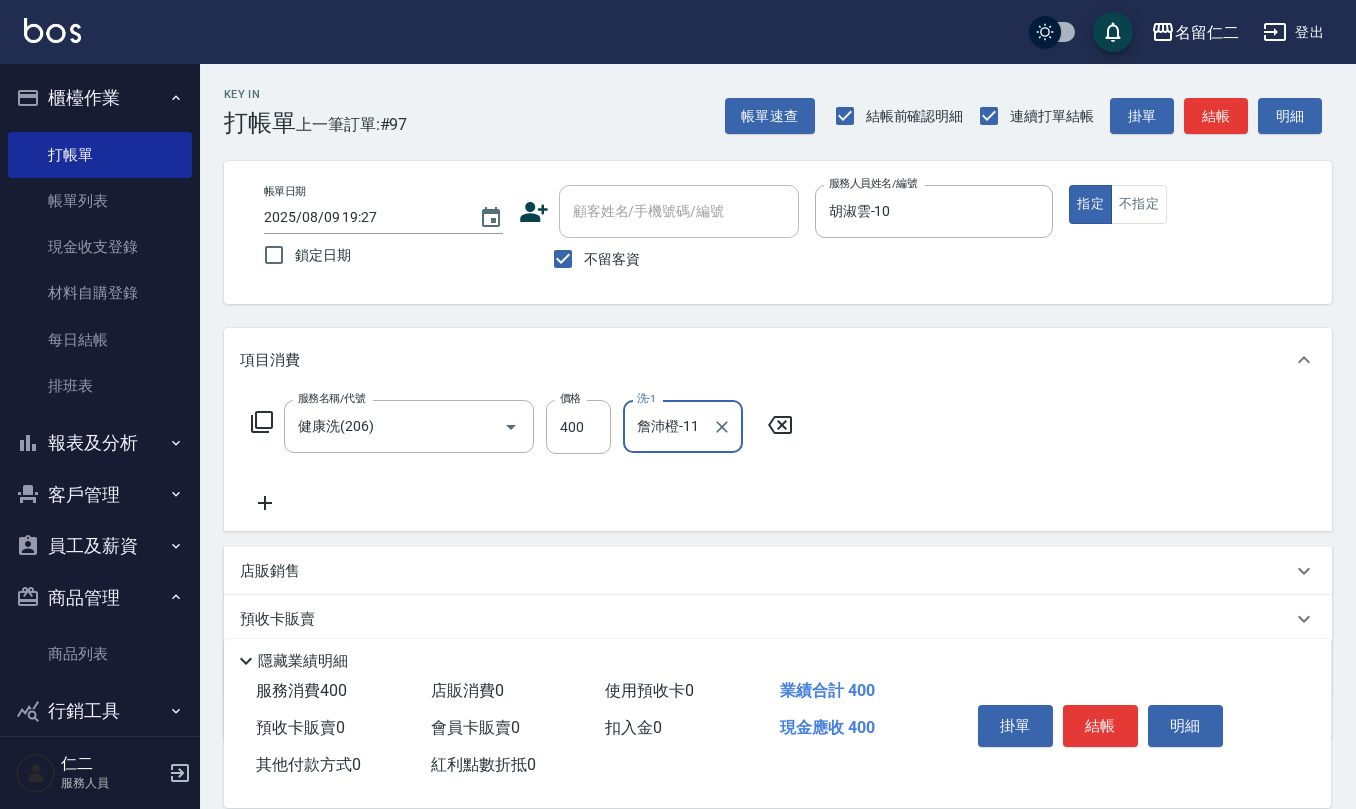 type on "詹沛橙-11" 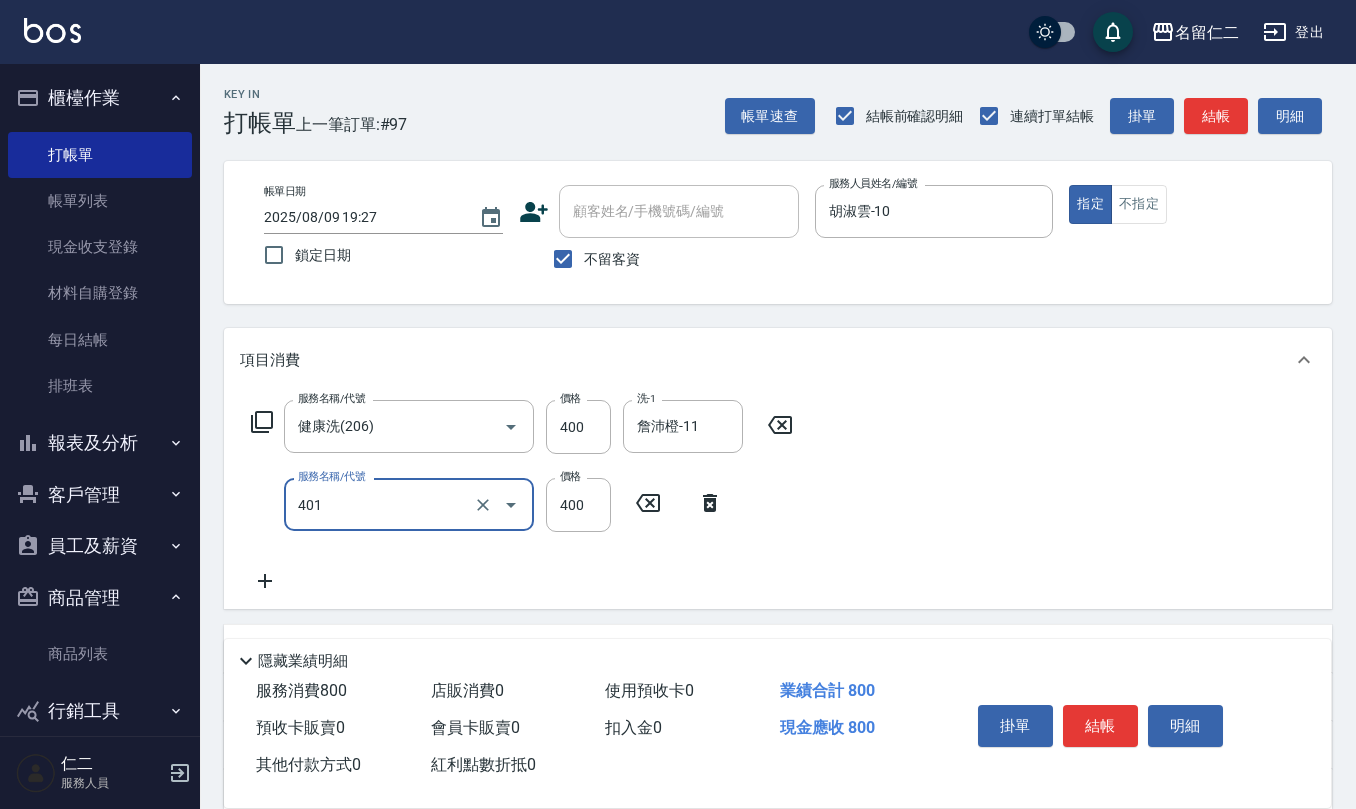 type on "剪髮(401)" 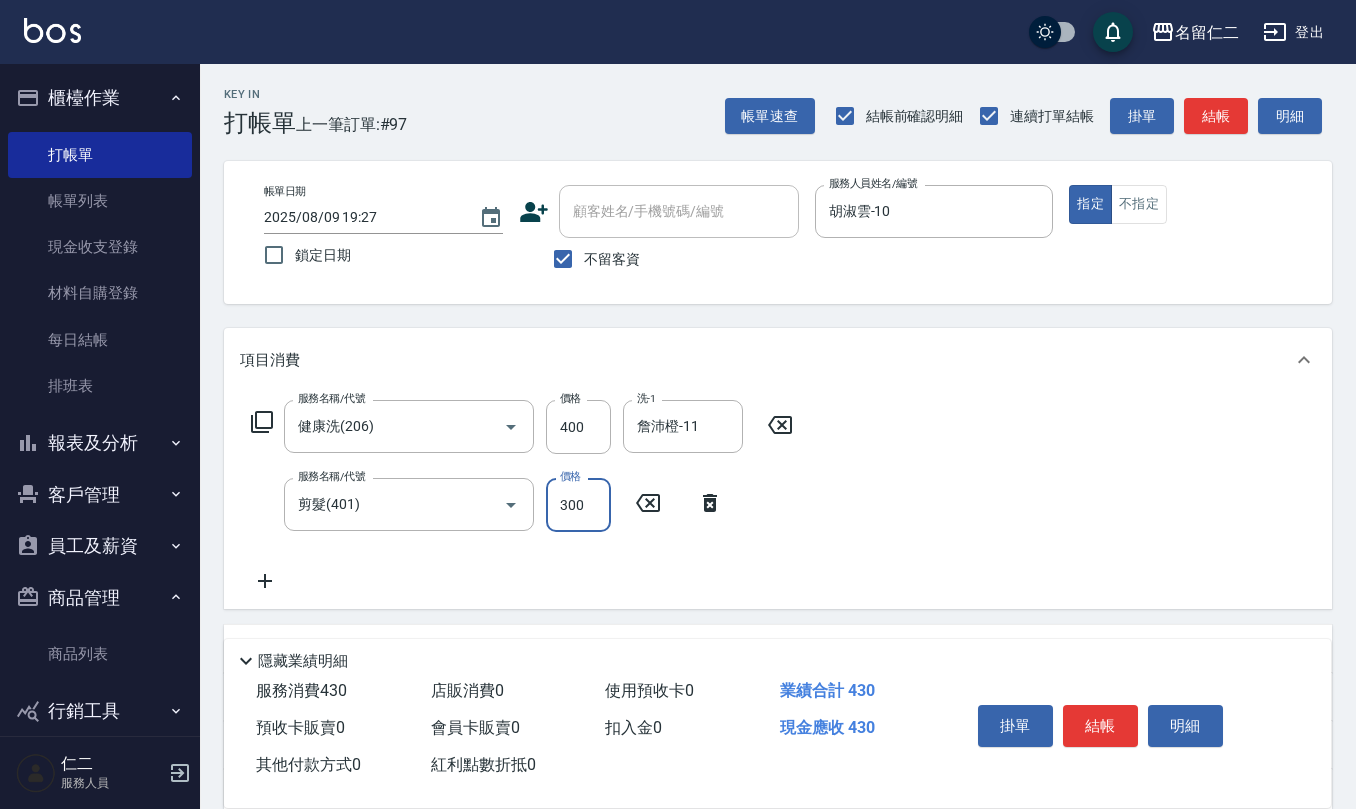 type on "300" 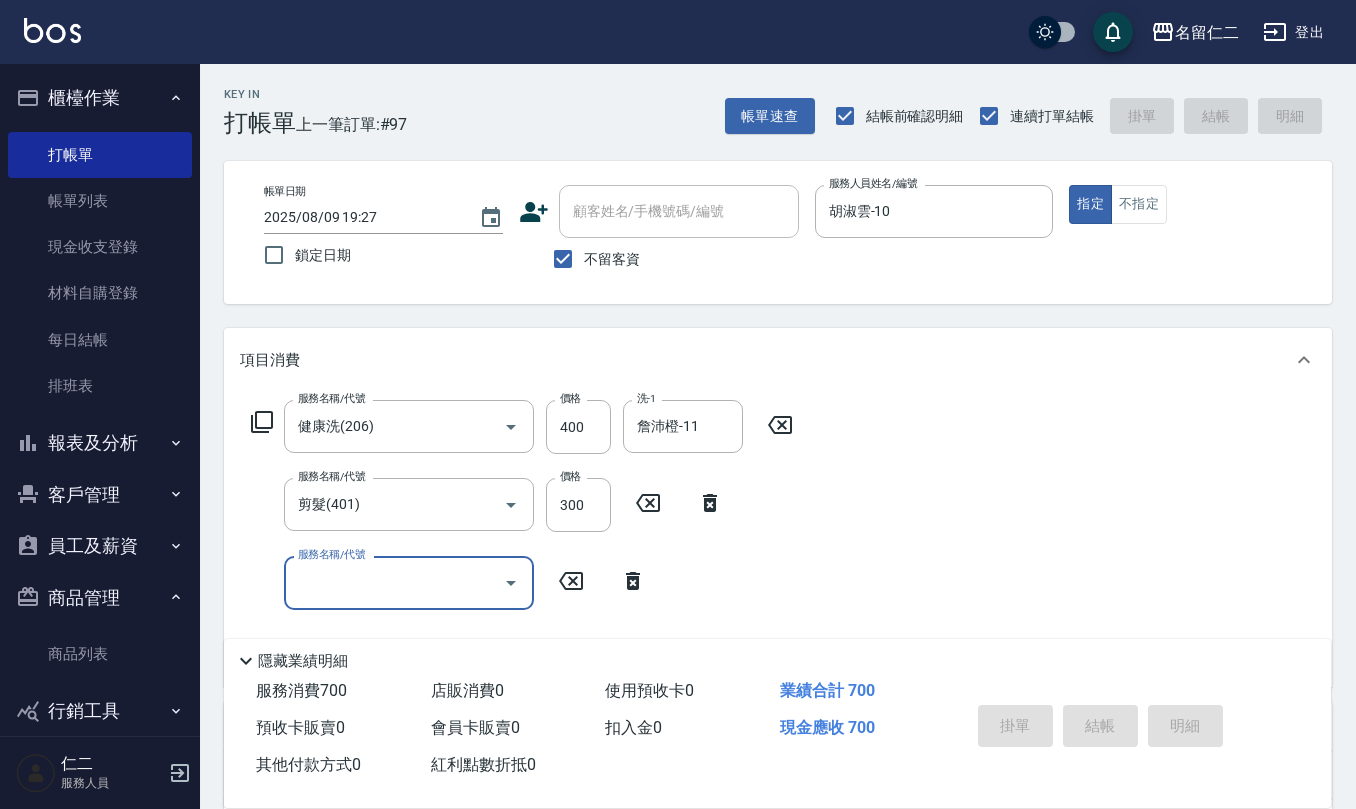 type 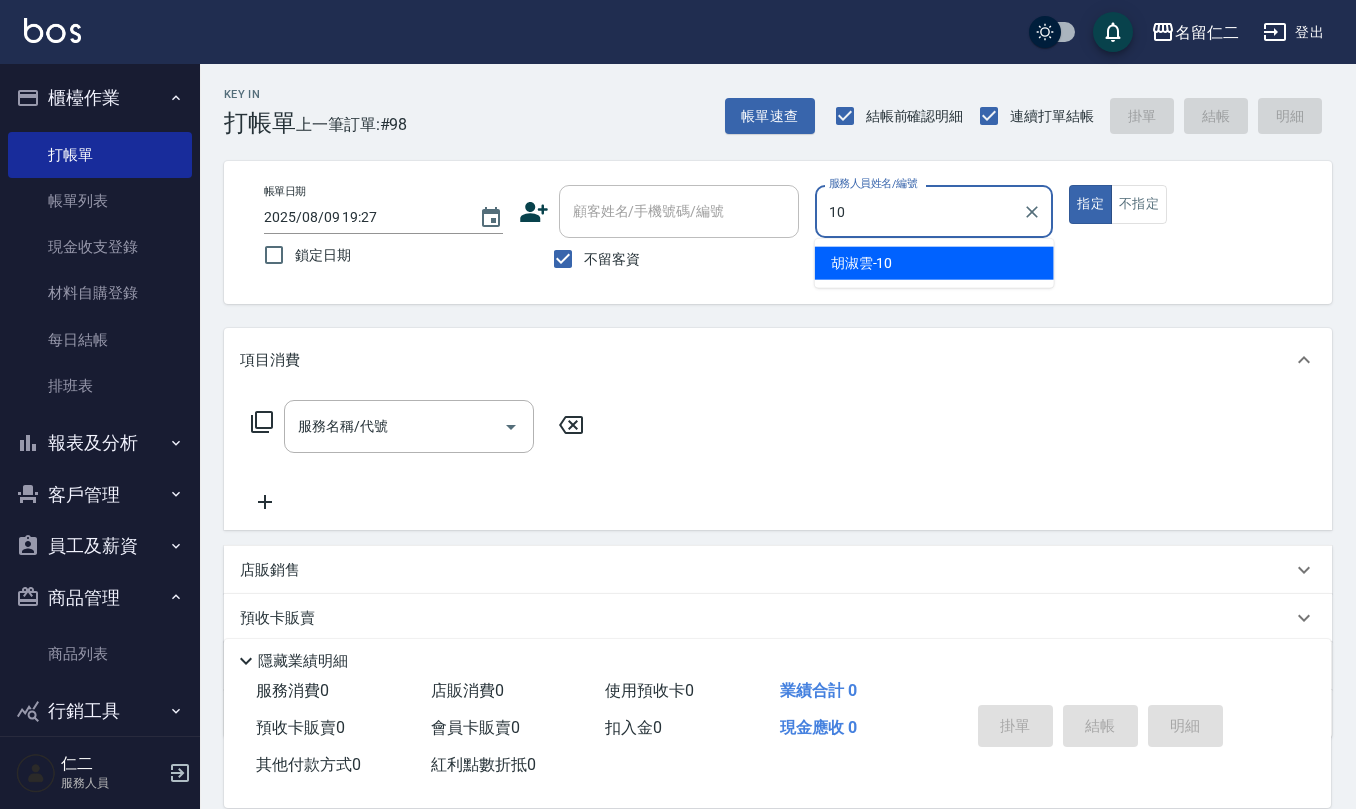 type on "胡淑雲-10" 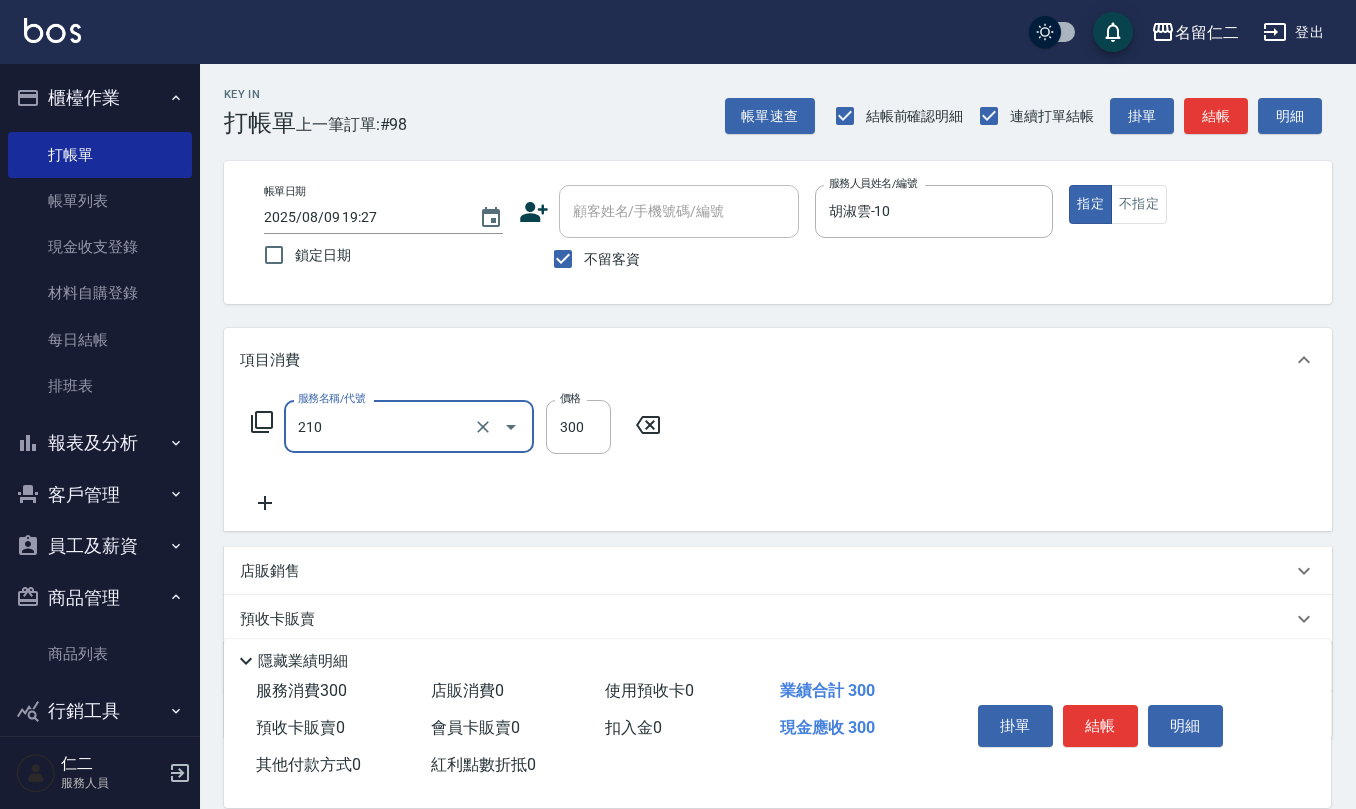 type on "歐娜洗髮精(210)" 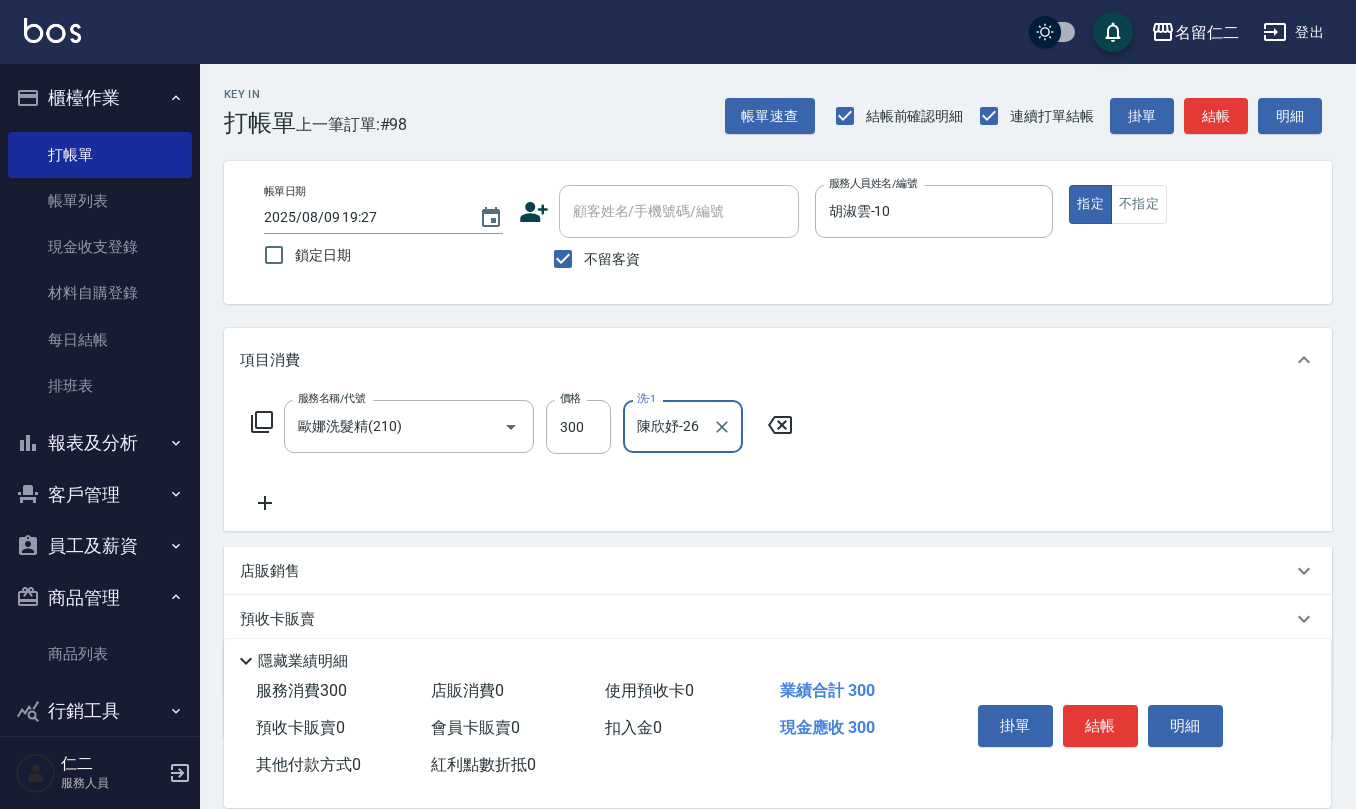 type on "陳欣妤-26" 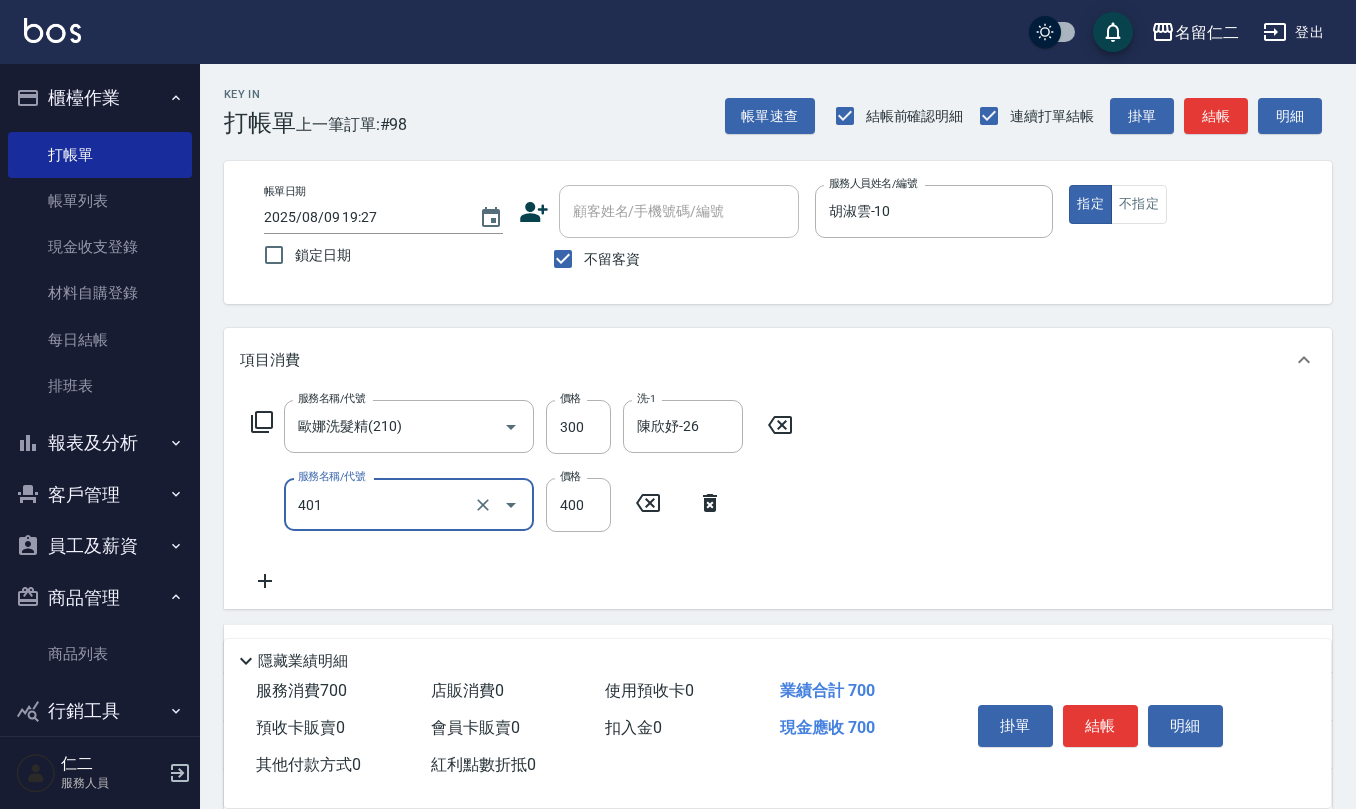 type on "剪髮(401)" 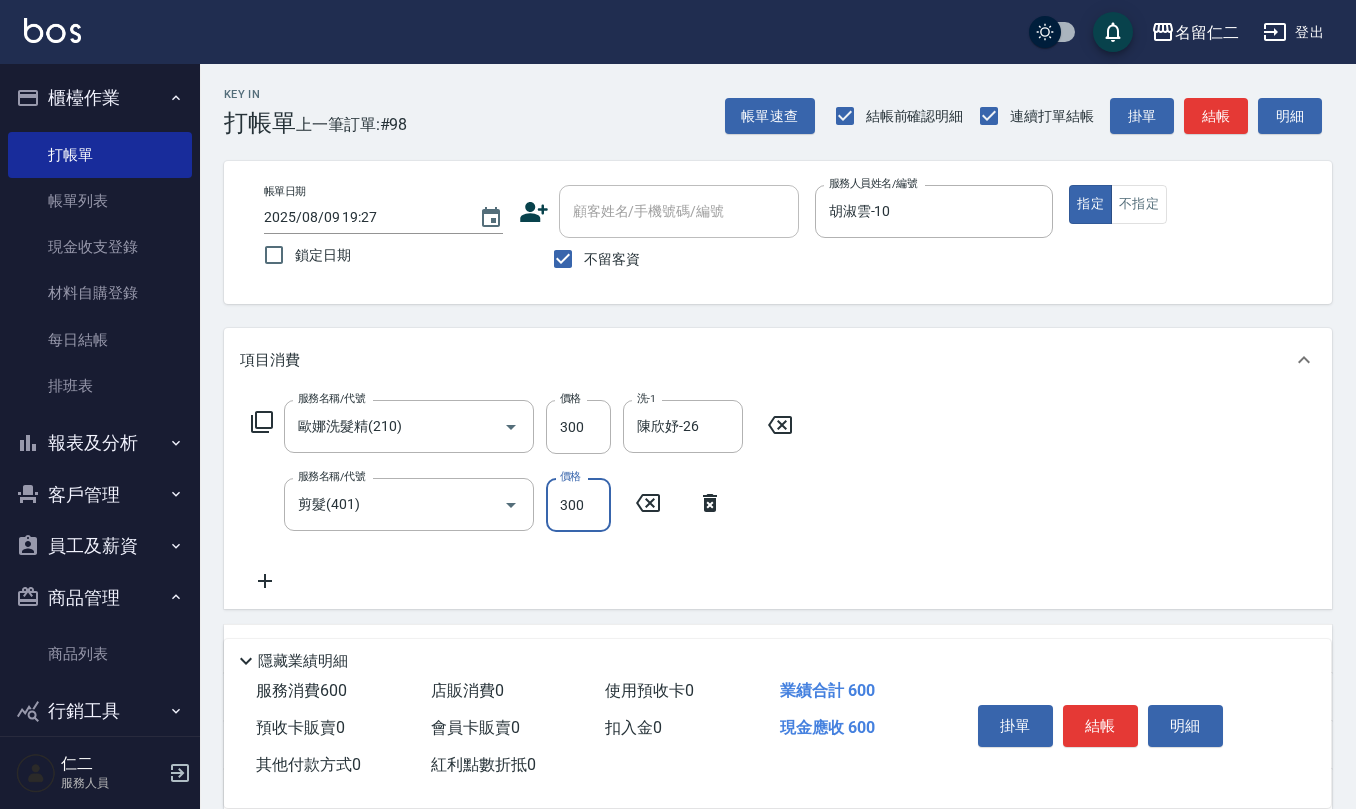 type on "300" 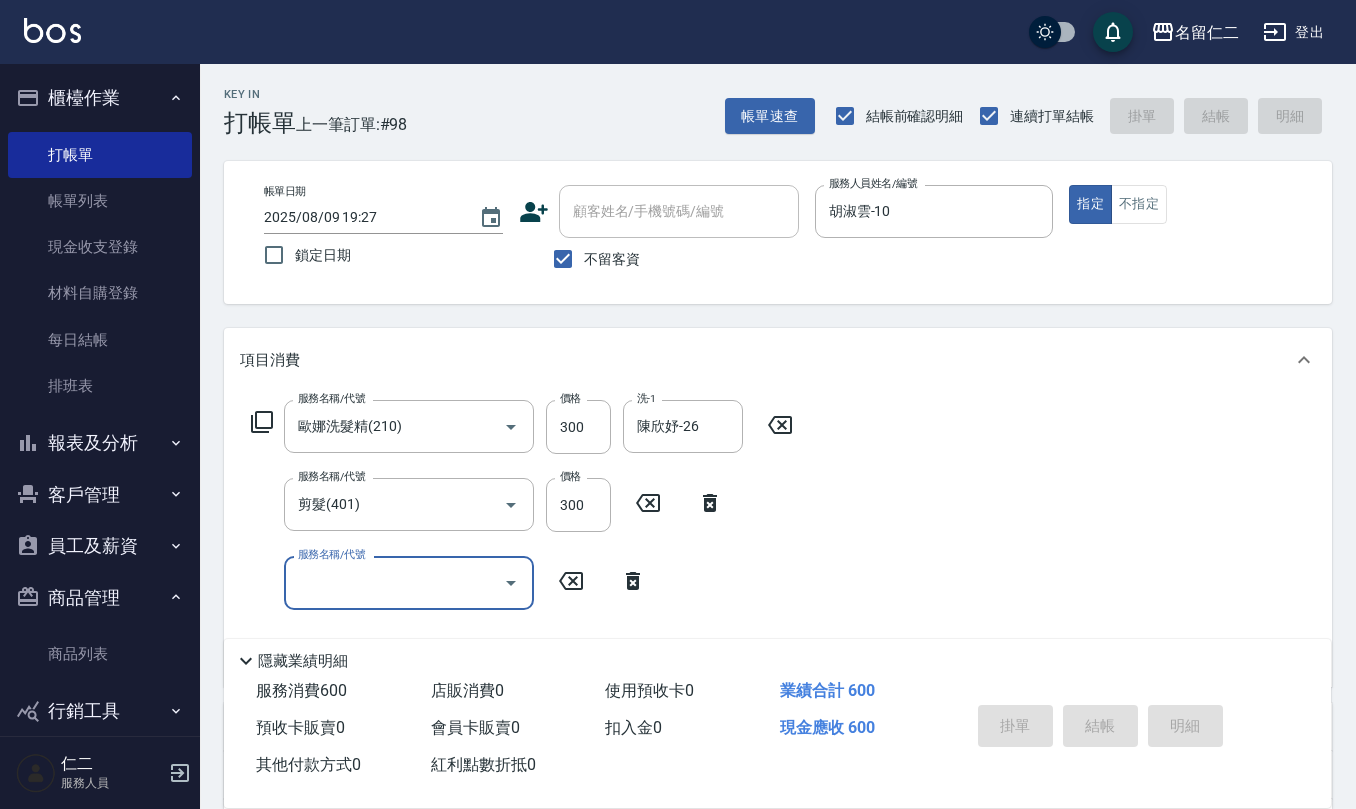 type on "2025/08/09 19:28" 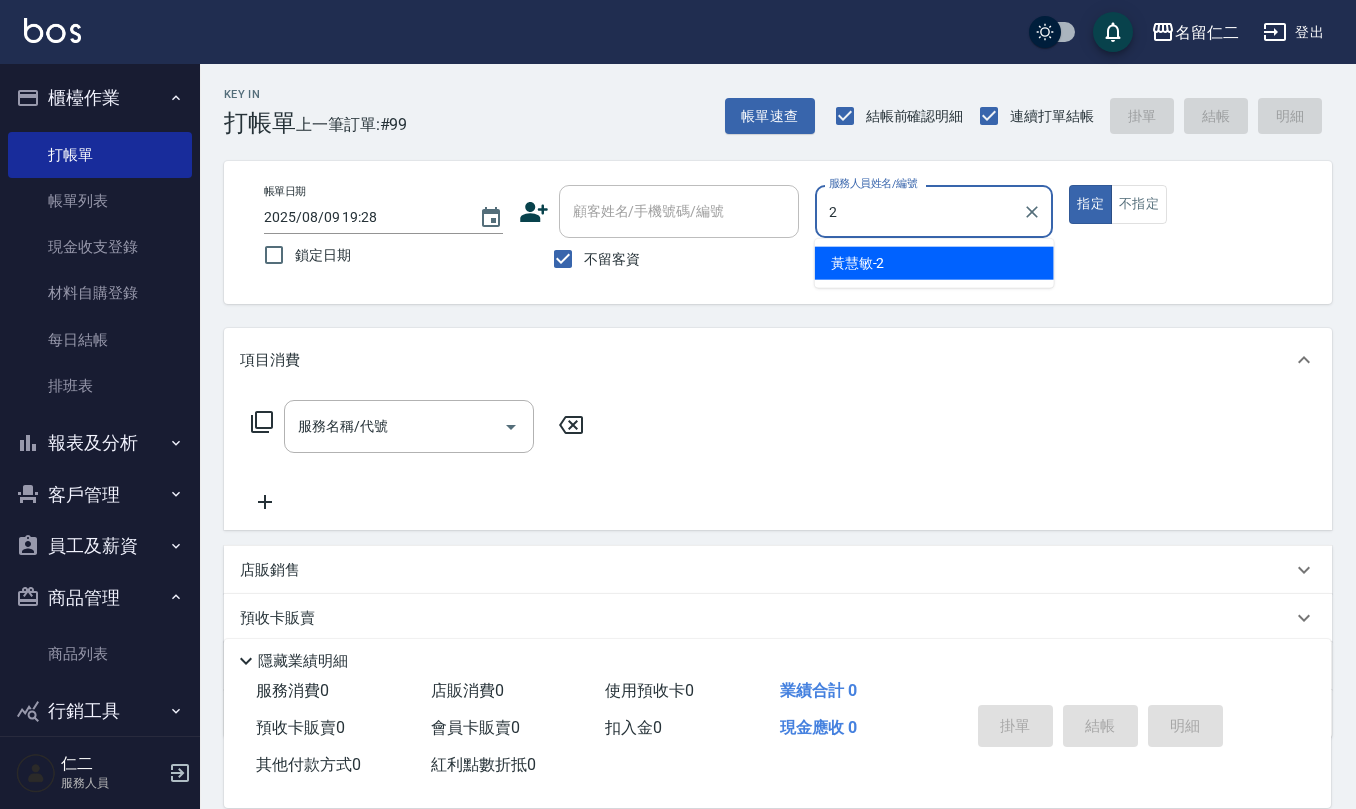 type on "[LAST] - 2" 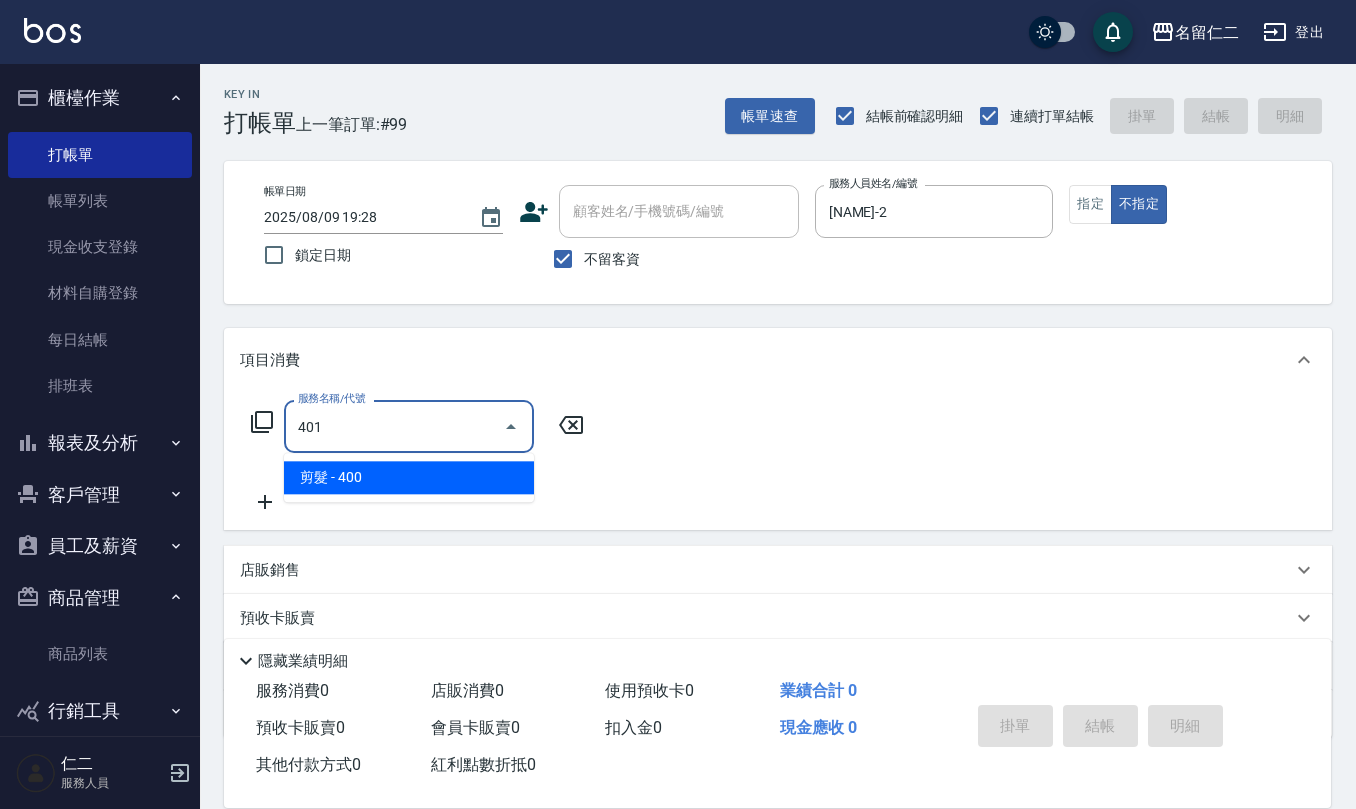 type on "剪髮(401)" 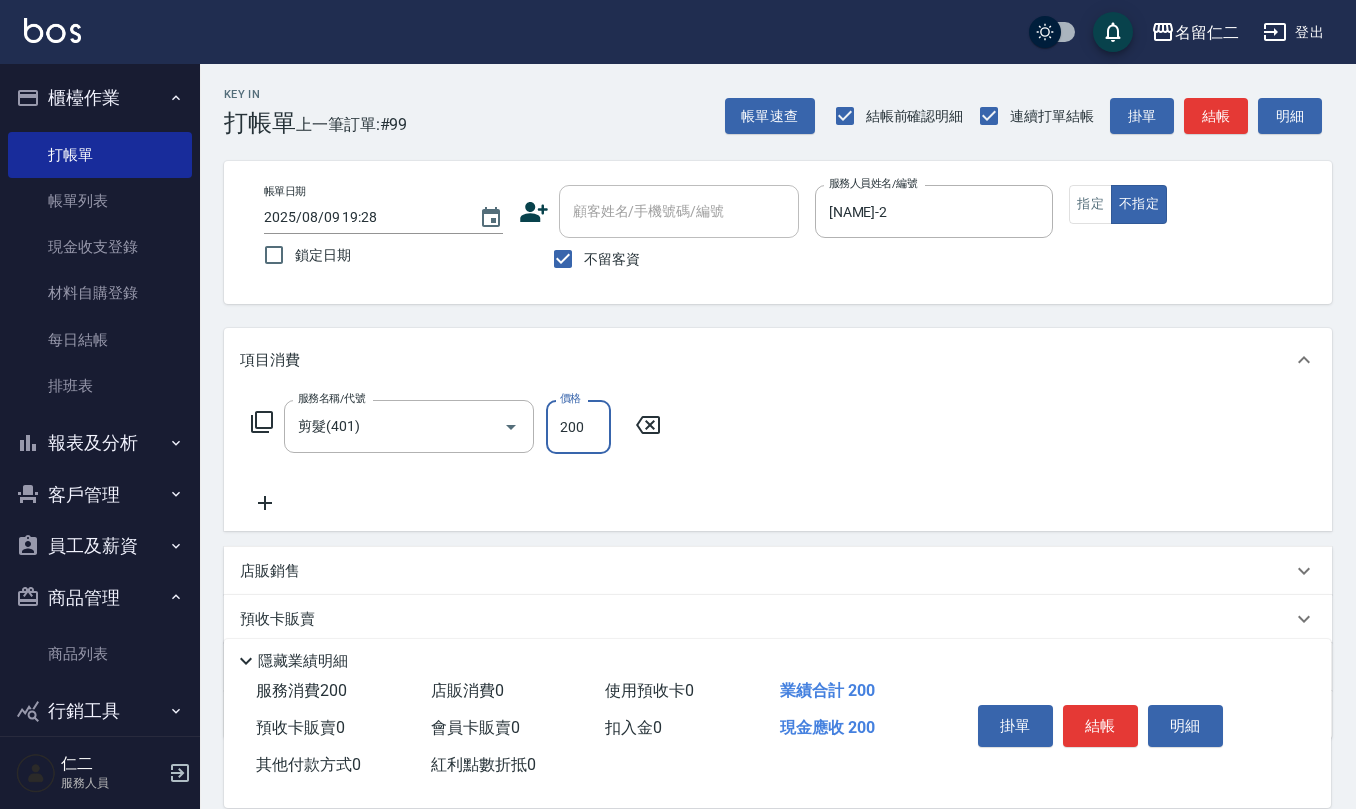 type on "200" 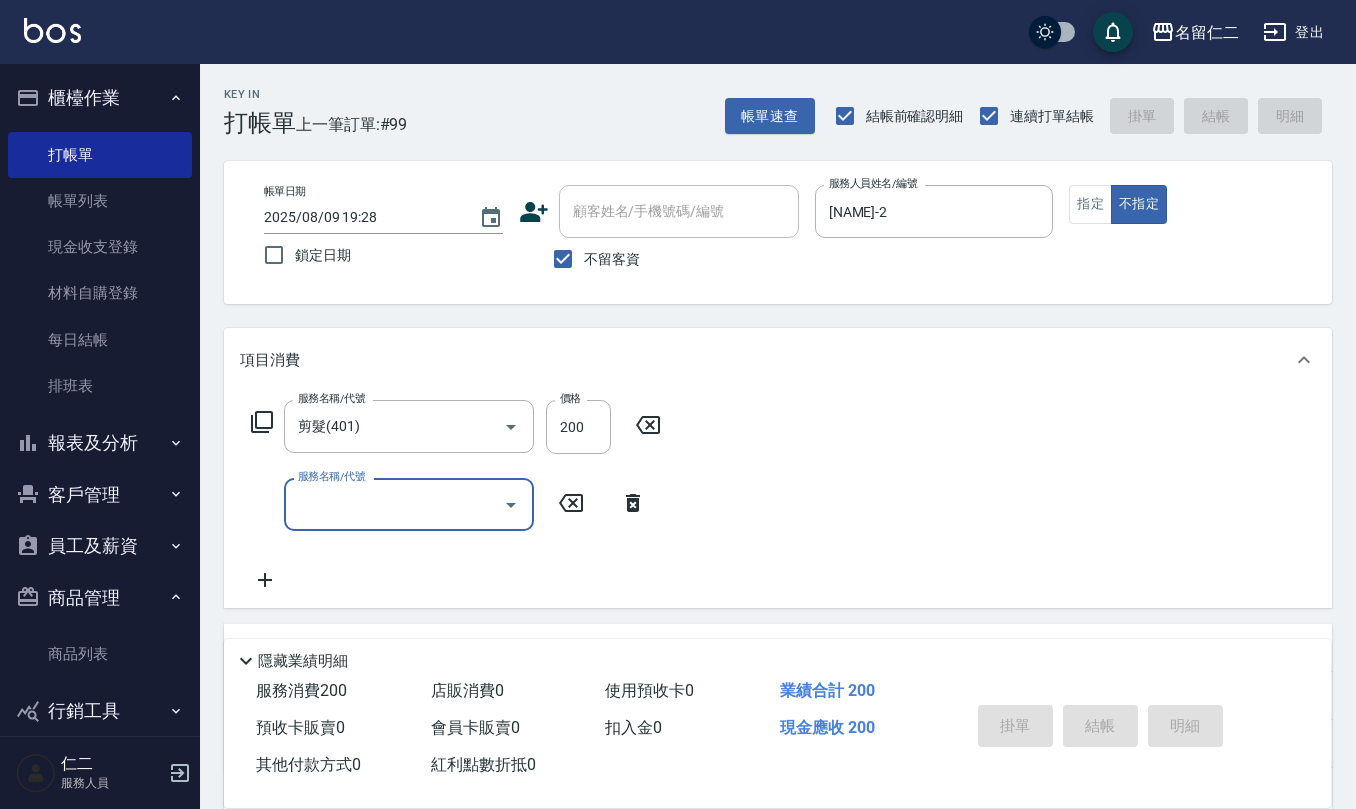type 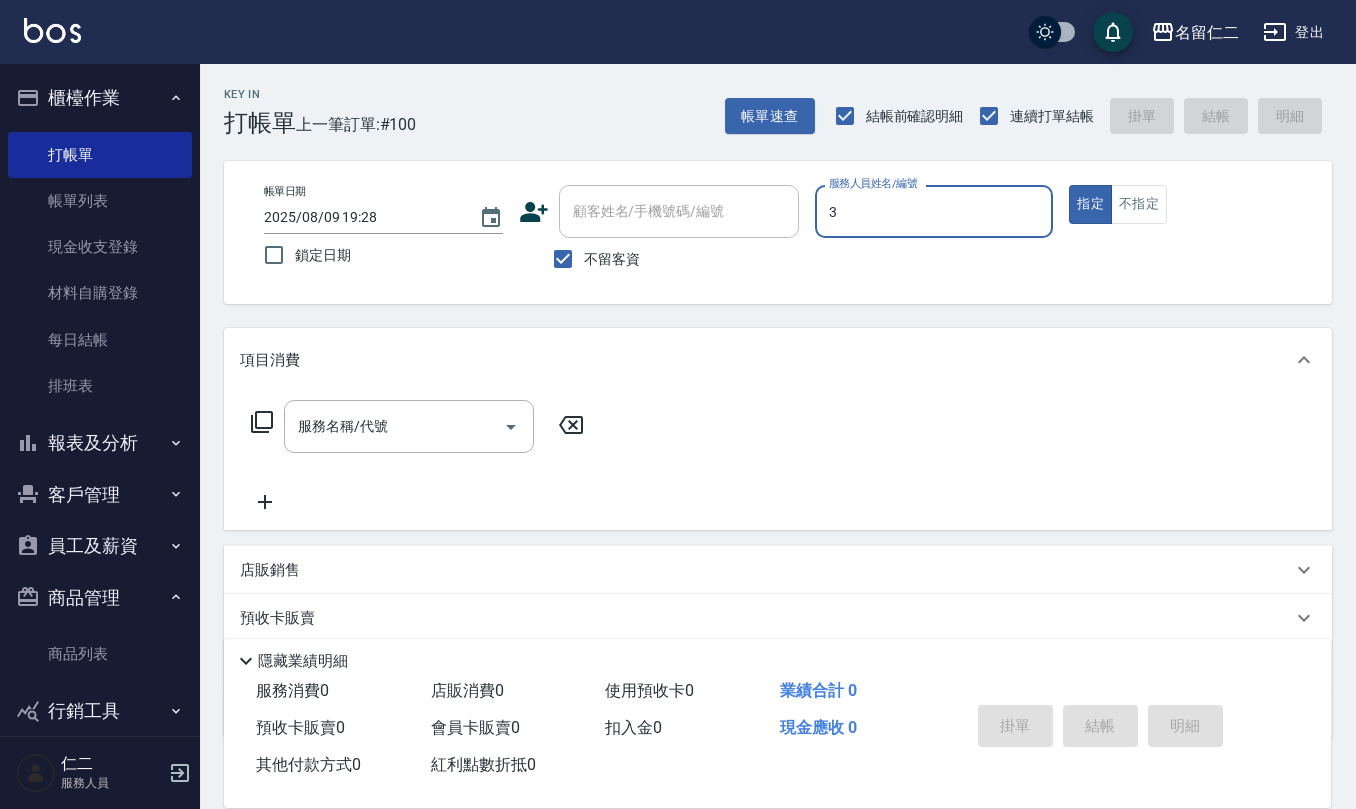 type on "陳旅玨-3" 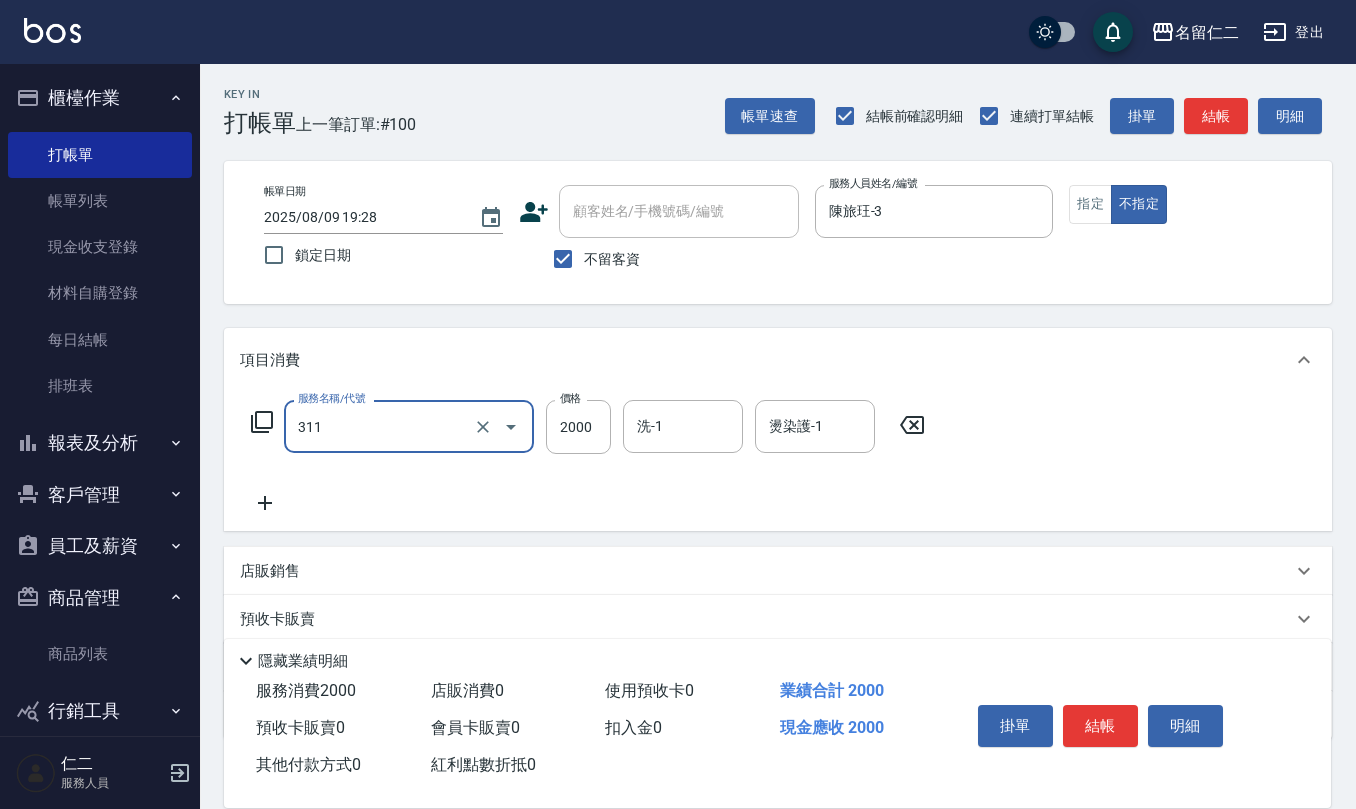 type on "生化離子燙2000(311)" 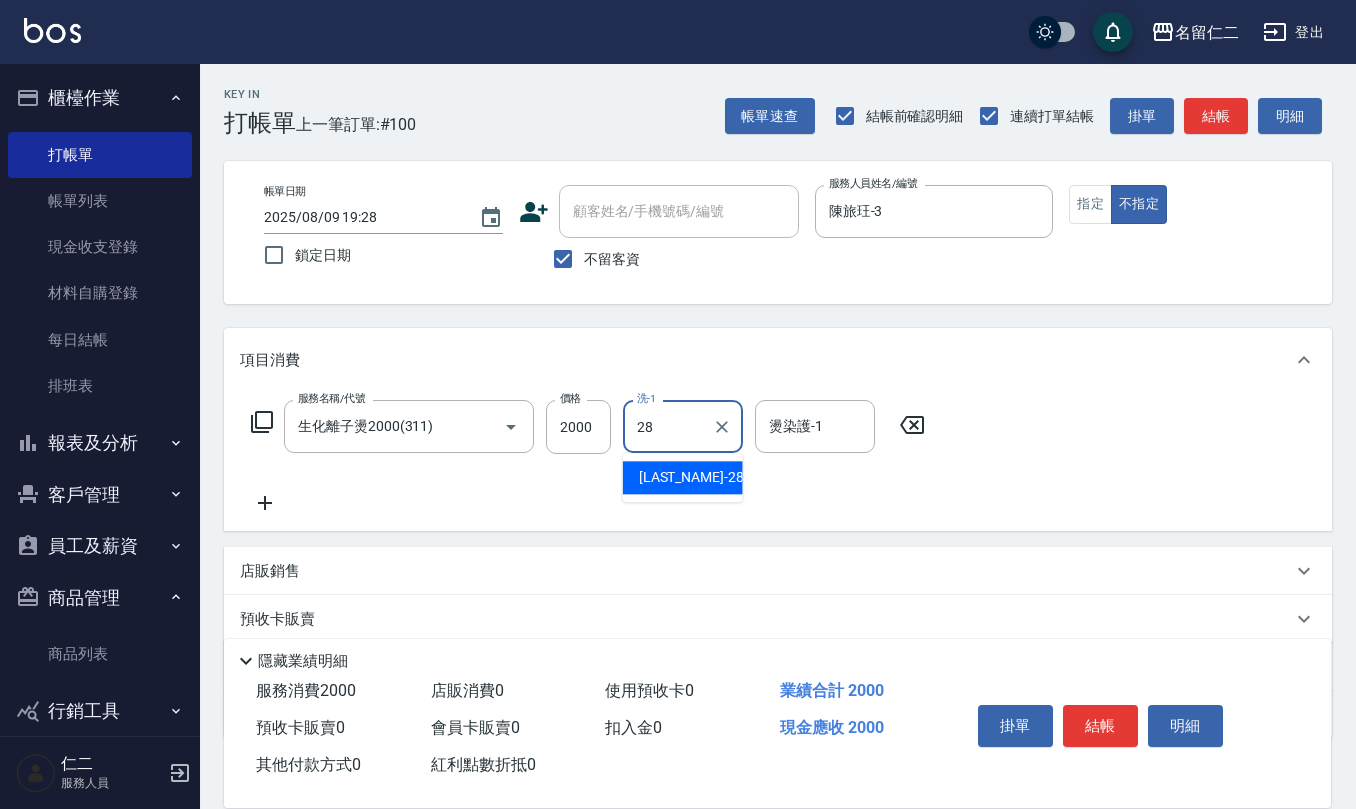 type on "陳柏暽-28" 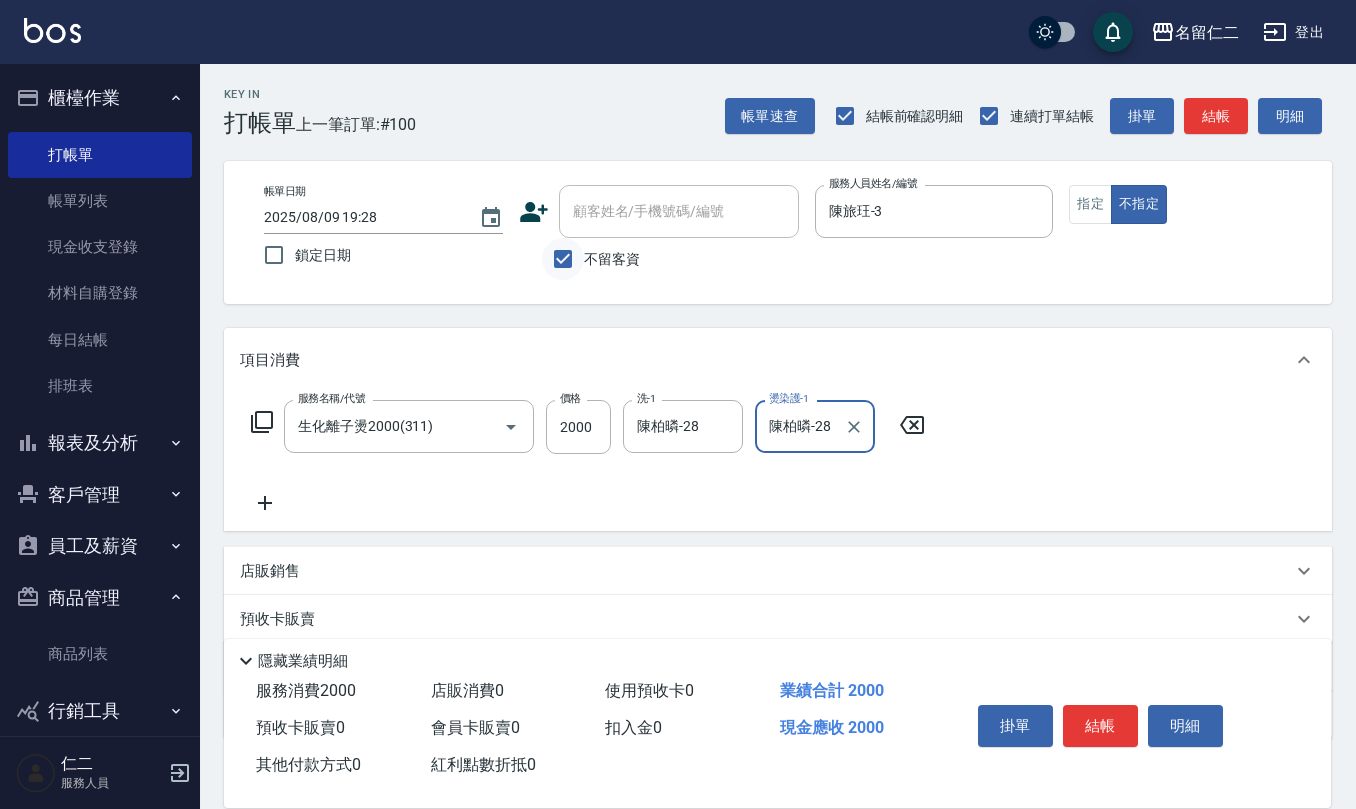 type on "陳柏暽-28" 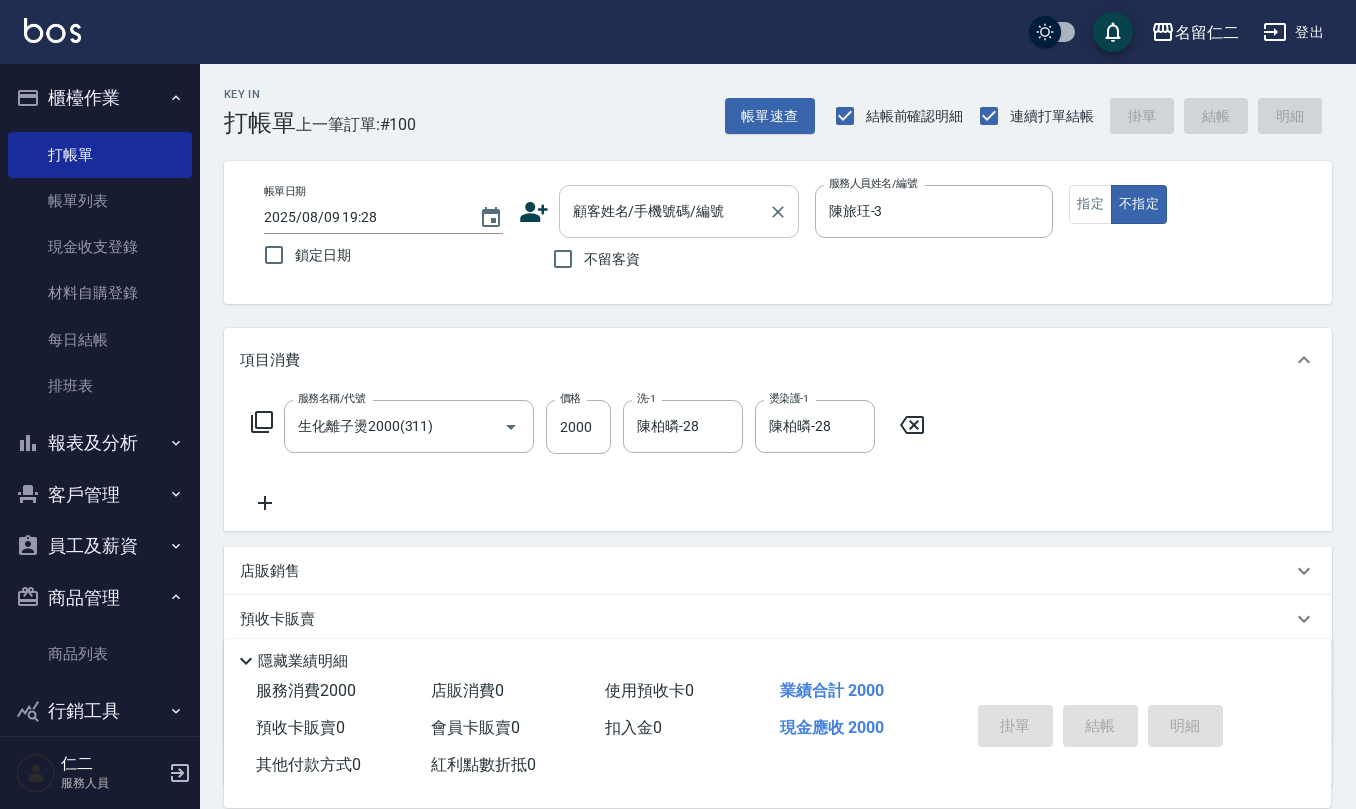 click on "顧客姓名/手機號碼/編號" at bounding box center [664, 211] 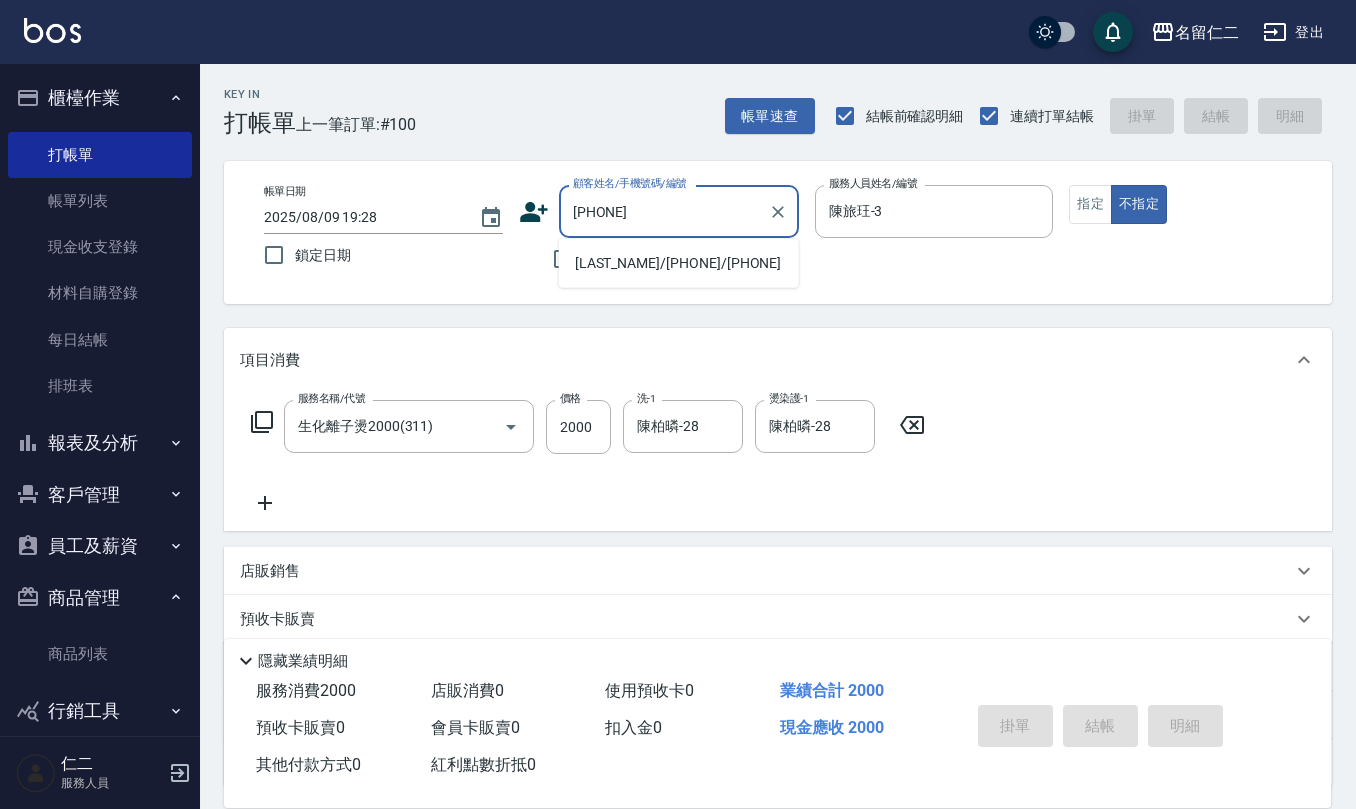 click on "游麗珠/0926008005/0926008005" at bounding box center (679, 263) 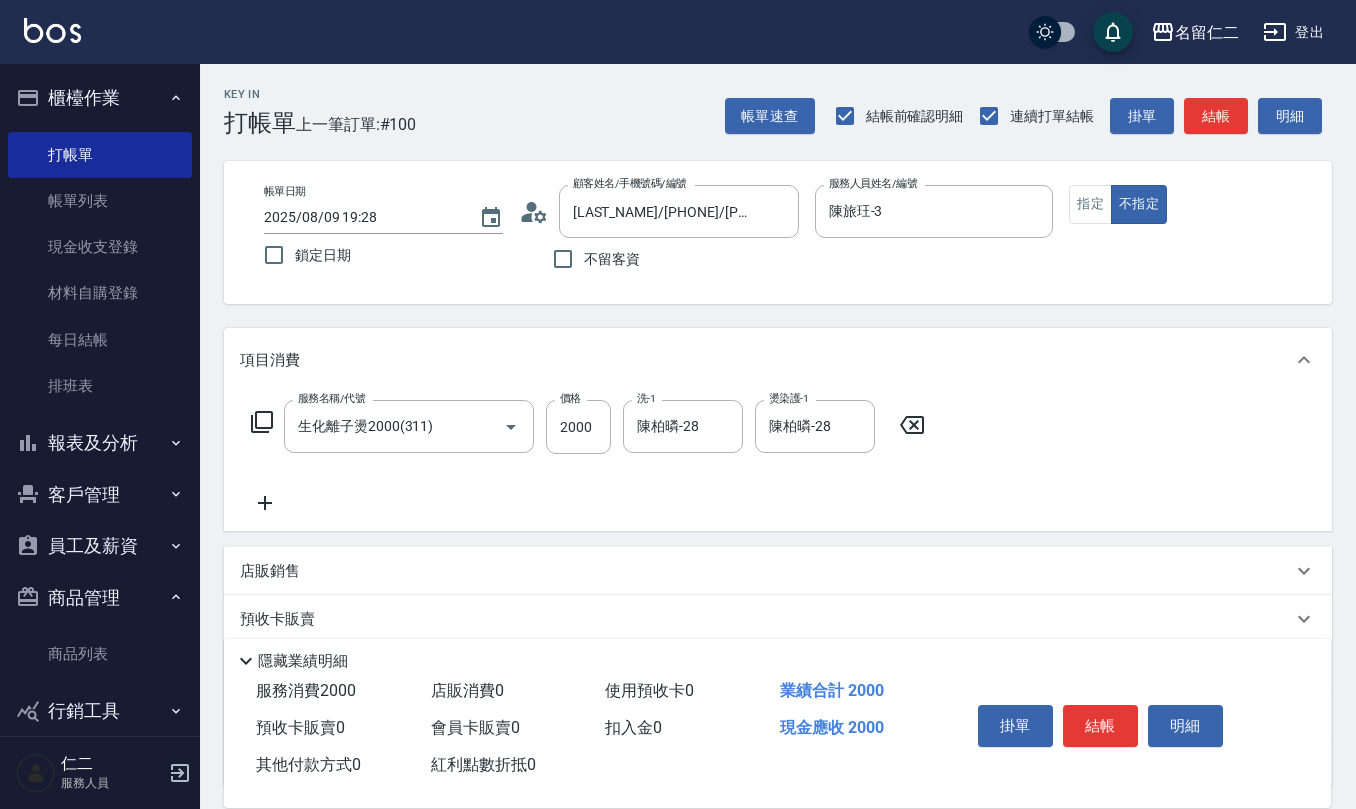 click 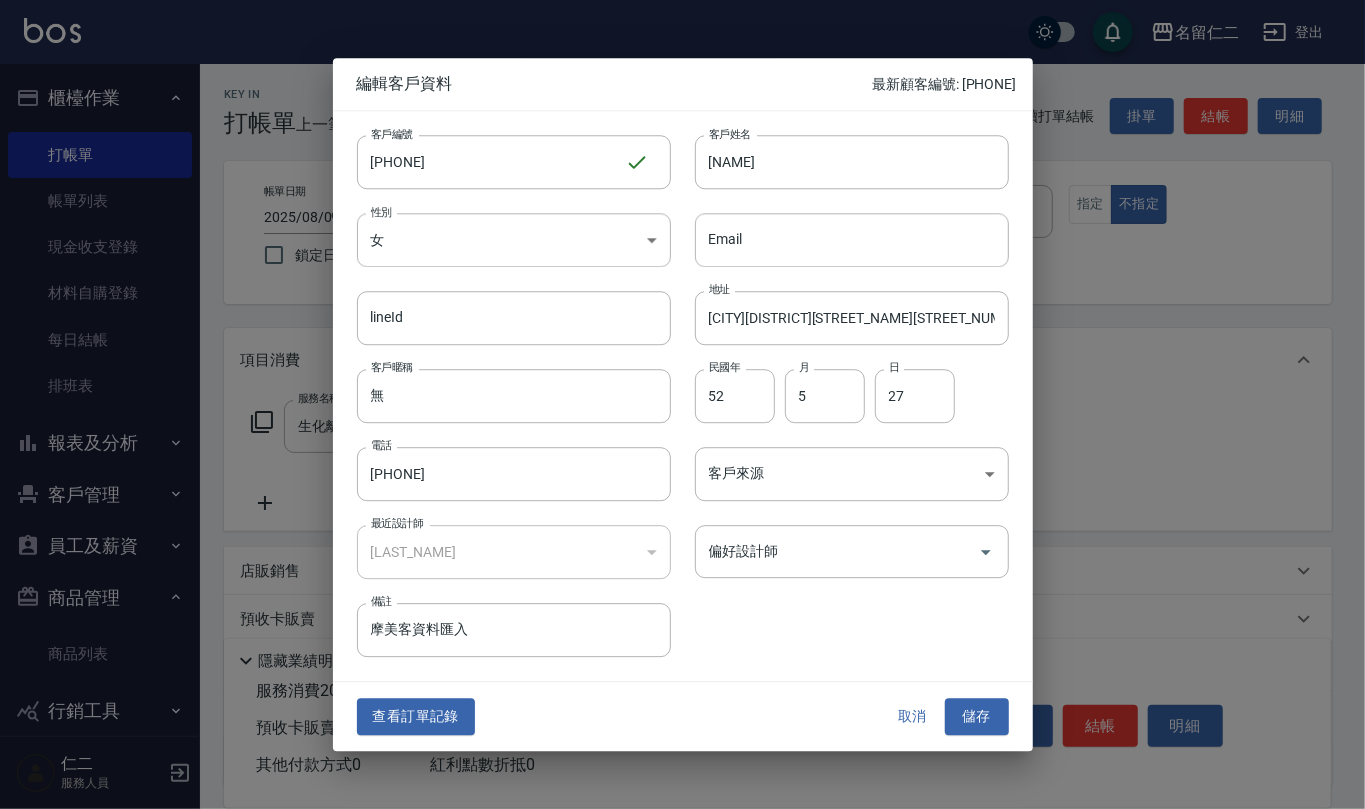 click on "取消" at bounding box center (913, 717) 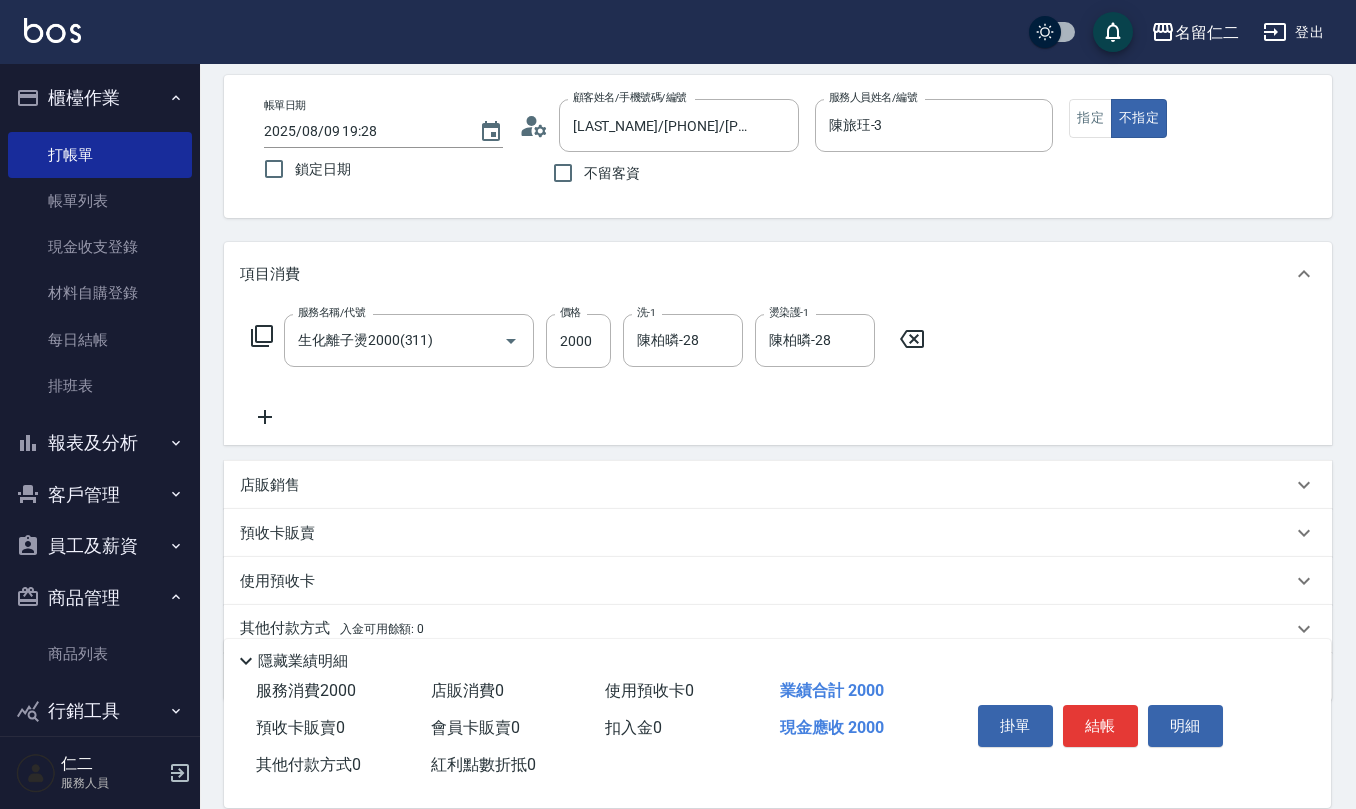 scroll, scrollTop: 0, scrollLeft: 0, axis: both 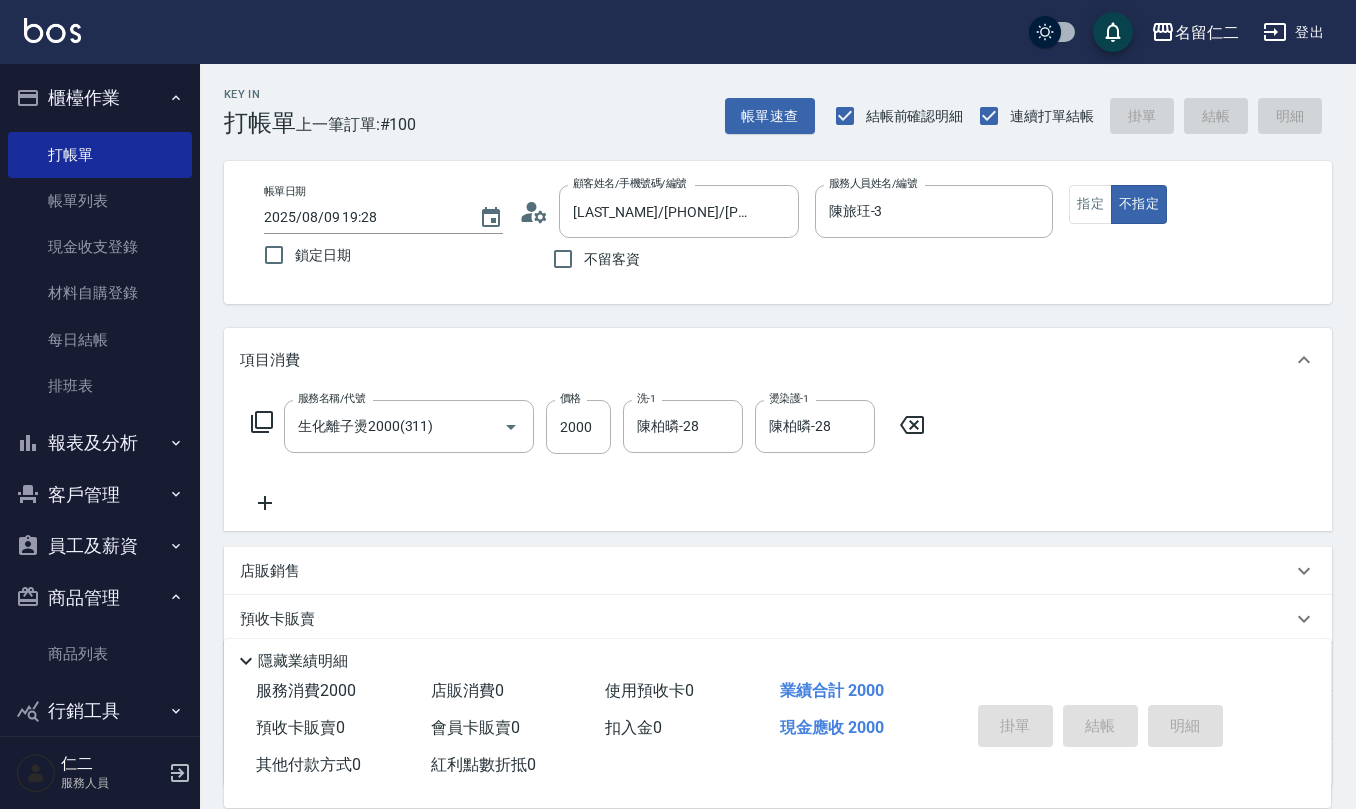 type on "2025/08/09 19:43" 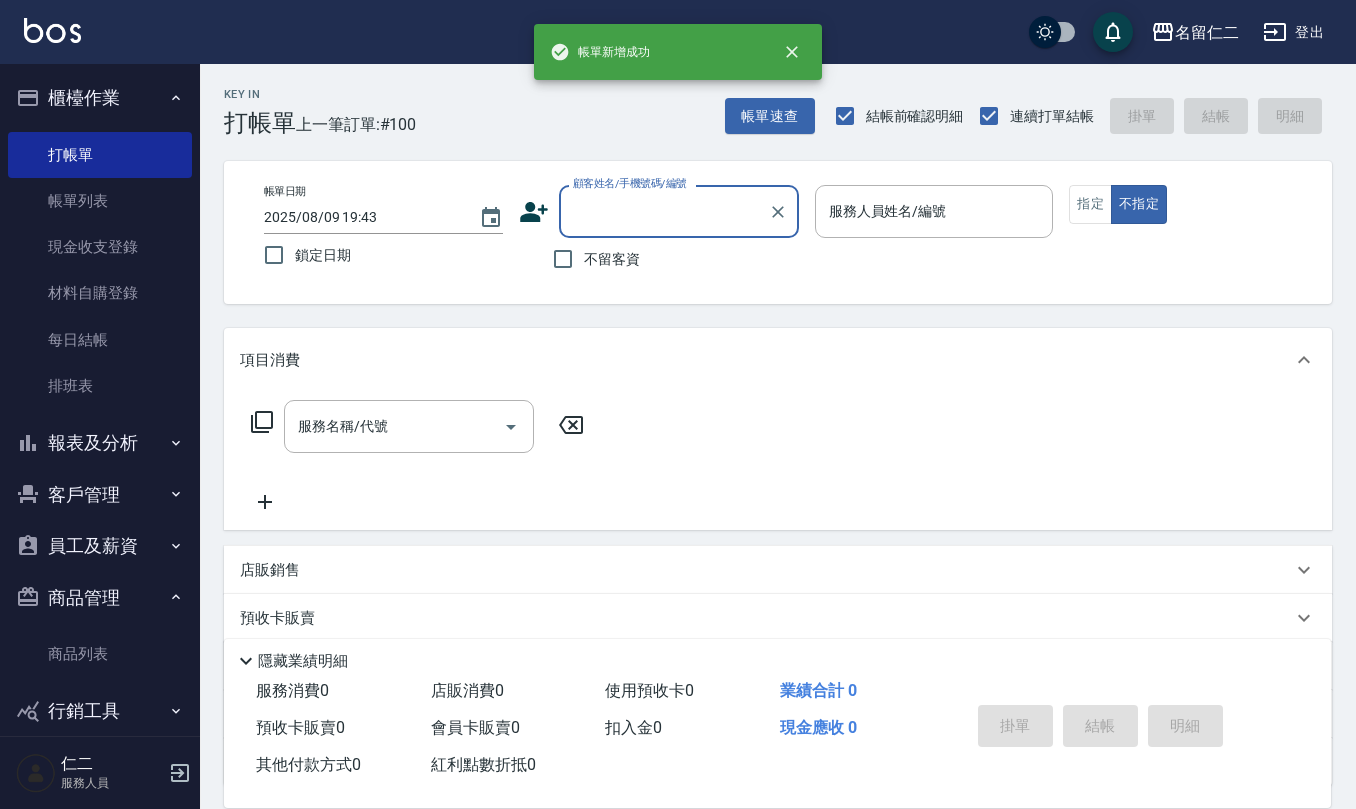 scroll, scrollTop: 0, scrollLeft: 0, axis: both 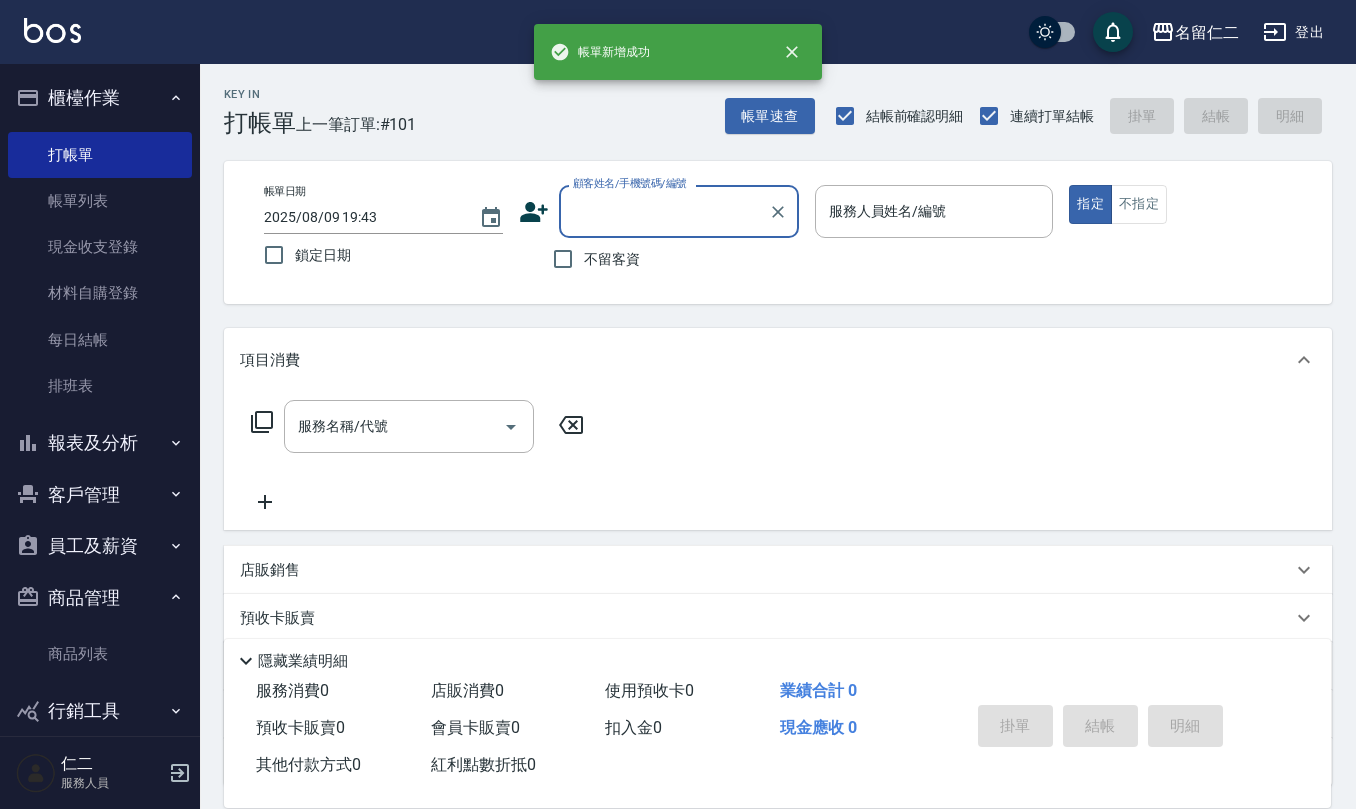 click on "不留客資" at bounding box center (612, 259) 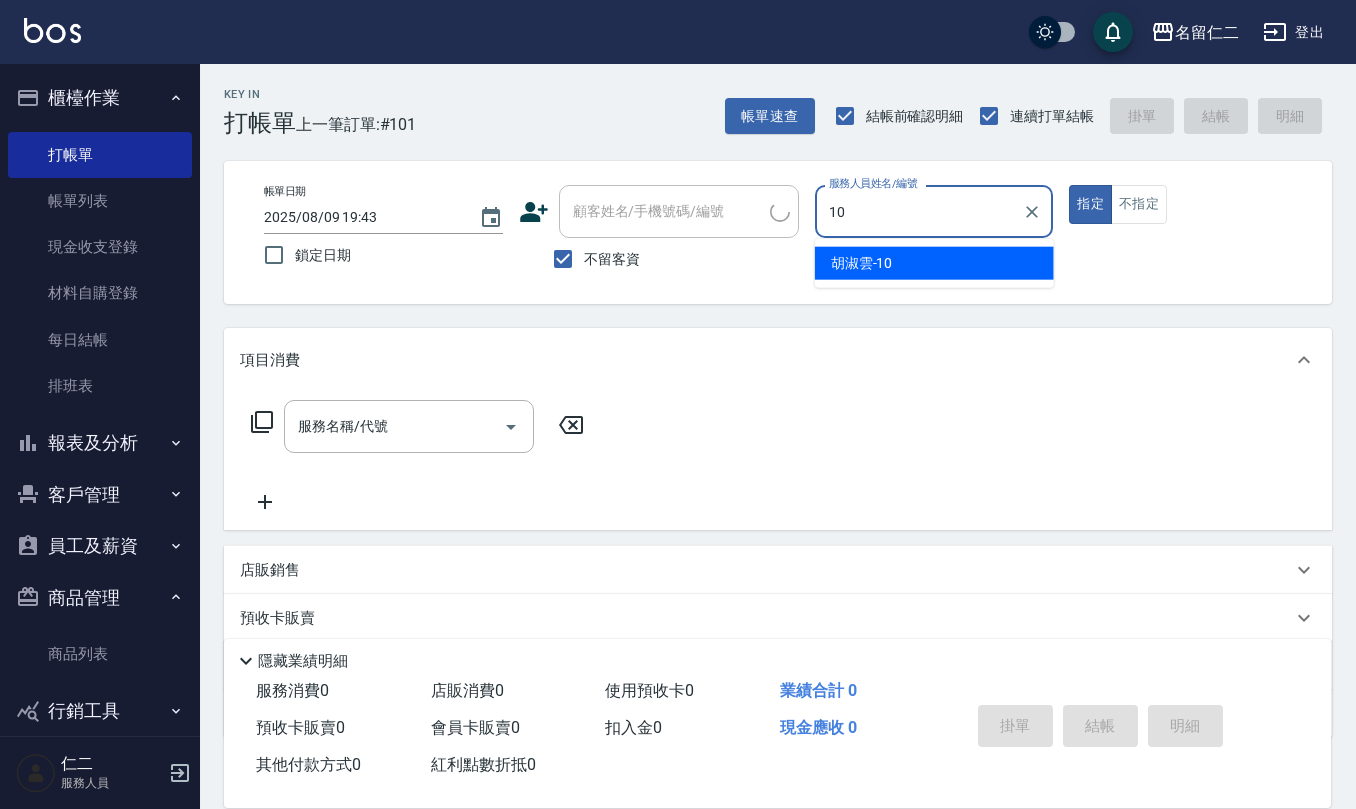 type on "胡淑雲-10" 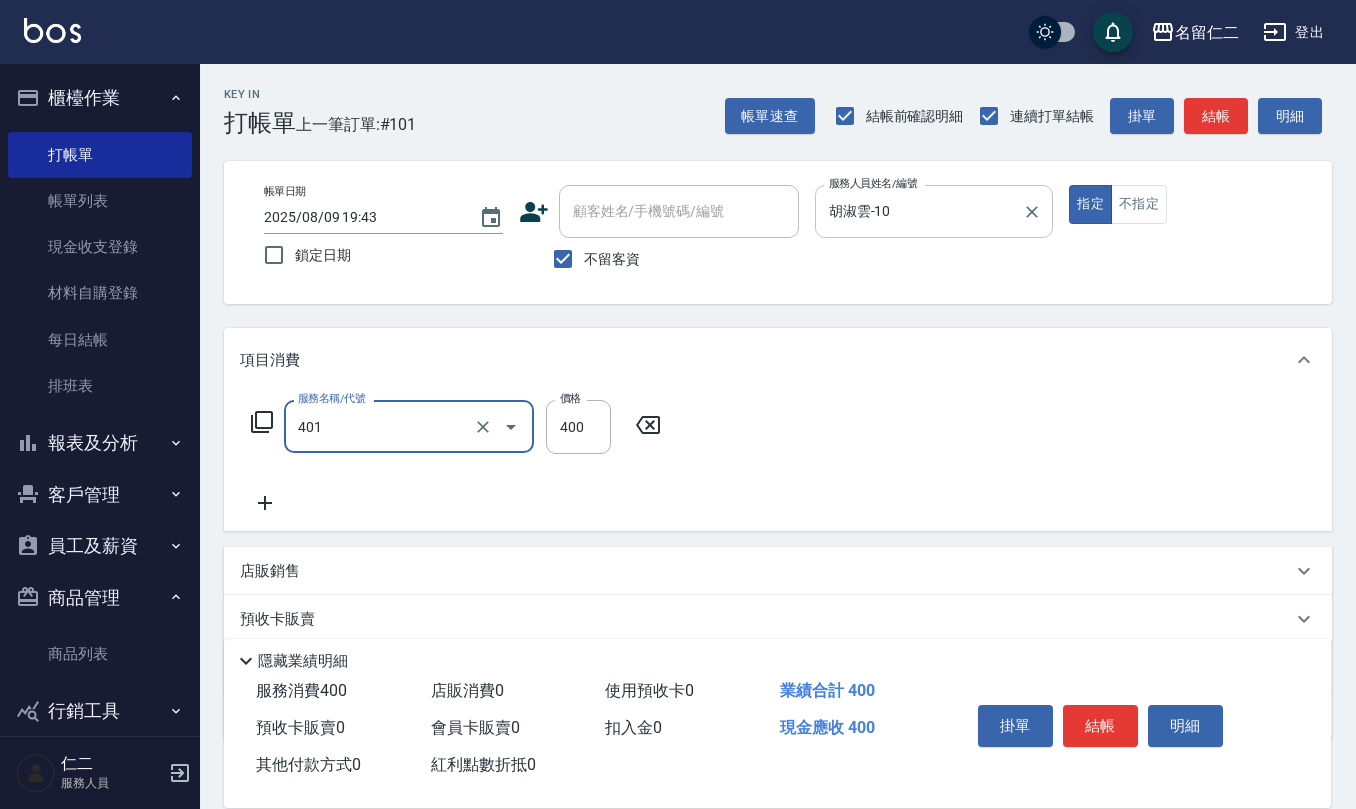 type on "剪髮(401)" 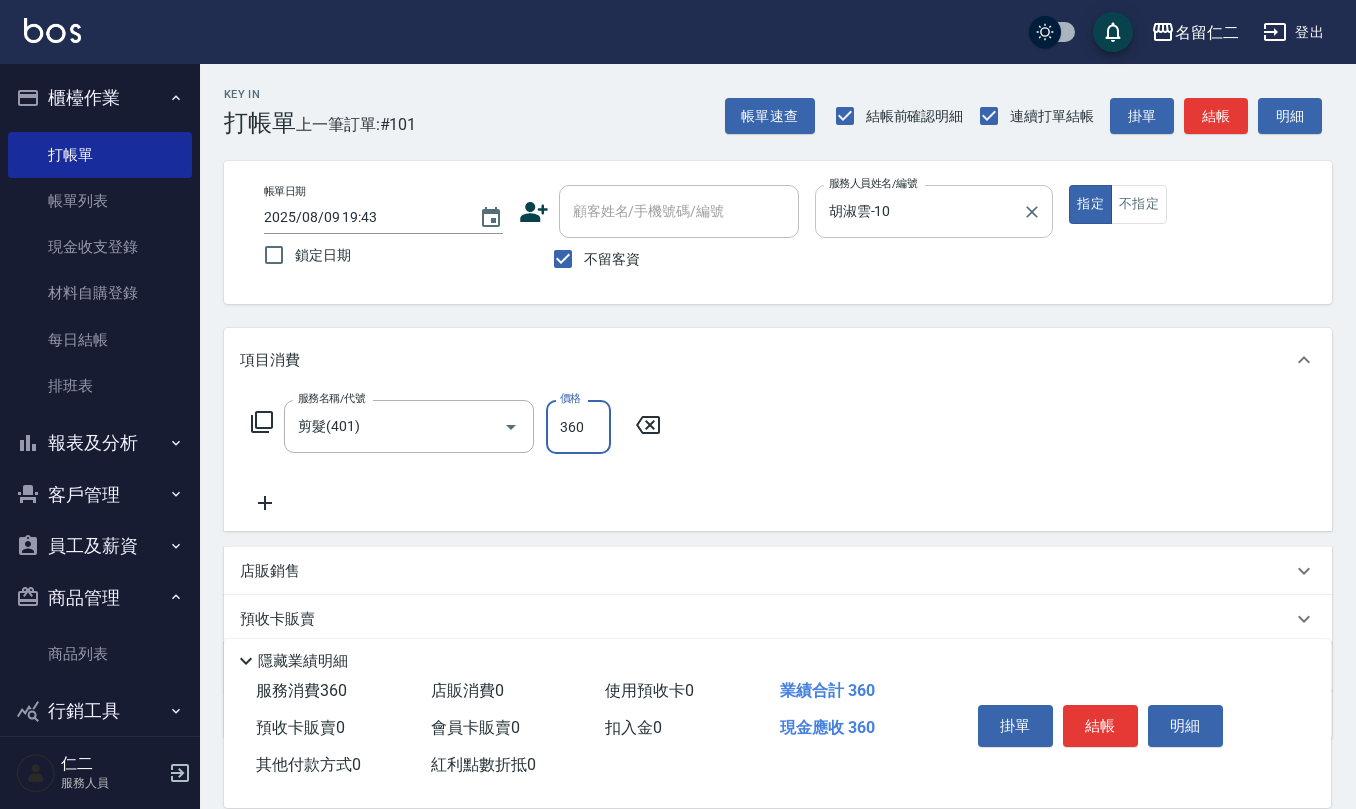 type on "360" 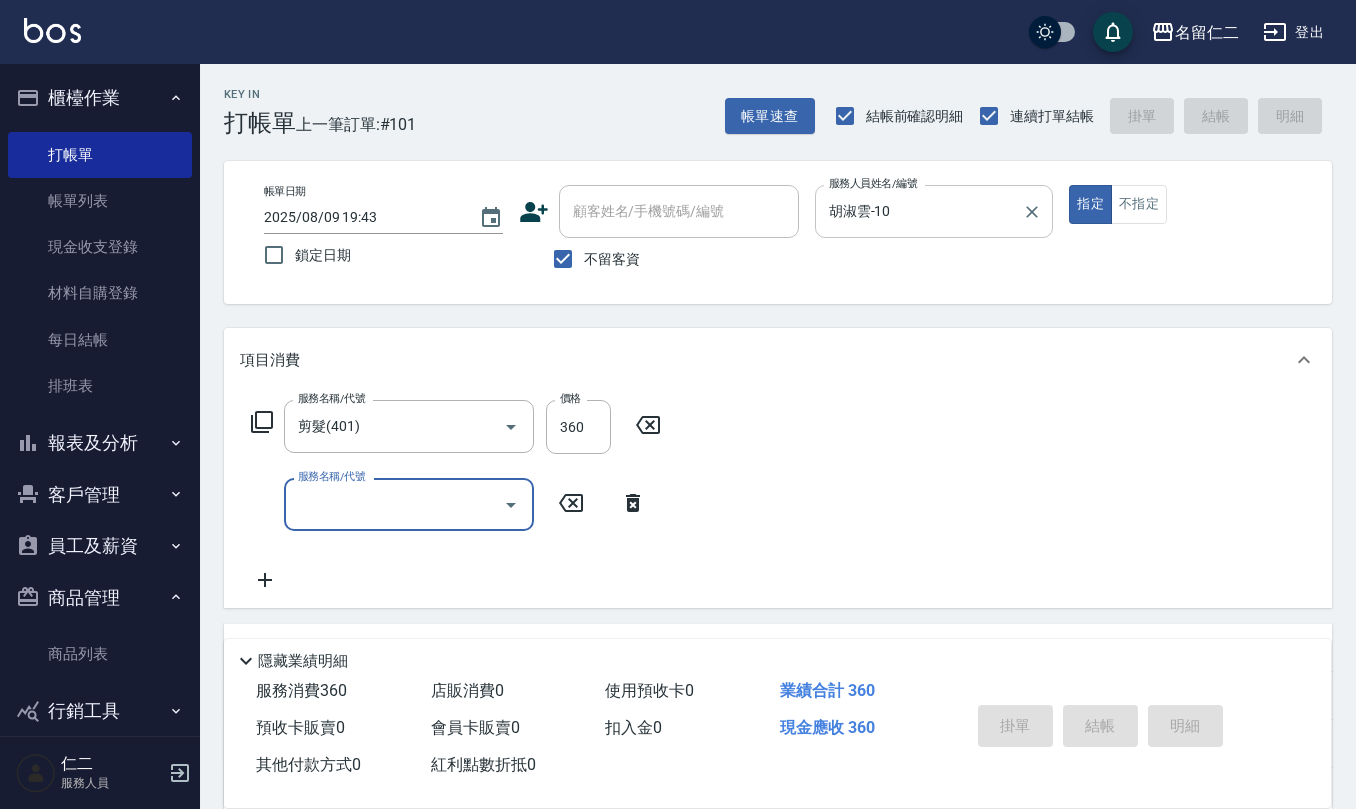 type 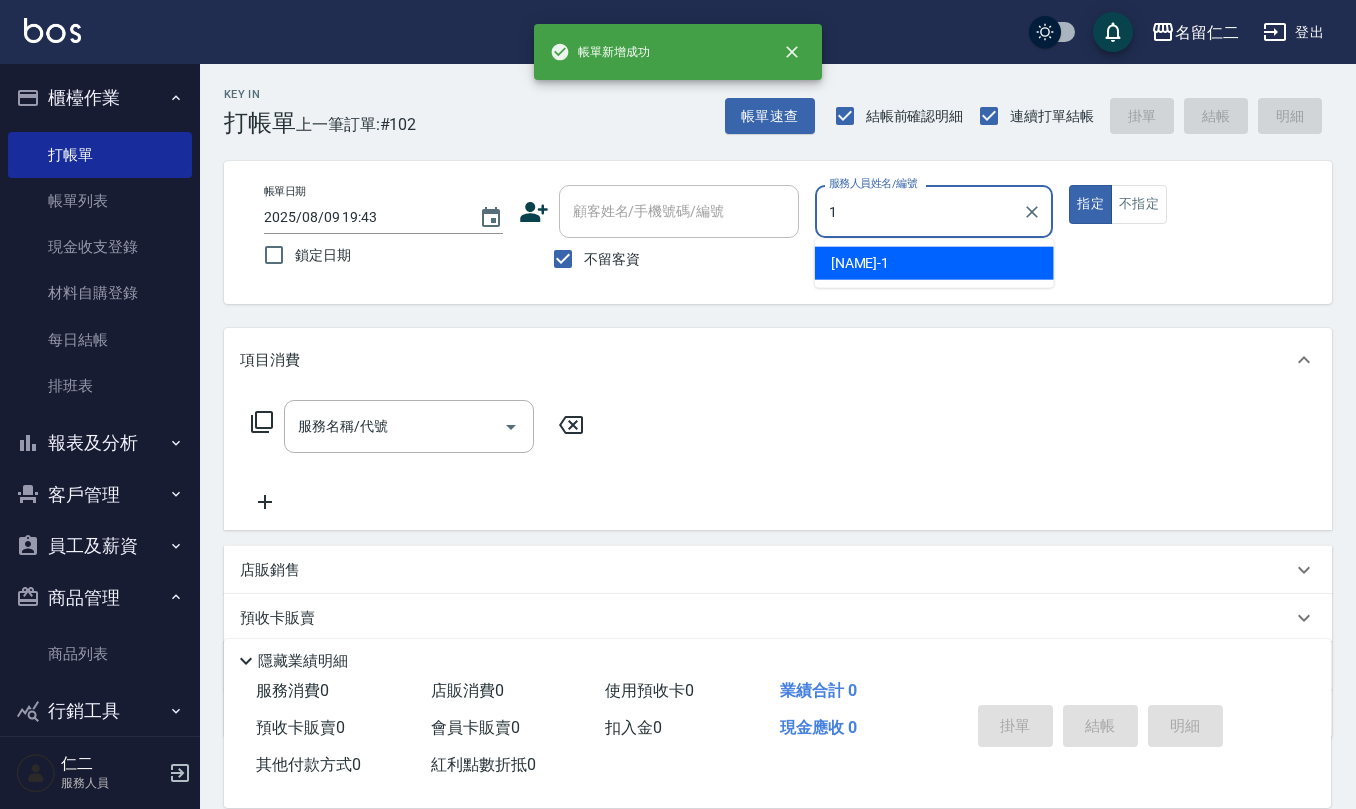 type on "蔡桂如-1" 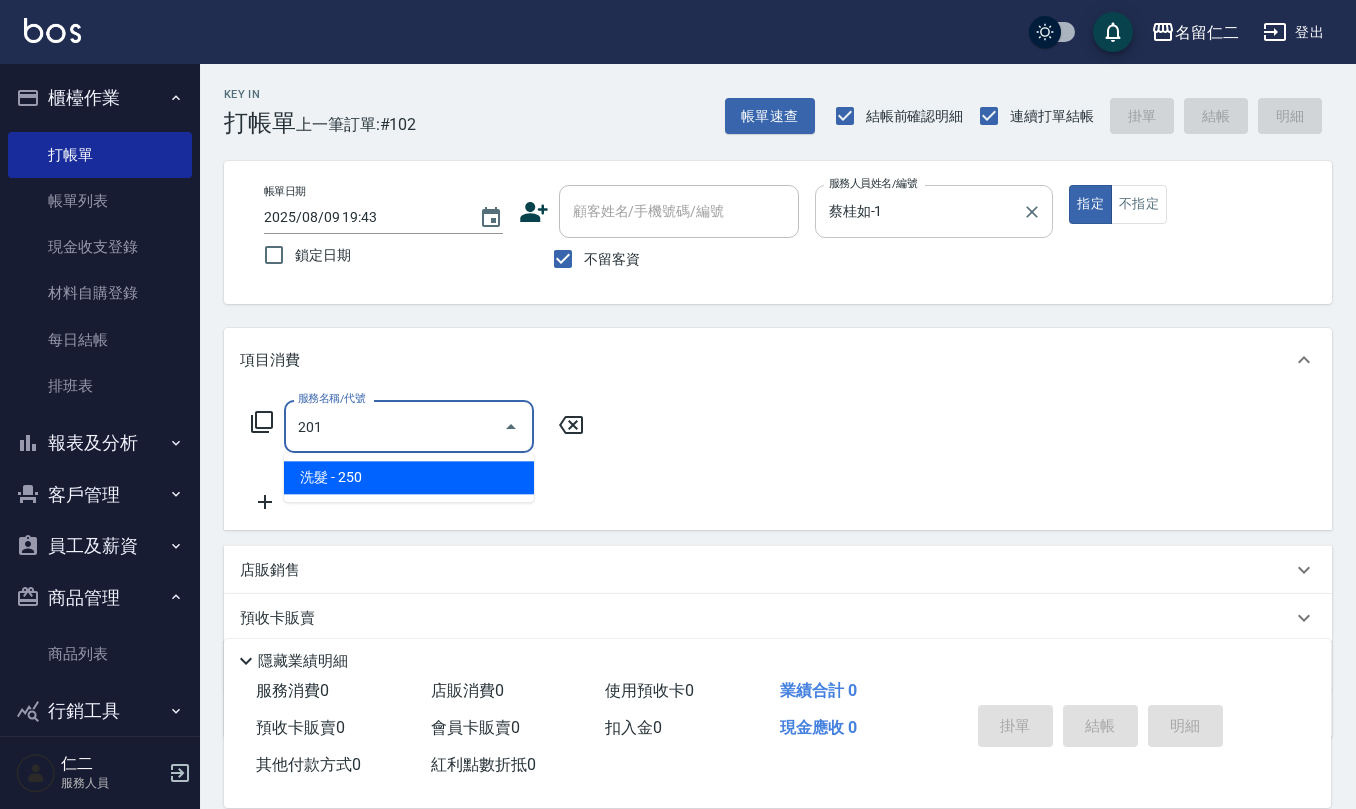 type on "洗髮(201)" 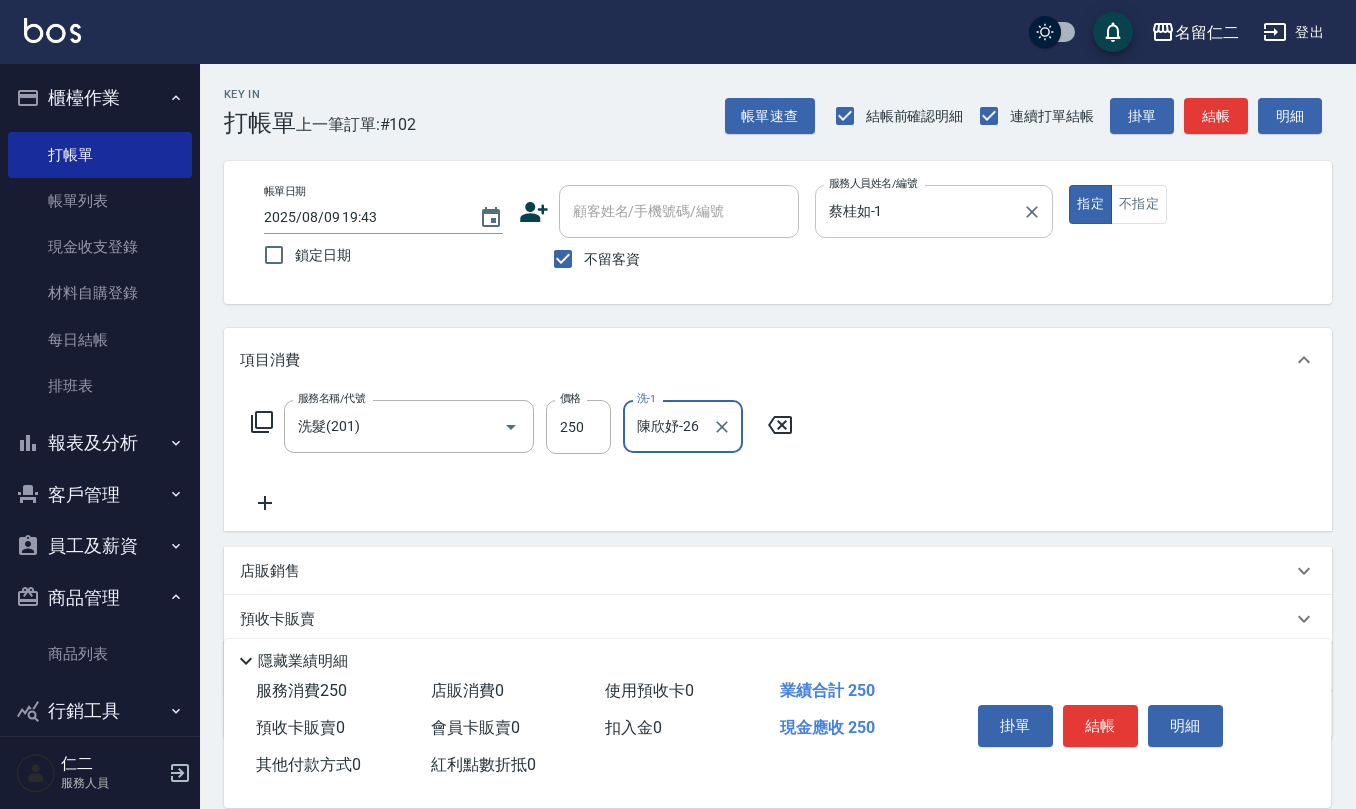 type on "陳欣妤-26" 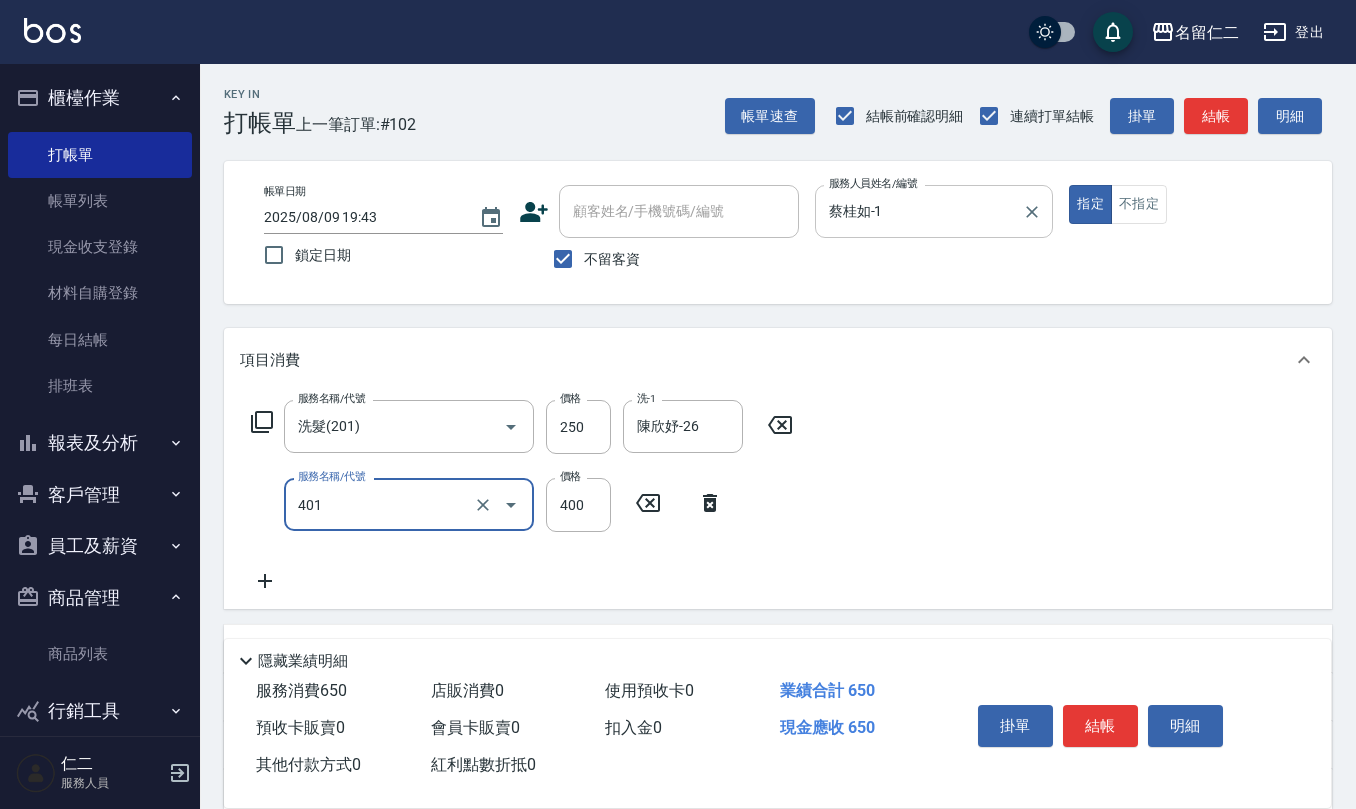 type on "剪髮(401)" 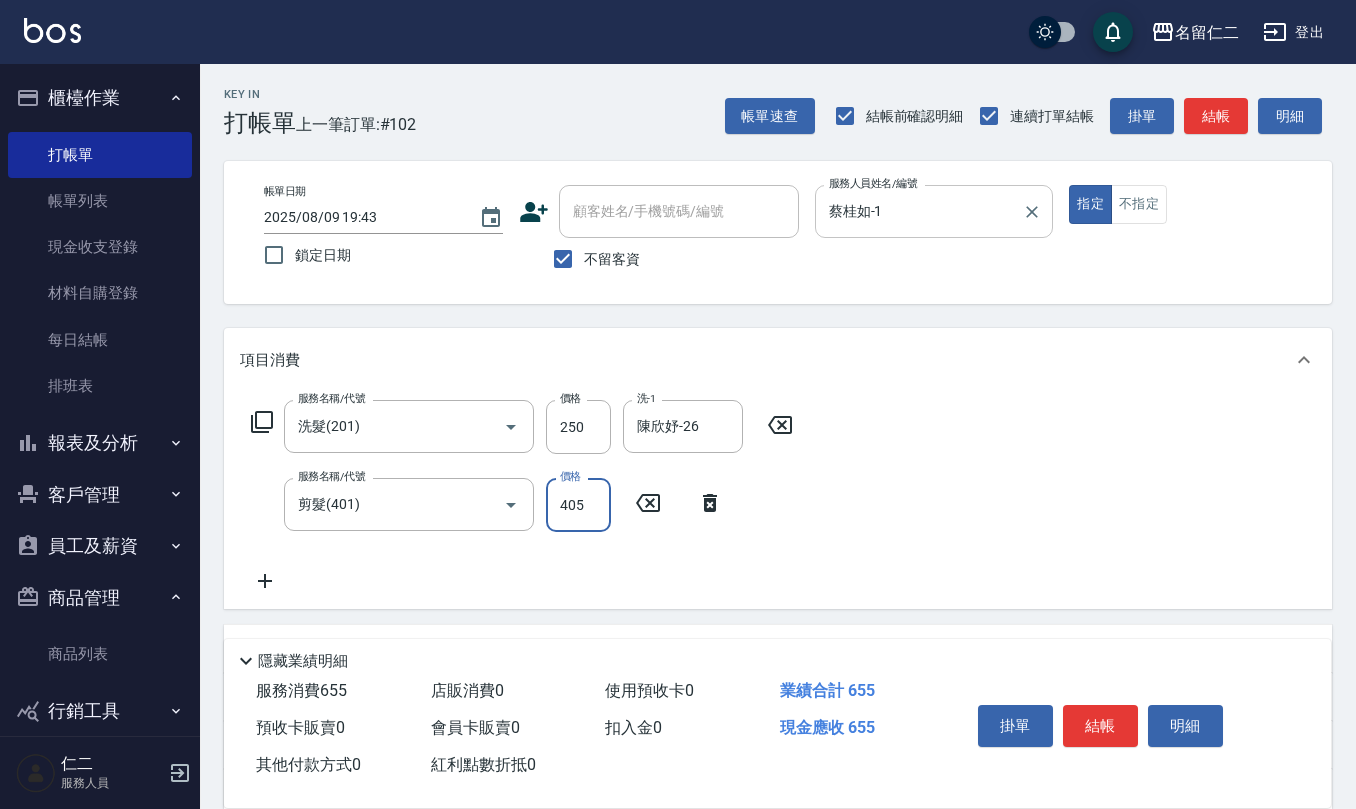 type on "405" 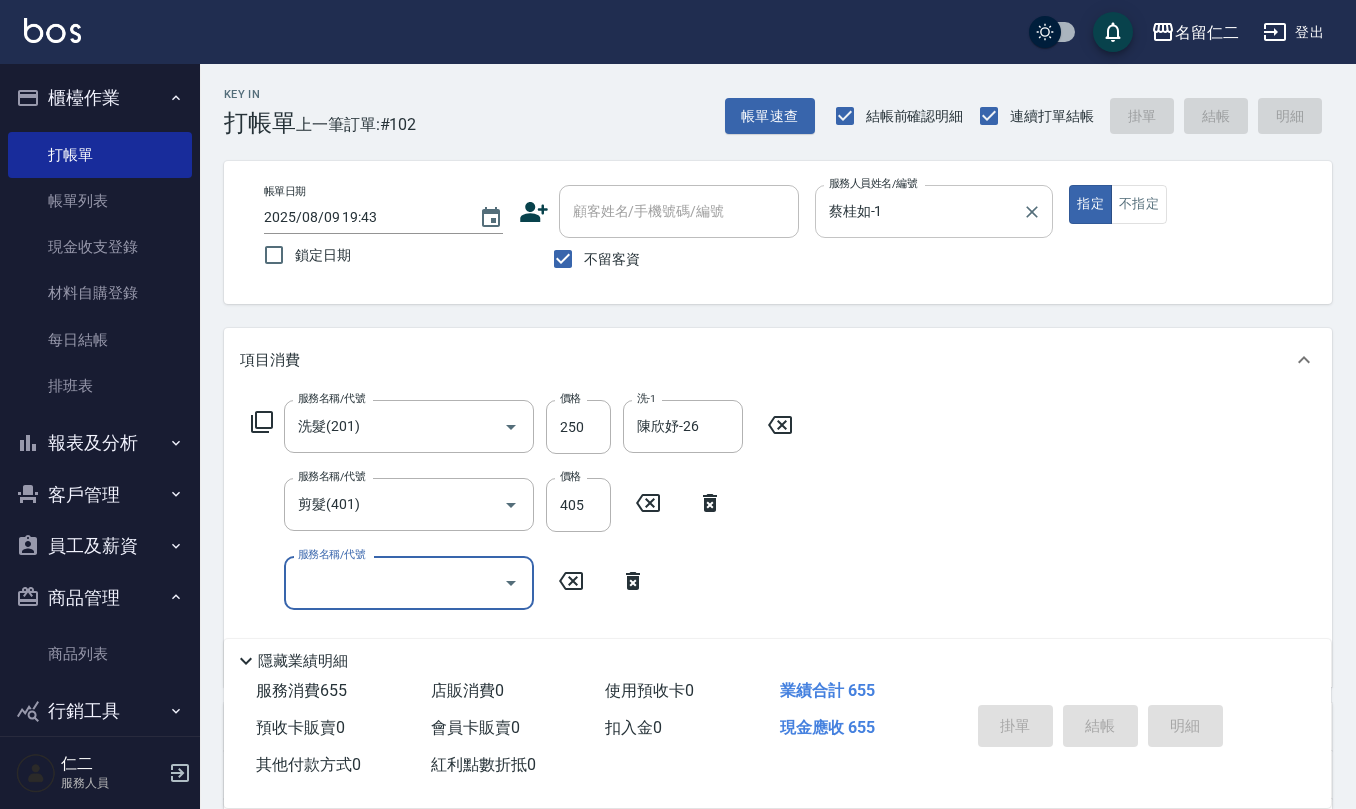 type 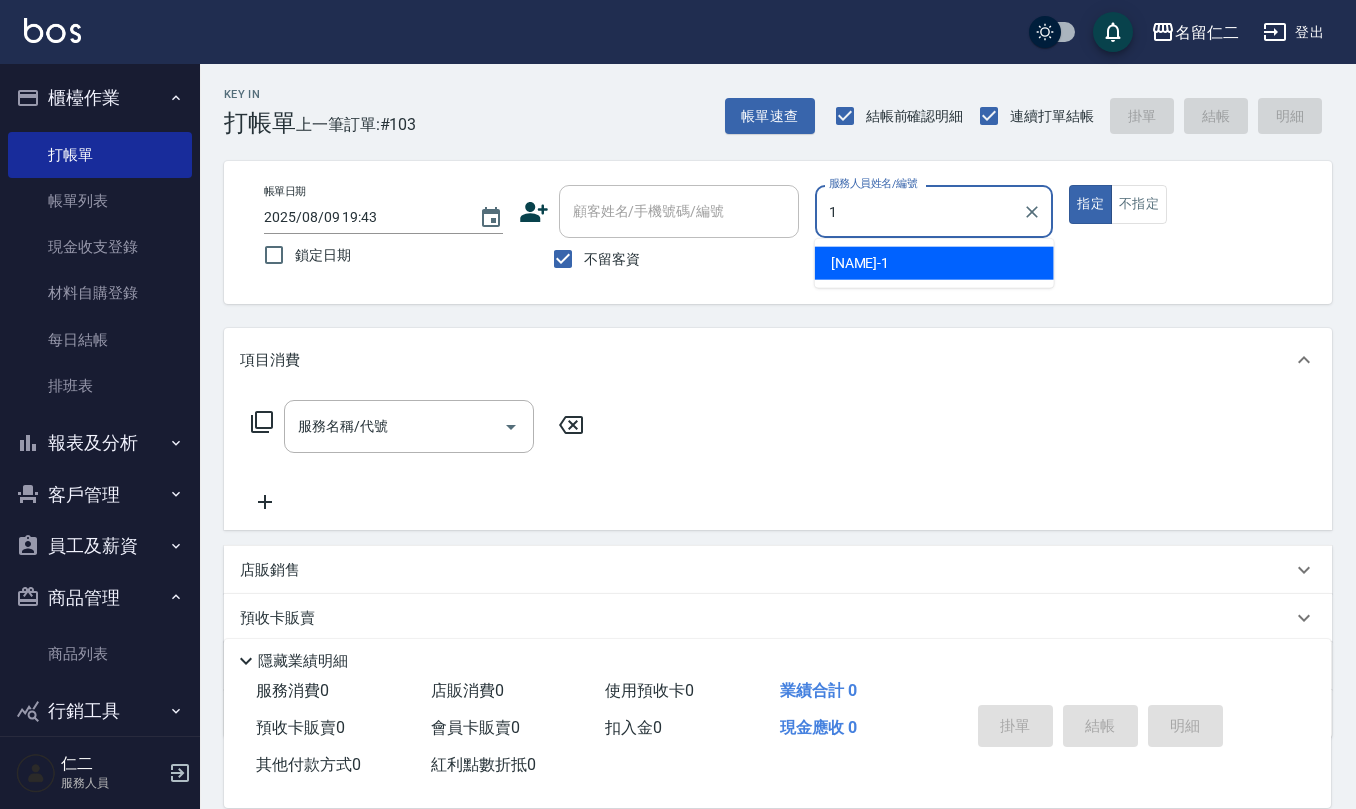 type on "蔡桂如-1" 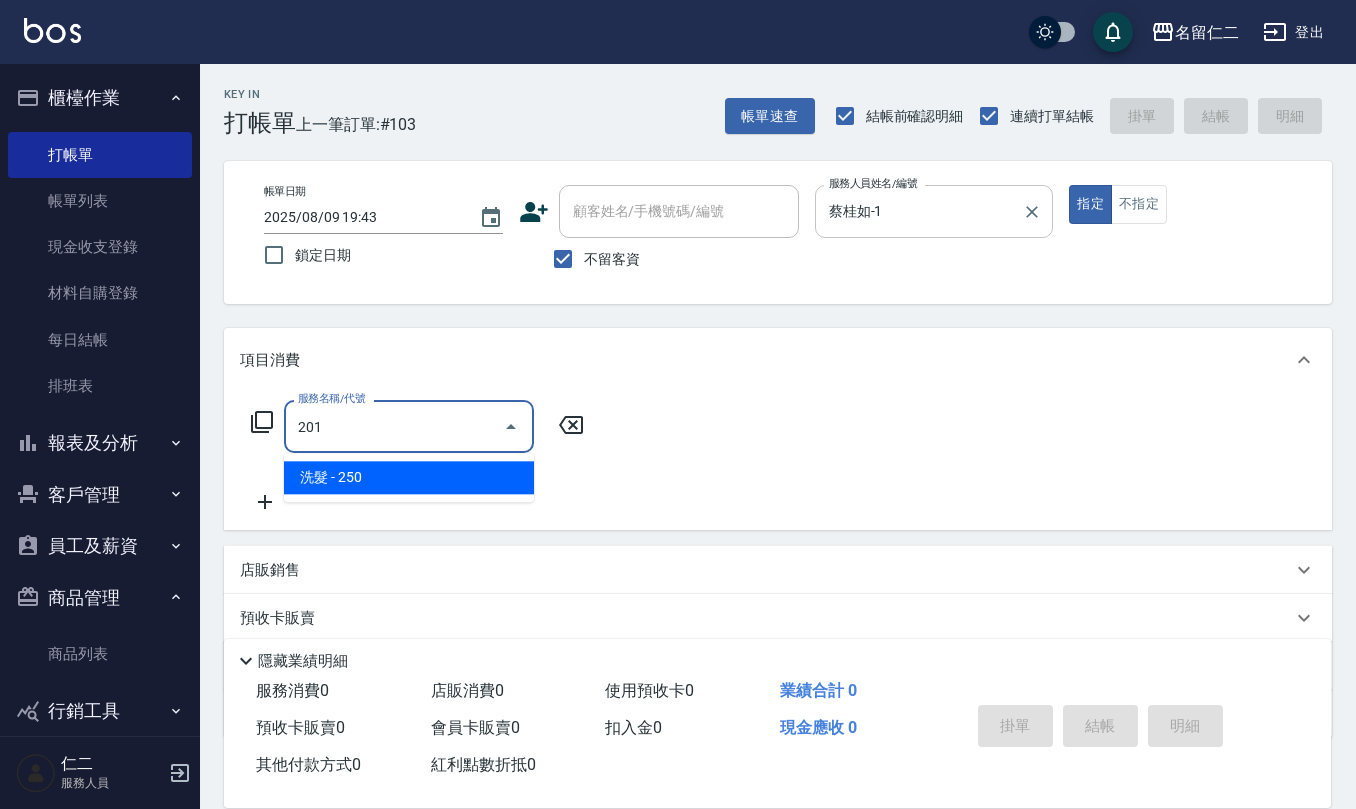 type on "洗髮(201)" 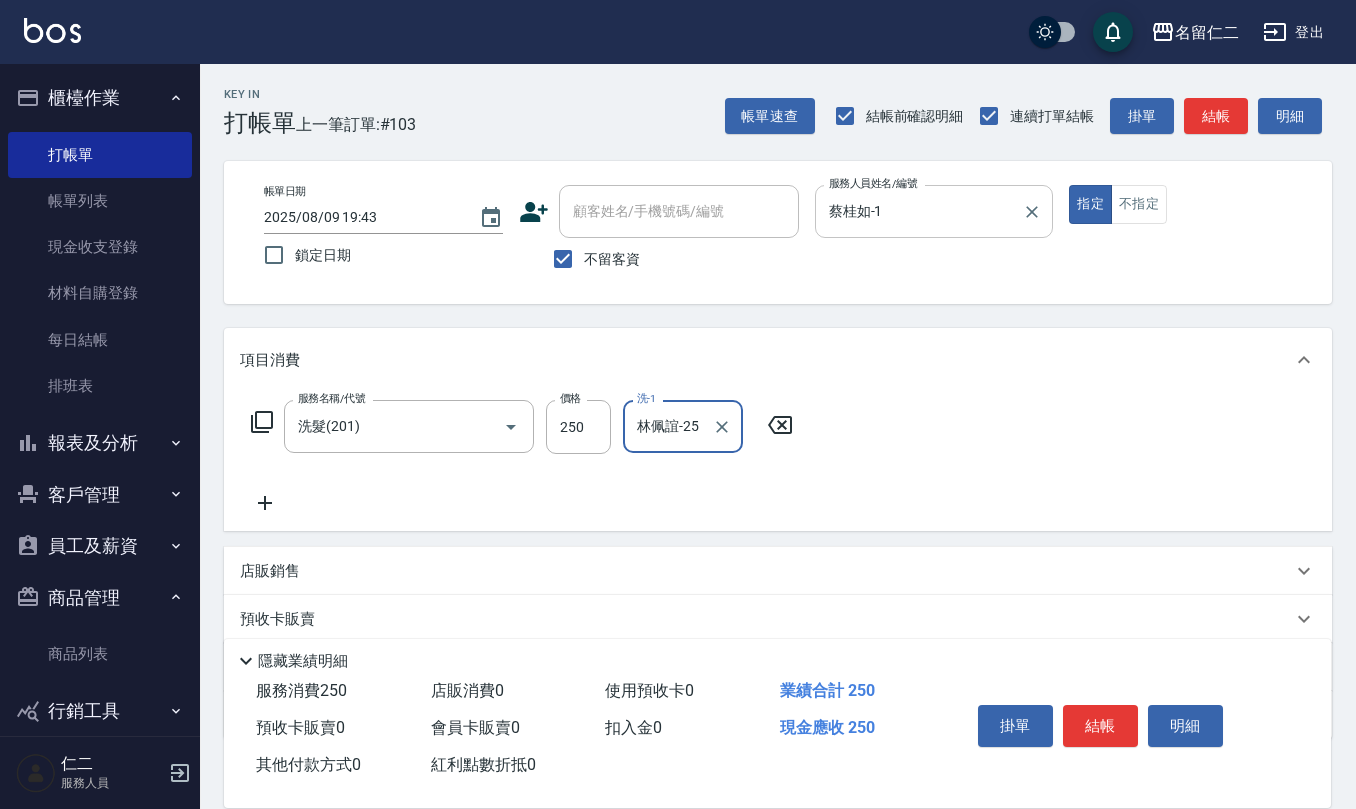 type on "林佩誼-25" 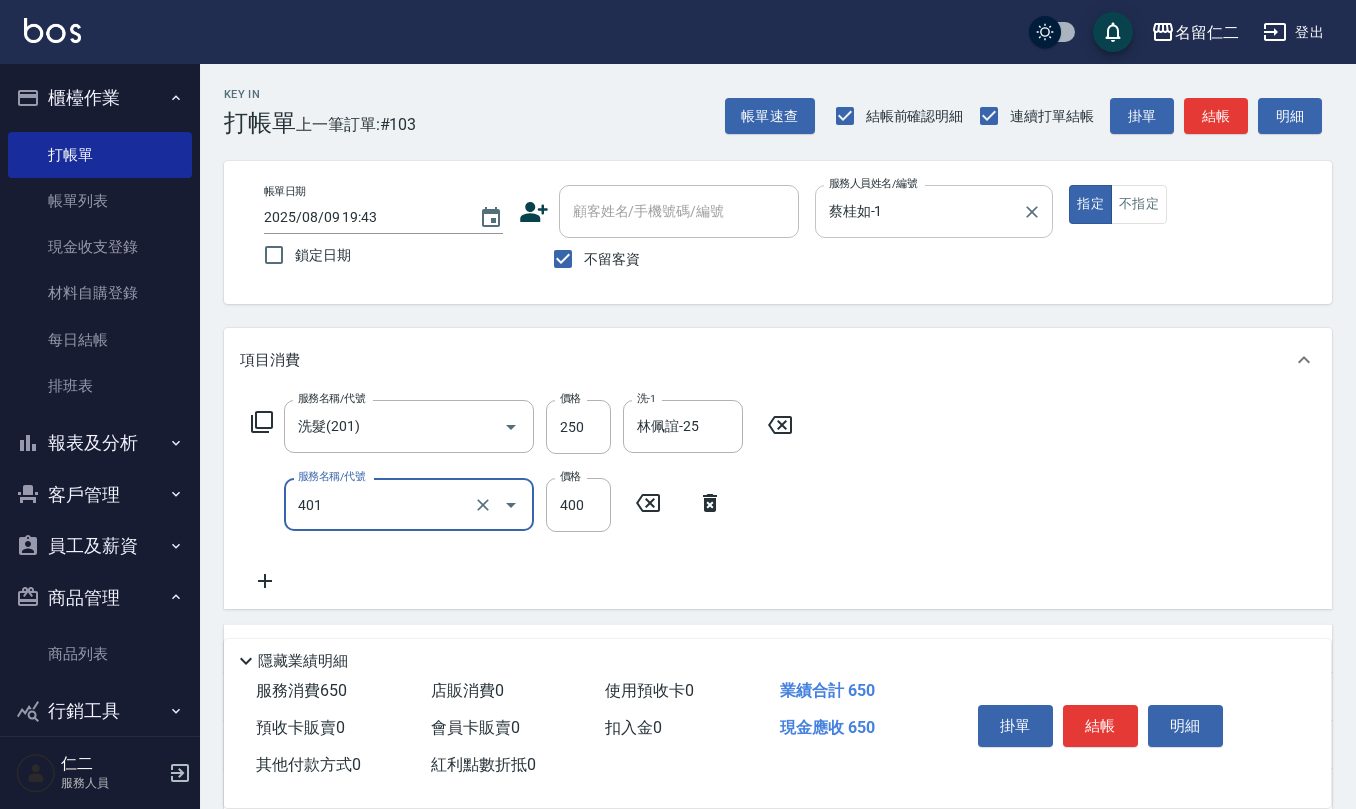 type on "剪髮(401)" 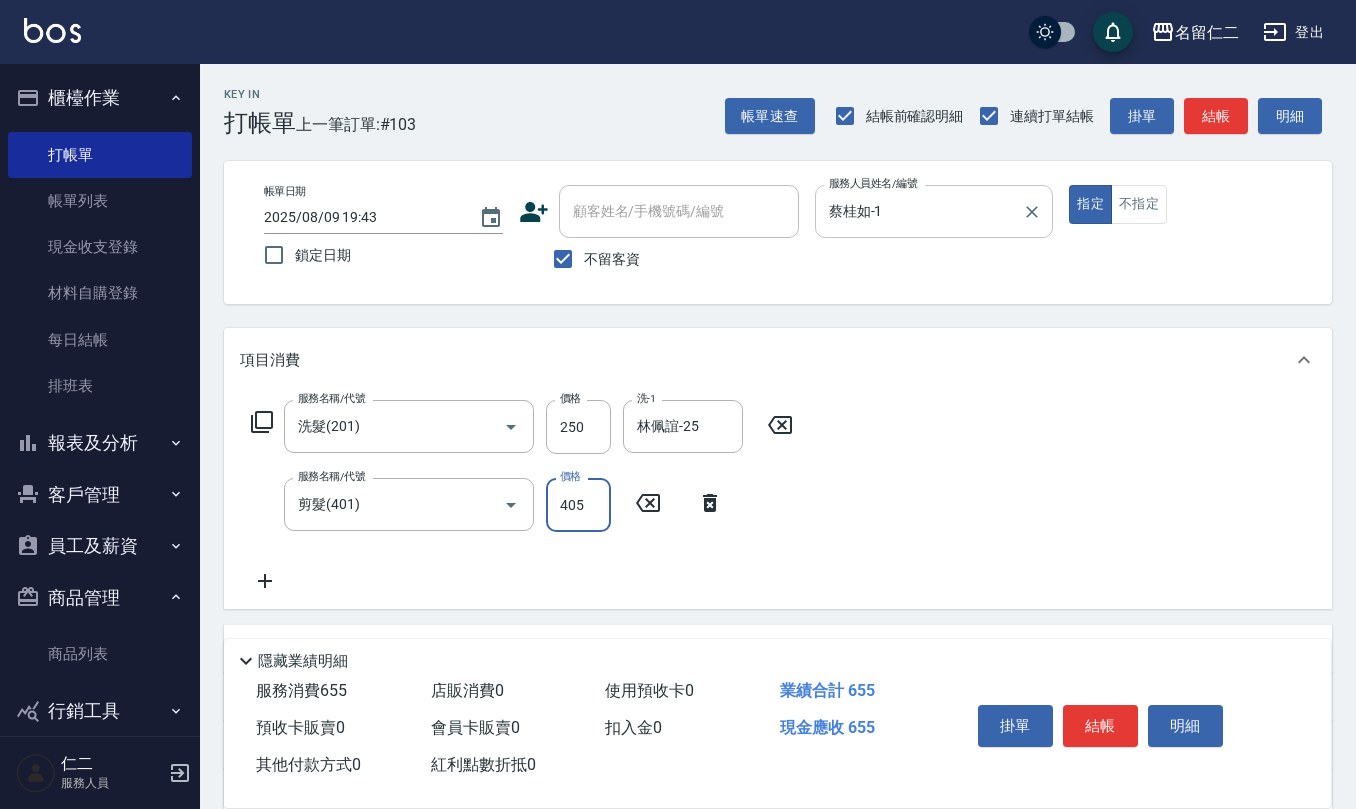 type on "405" 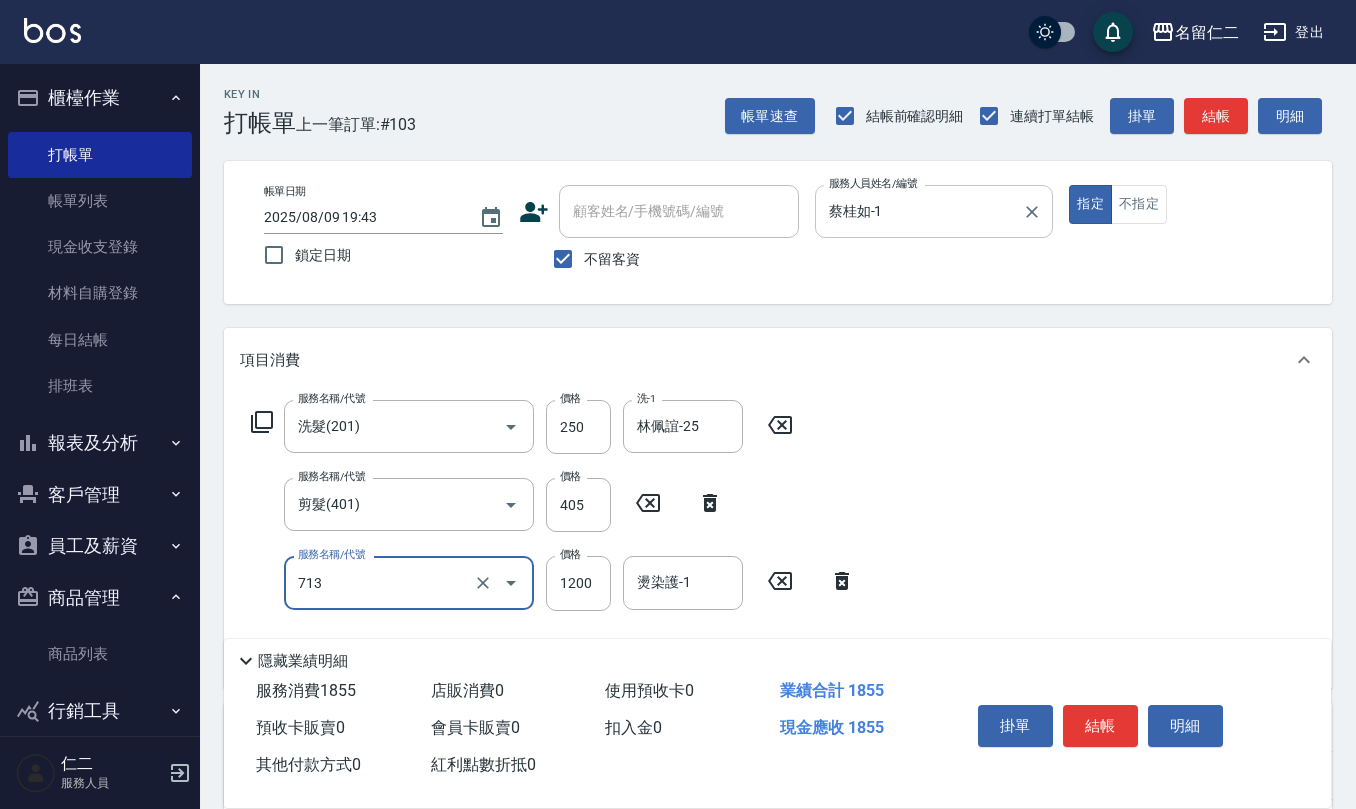 type on "水樣結構式1200(713)" 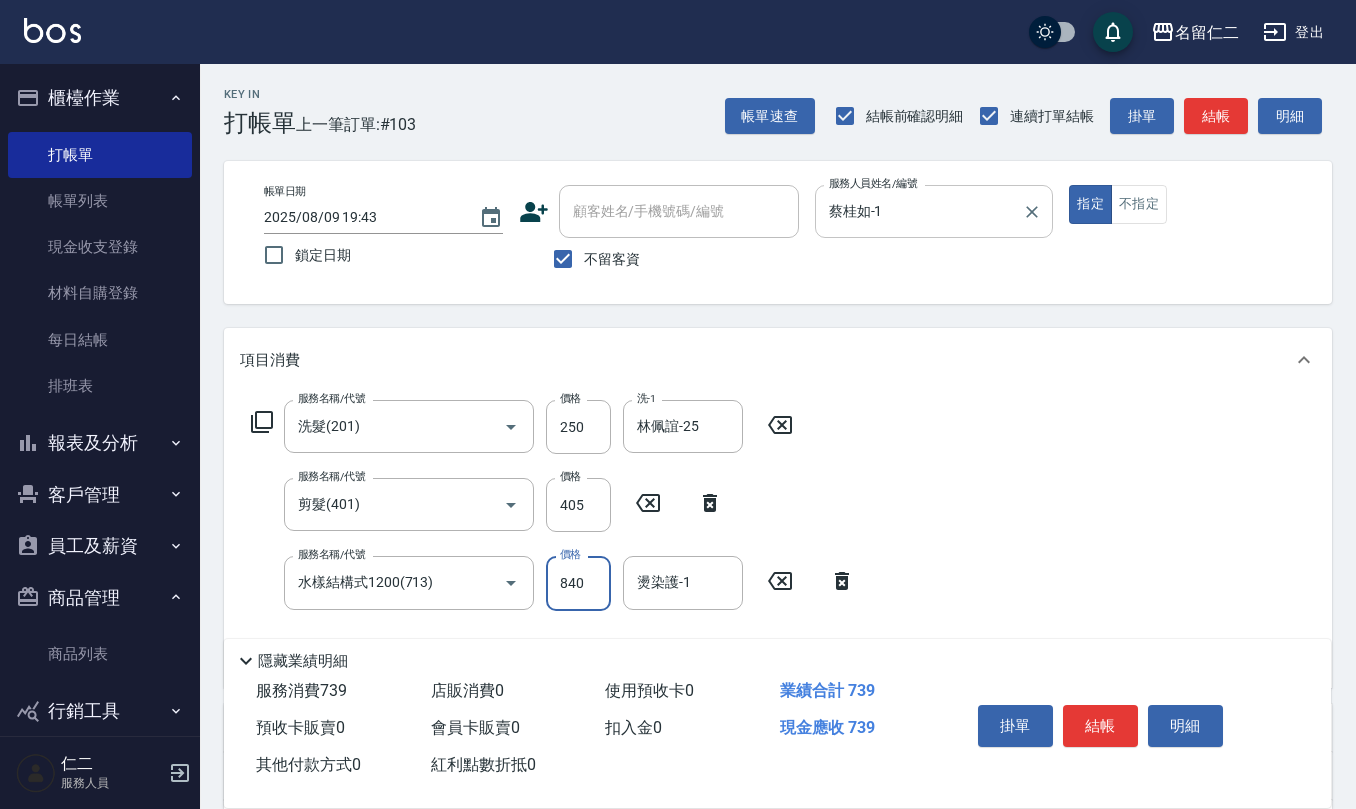 type on "840" 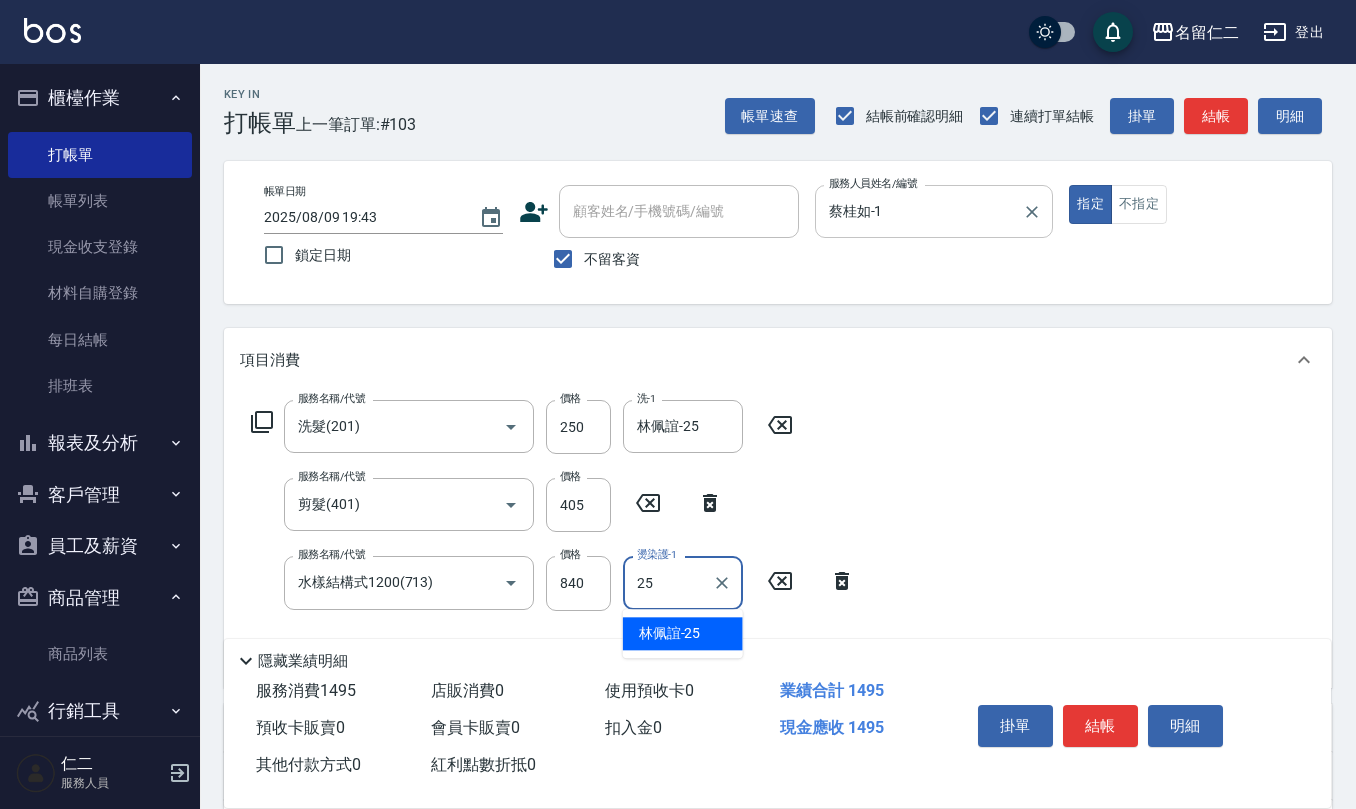 type on "林佩誼-25" 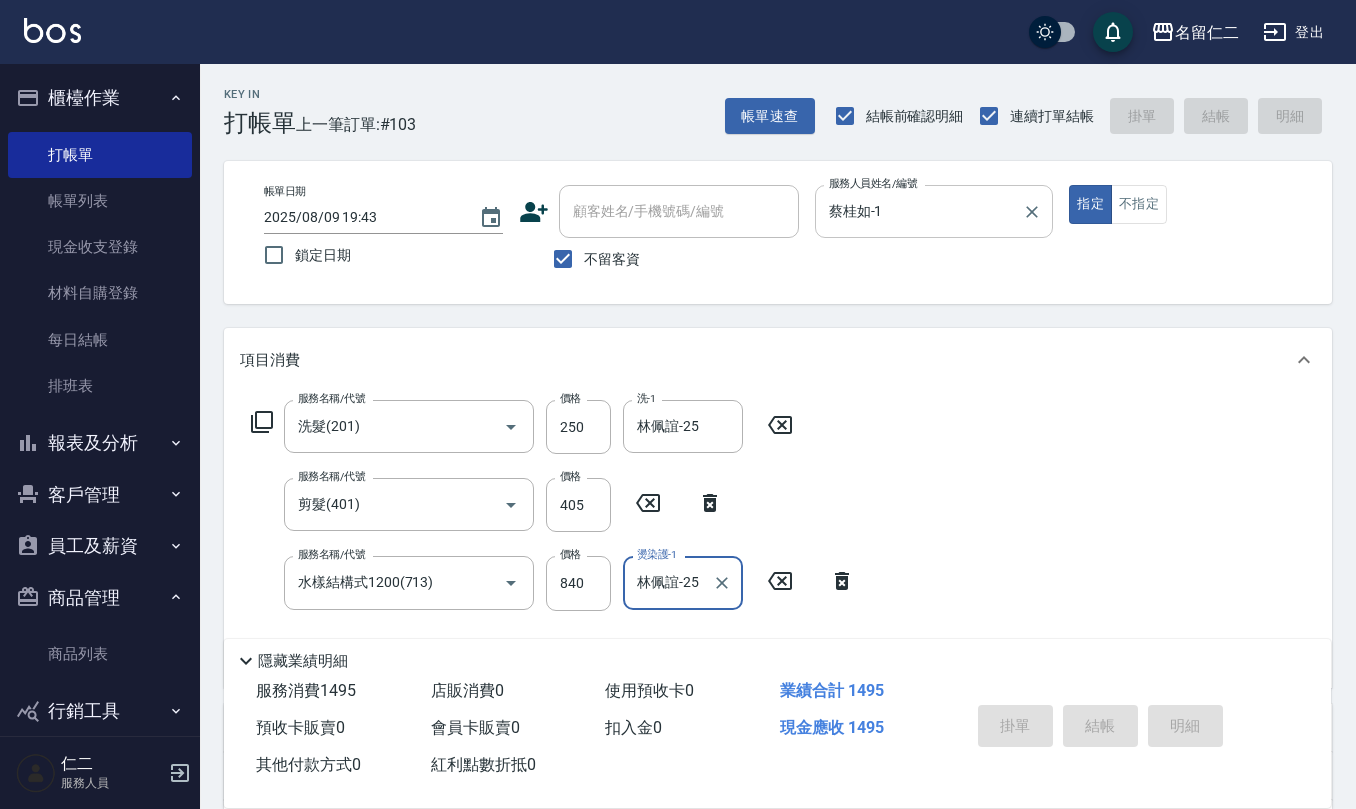 type on "2025/08/09 19:44" 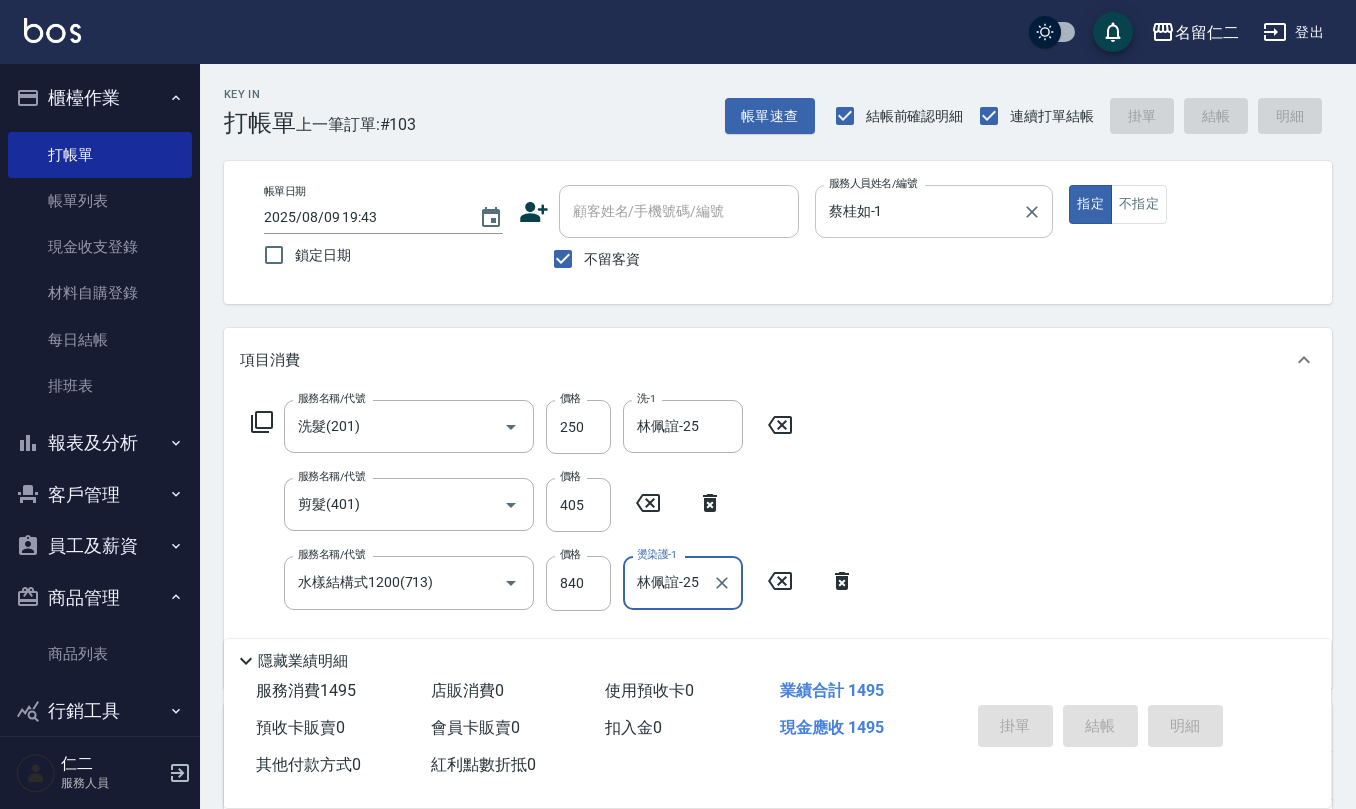 type 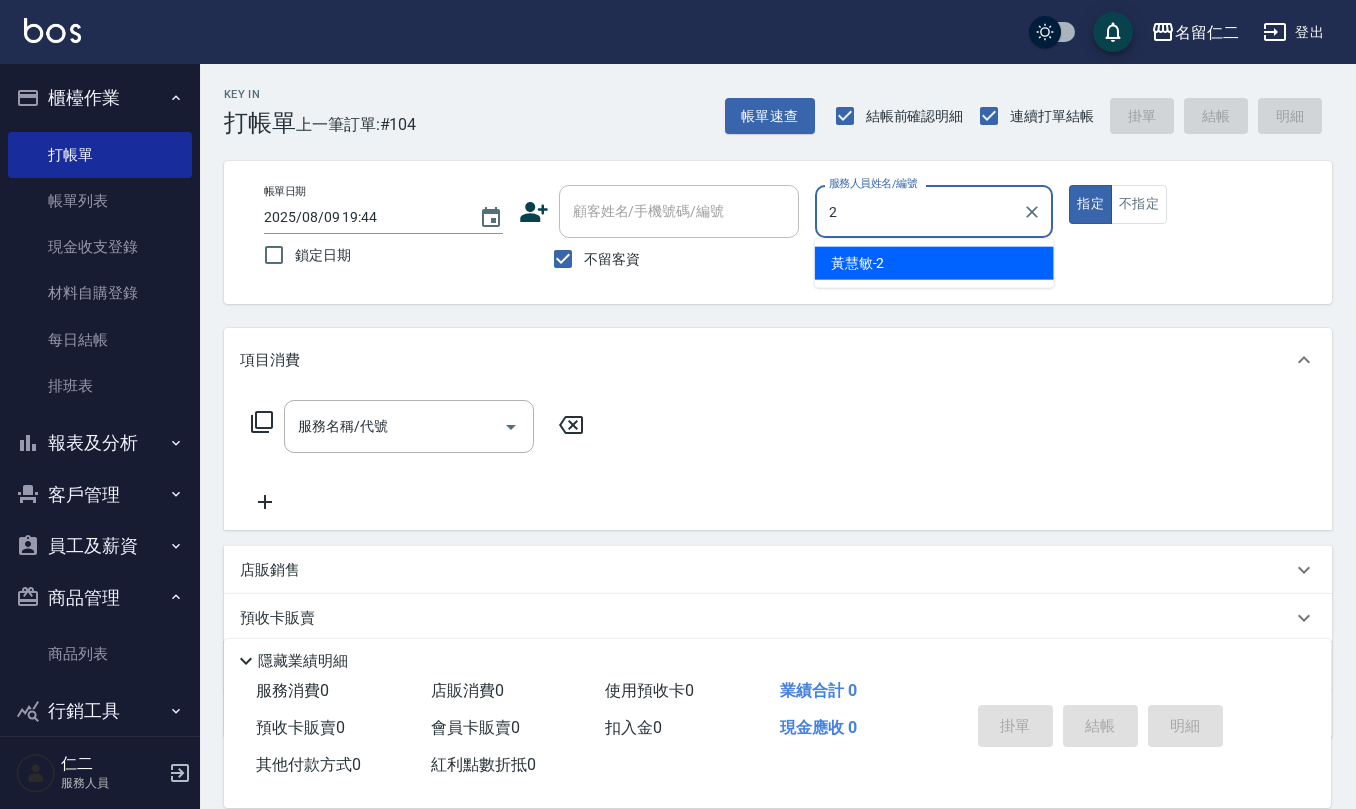 type on "[LAST] - 2" 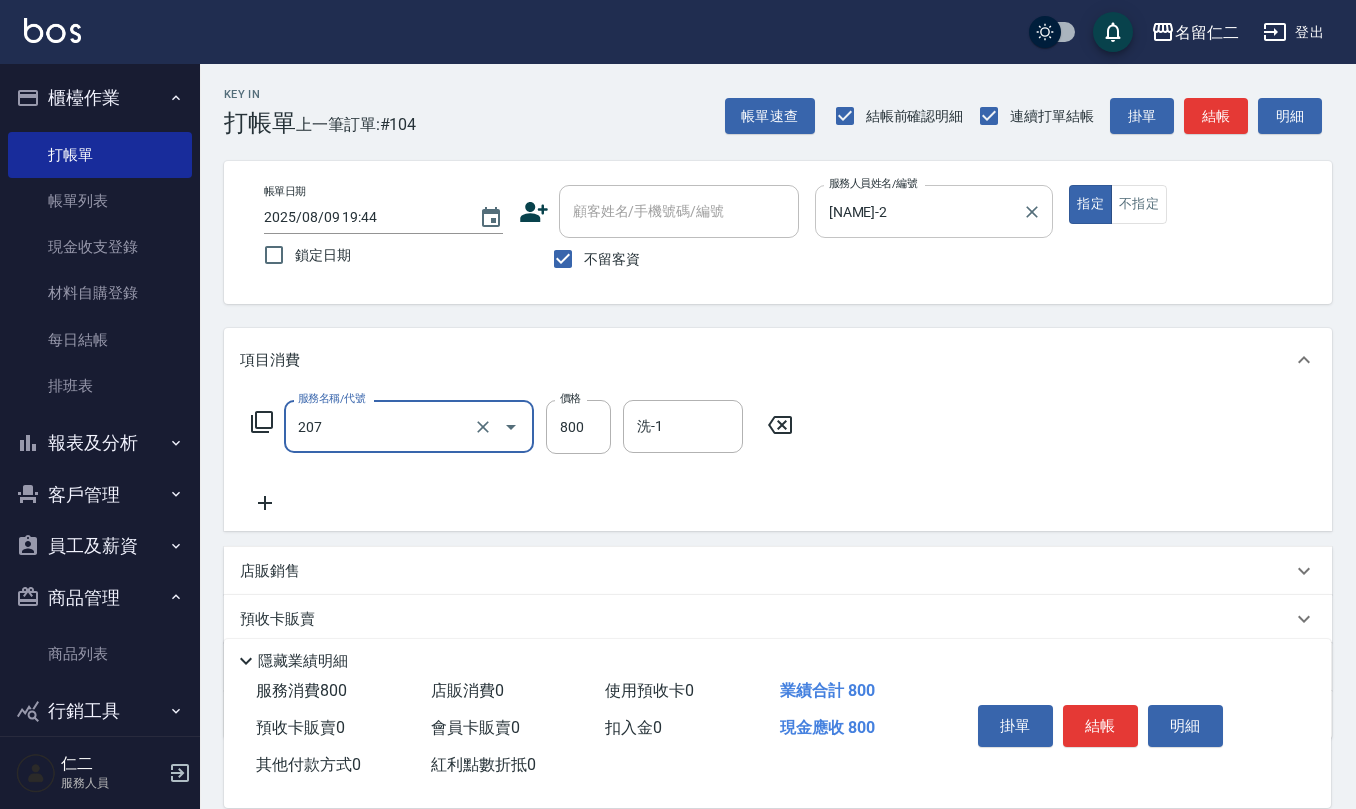 type on "清潔洗(207)" 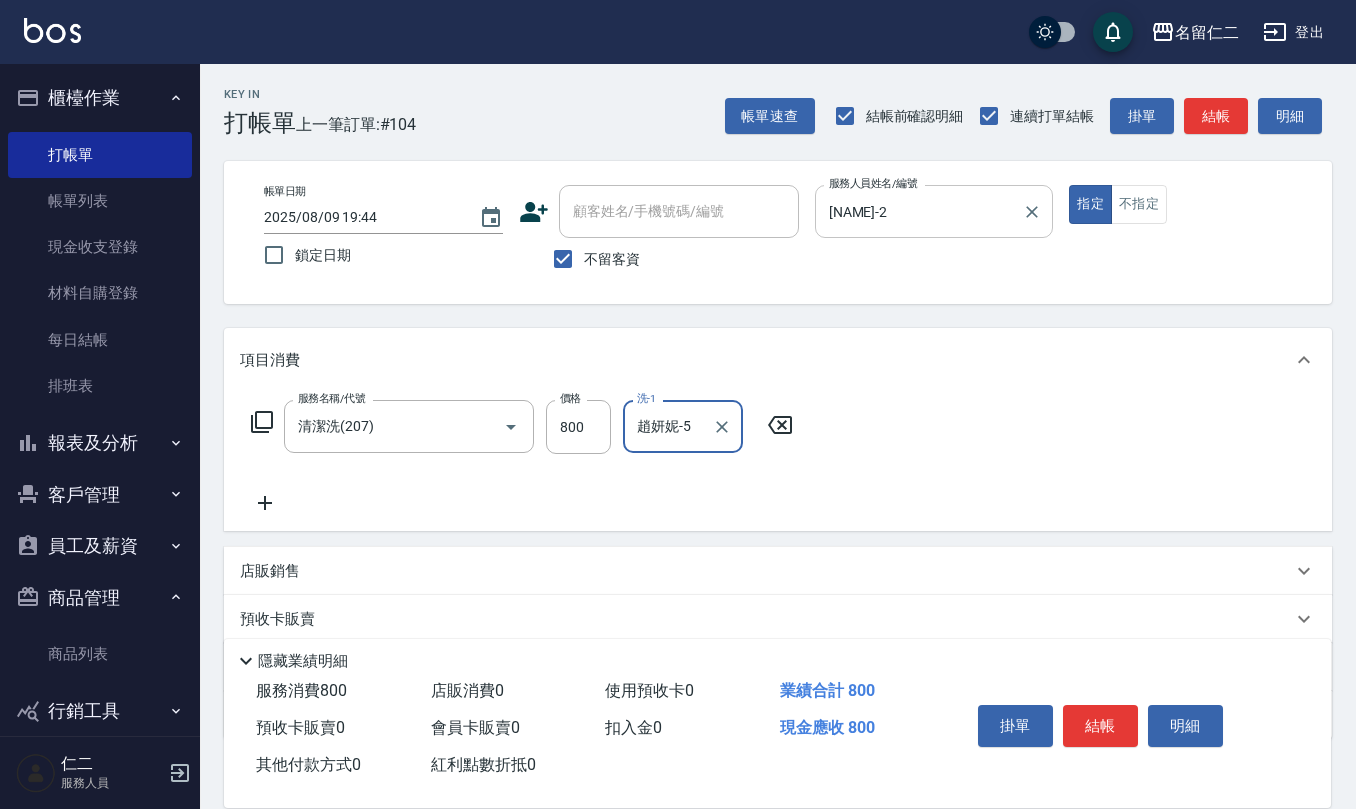 type on "趙妍妮-5" 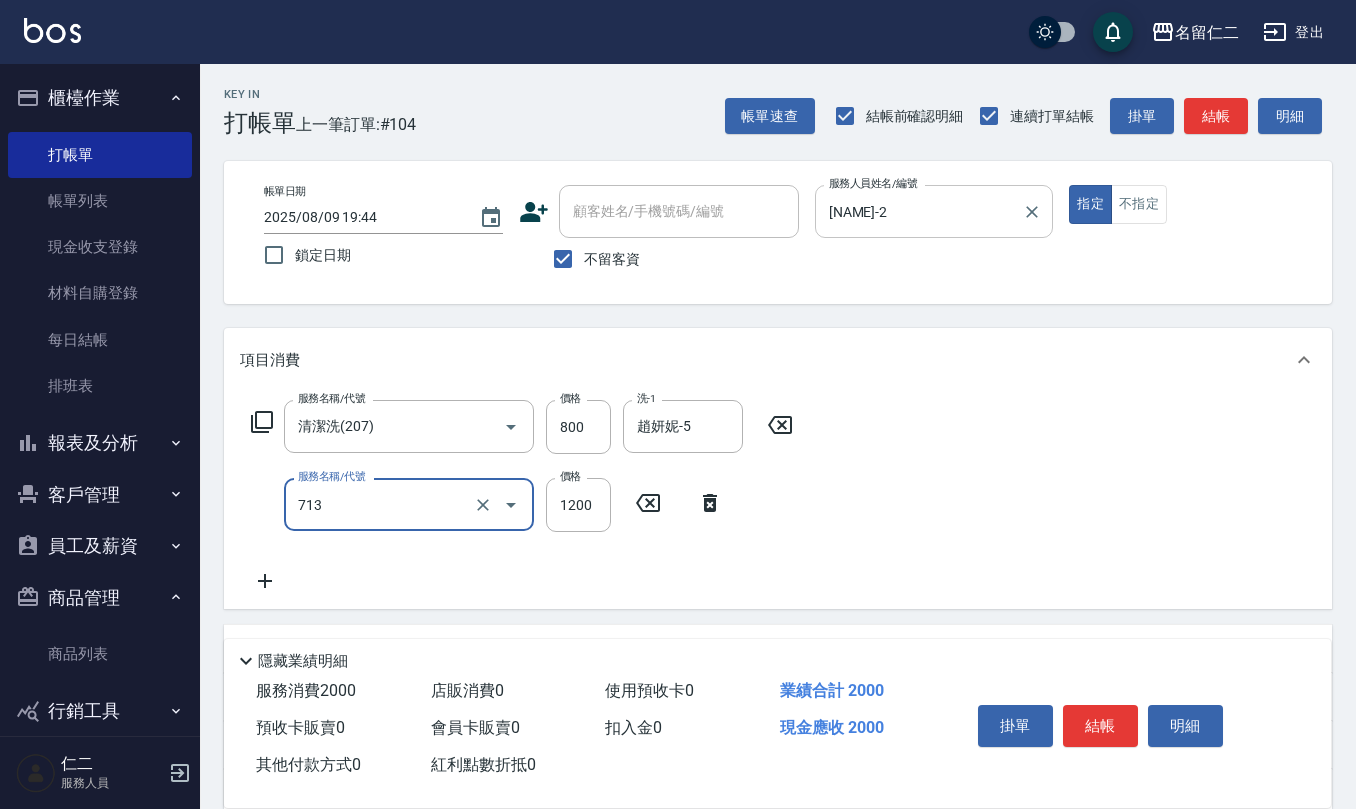 type on "水樣結構式1200(713)" 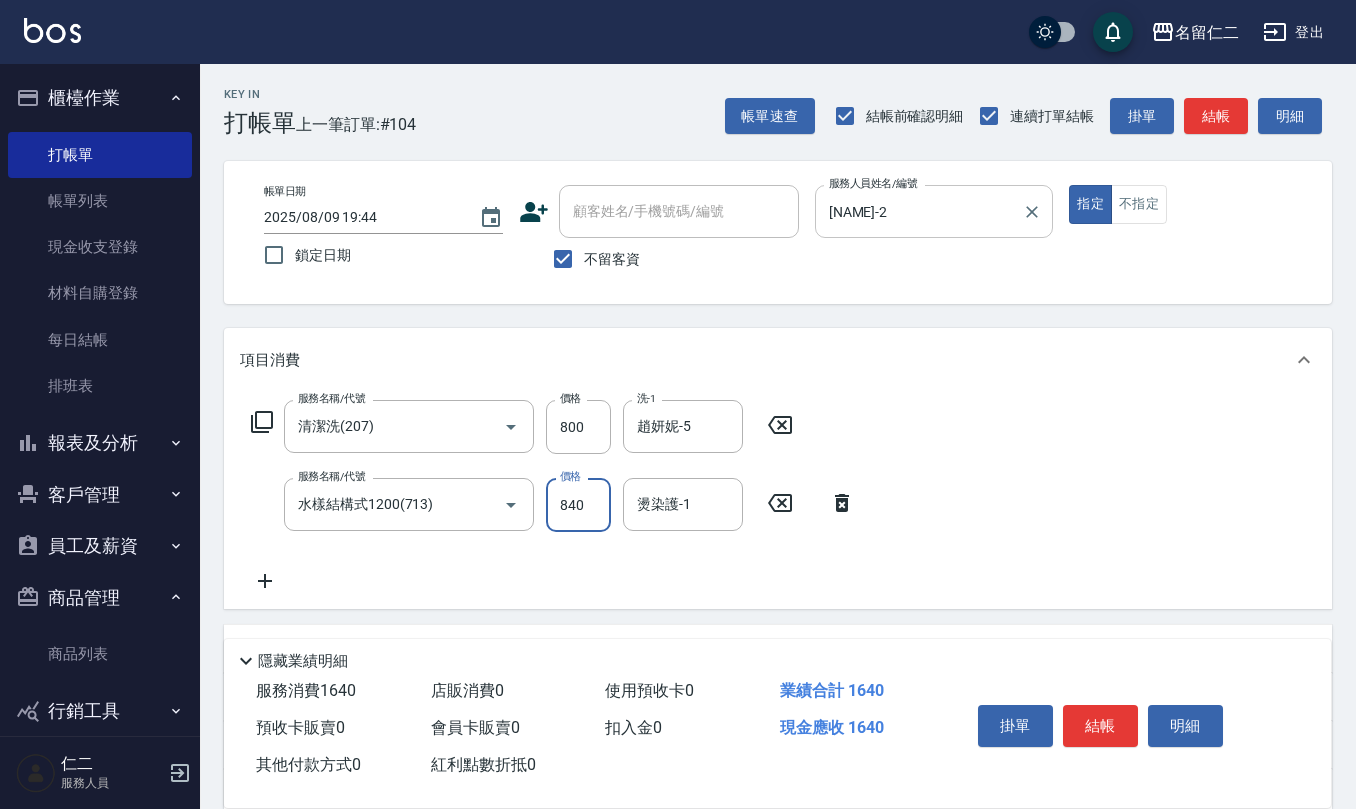 type on "840" 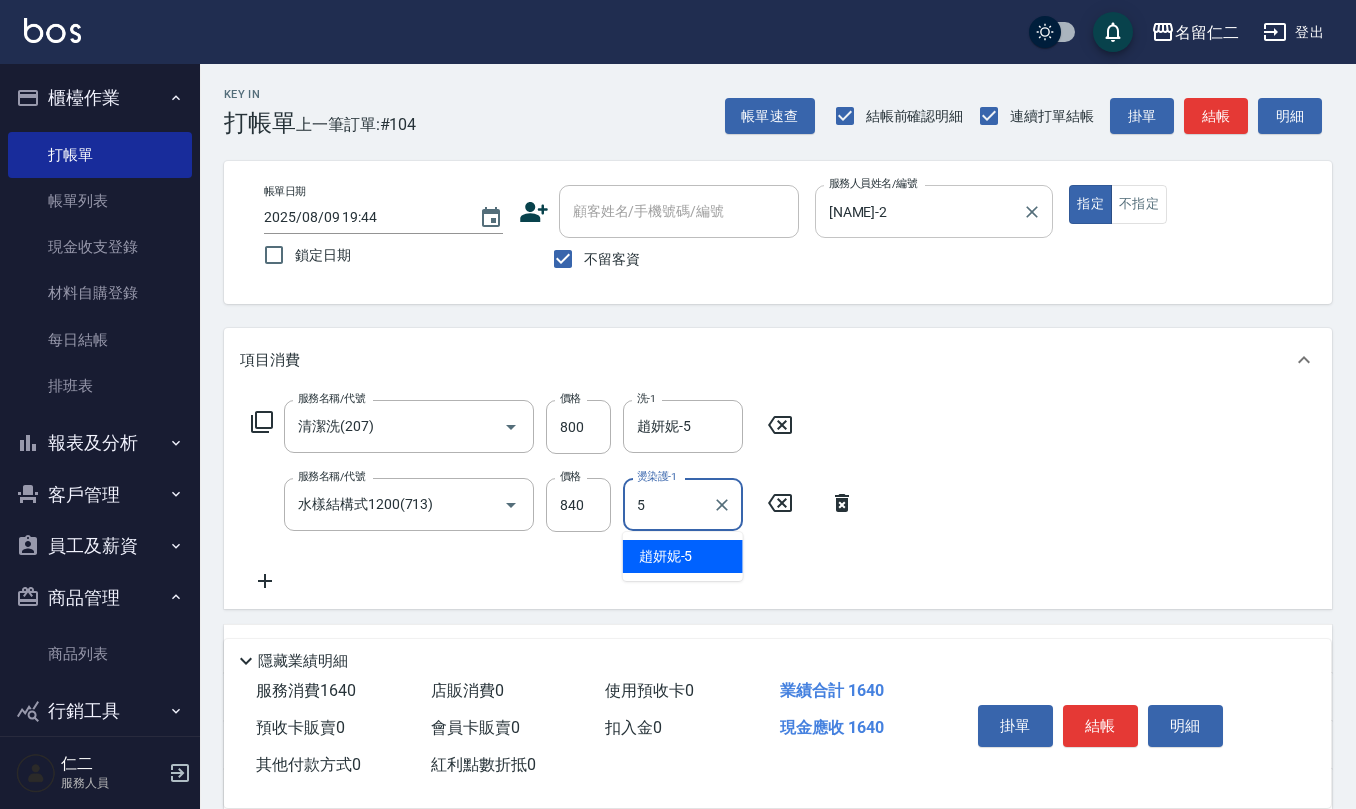 type on "趙妍妮-5" 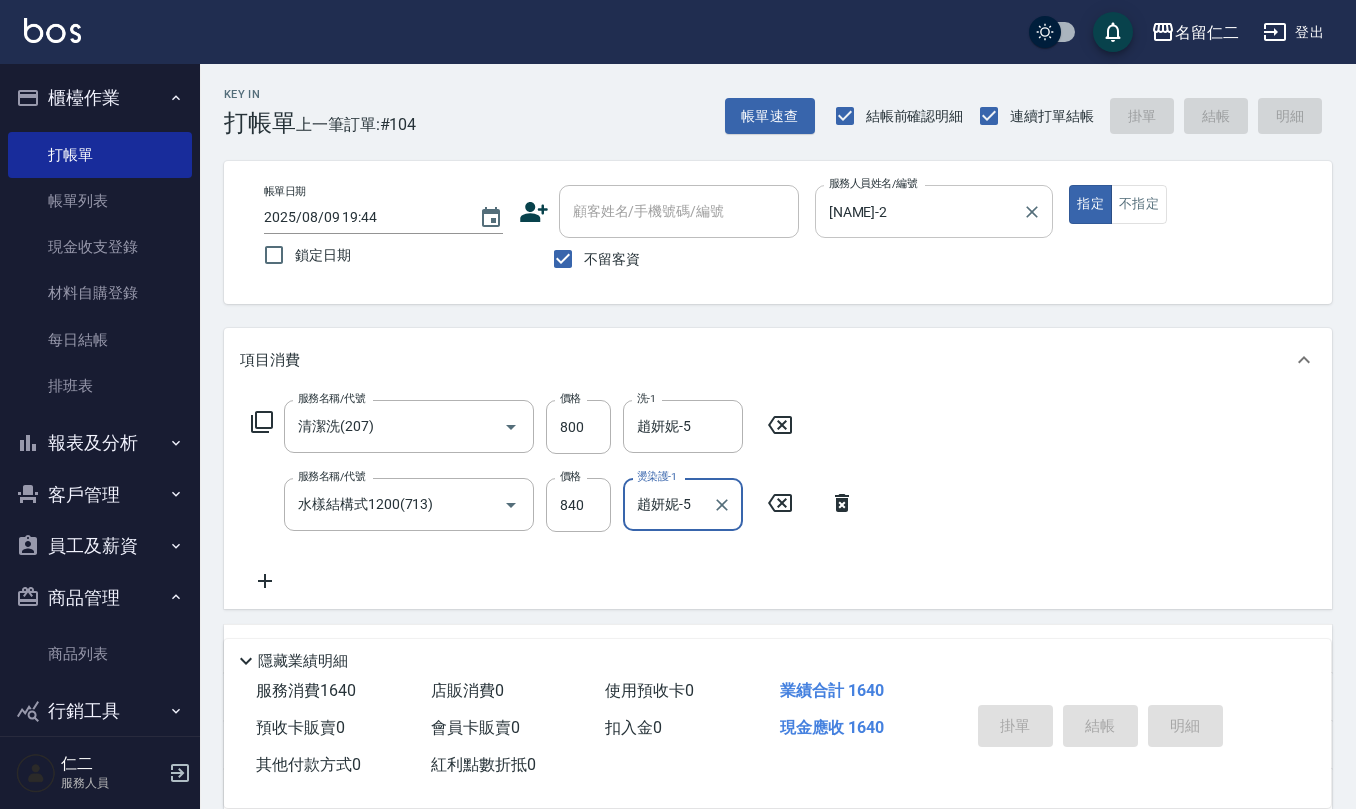 type 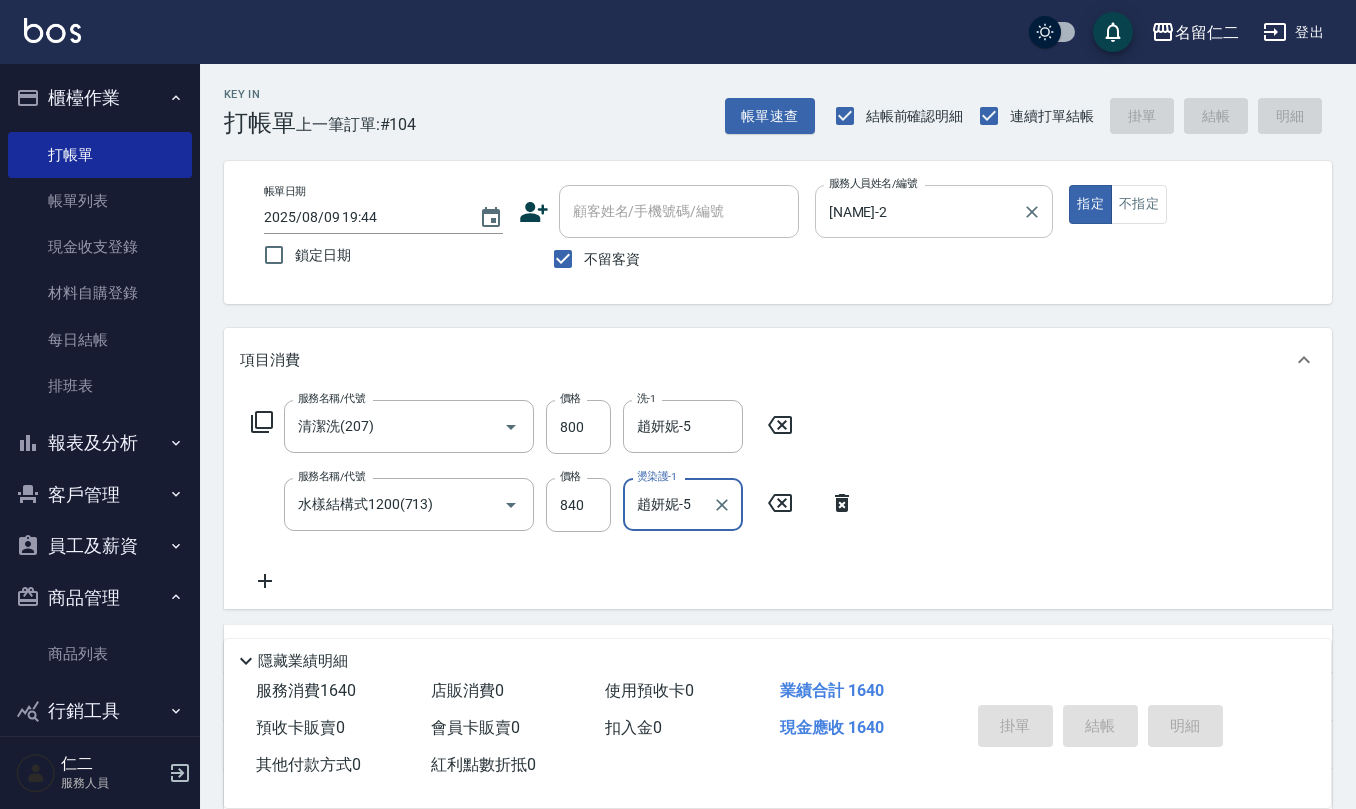 type 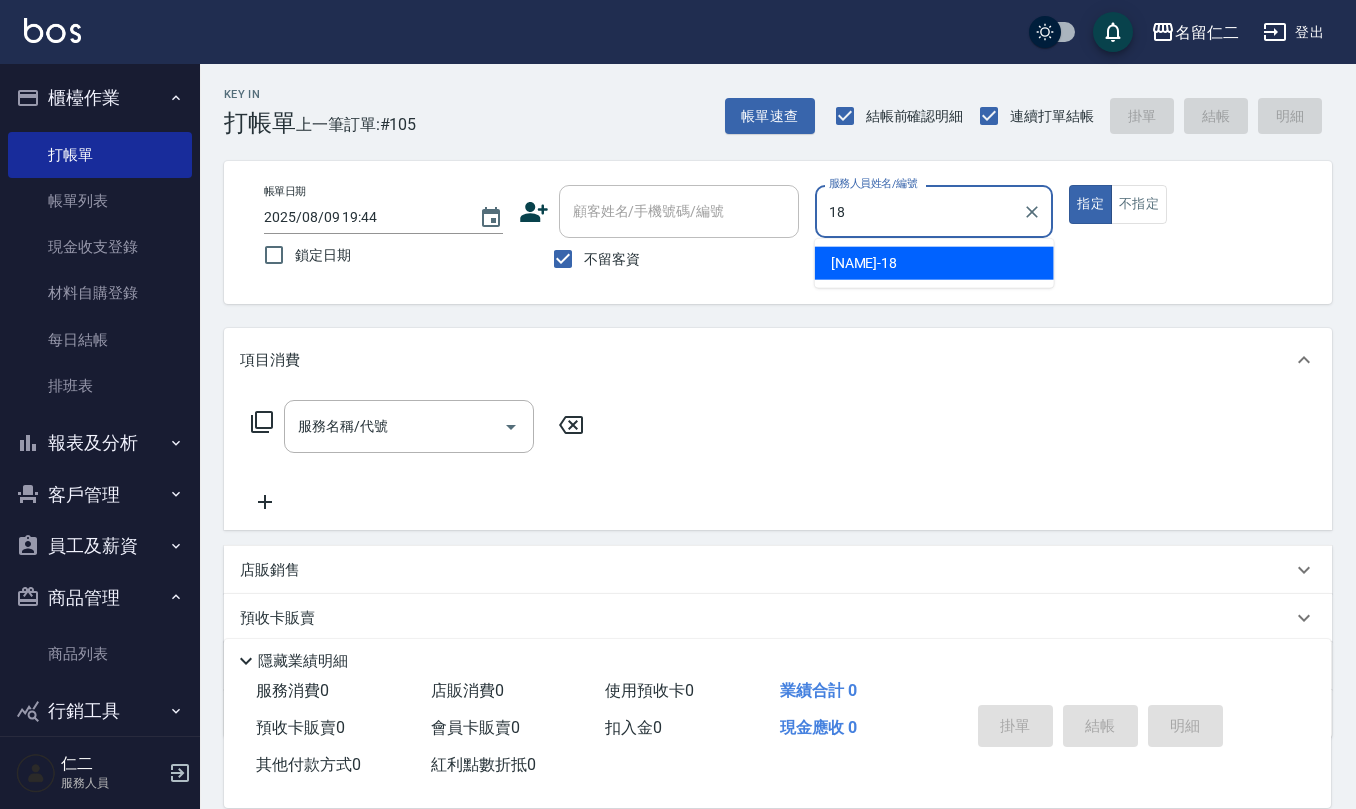 type on "吳婉如-18" 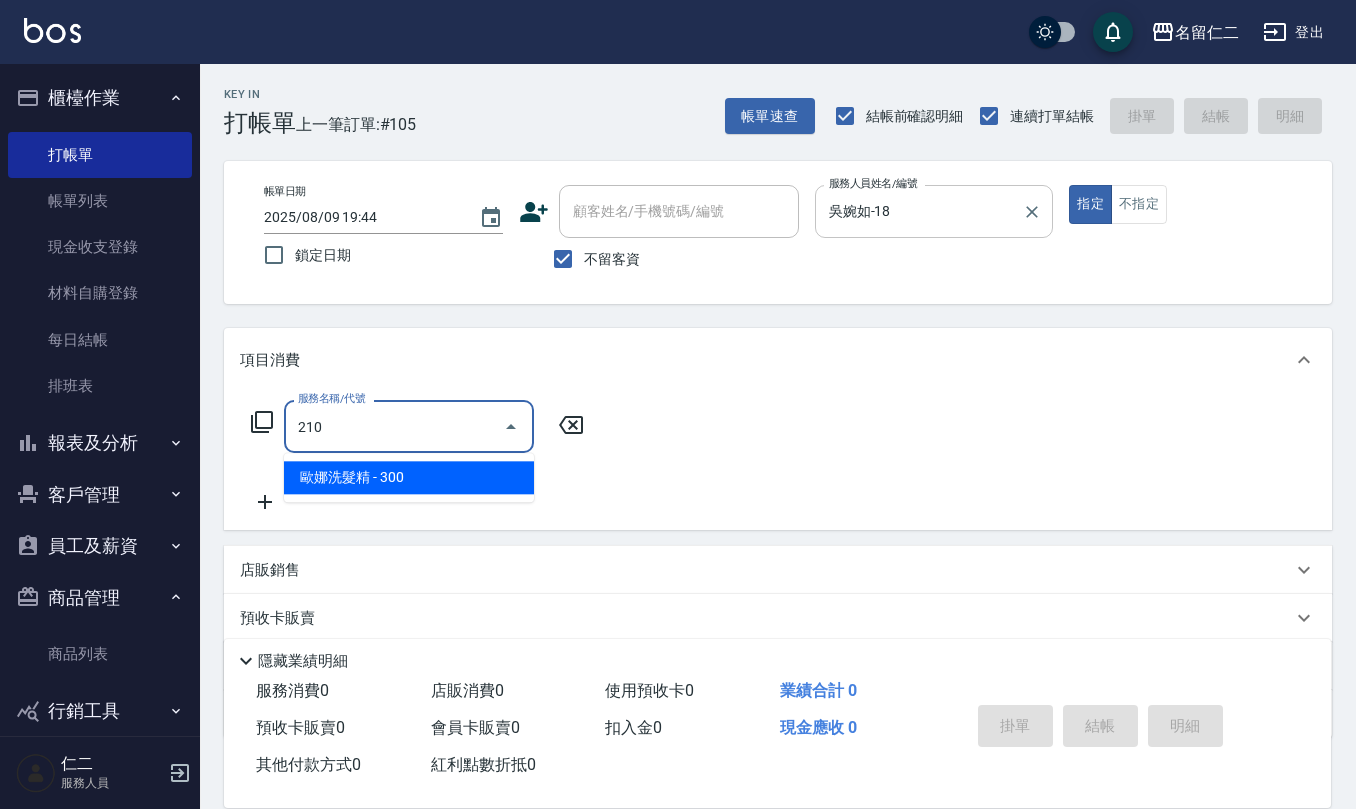 type on "歐娜洗髮精(210)" 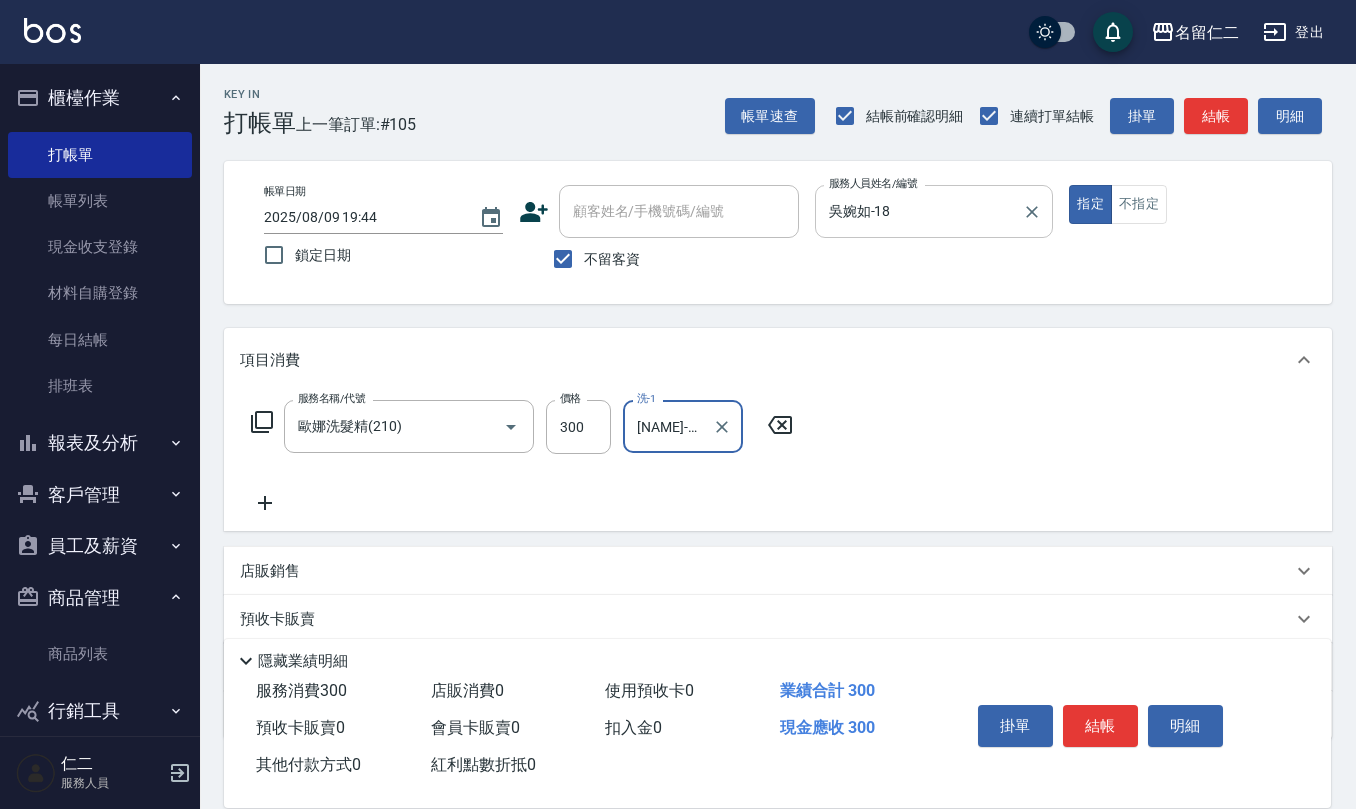 type on "[LAST] - 32" 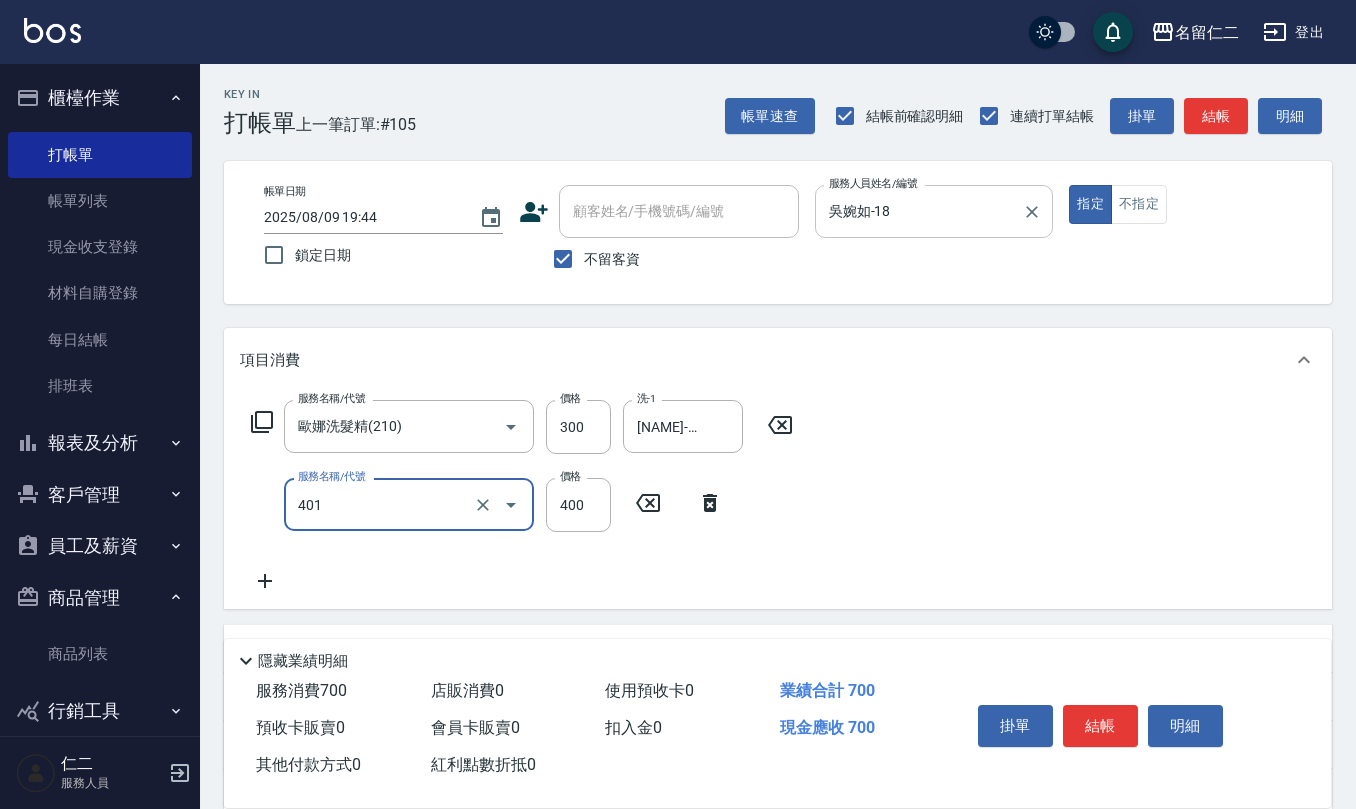type on "剪髮(401)" 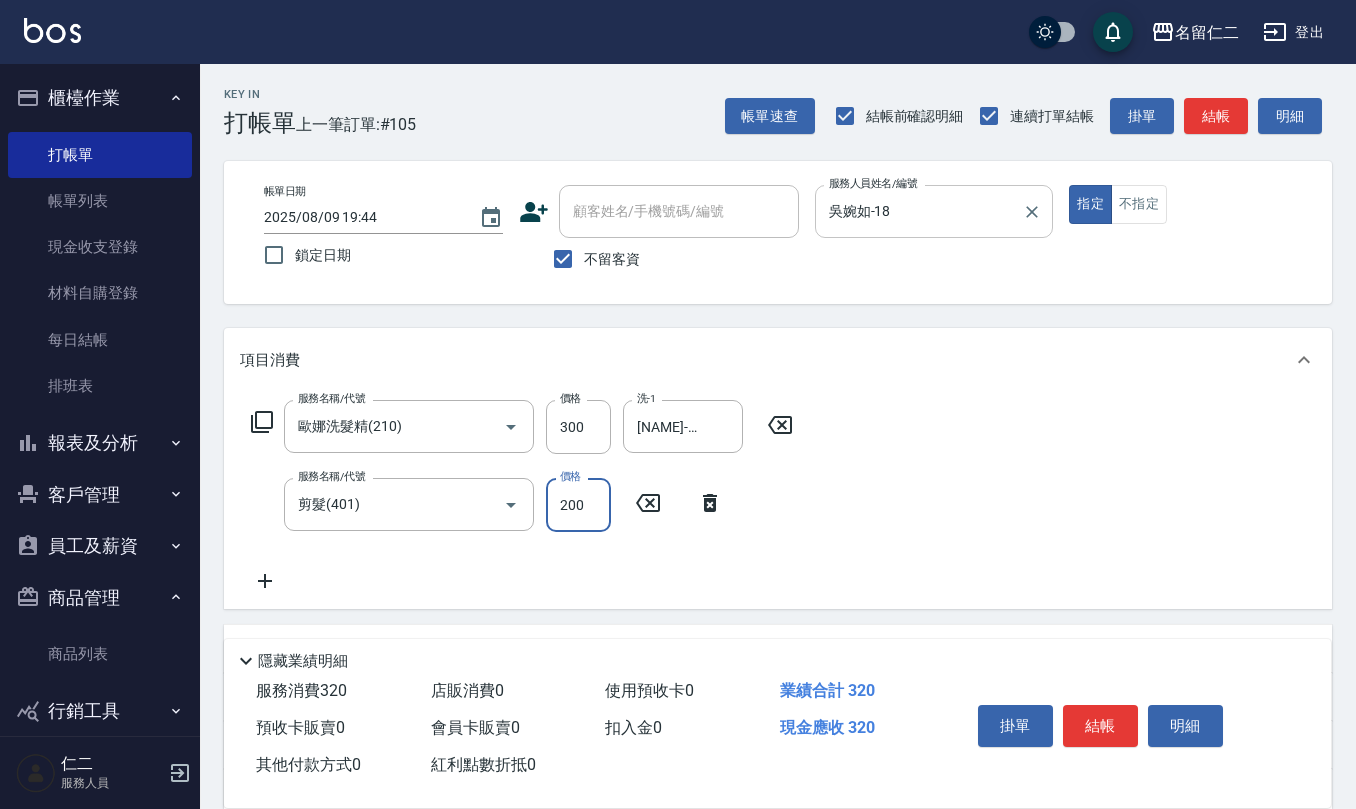 type on "200" 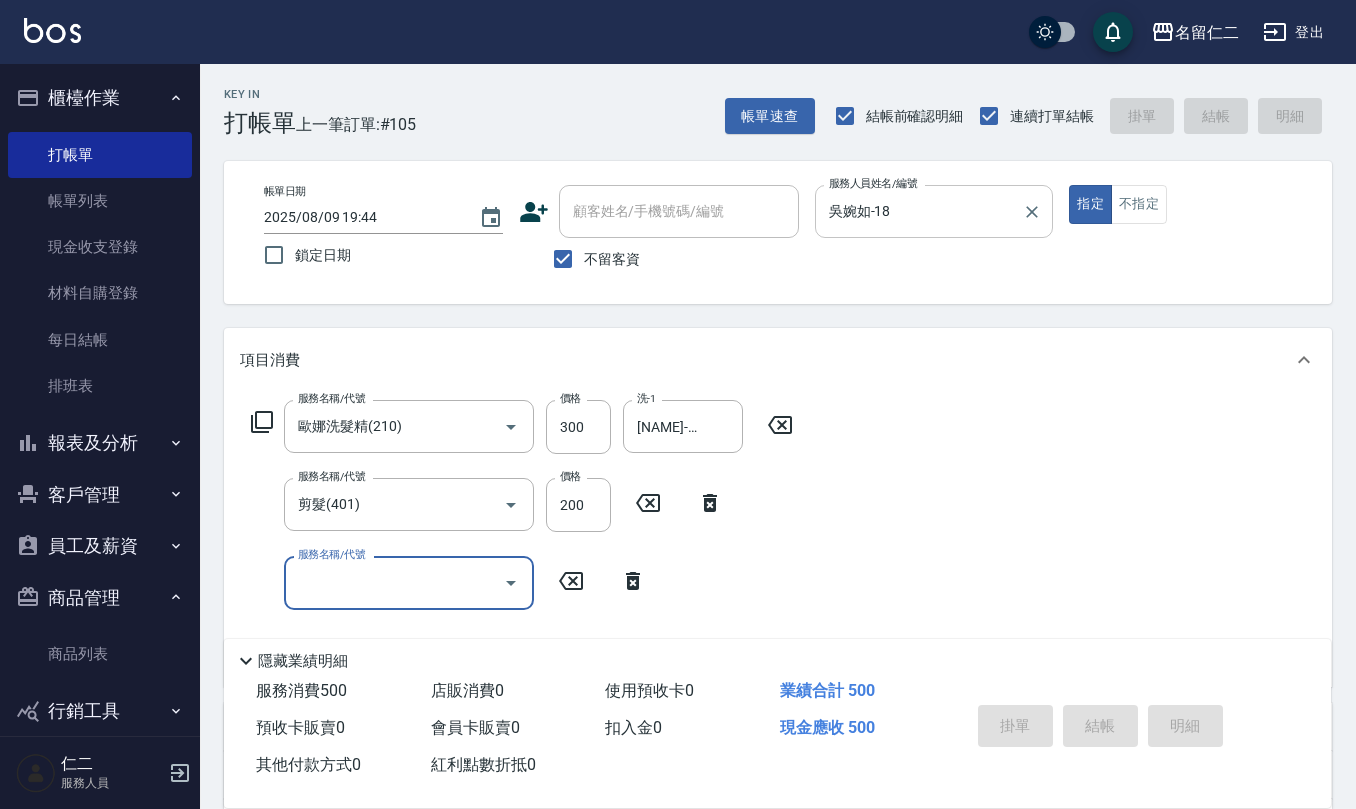 type 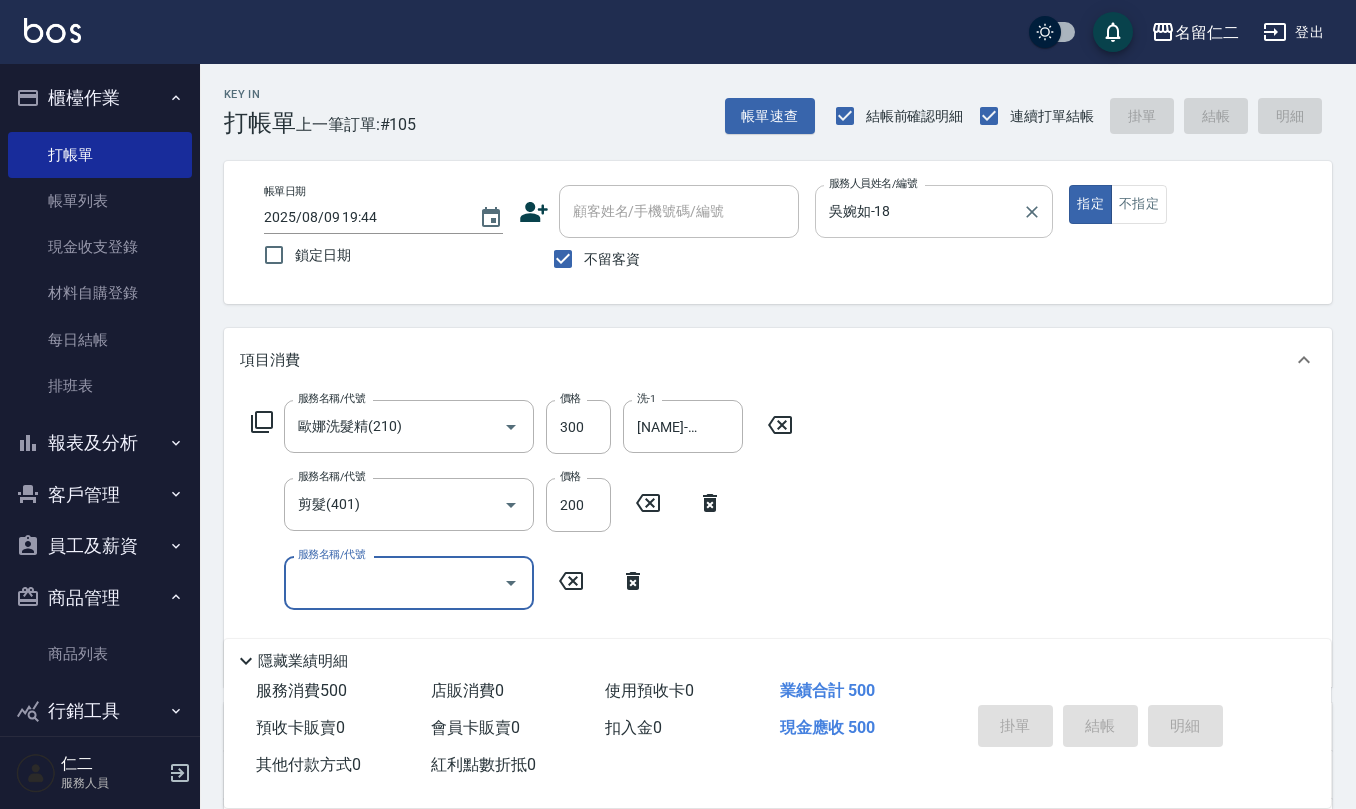 type 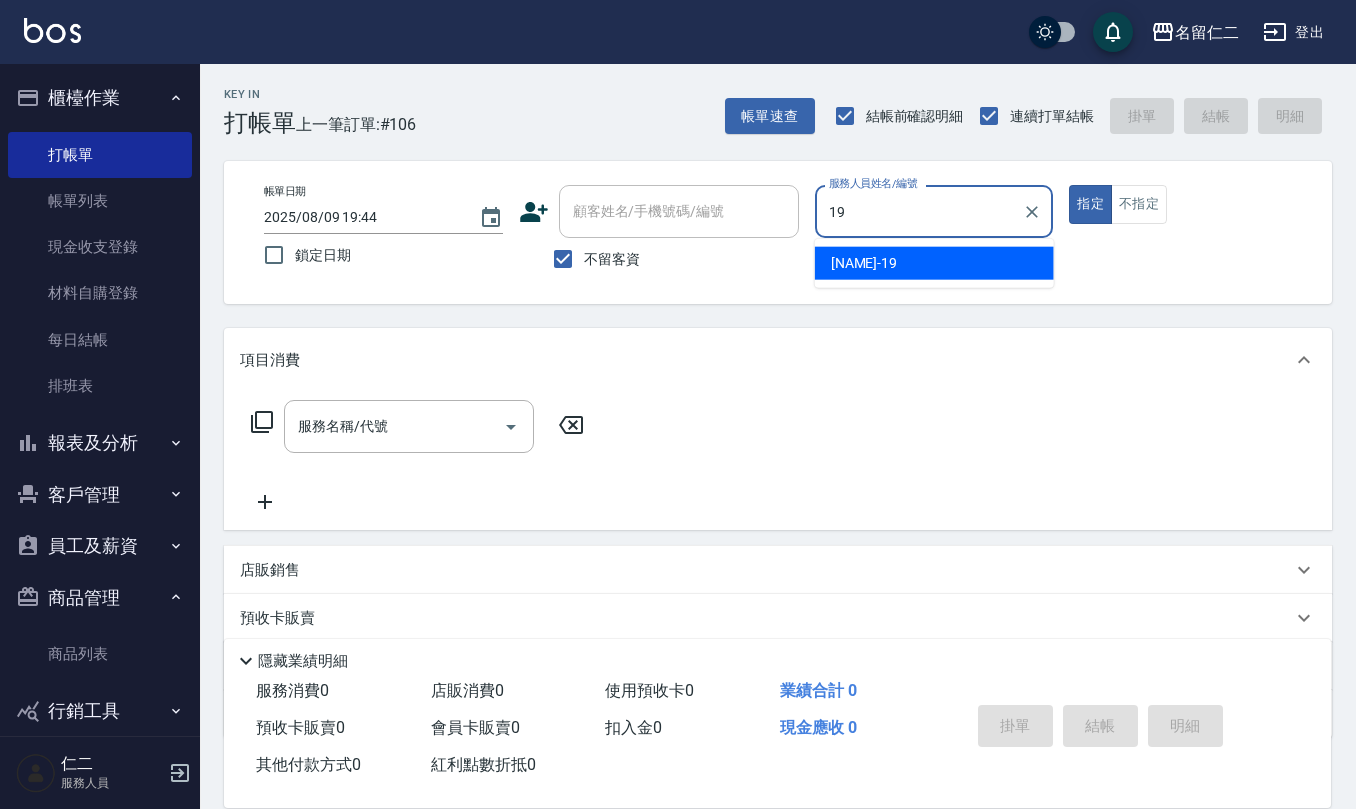 type on "[LAST] - 19" 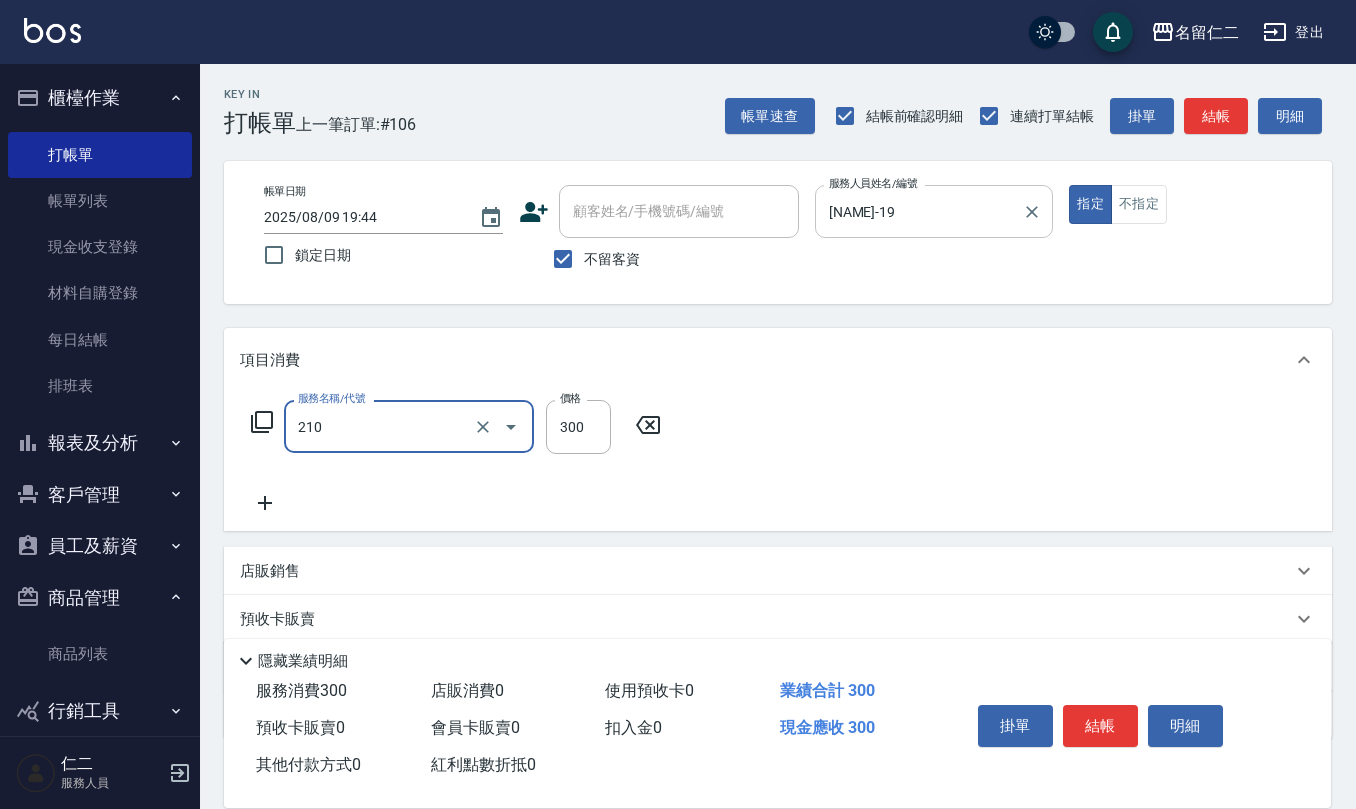 type on "歐娜洗髮精(210)" 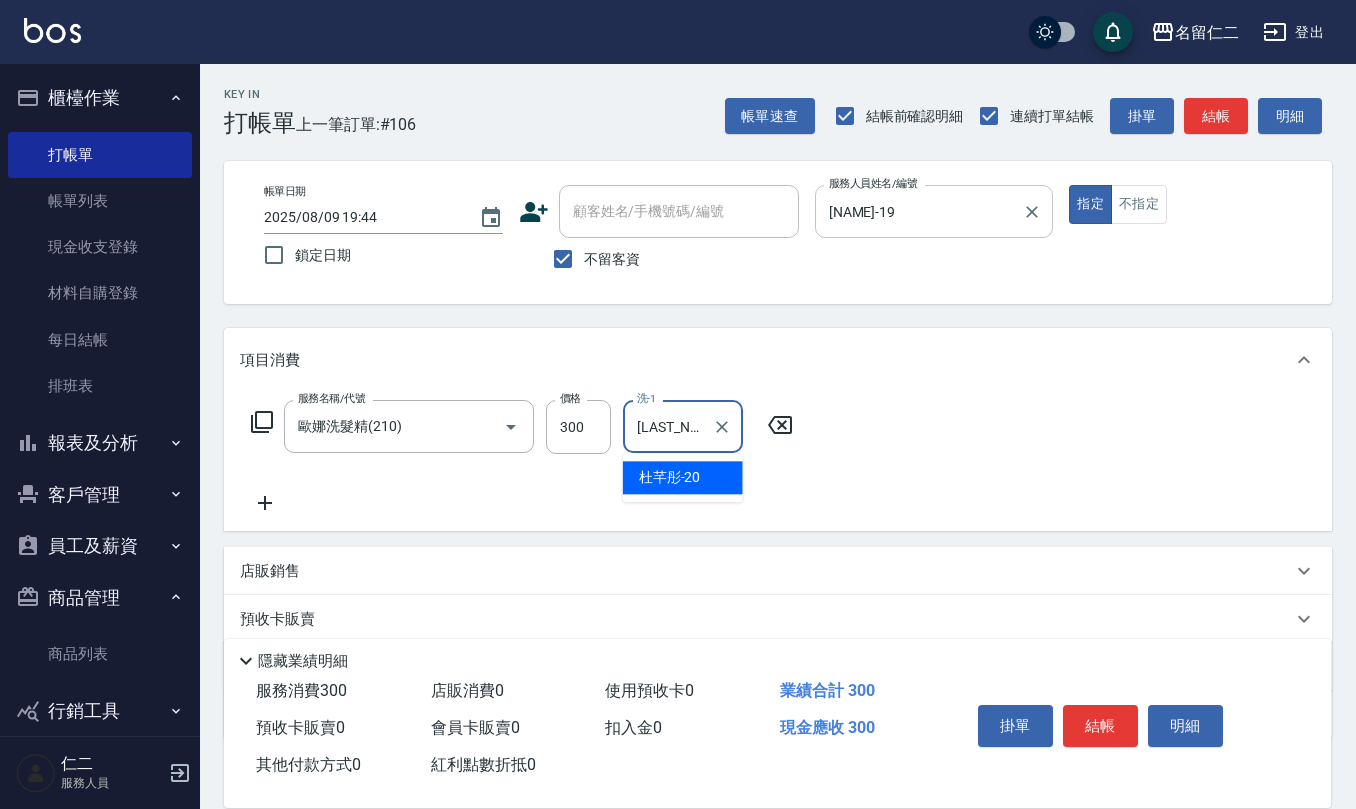type on "[LAST] - 20" 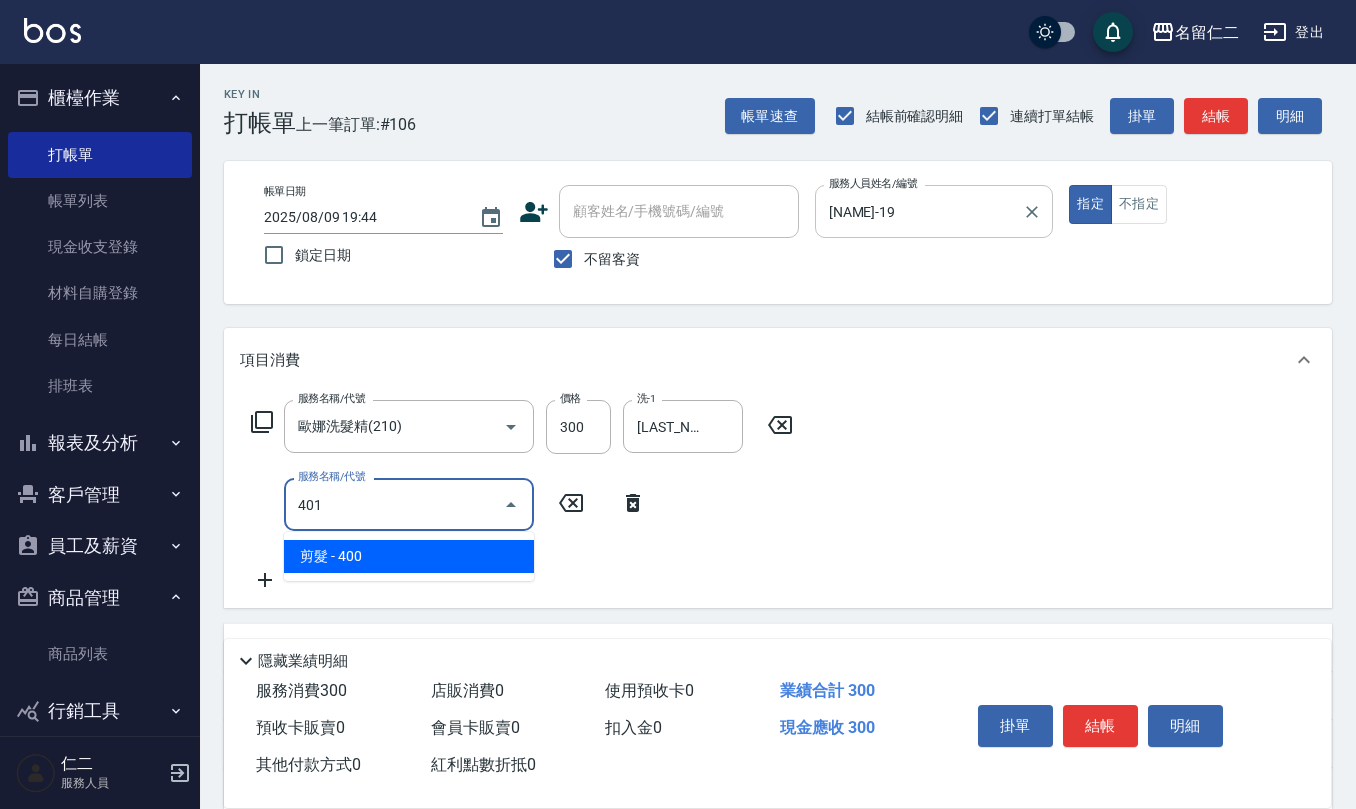 type on "剪髮(401)" 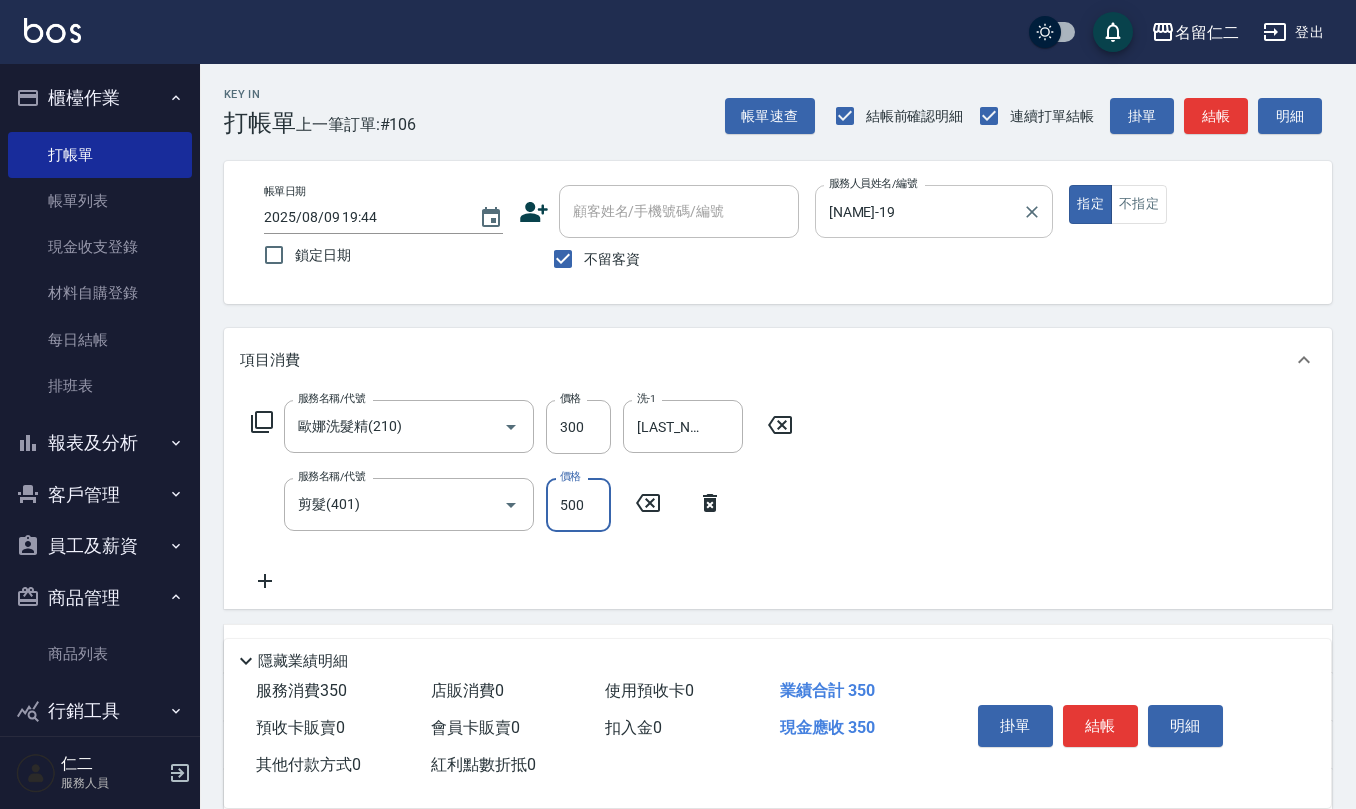type on "500" 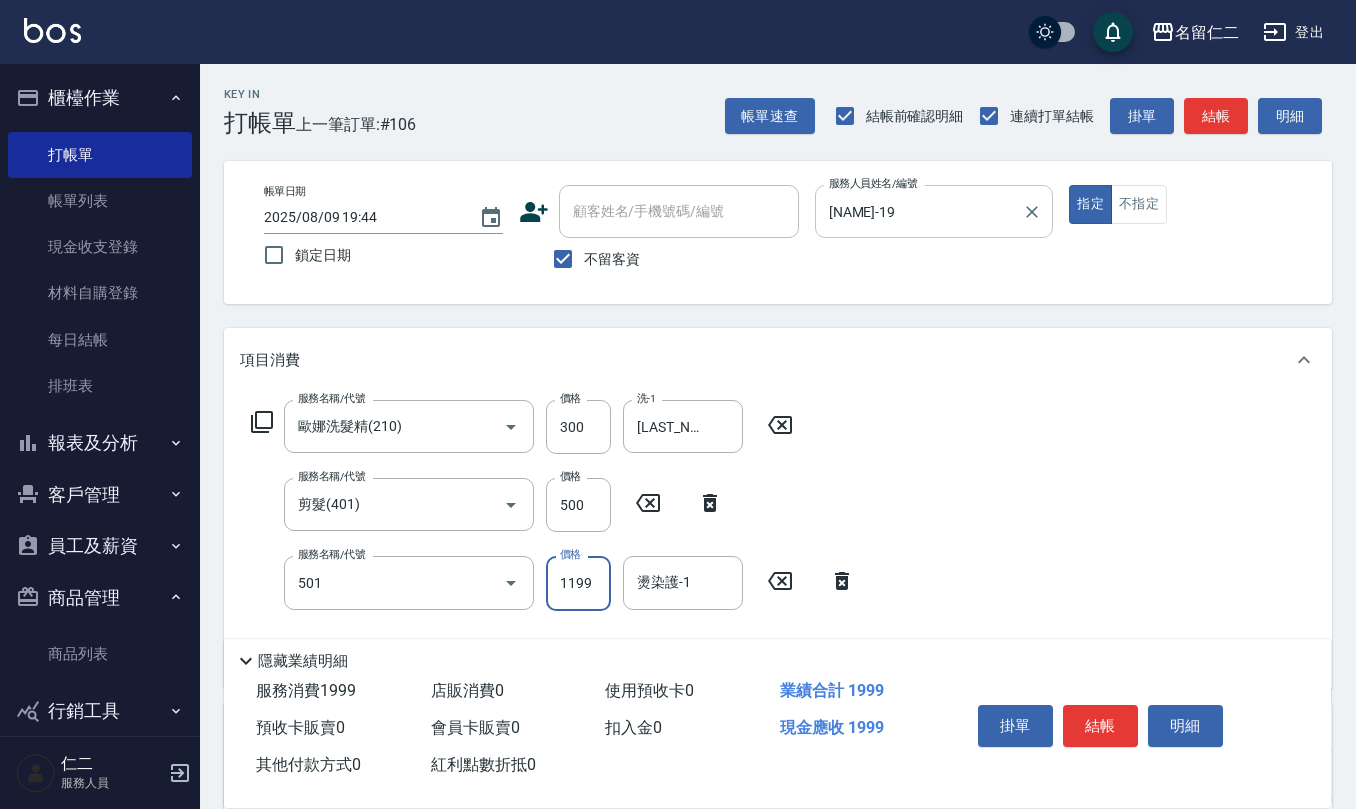 type on "染髮(501)" 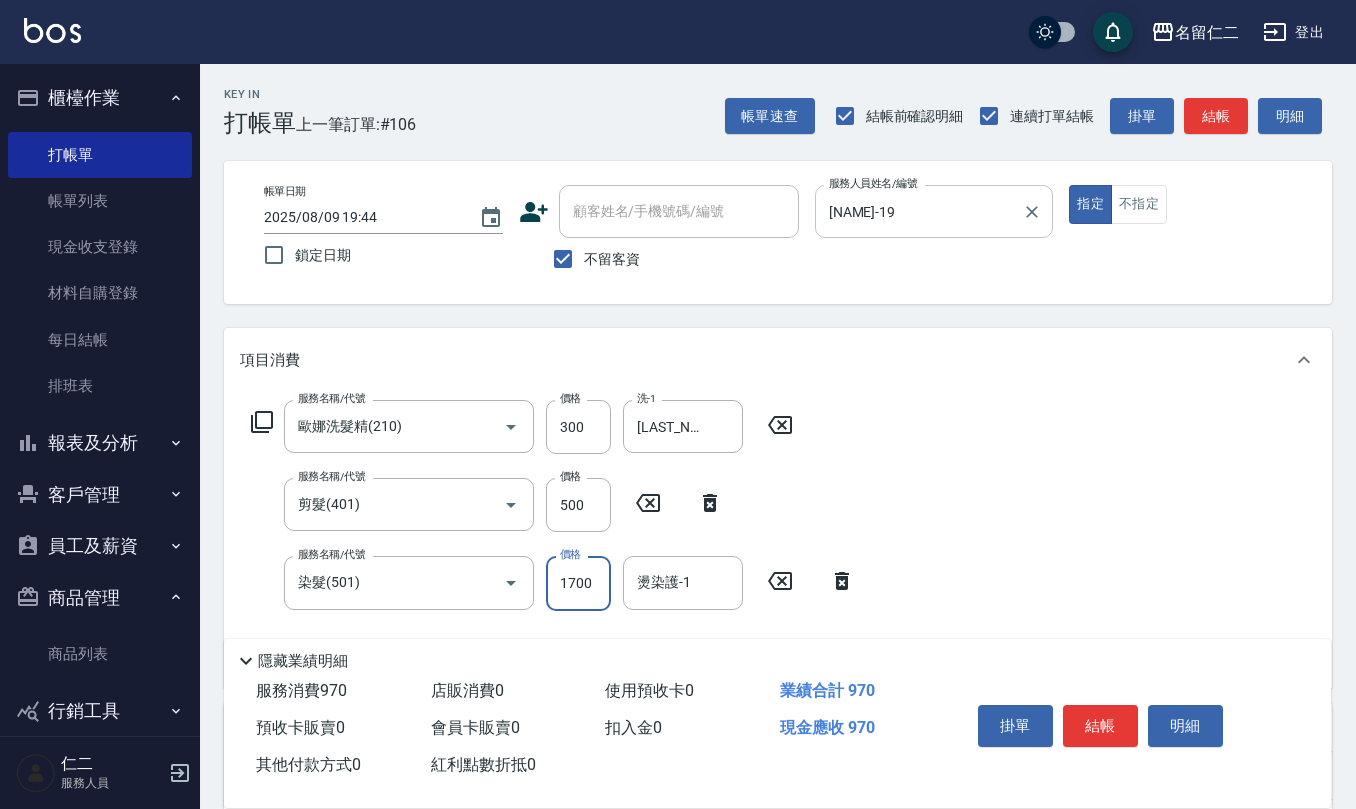 type on "1700" 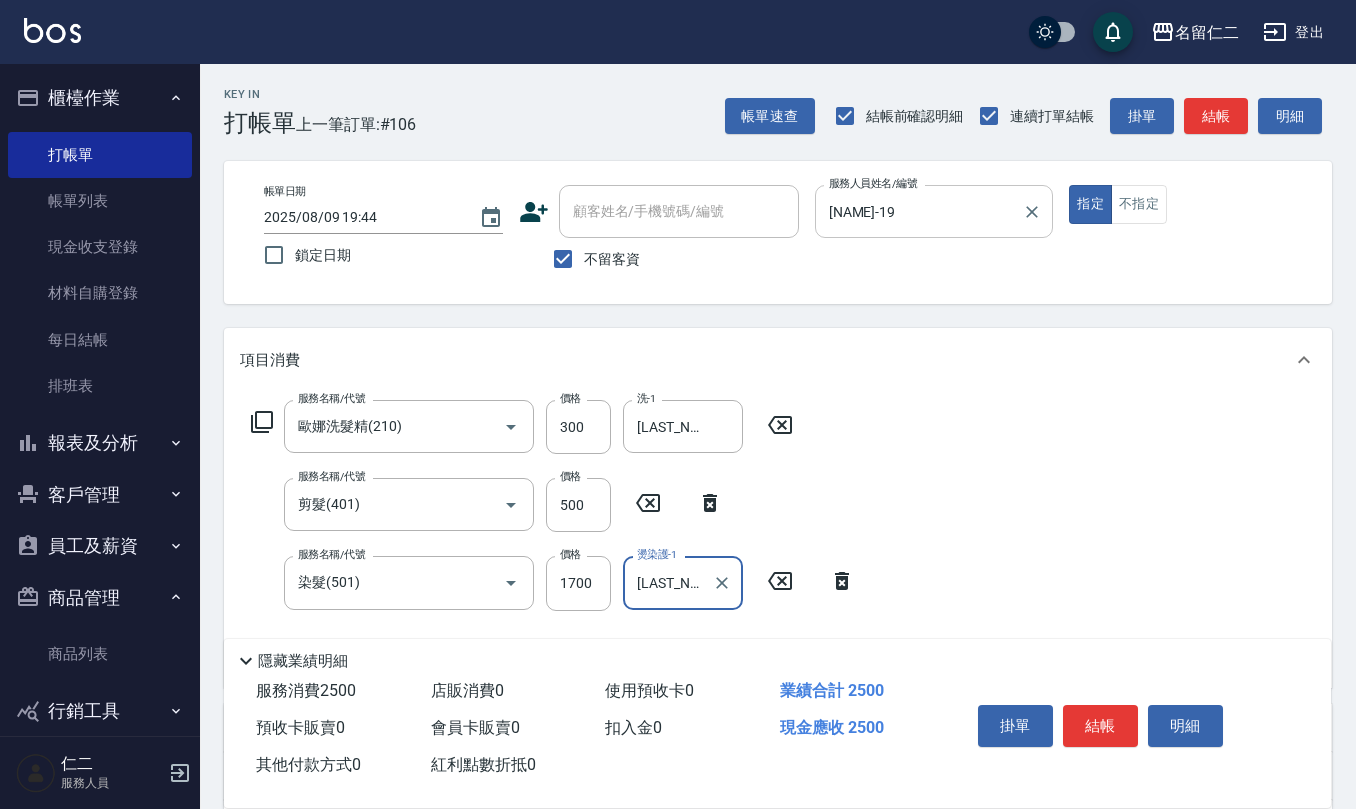 type on "[LAST] - 20" 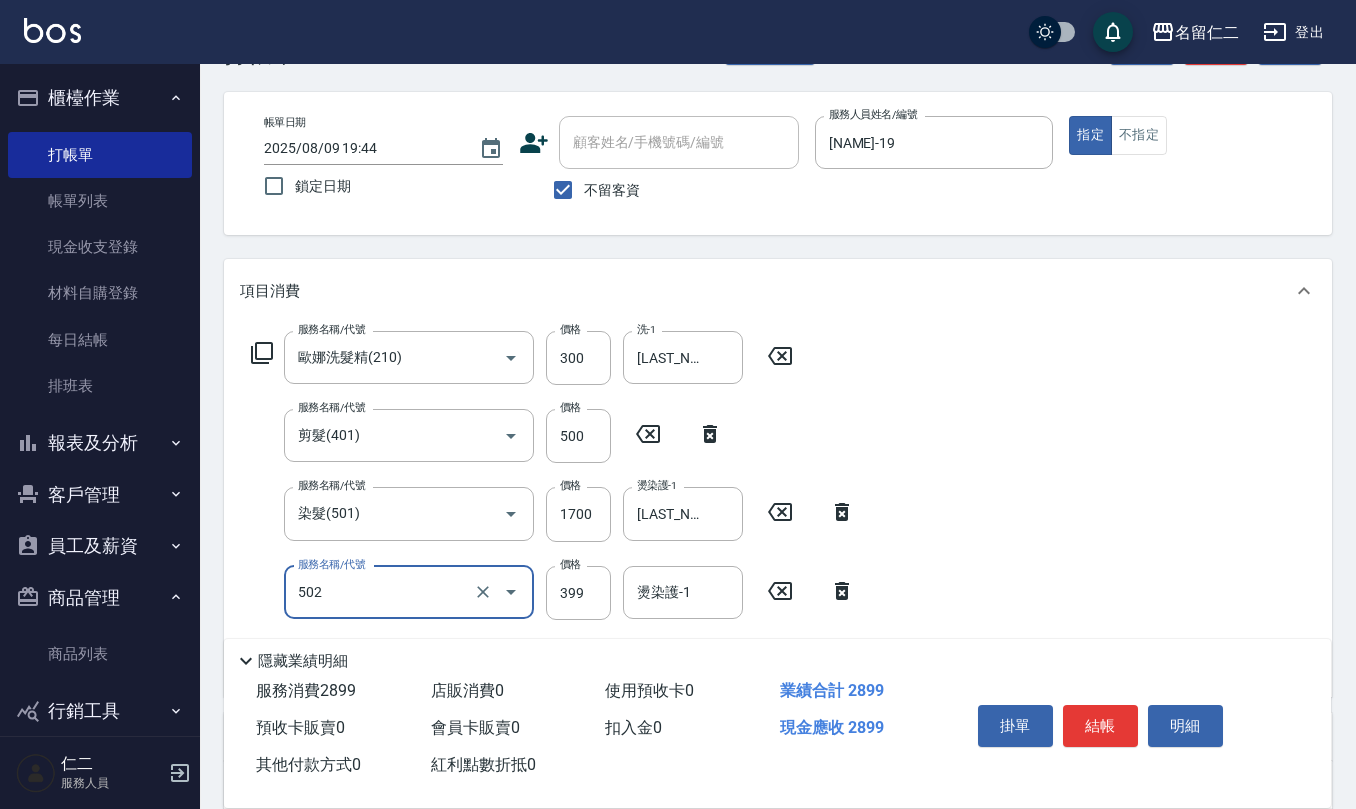 scroll, scrollTop: 133, scrollLeft: 0, axis: vertical 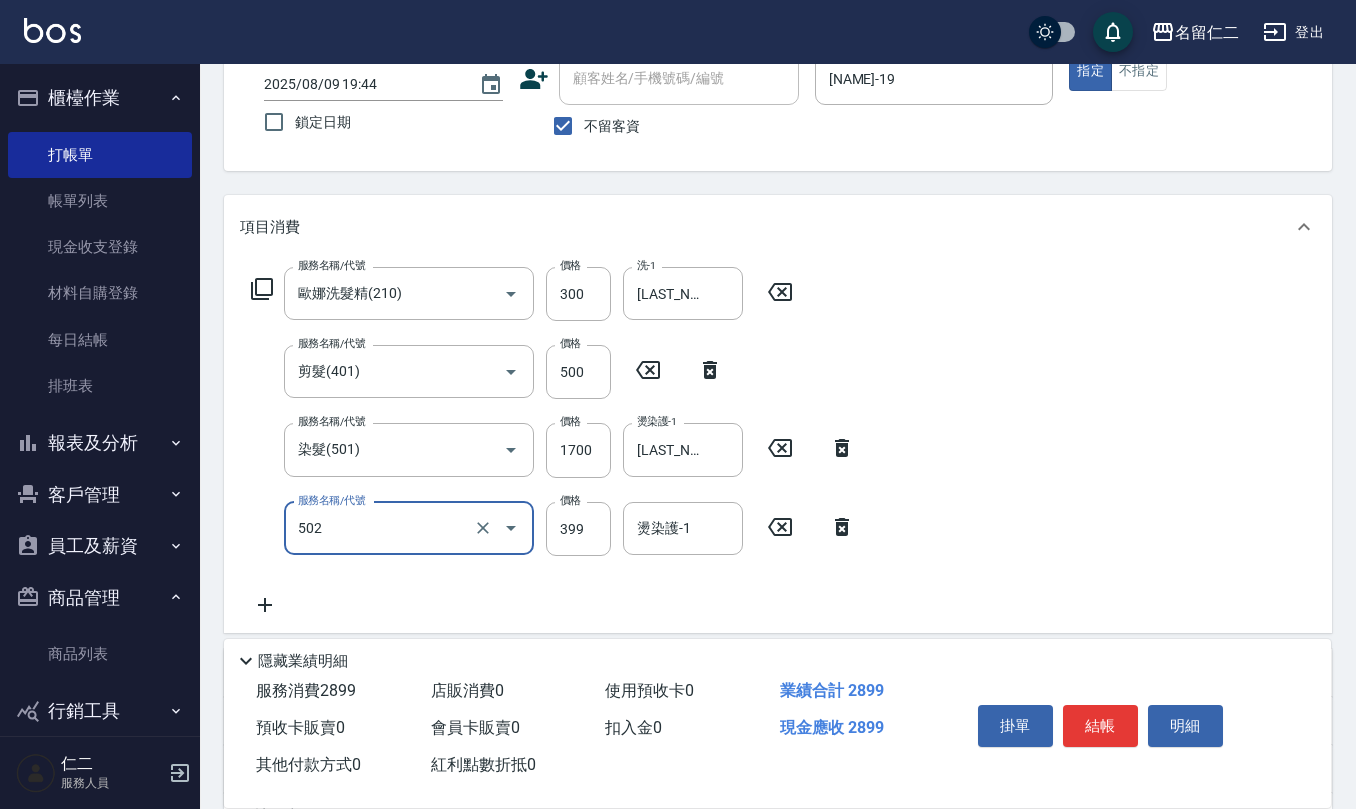 type on "挑染5束399(502)" 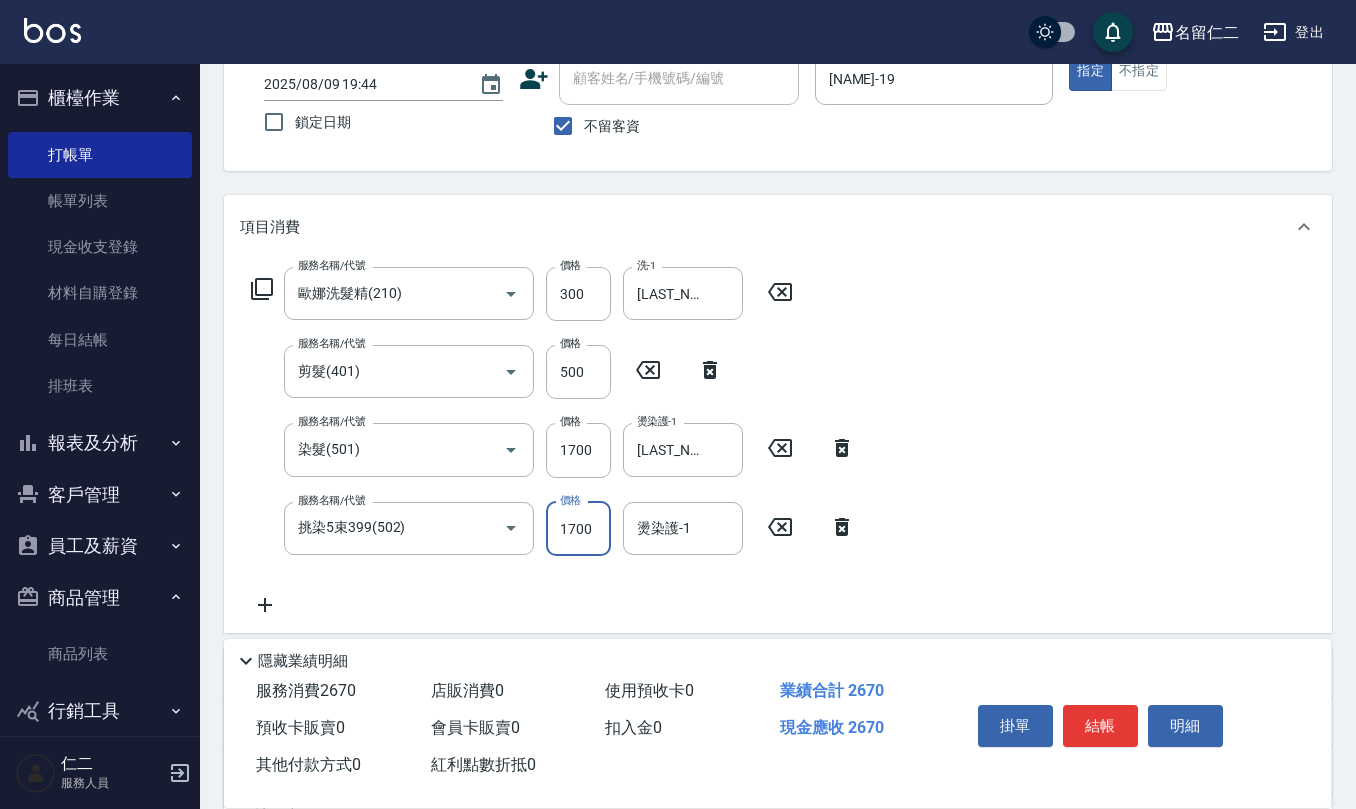 type on "1700" 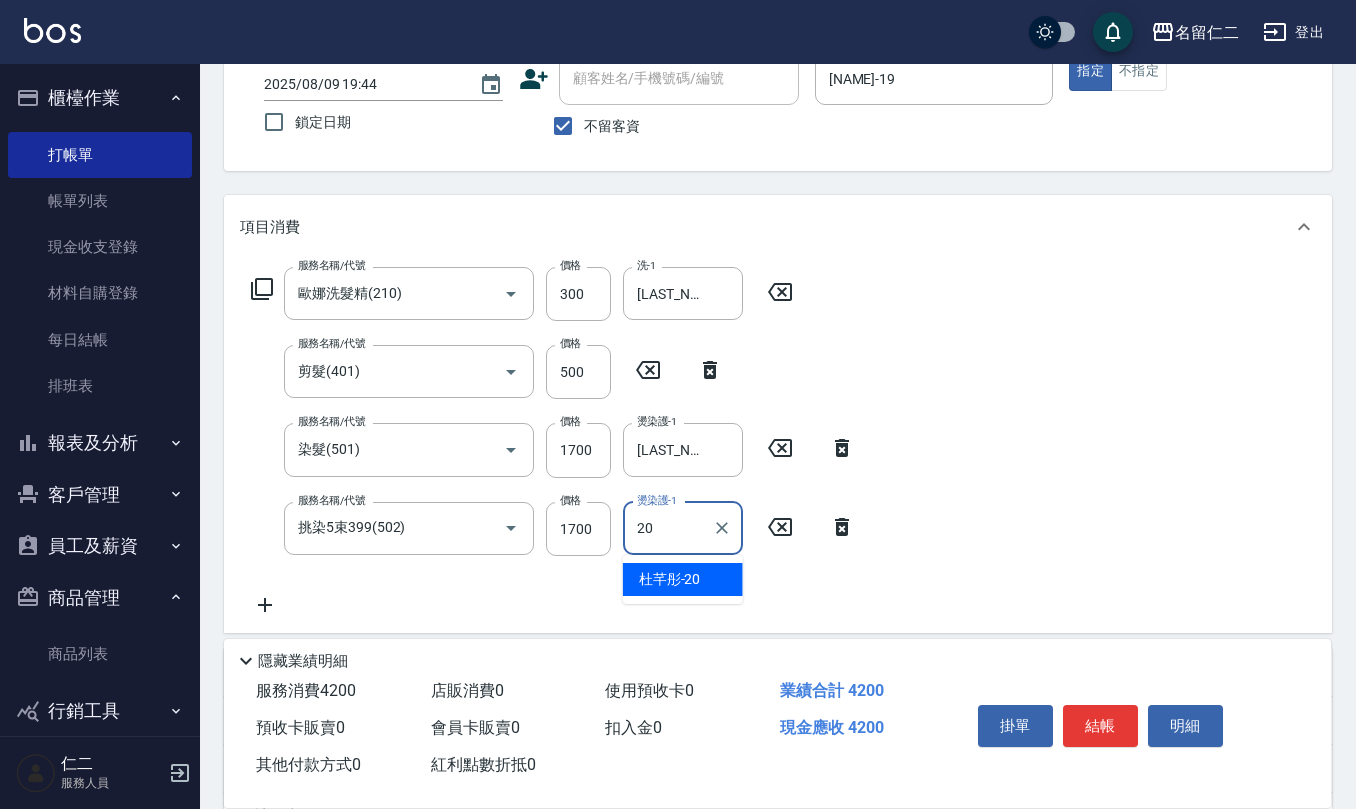 type on "[LAST] - 20" 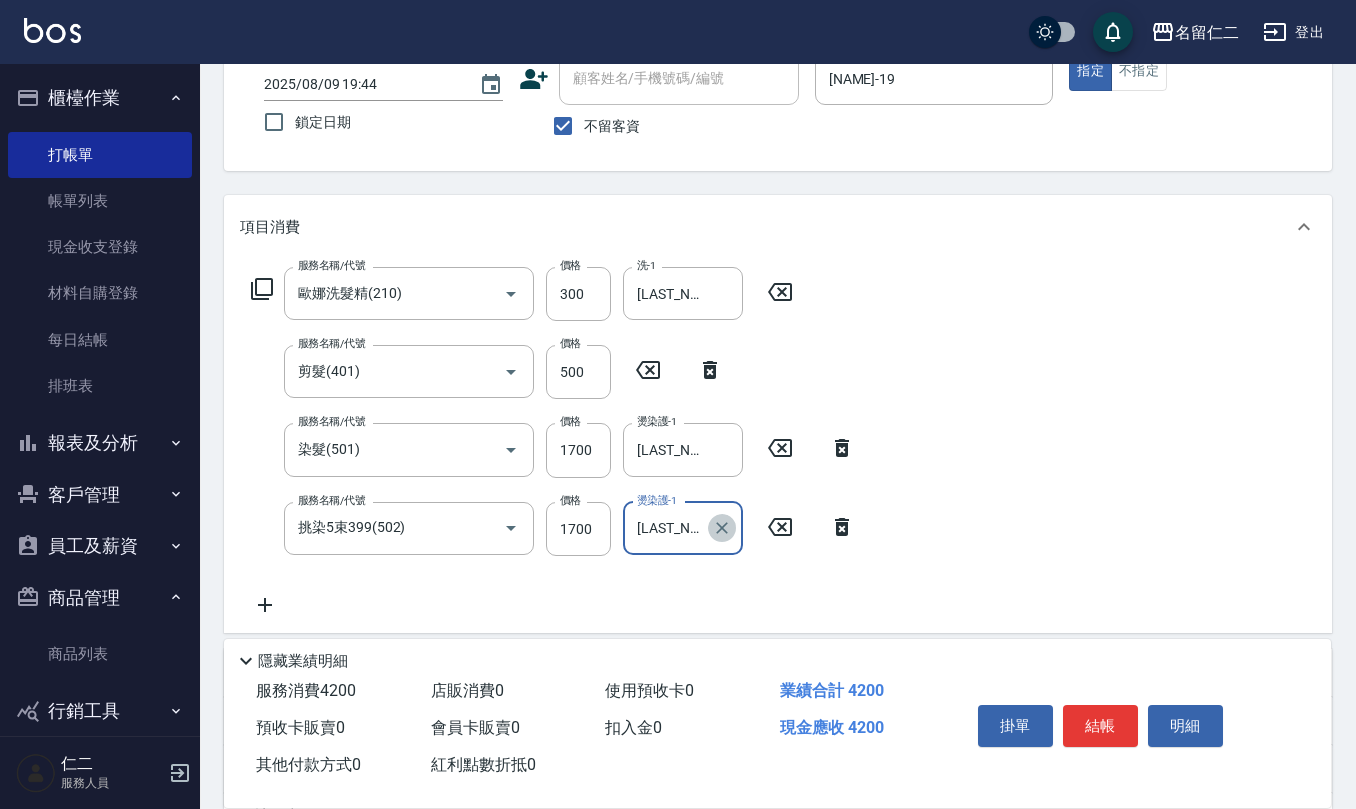 click 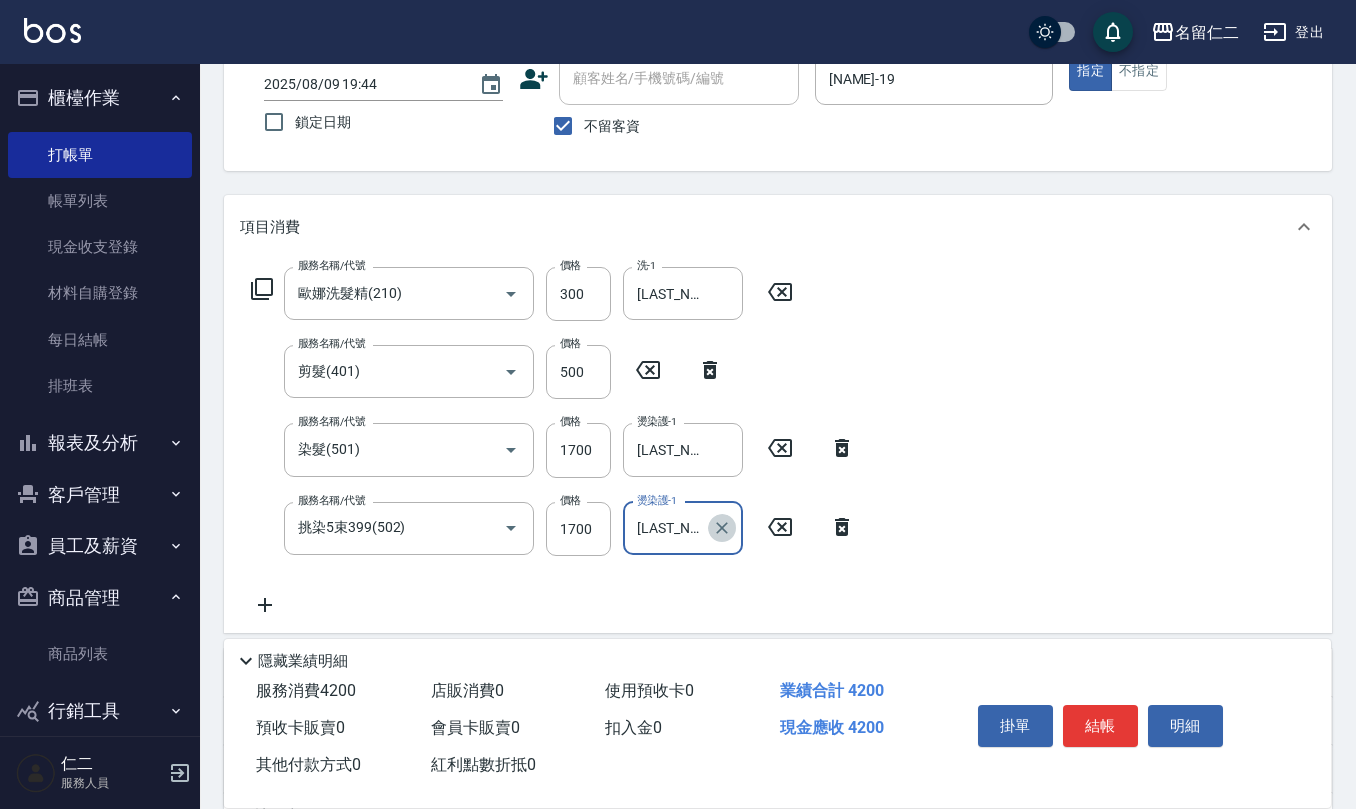 type 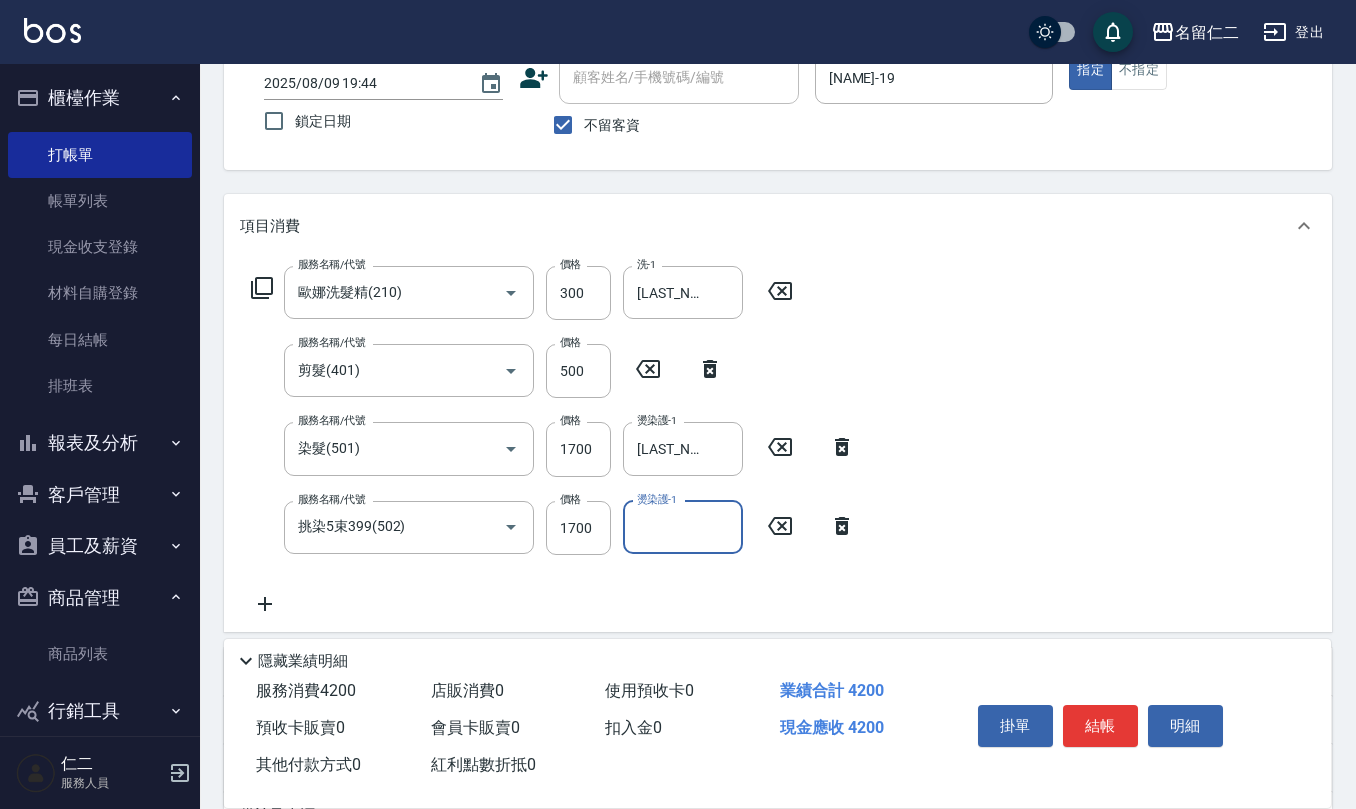 scroll, scrollTop: 133, scrollLeft: 0, axis: vertical 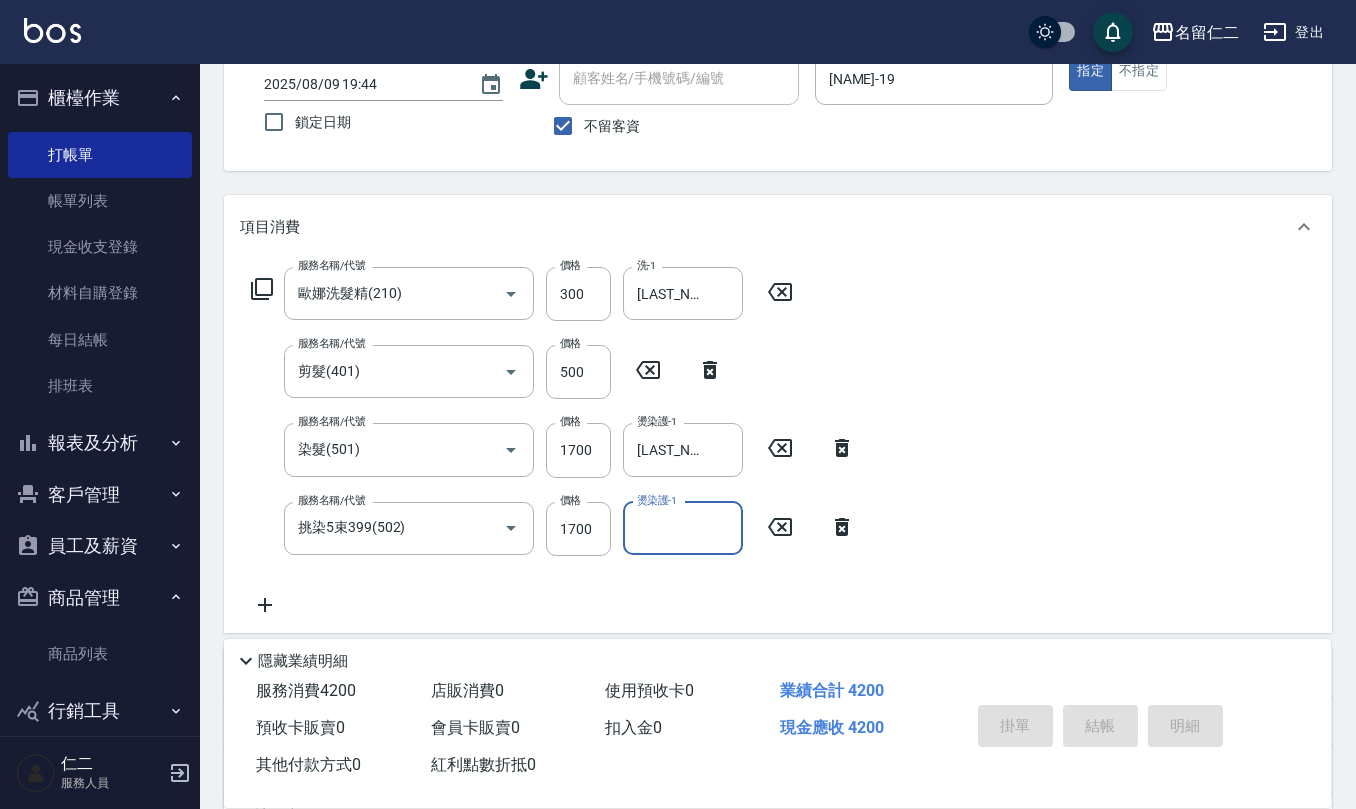 type 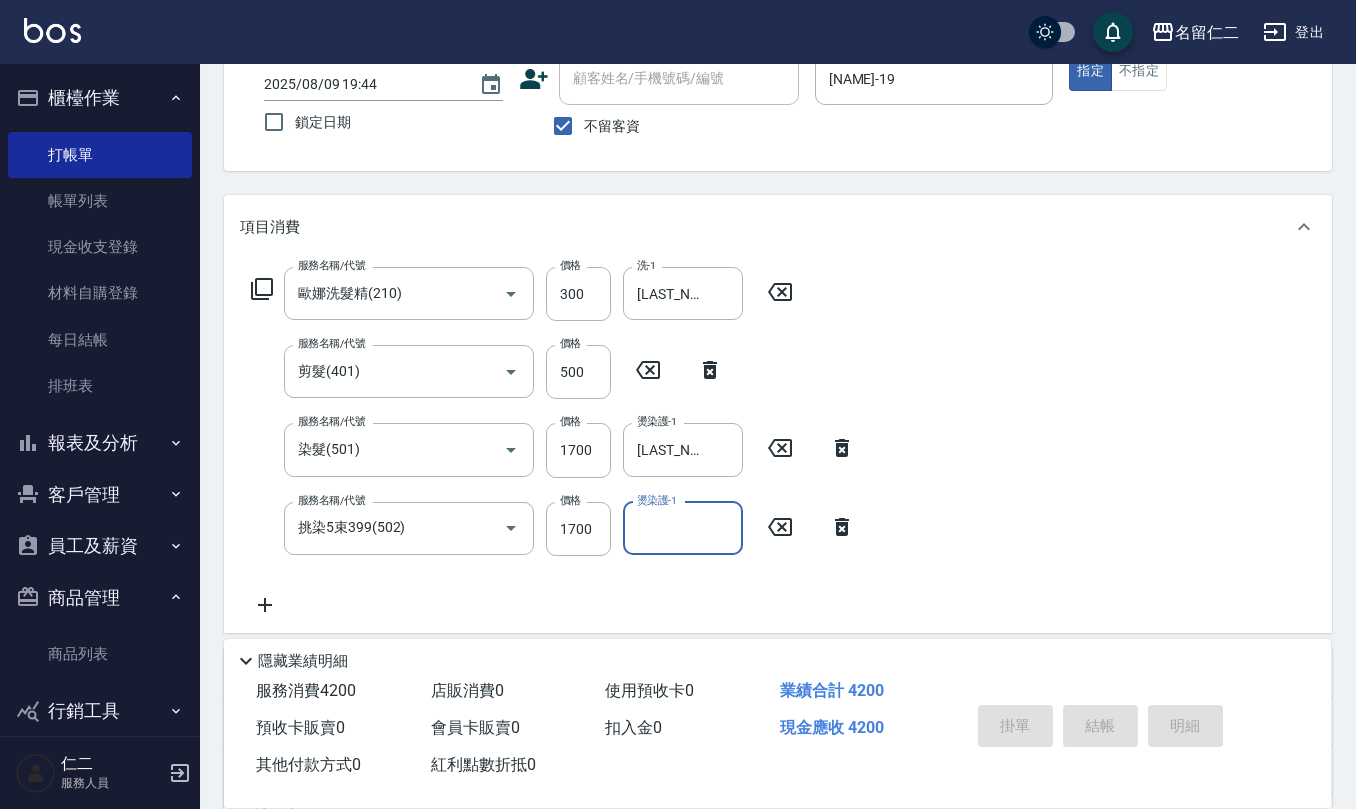 type 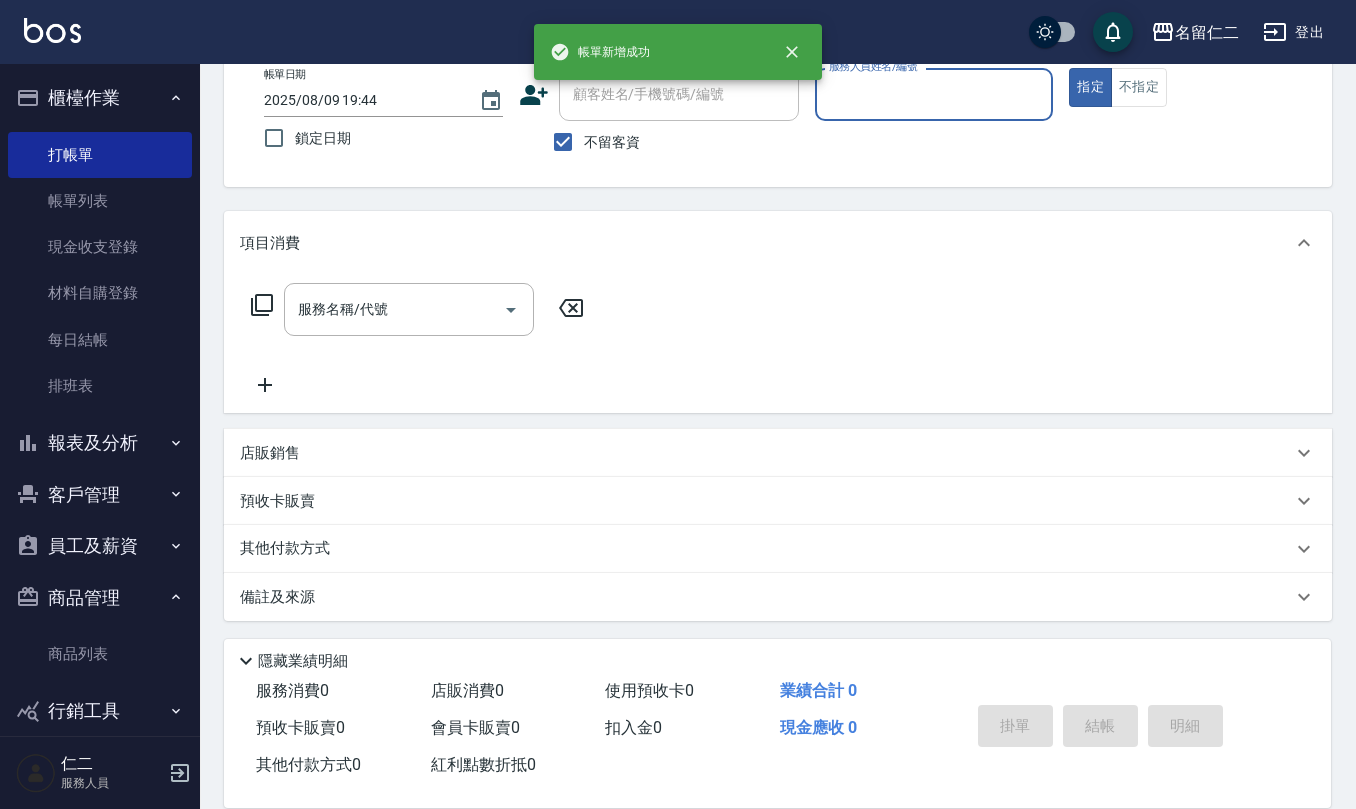 scroll, scrollTop: 117, scrollLeft: 0, axis: vertical 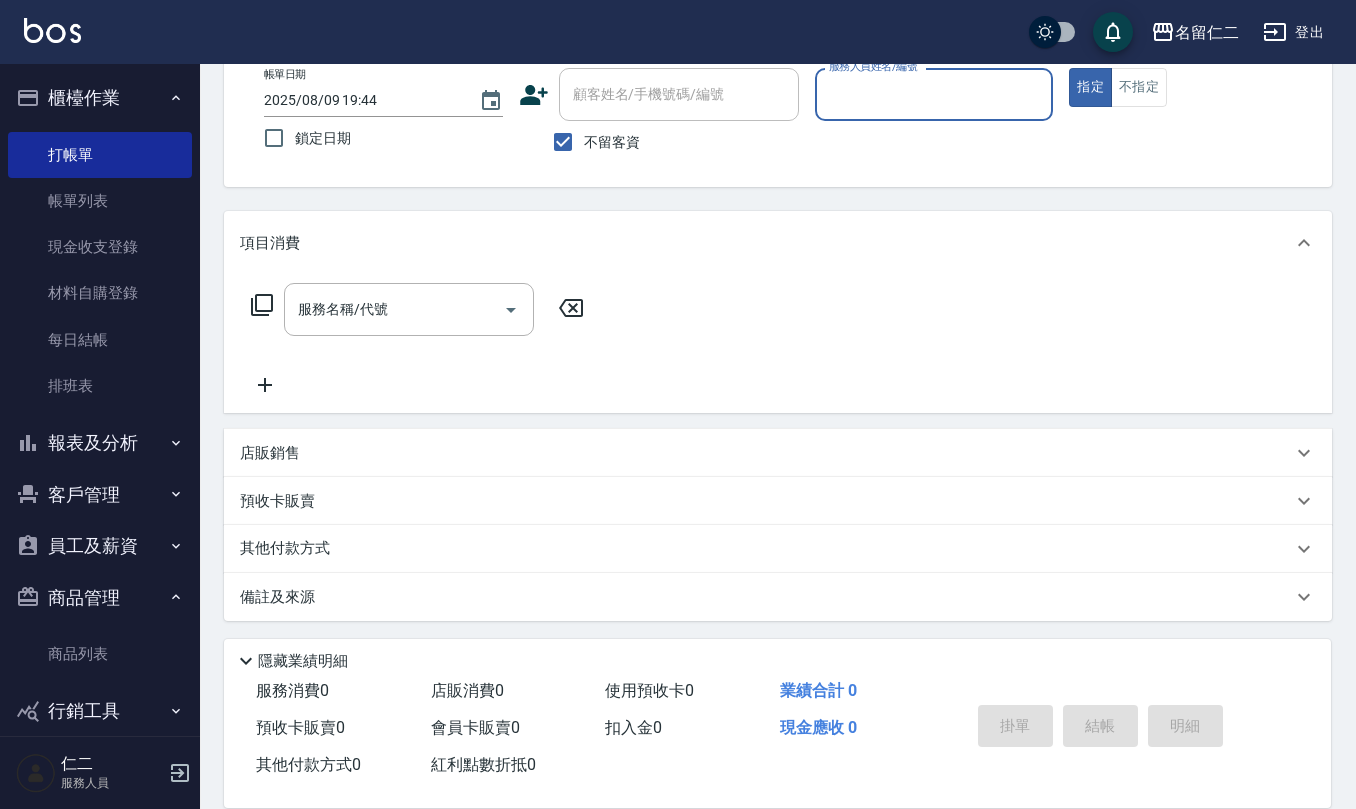 drag, startPoint x: 133, startPoint y: 196, endPoint x: 485, endPoint y: 360, distance: 388.32974 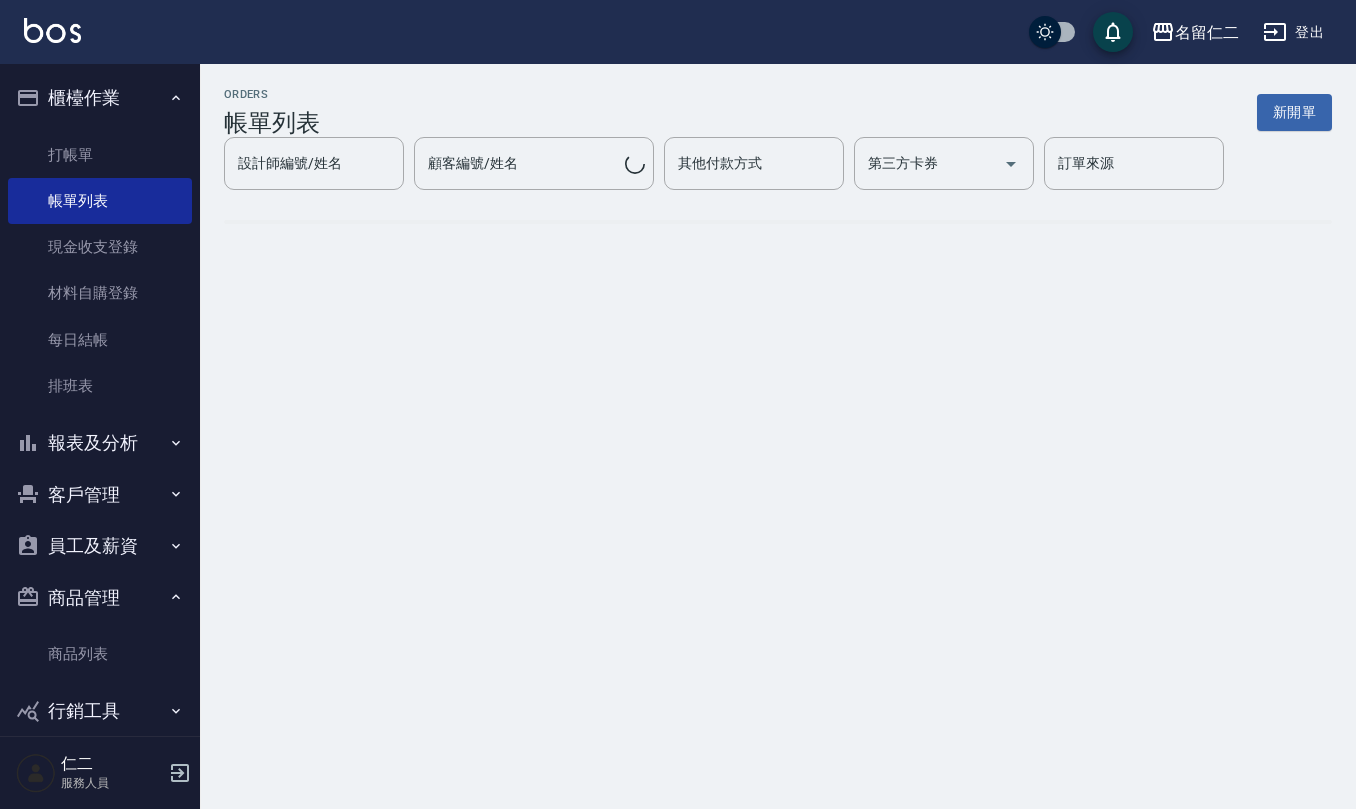 scroll, scrollTop: 0, scrollLeft: 0, axis: both 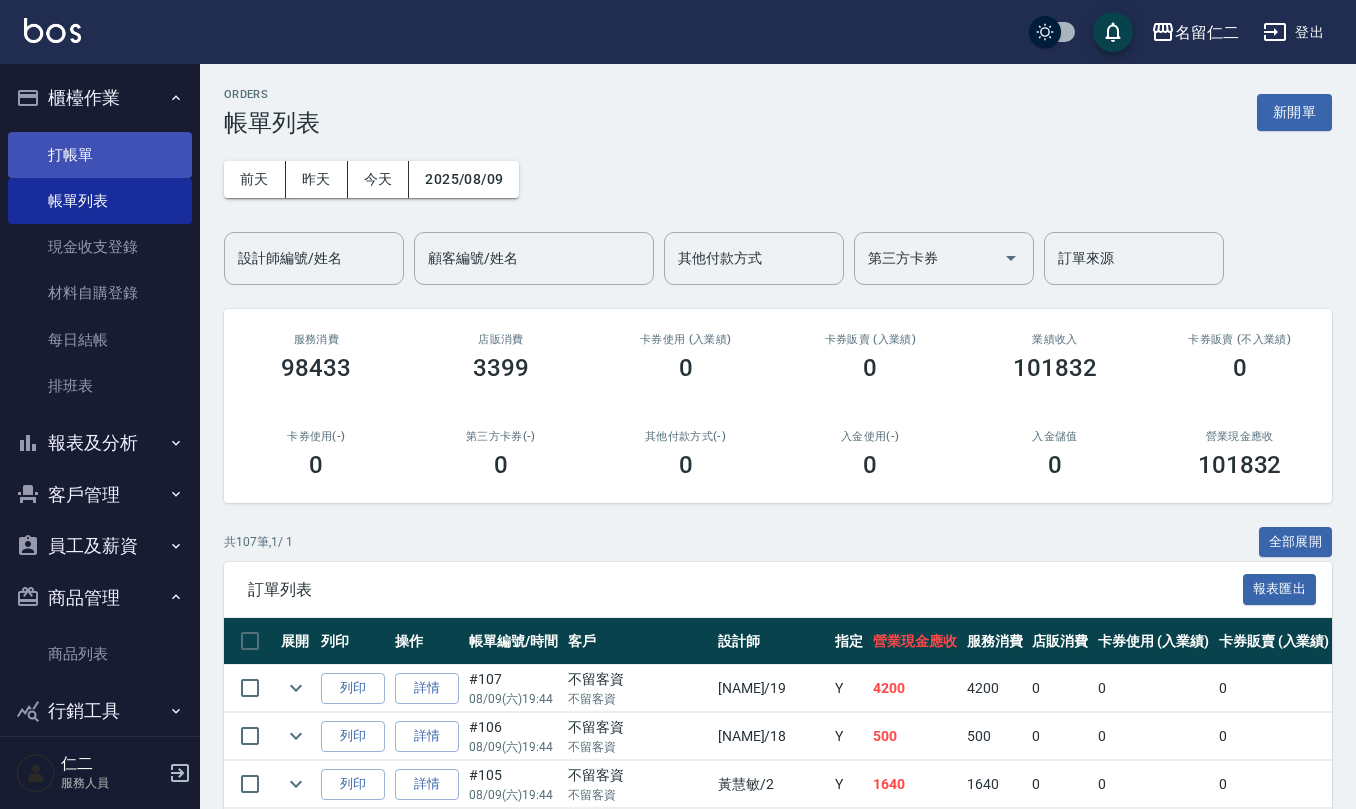 click on "打帳單" at bounding box center (100, 155) 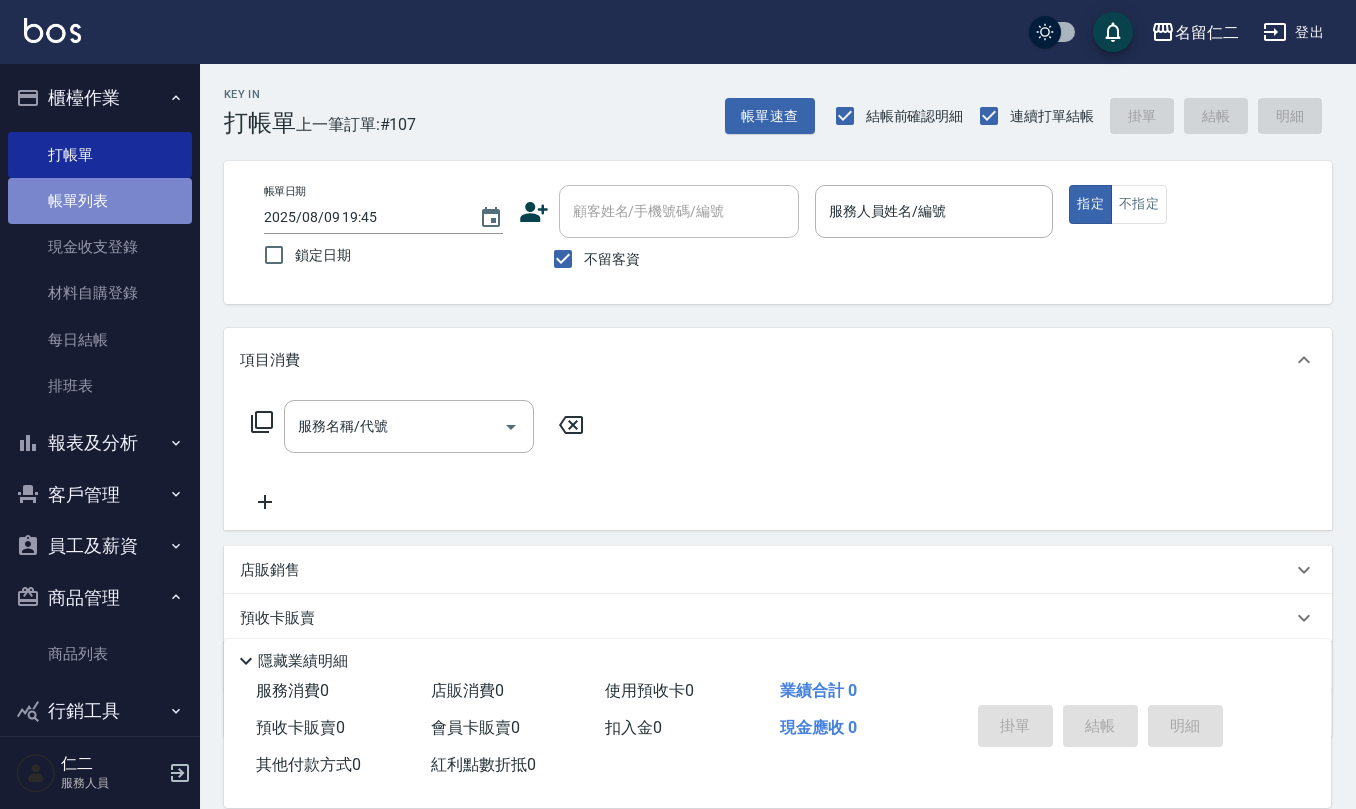 click on "帳單列表" at bounding box center [100, 201] 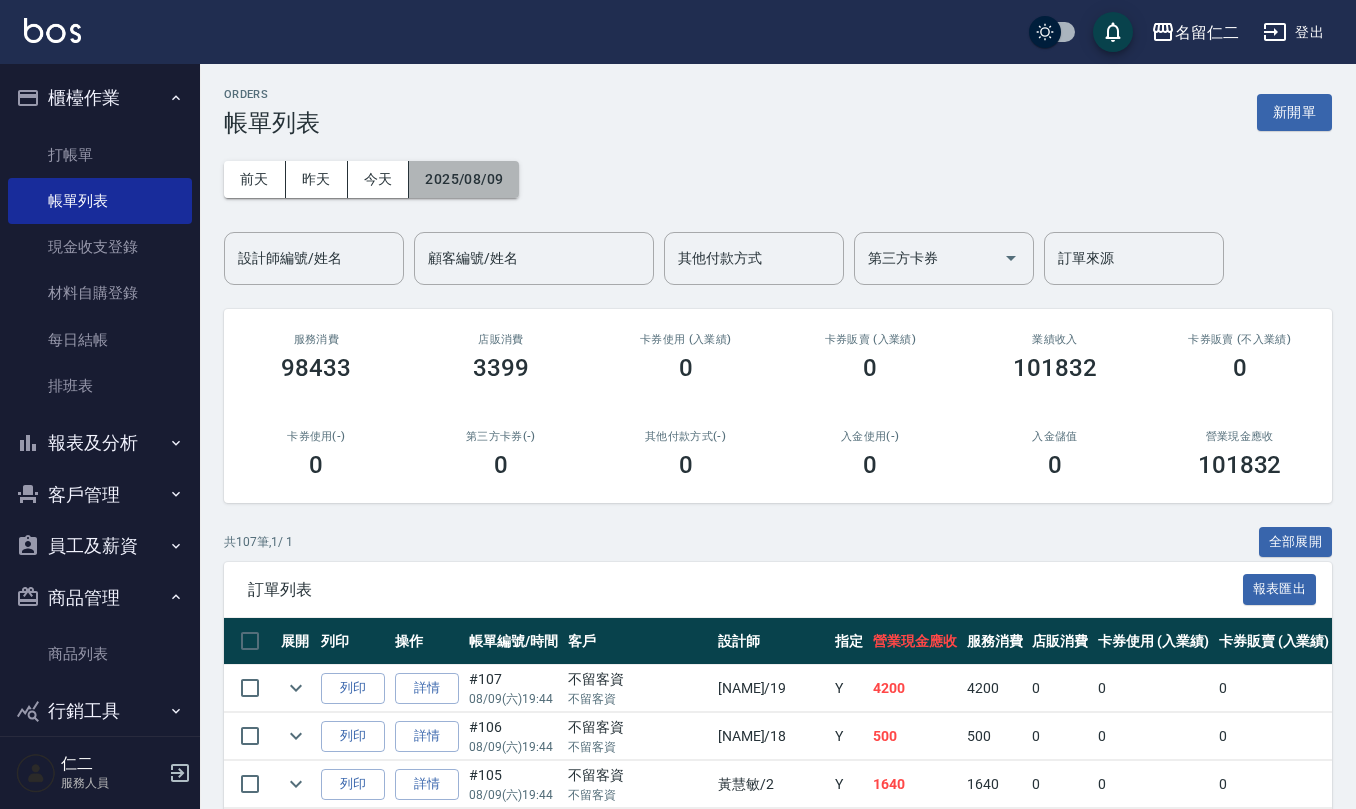 click on "2025/08/09" at bounding box center [464, 179] 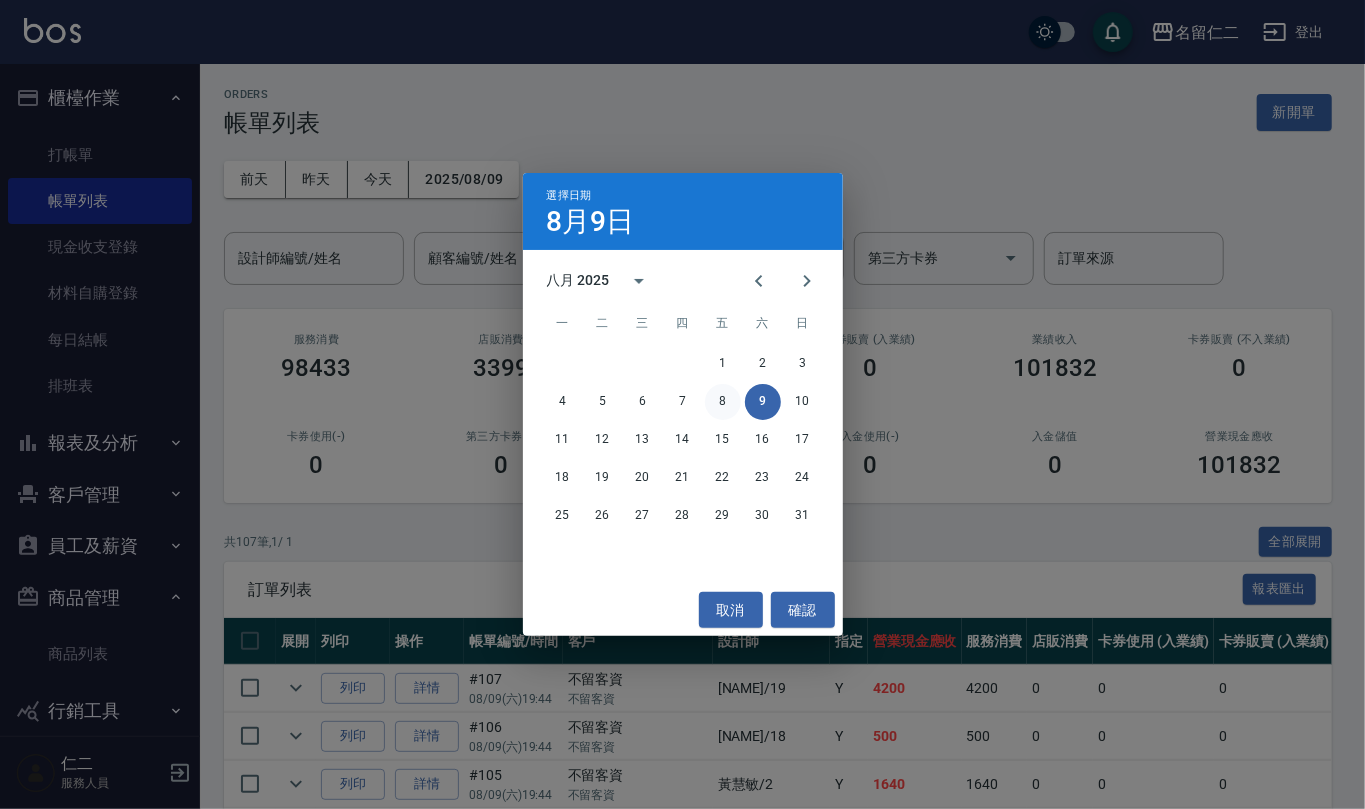 click on "8" at bounding box center [723, 402] 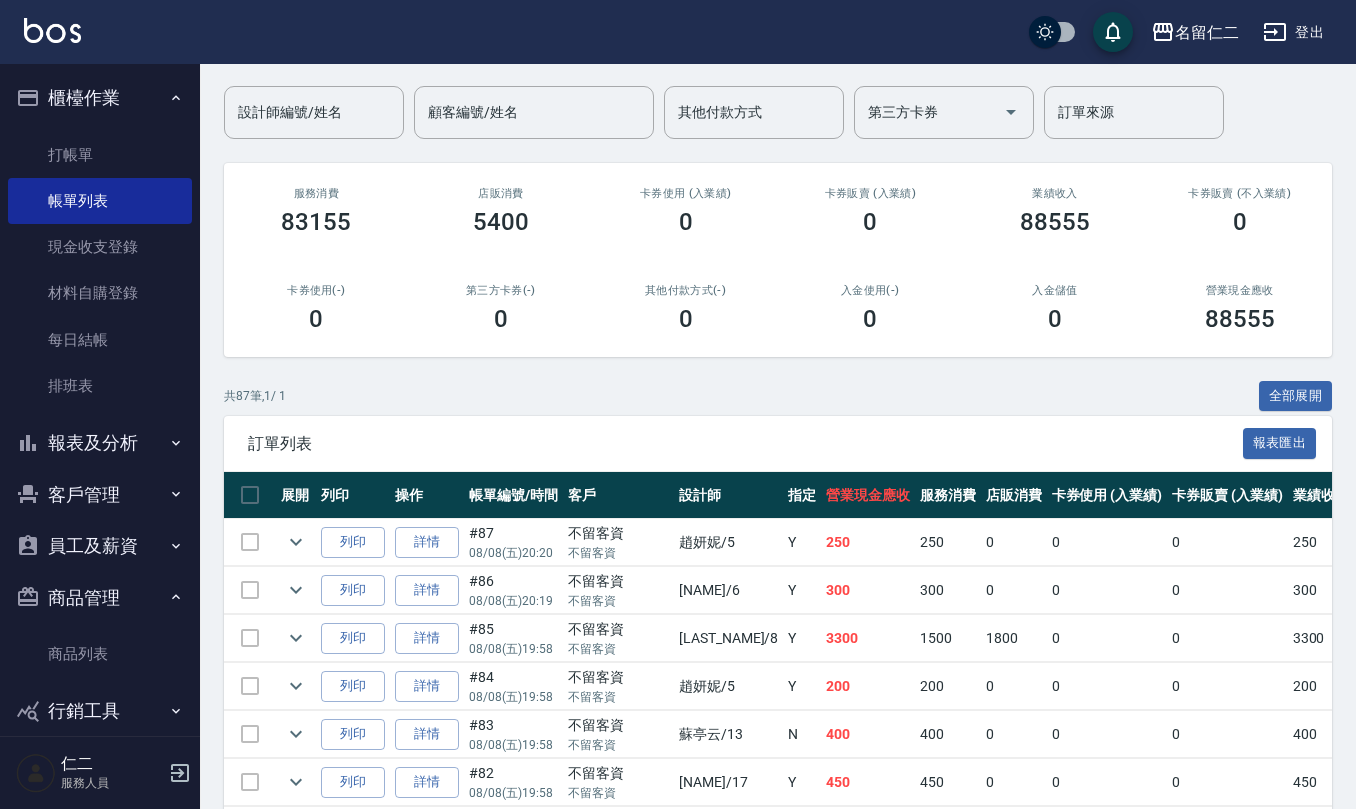 scroll, scrollTop: 0, scrollLeft: 0, axis: both 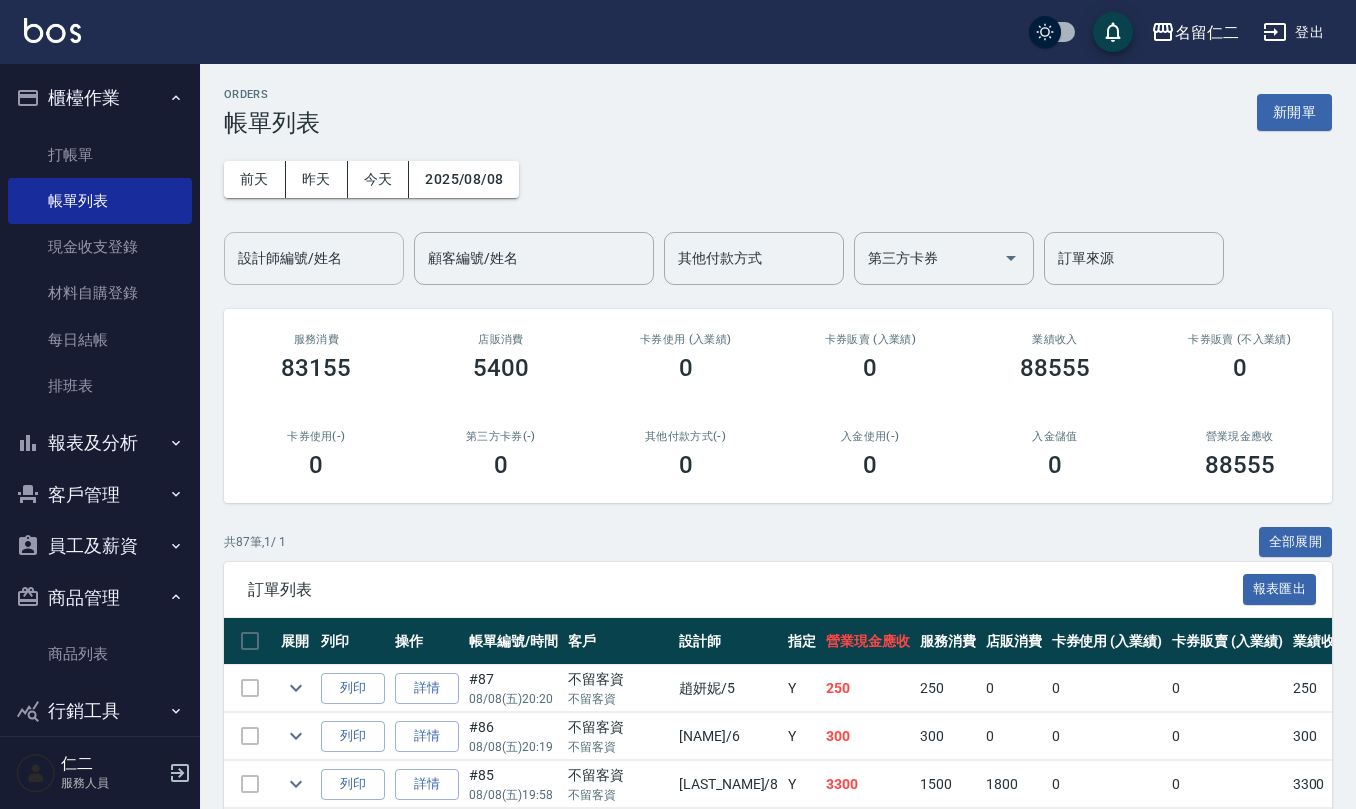 click on "設計師編號/姓名" at bounding box center (314, 258) 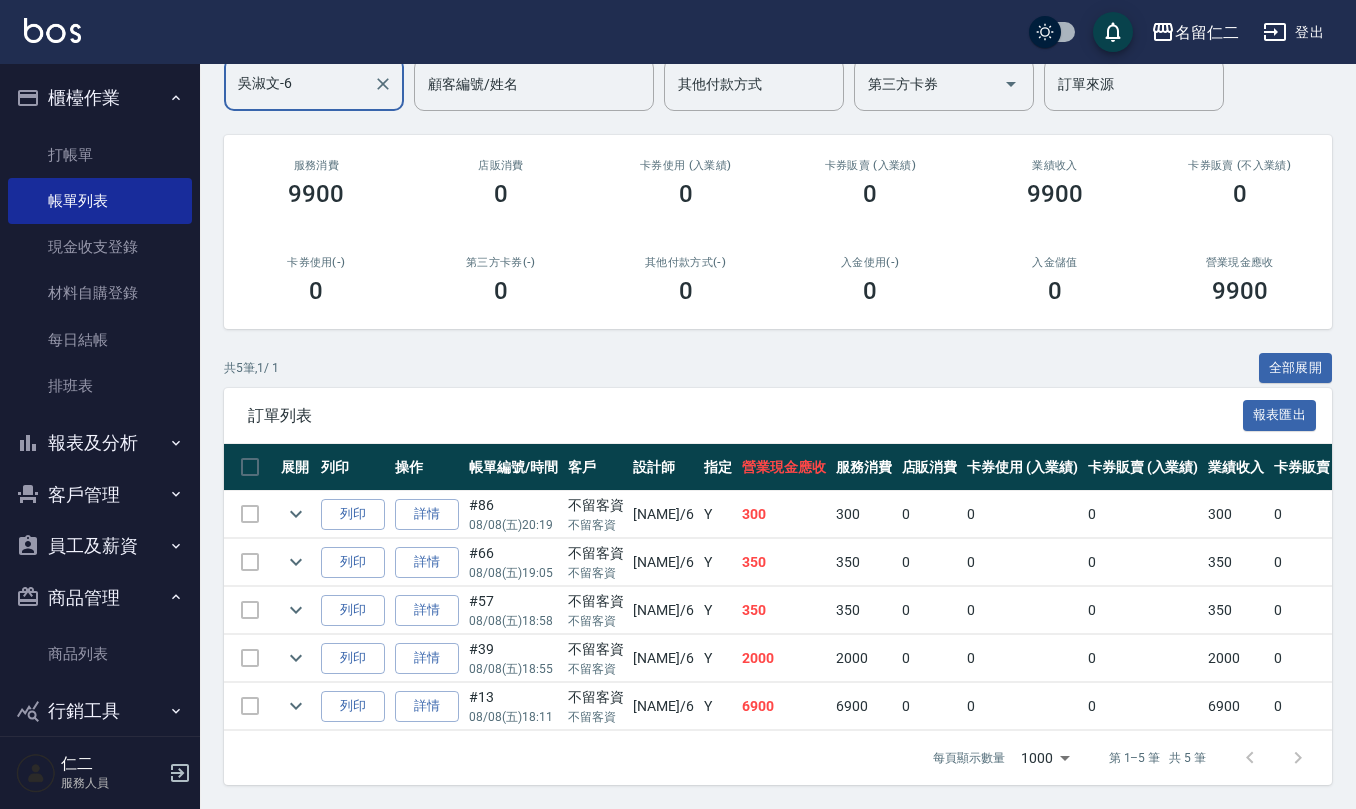 scroll, scrollTop: 197, scrollLeft: 0, axis: vertical 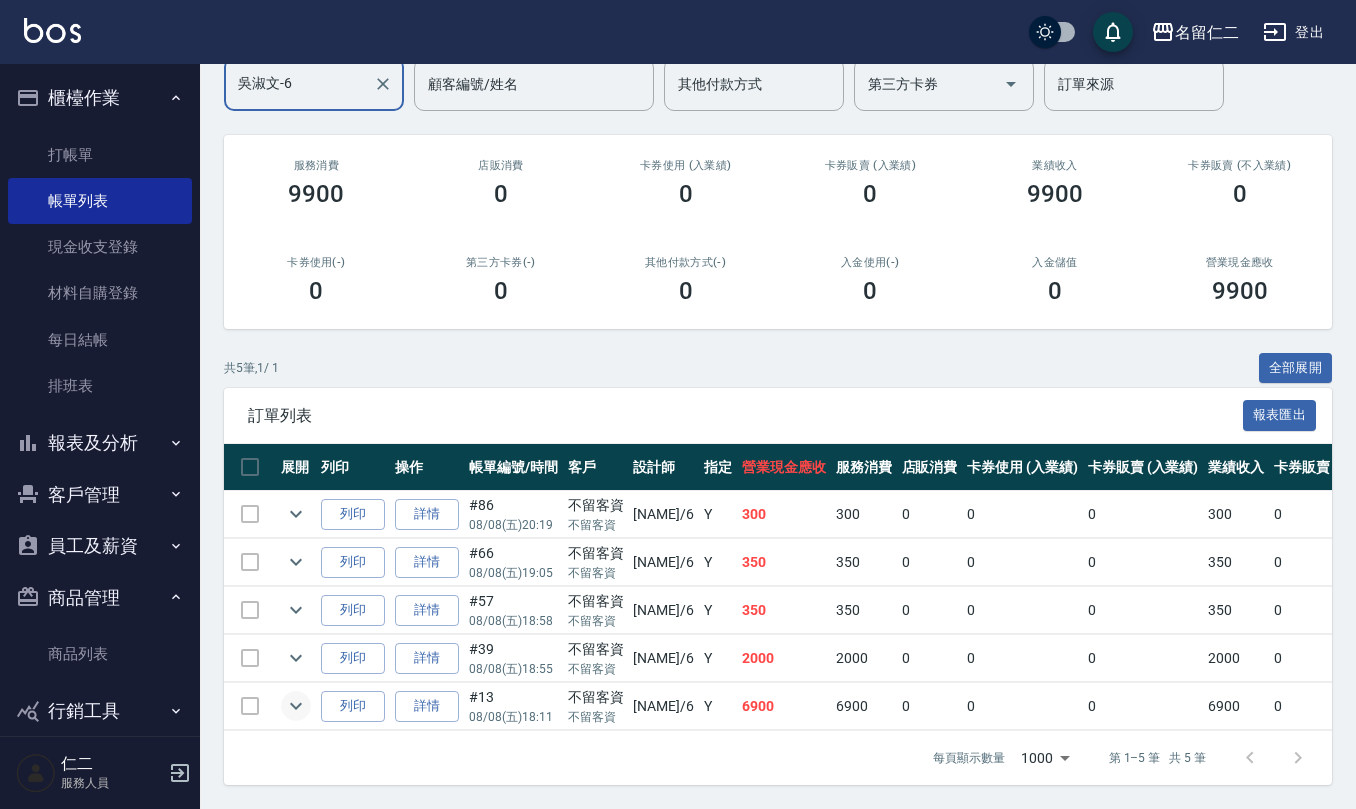 type on "吳淑文-6" 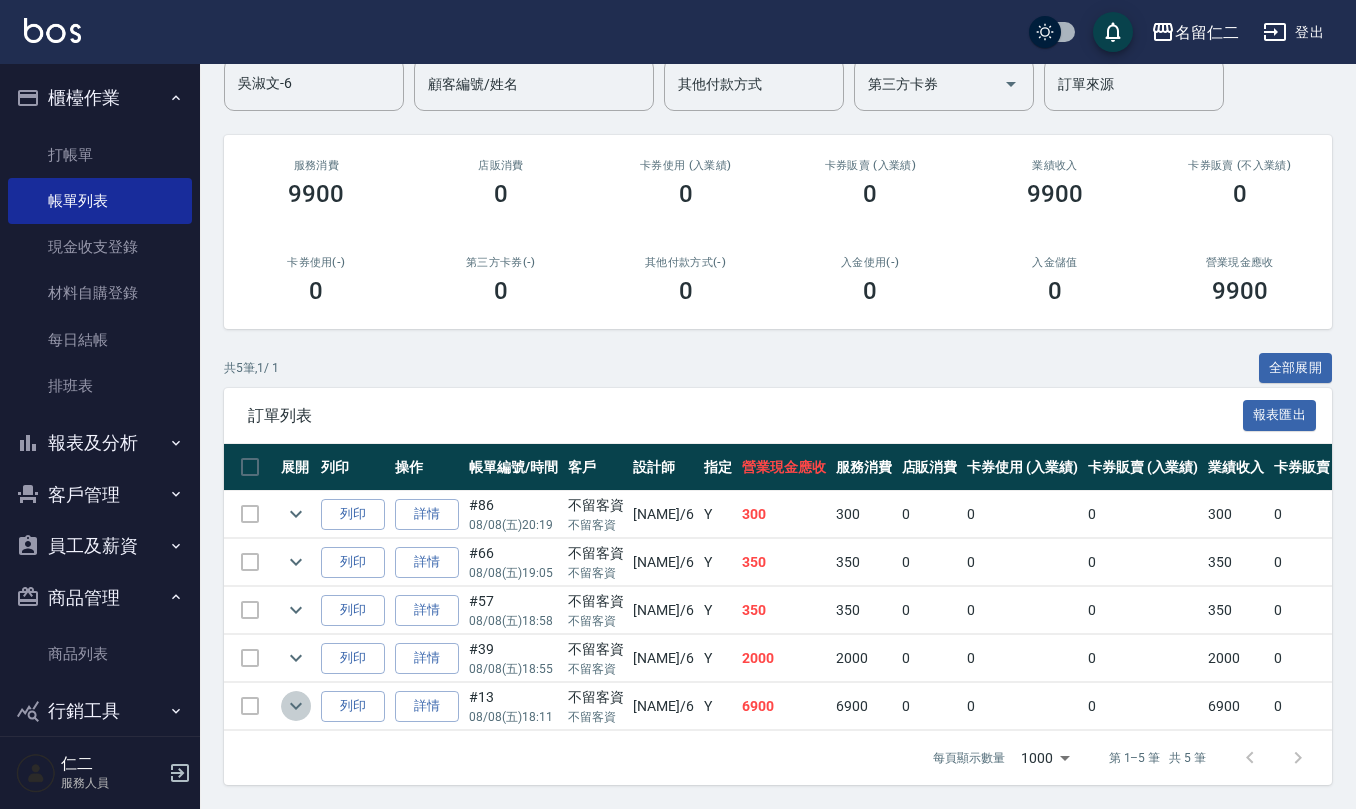 click 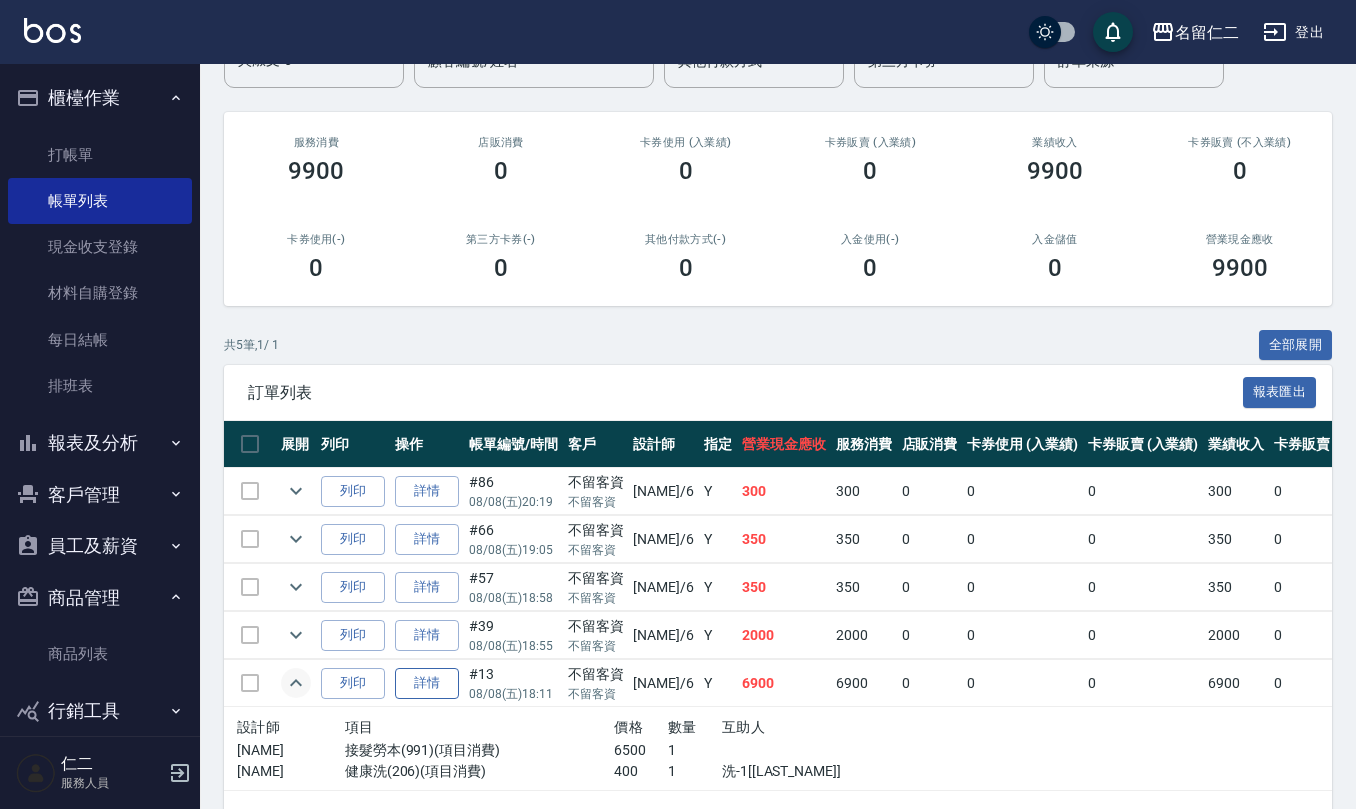 click on "詳情" at bounding box center (427, 683) 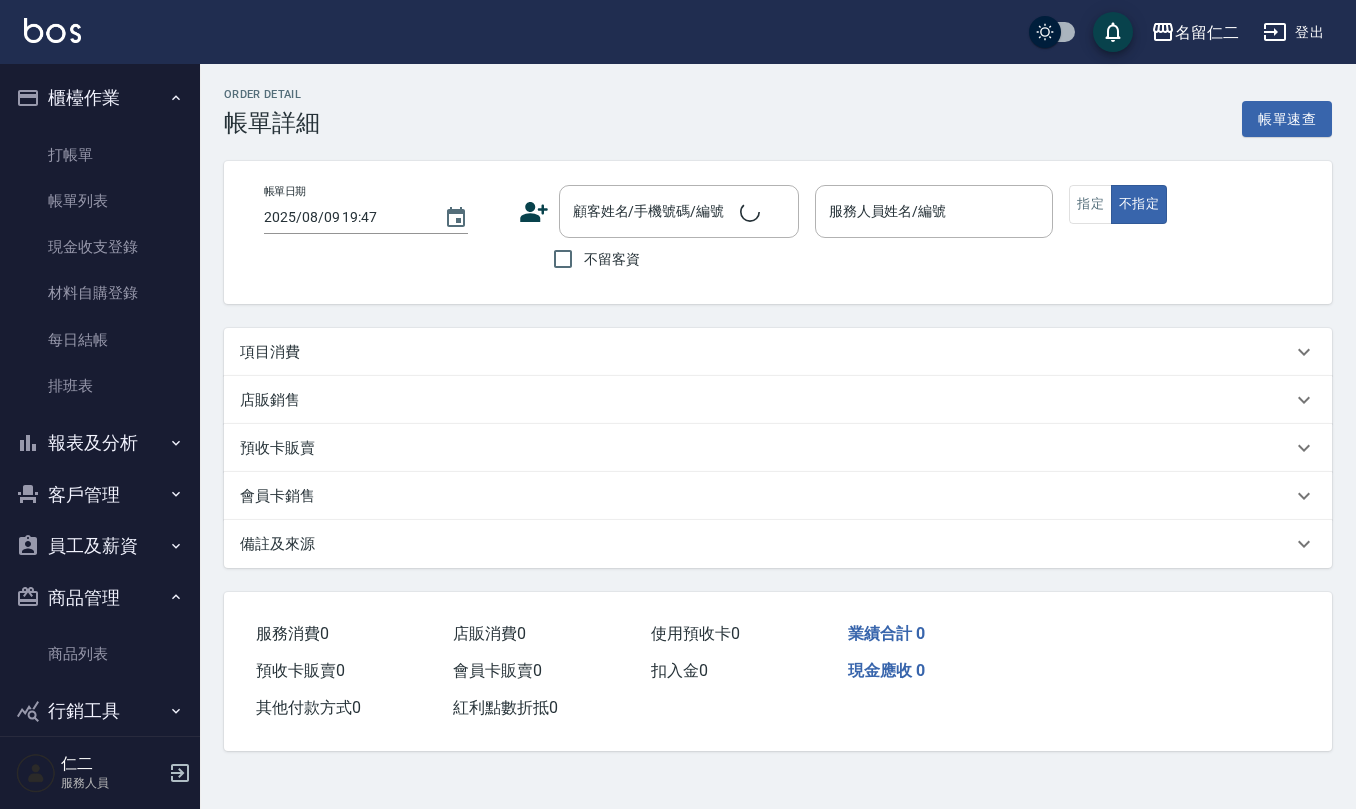 scroll, scrollTop: 0, scrollLeft: 0, axis: both 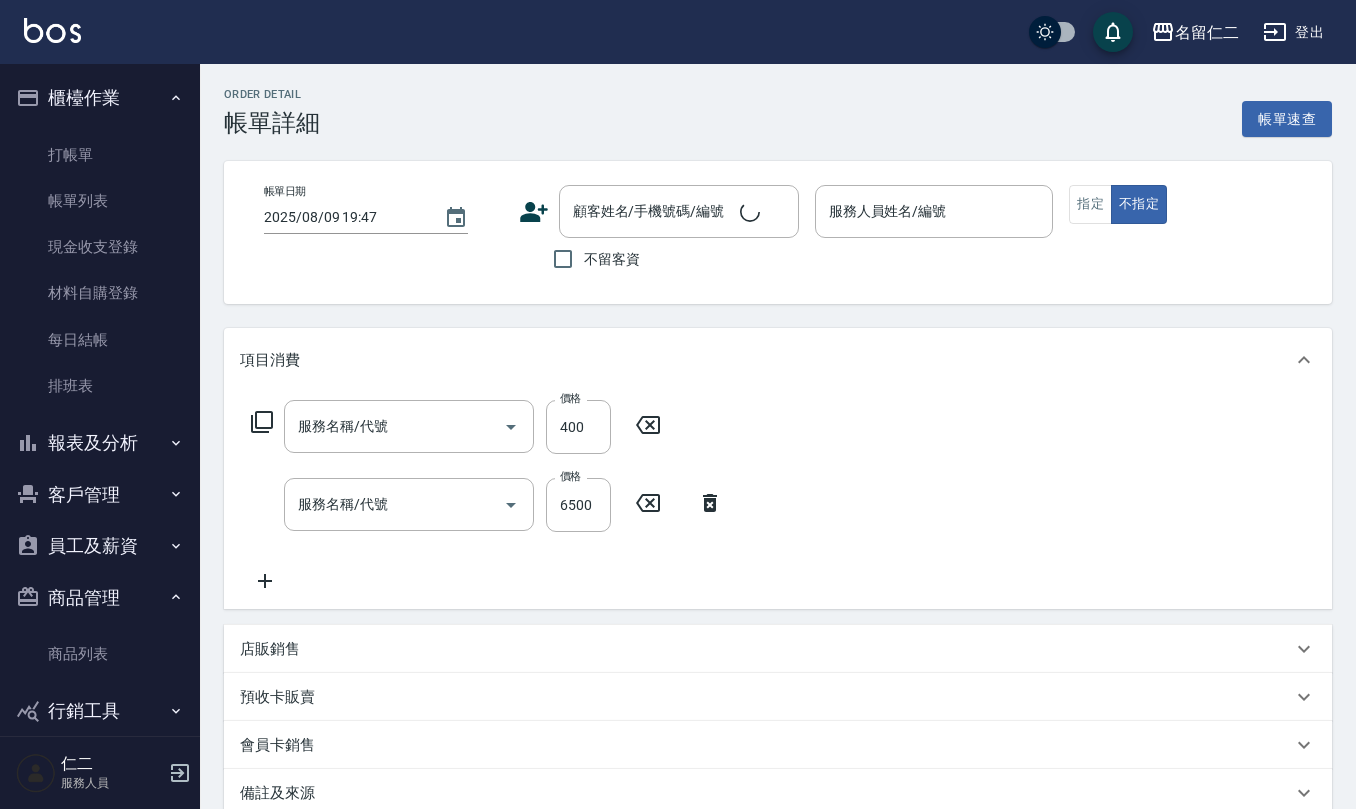 type on "2025/08/08 18:11" 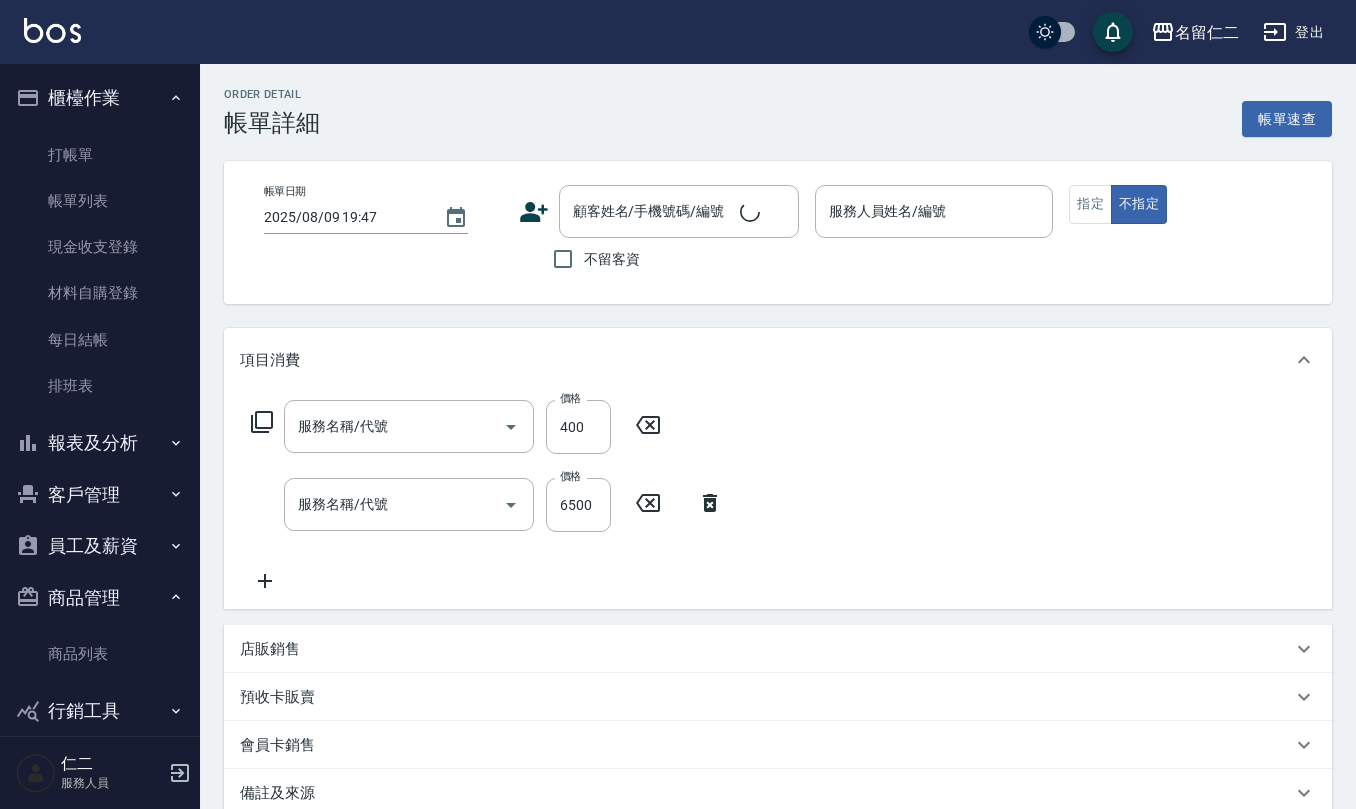 checkbox on "true" 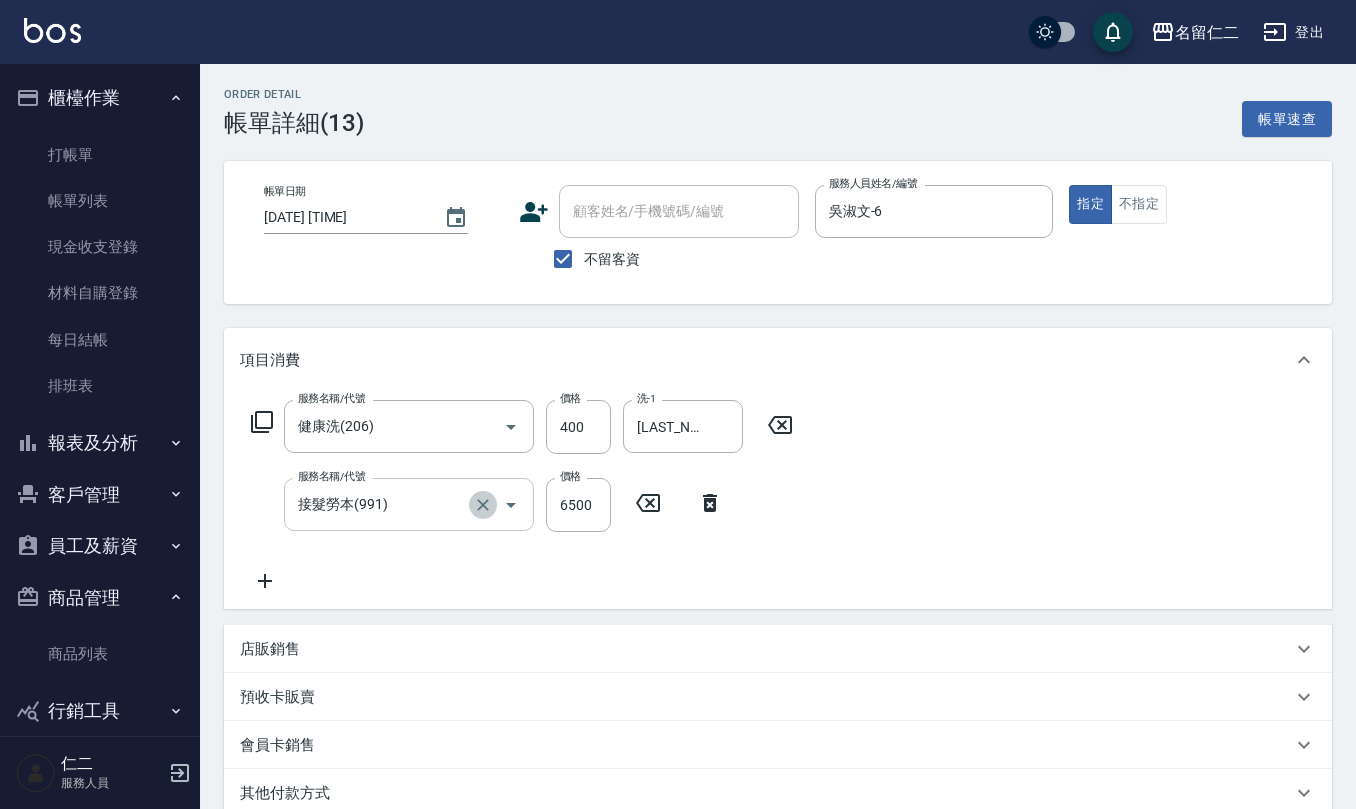 click 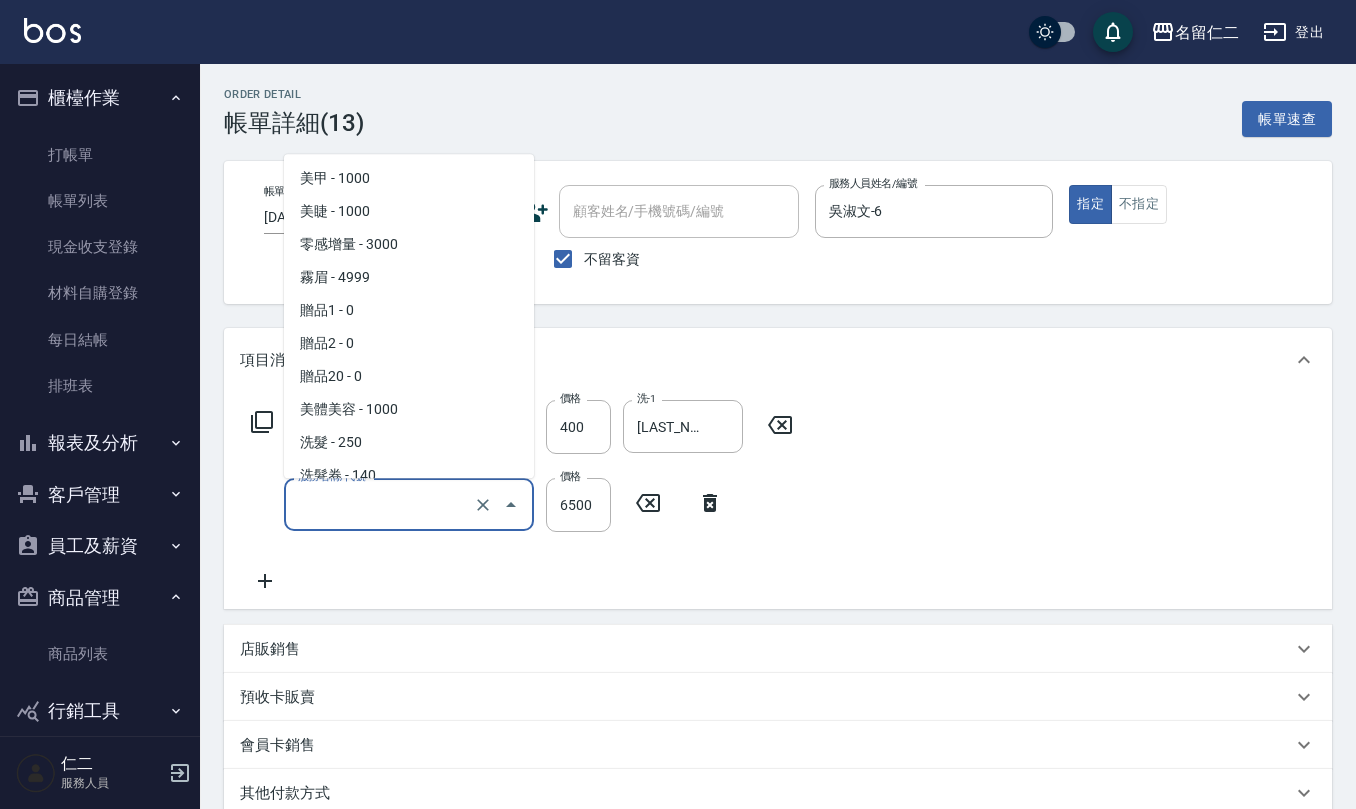 click on "服務名稱/代號" at bounding box center (381, 504) 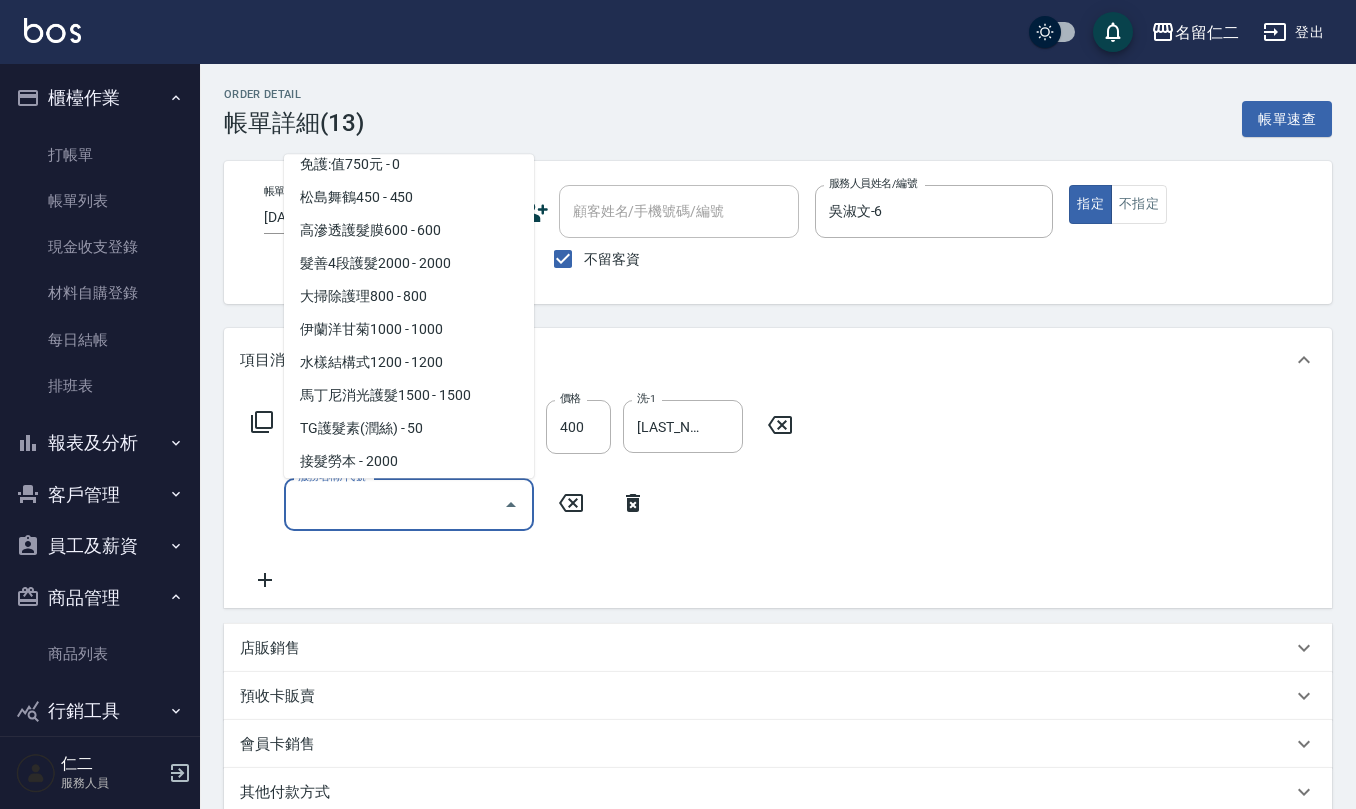scroll, scrollTop: 0, scrollLeft: 0, axis: both 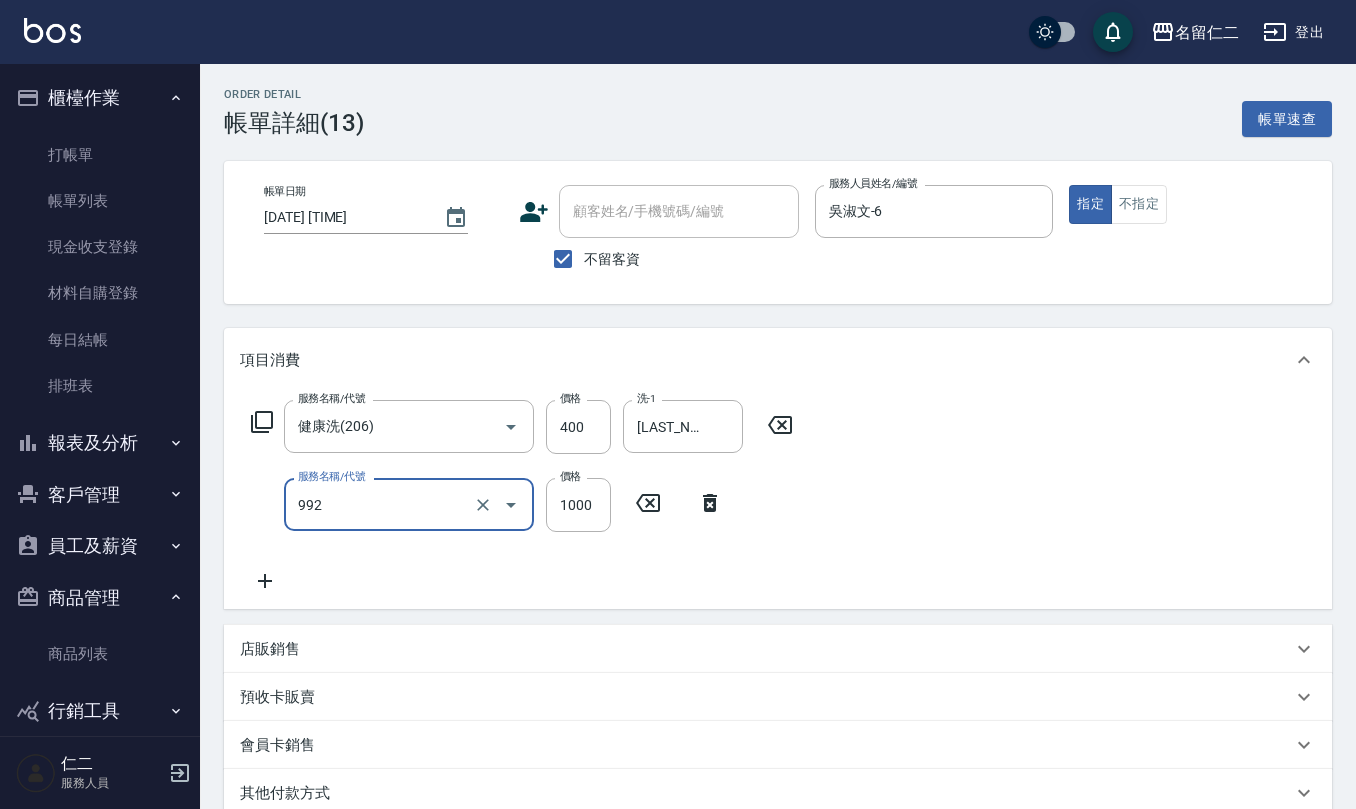 type on "接髮(992)" 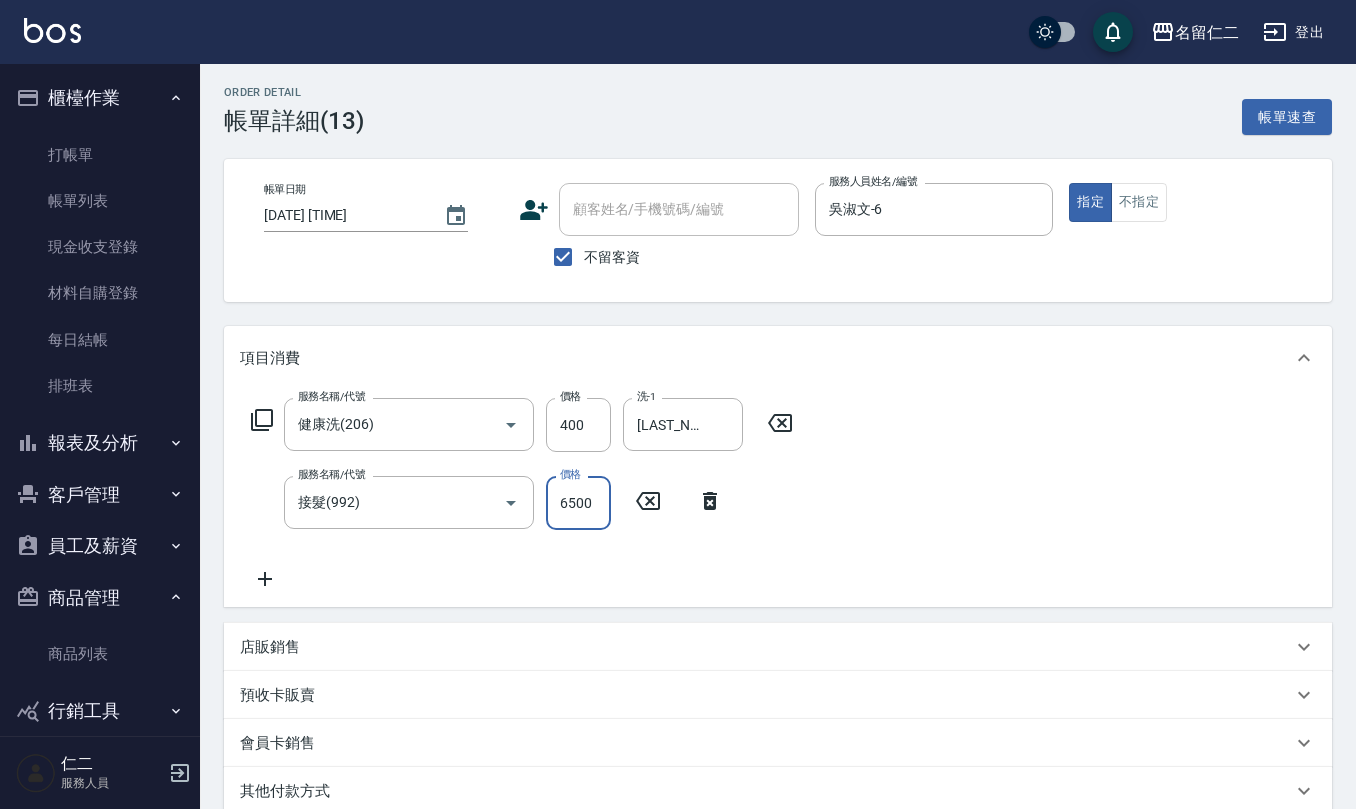 scroll, scrollTop: 0, scrollLeft: 0, axis: both 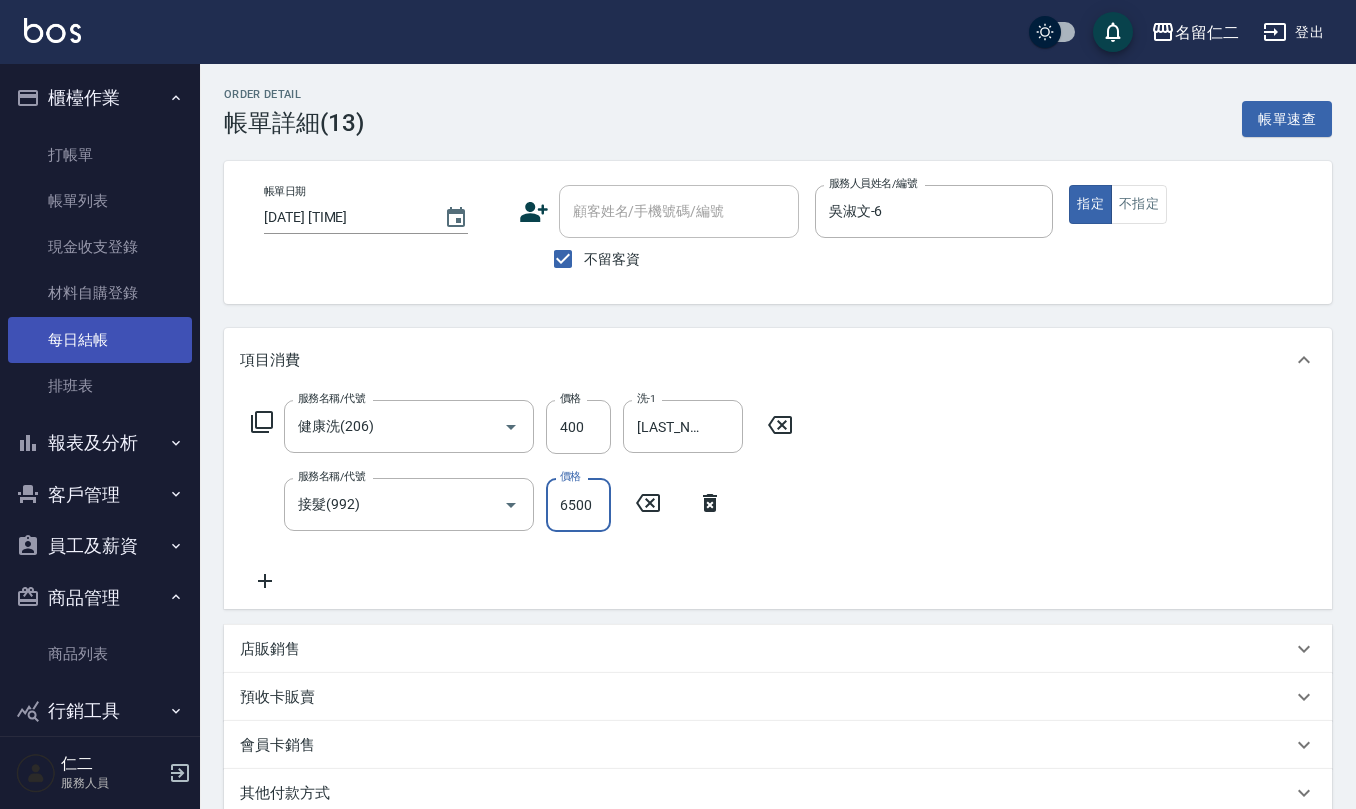 type on "6500" 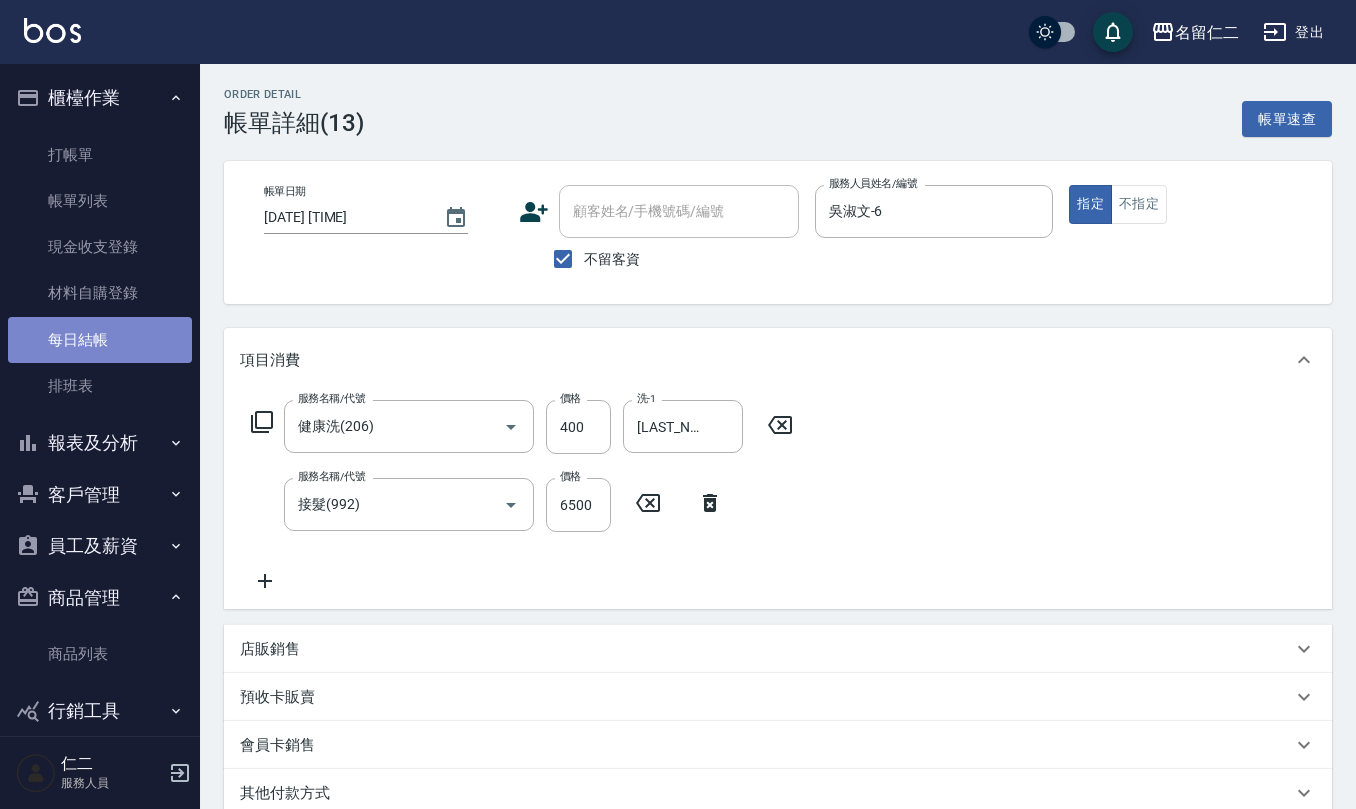 click on "每日結帳" at bounding box center (100, 340) 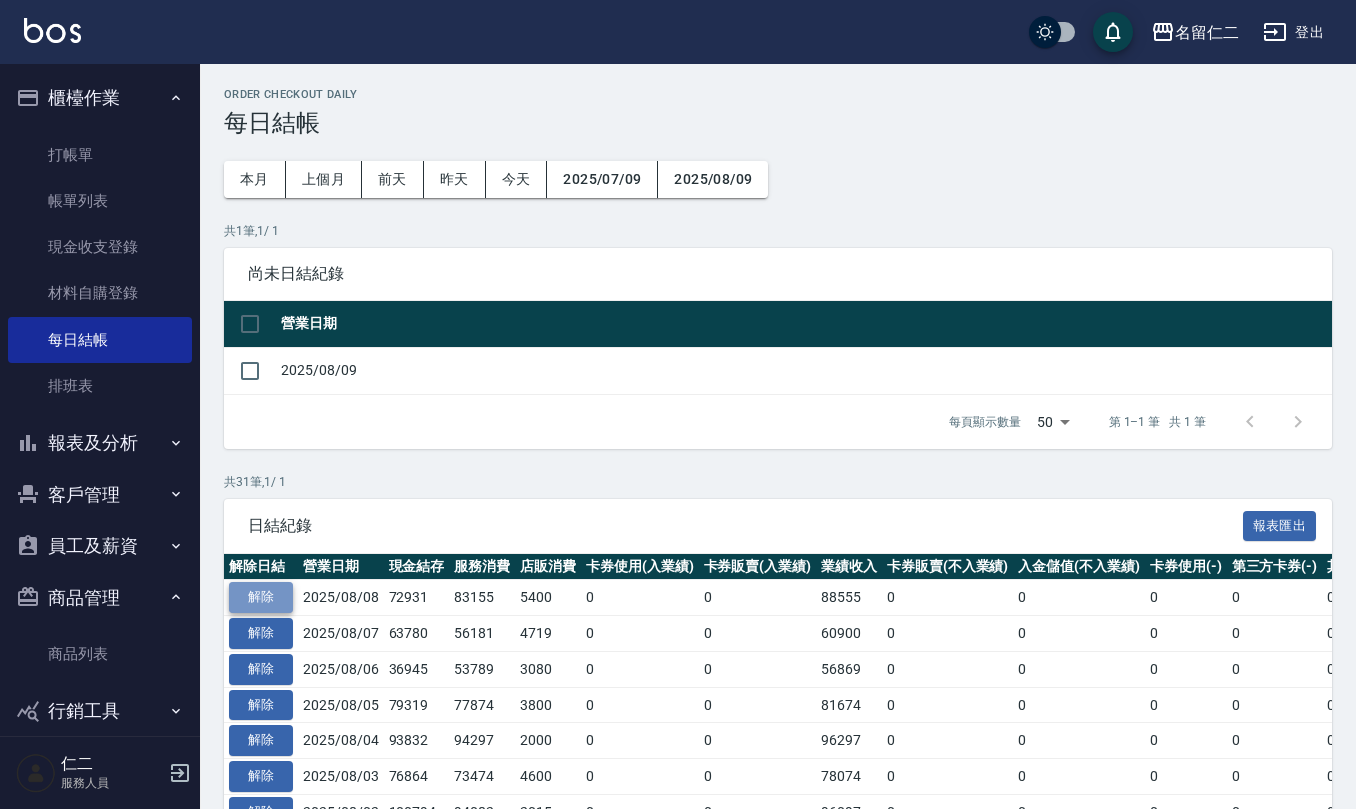 click on "解除" at bounding box center (261, 597) 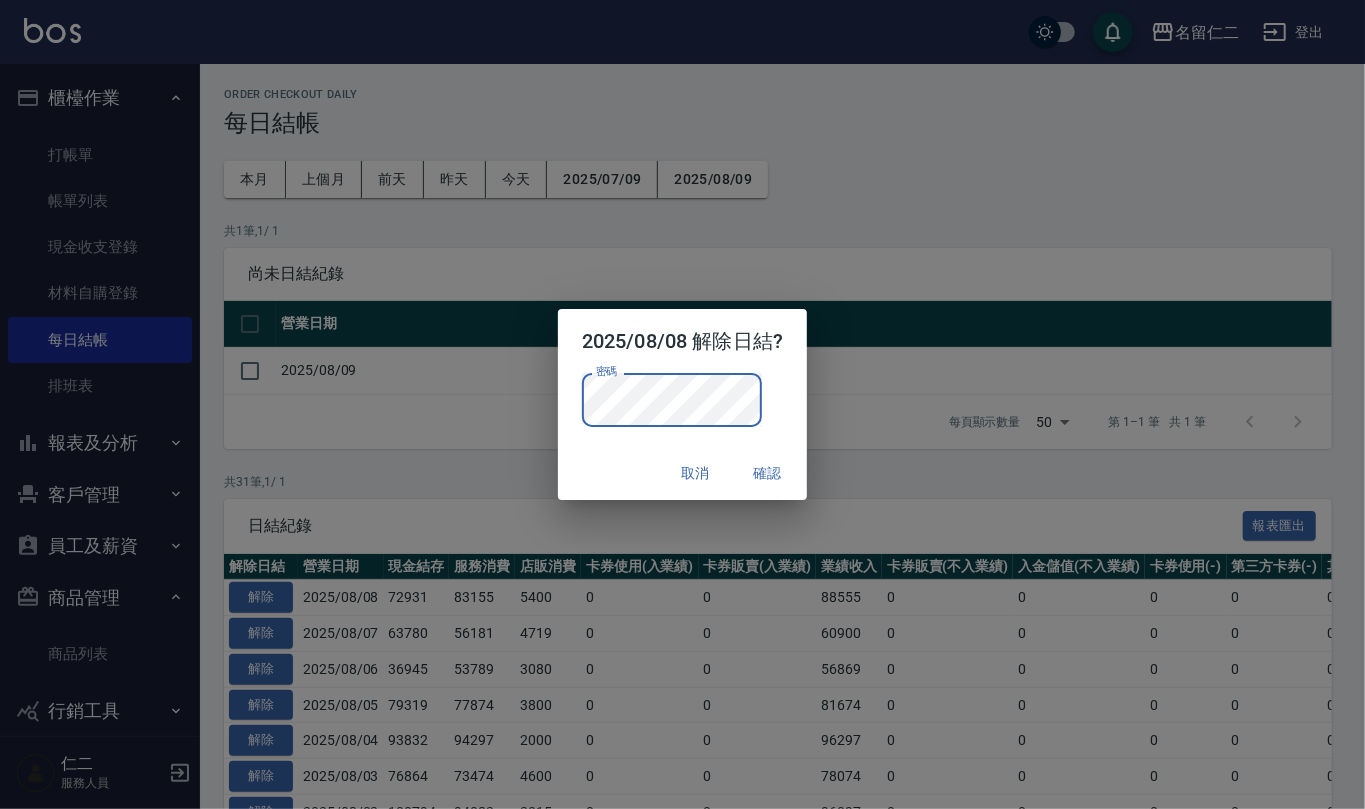 click on "確認" at bounding box center (767, 473) 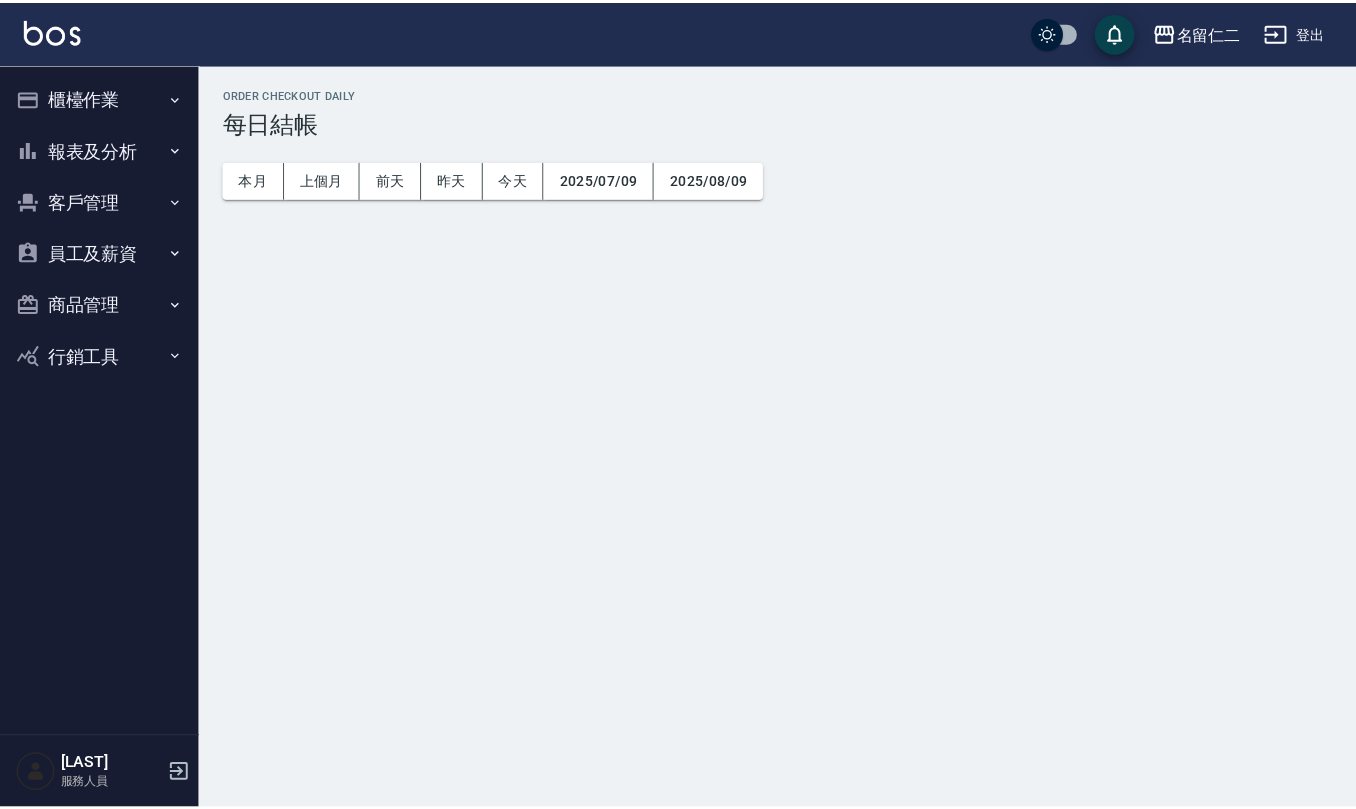 scroll, scrollTop: 0, scrollLeft: 0, axis: both 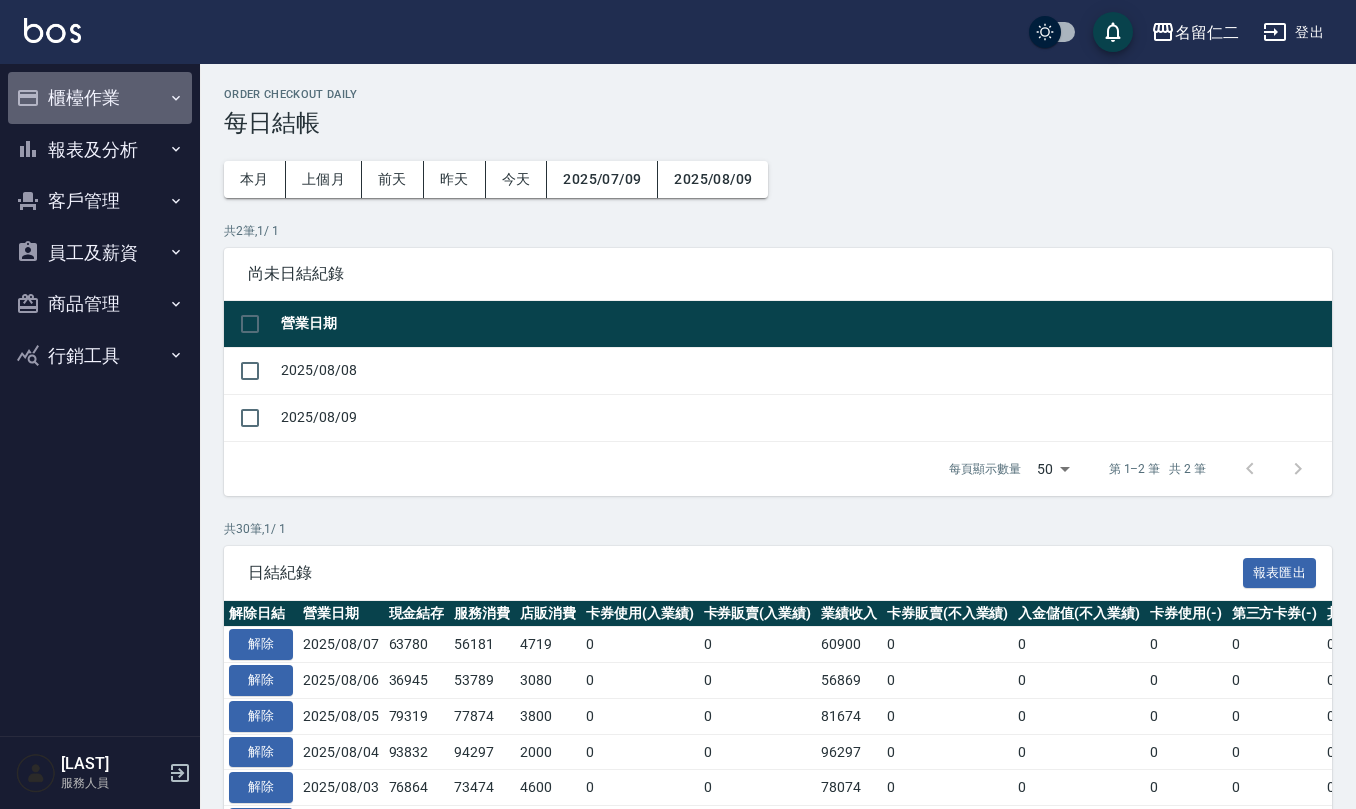 click on "櫃檯作業" at bounding box center (100, 98) 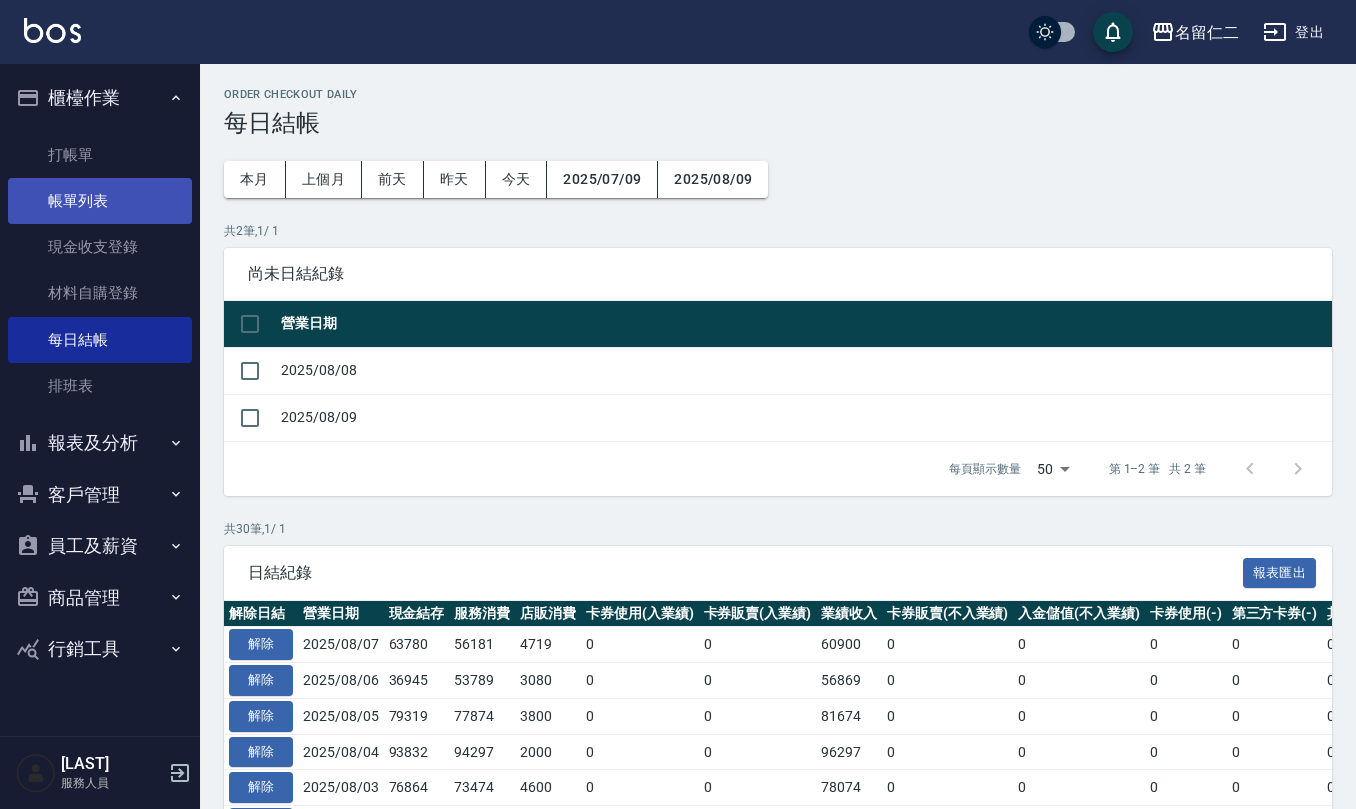 click on "帳單列表" at bounding box center [100, 201] 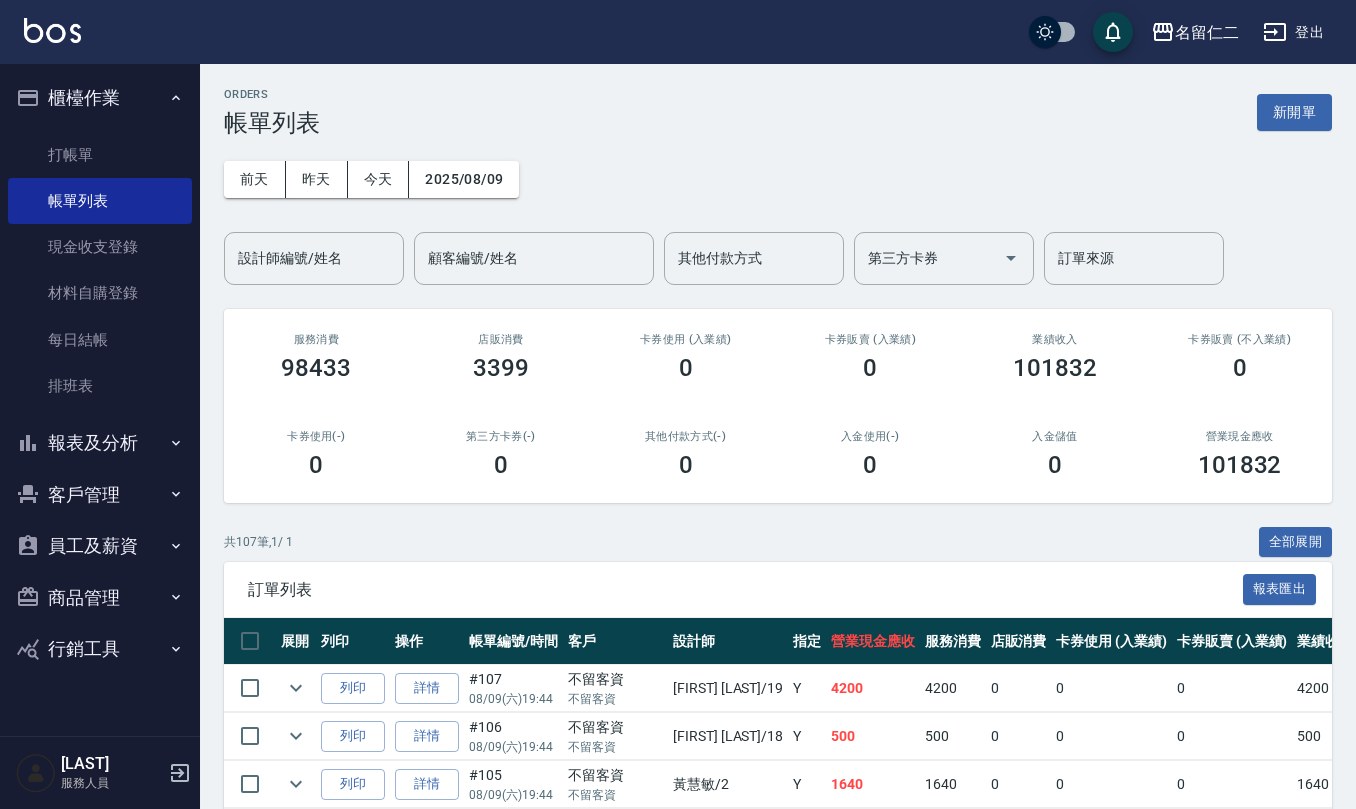 click on "卡券使用 (入業績) 0" at bounding box center [685, 357] 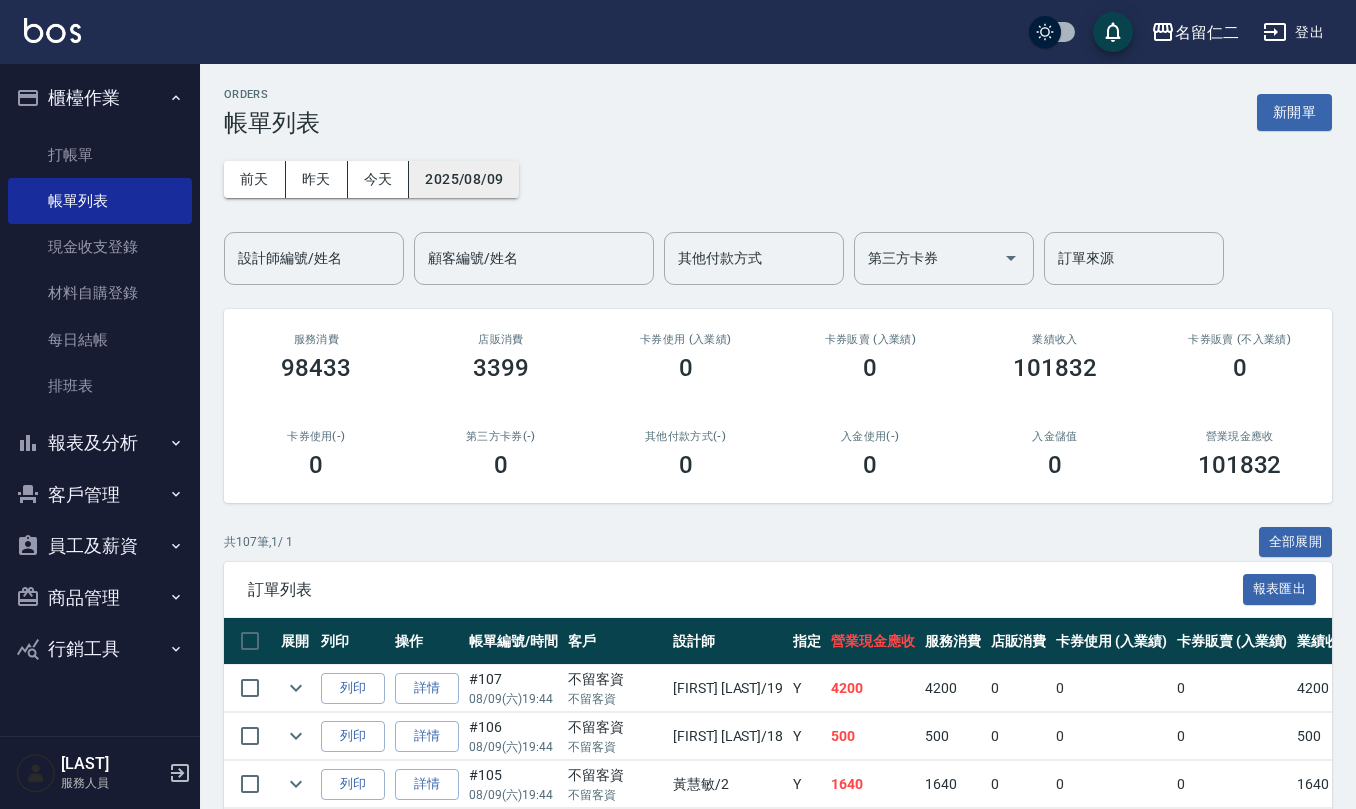 click on "2025/08/09" at bounding box center [464, 179] 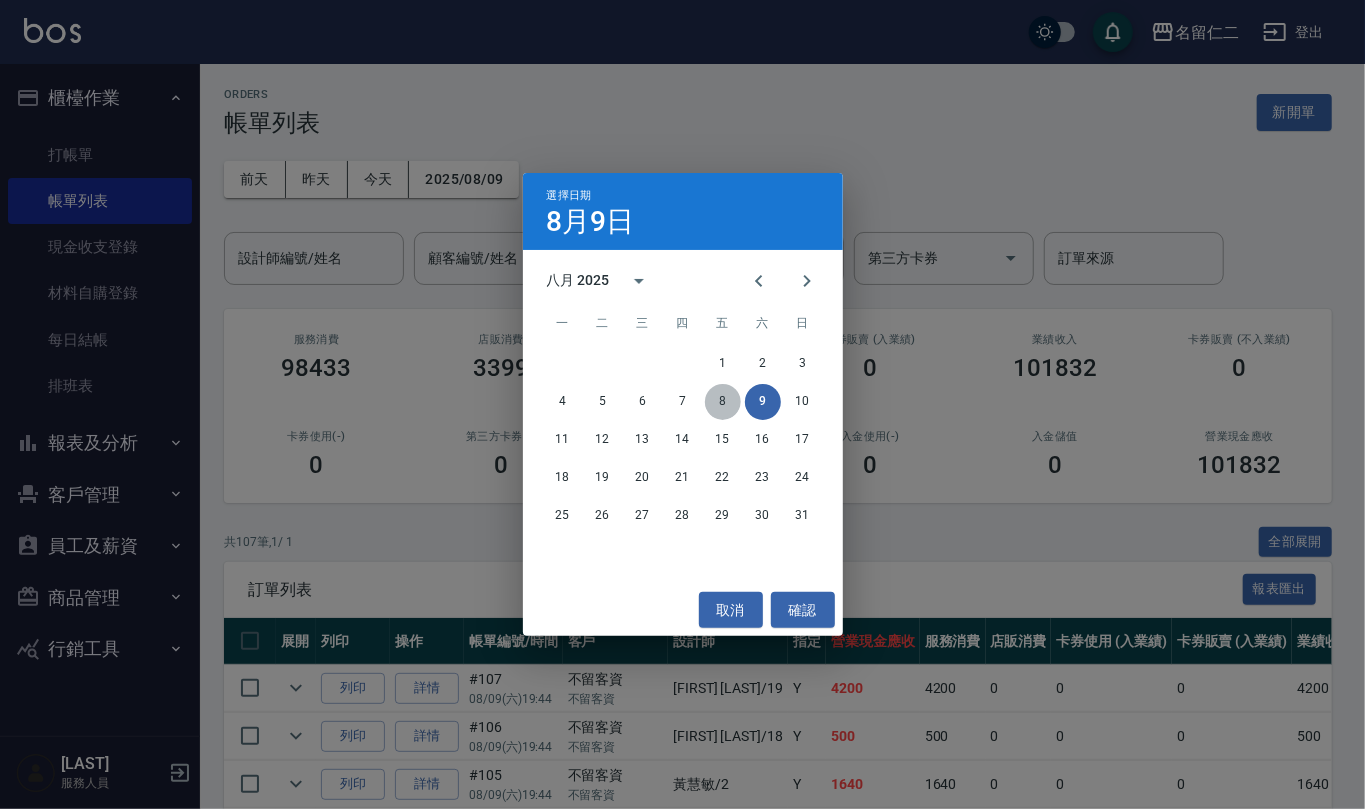 click on "8" at bounding box center (723, 402) 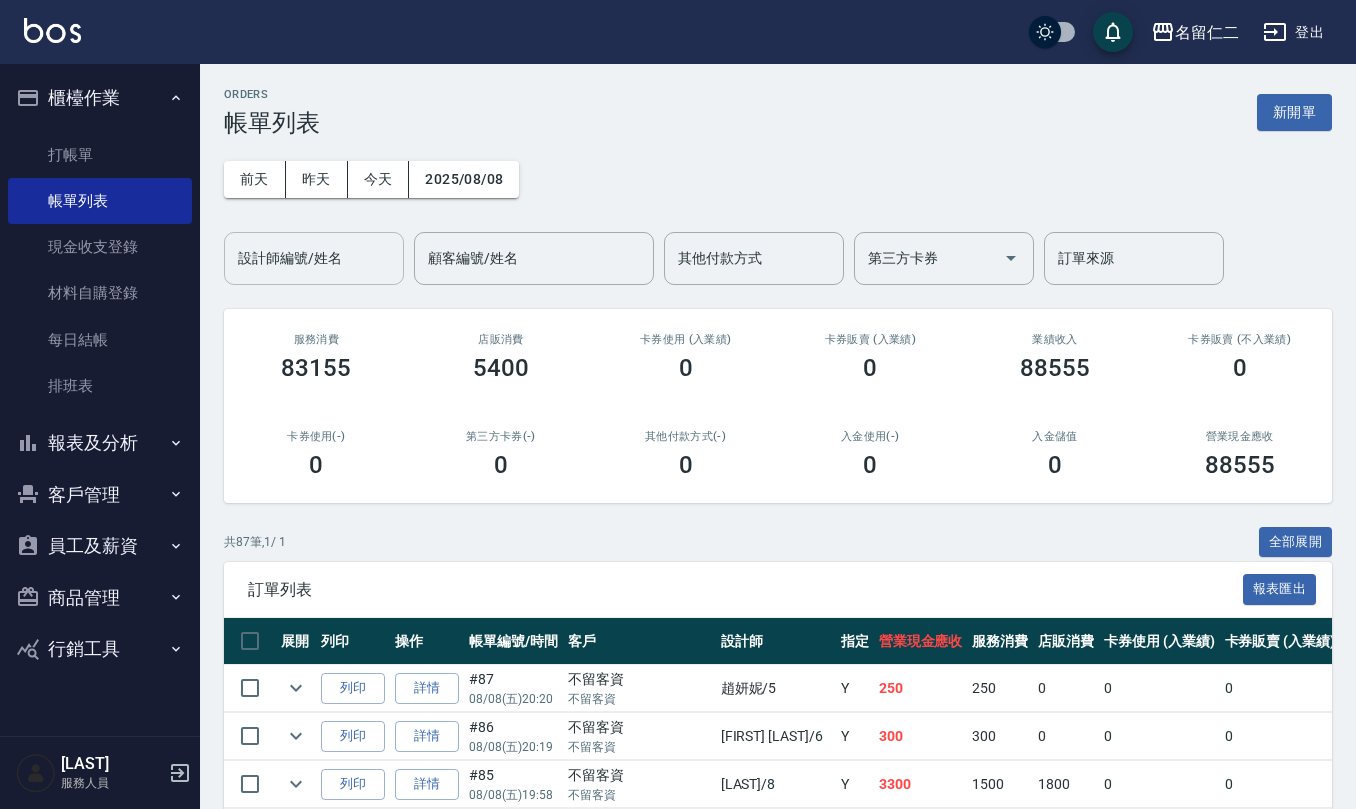 click on "設計師編號/姓名 設計師編號/姓名" at bounding box center [314, 258] 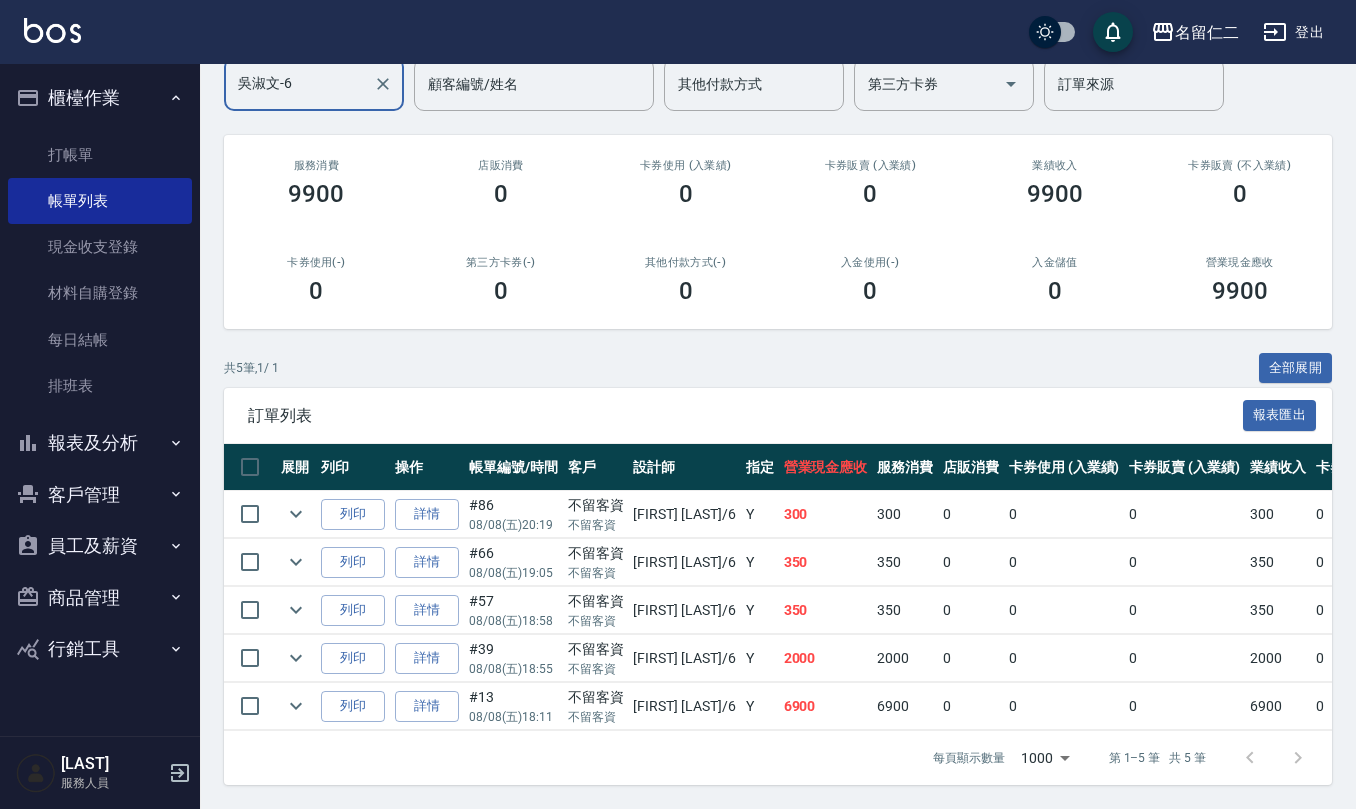 scroll, scrollTop: 197, scrollLeft: 0, axis: vertical 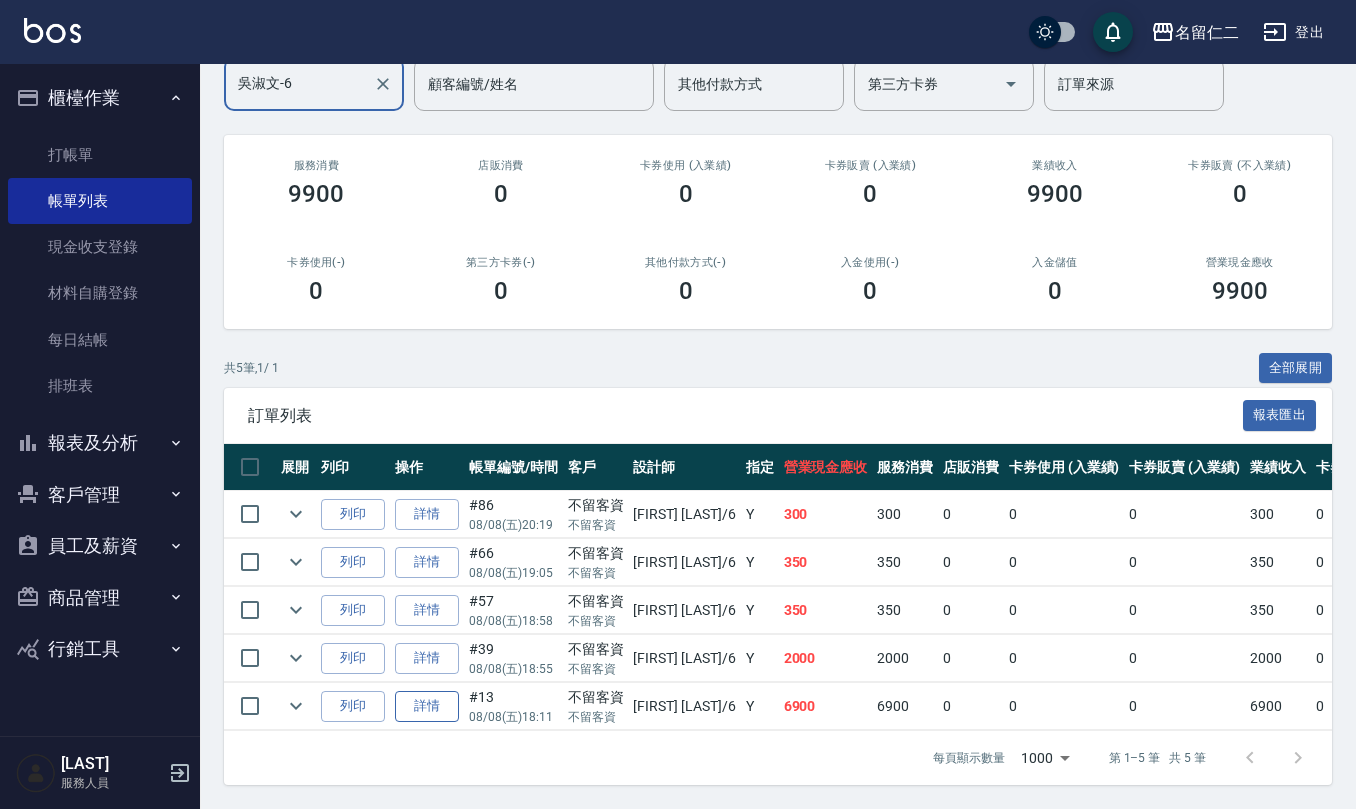 type on "吳淑文-6" 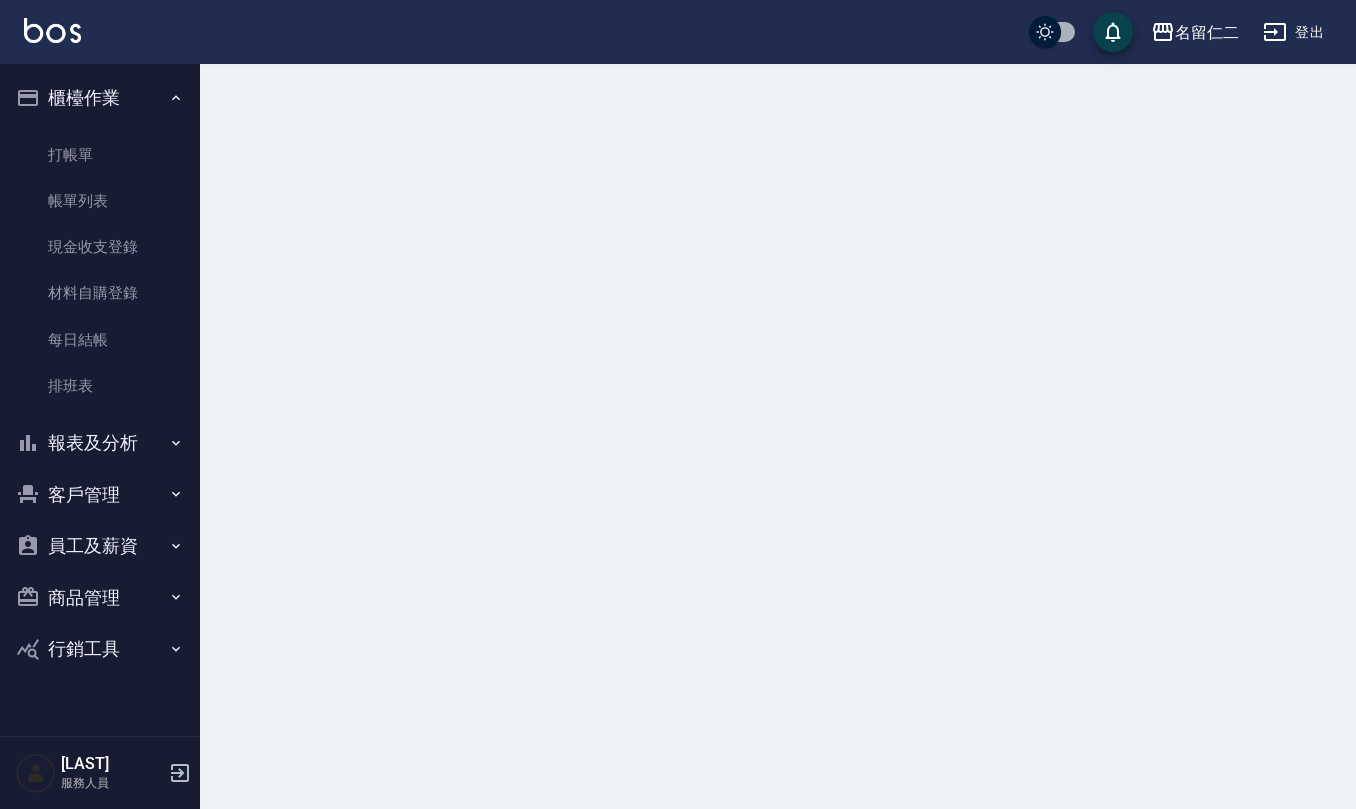 scroll, scrollTop: 0, scrollLeft: 0, axis: both 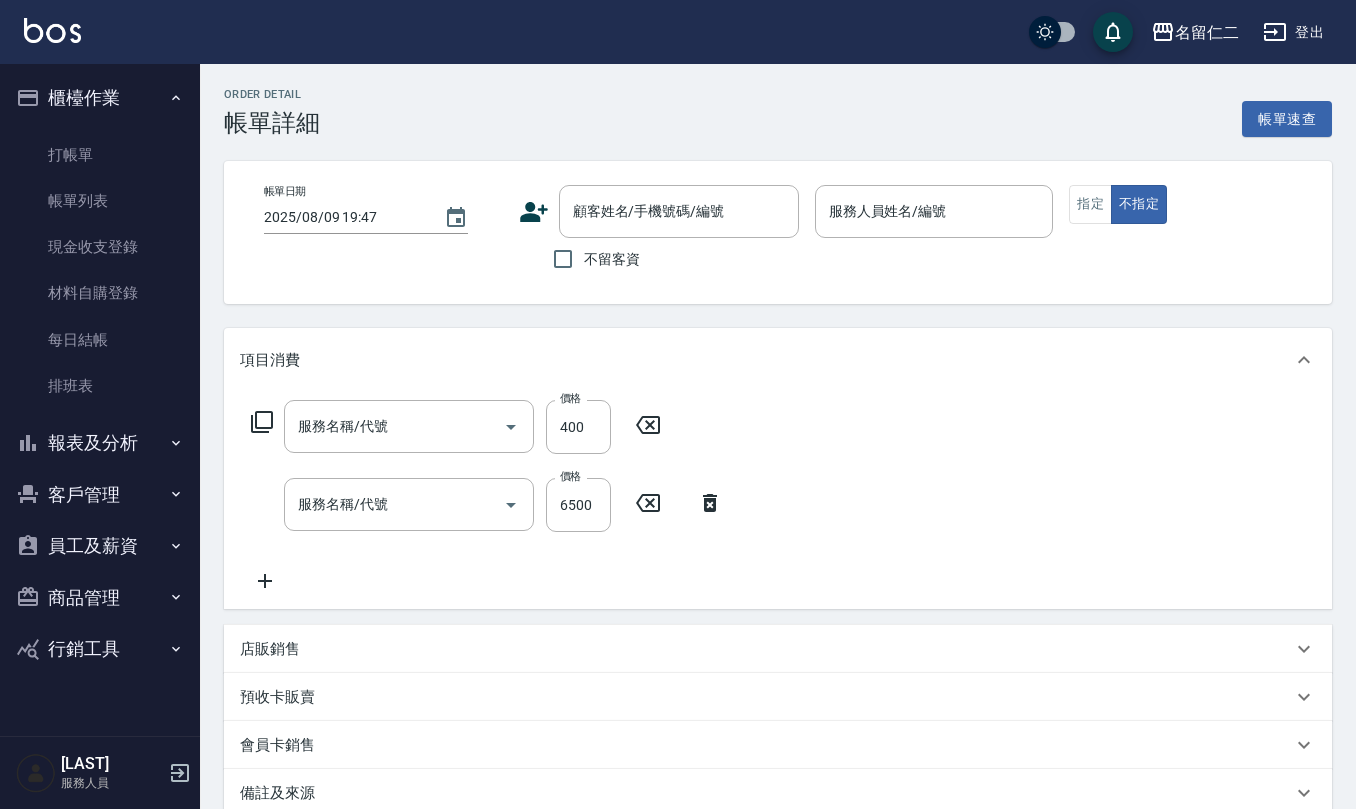 type on "2025/08/08 18:11" 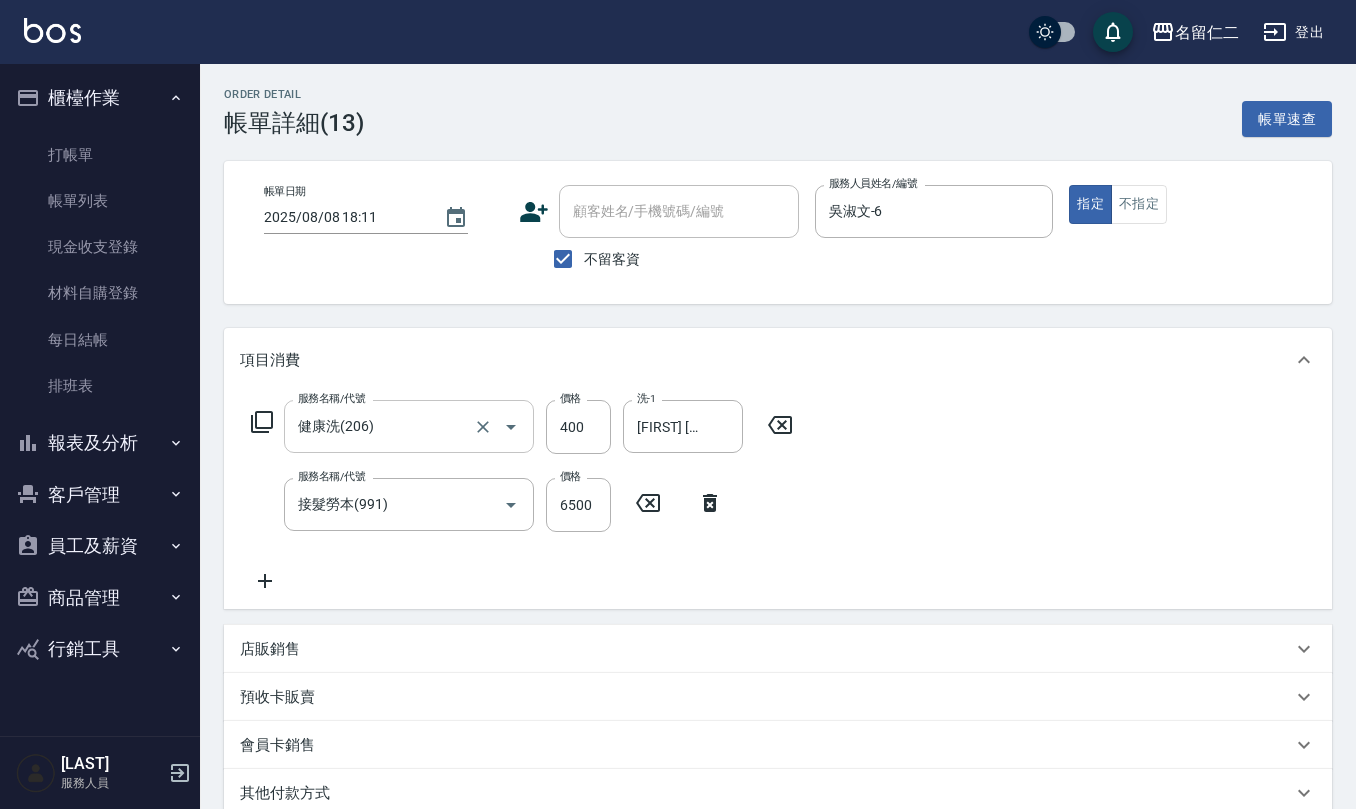 type on "健康洗(206)" 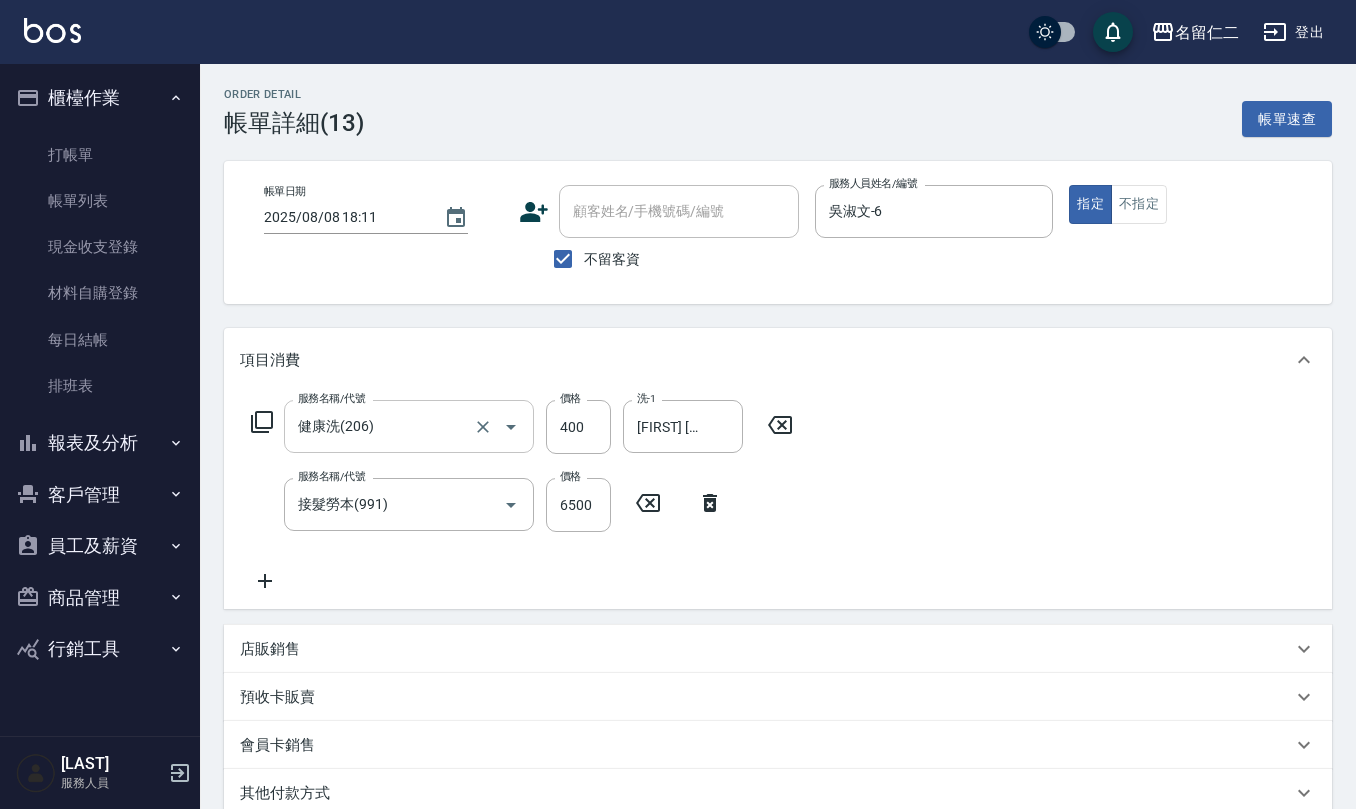 type on "接髮勞本(991)" 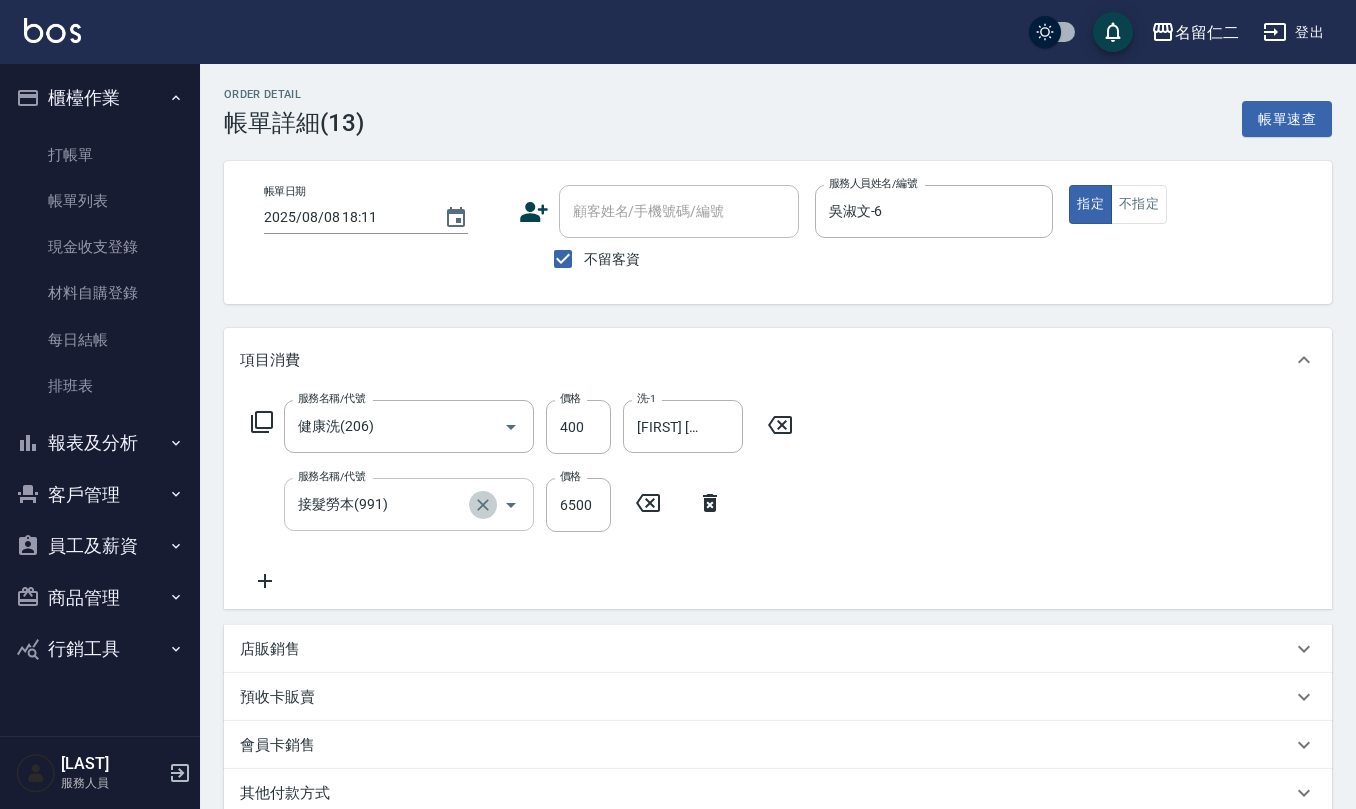 click 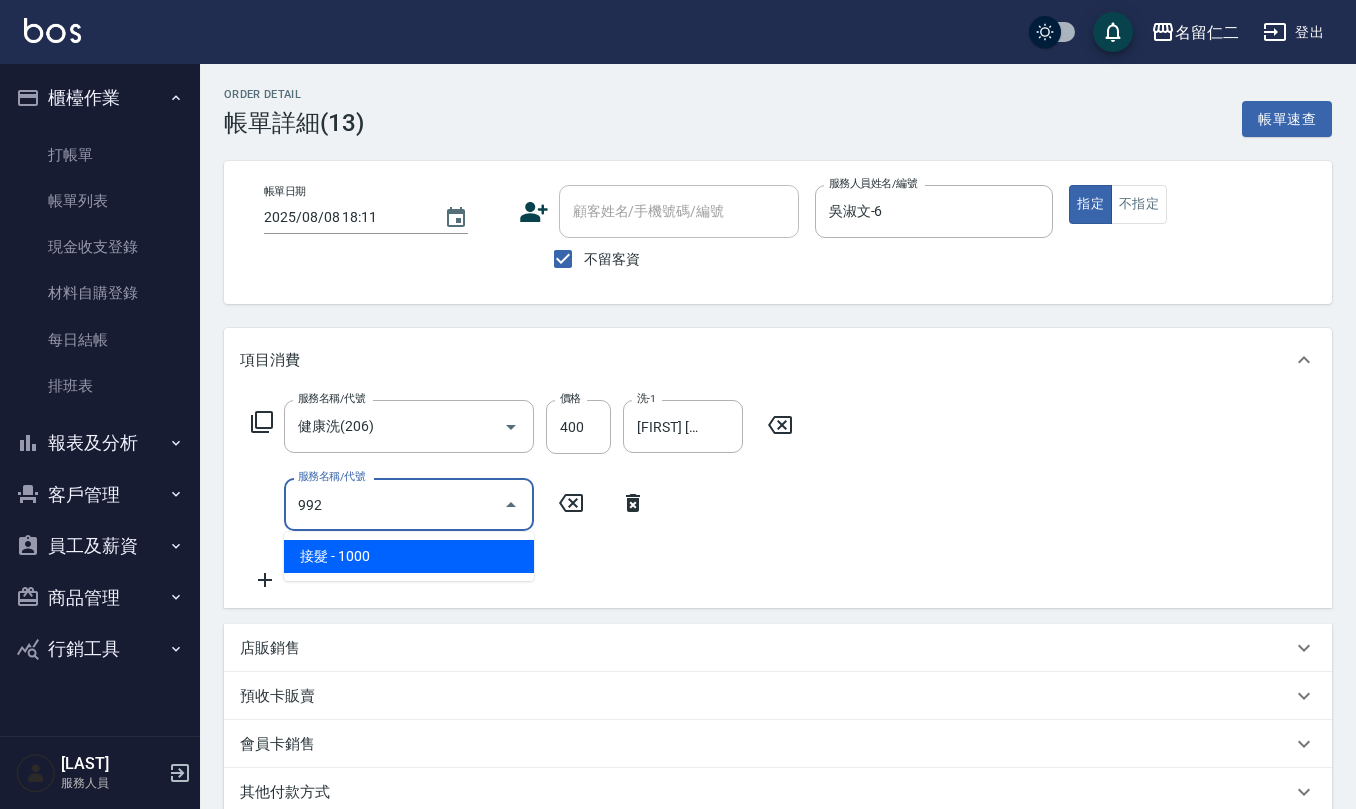 type on "接髮(992)" 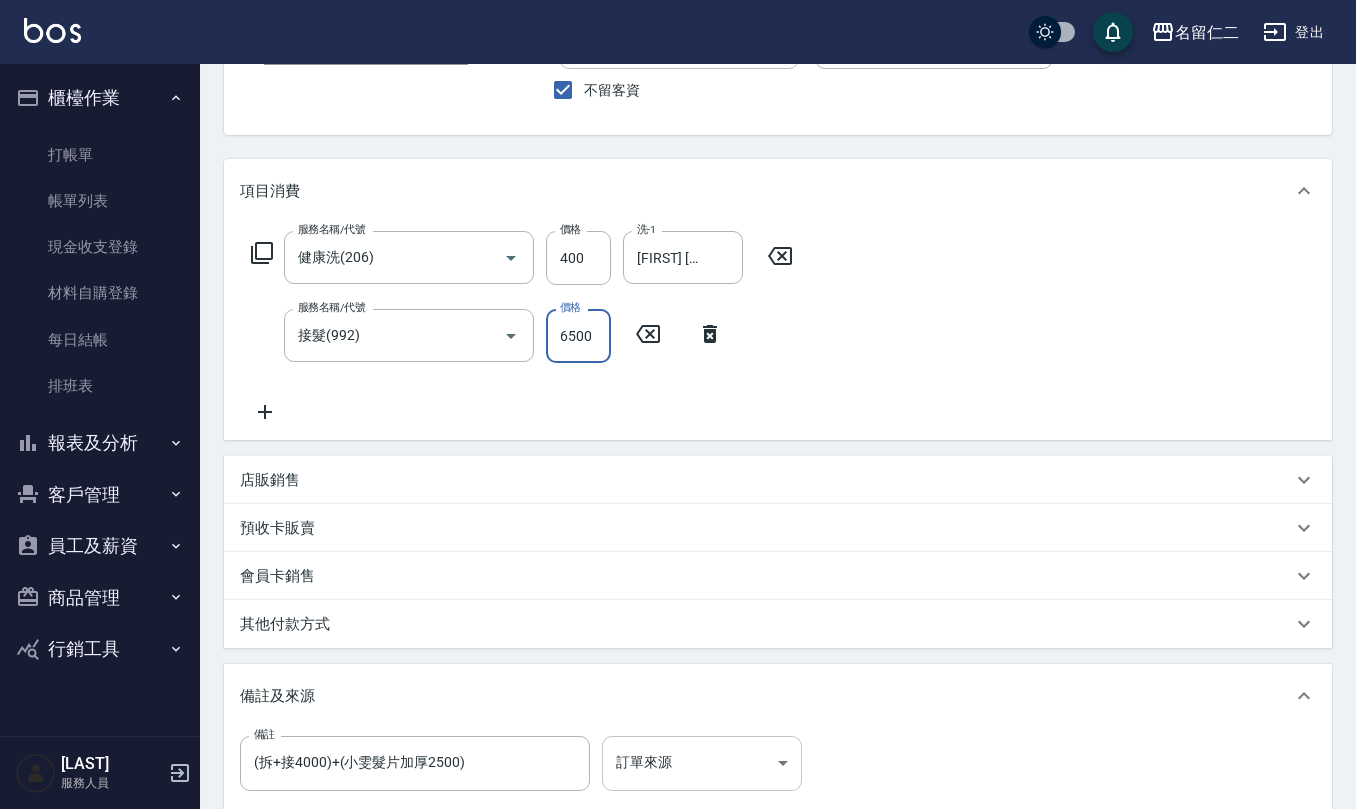 scroll, scrollTop: 402, scrollLeft: 0, axis: vertical 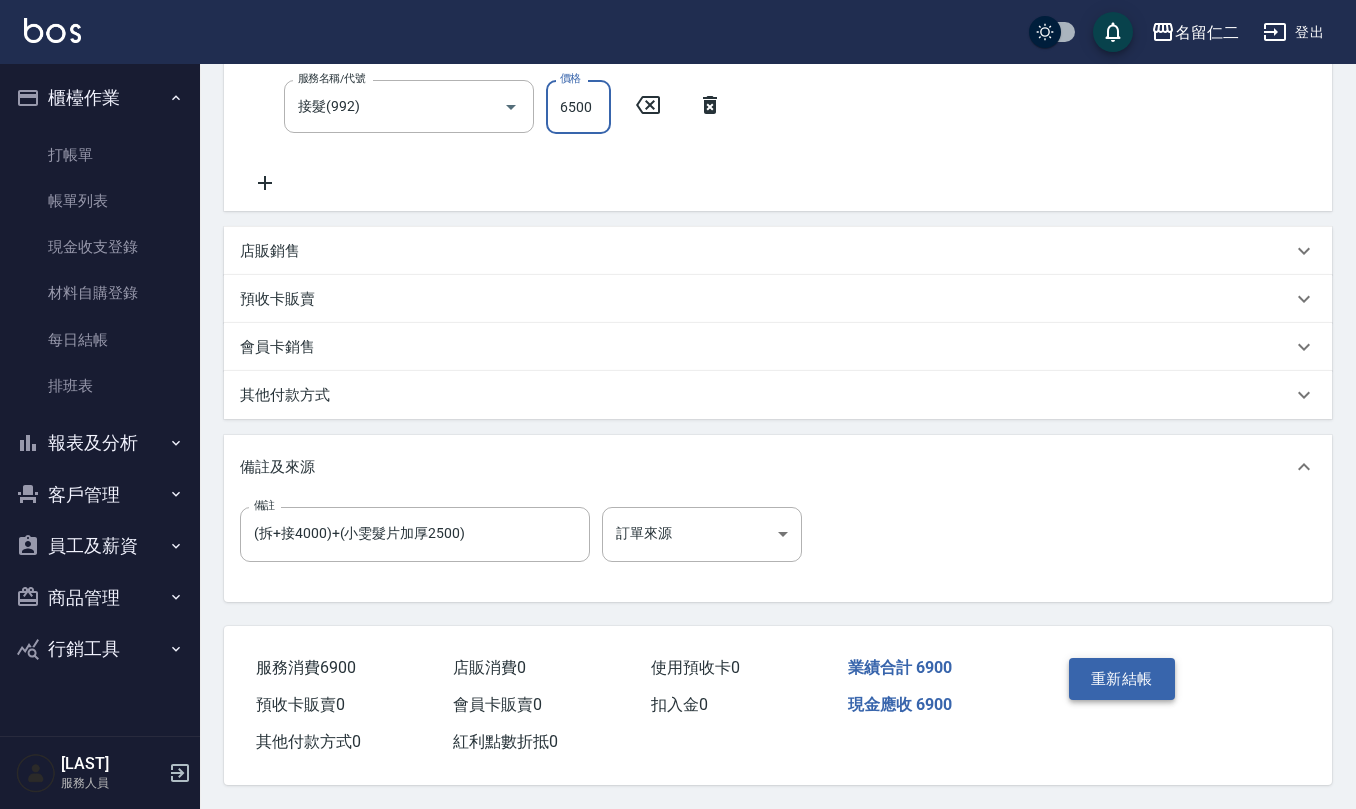 type on "6500" 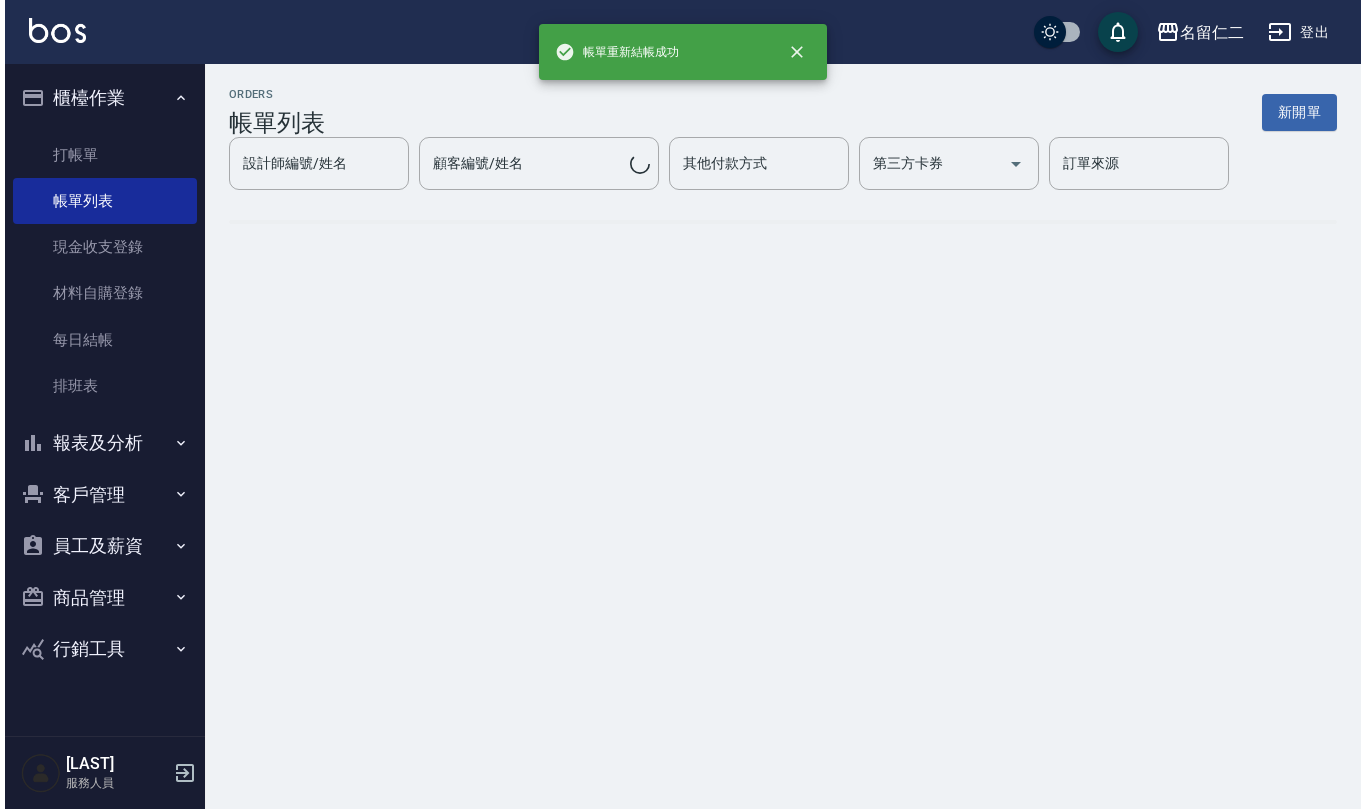 scroll, scrollTop: 0, scrollLeft: 0, axis: both 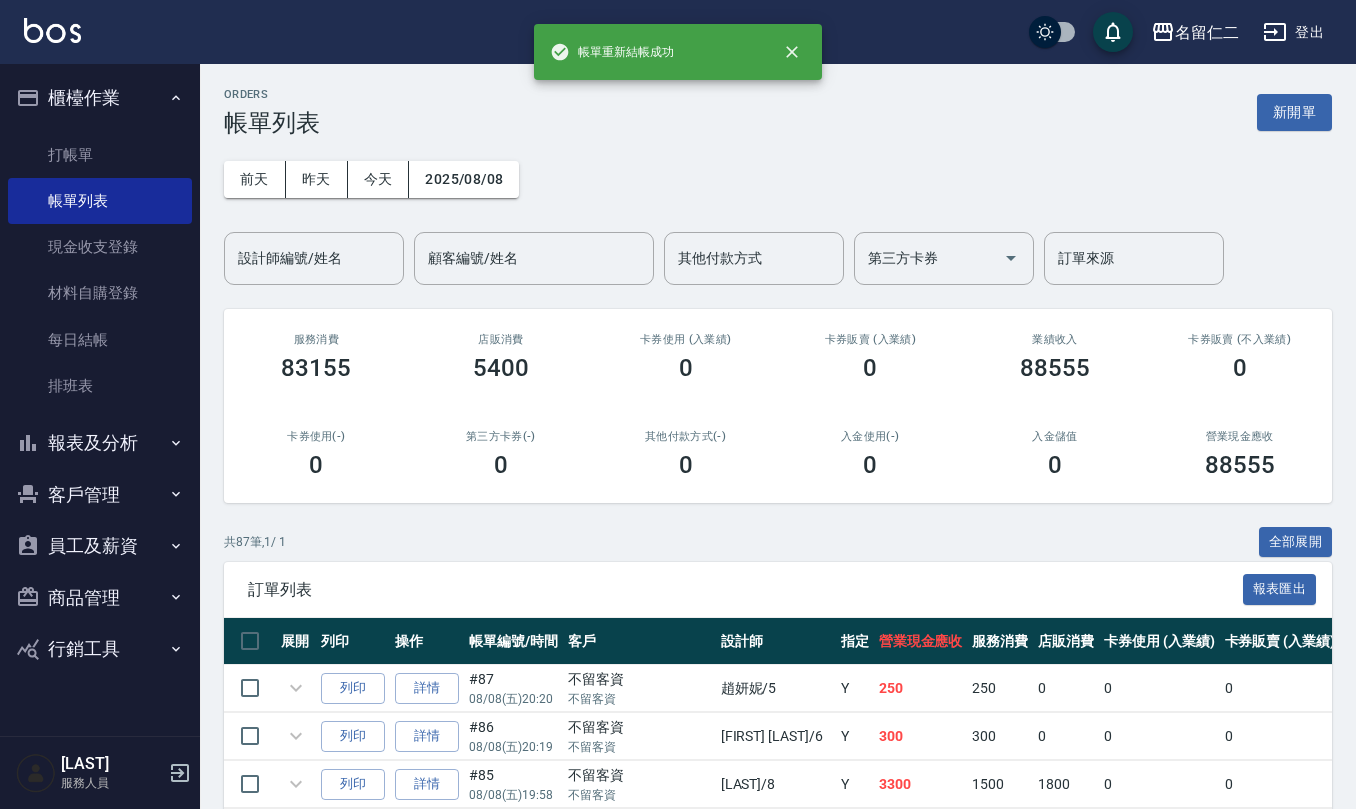 click on "報表及分析" at bounding box center (100, 443) 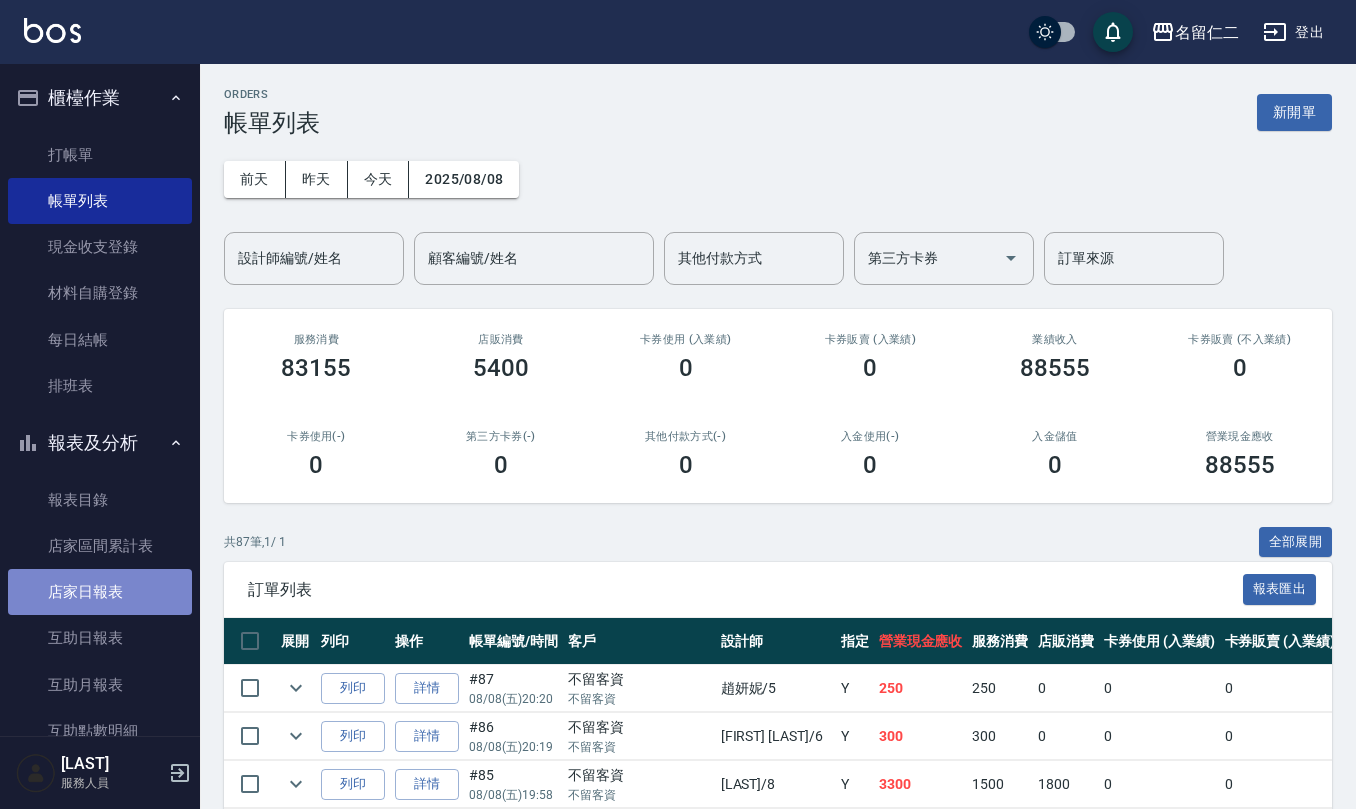 click on "店家日報表" at bounding box center [100, 592] 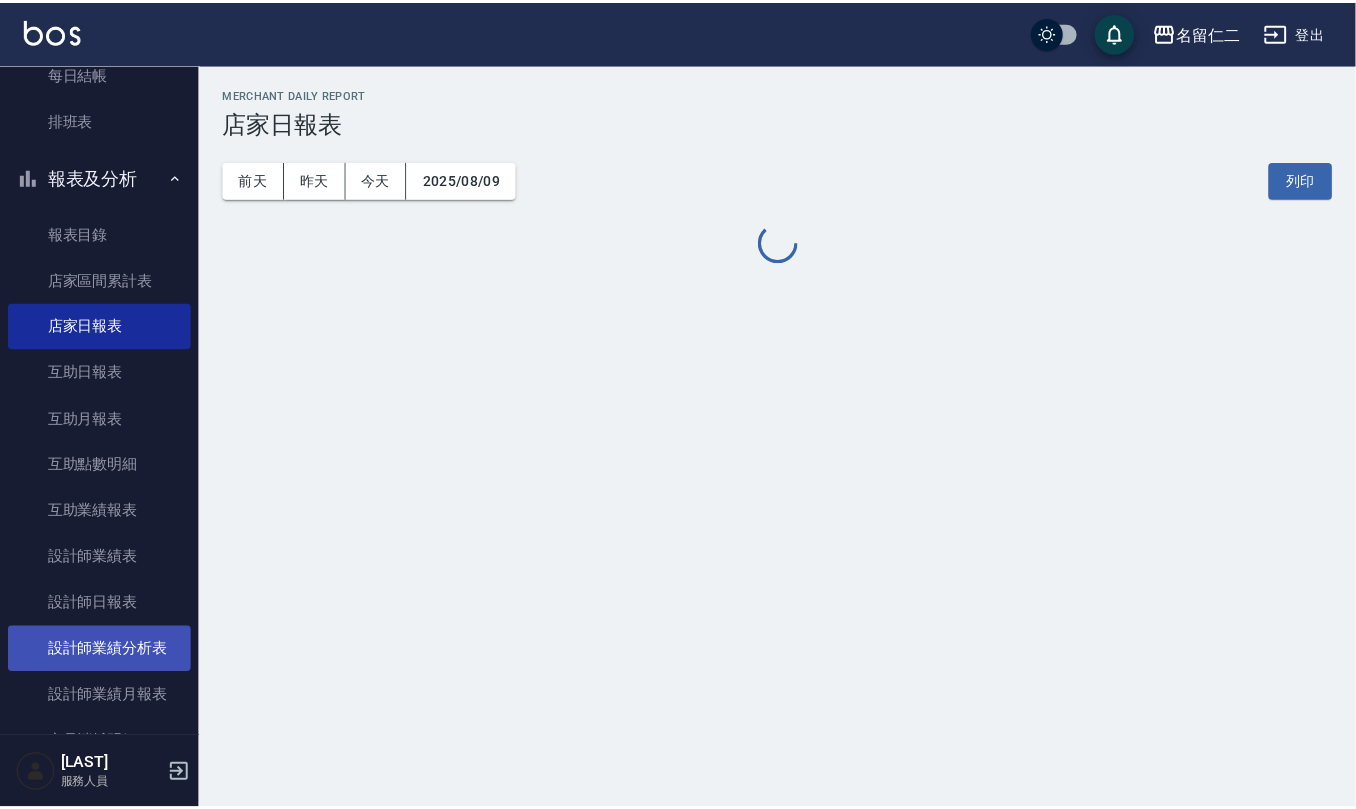 scroll, scrollTop: 400, scrollLeft: 0, axis: vertical 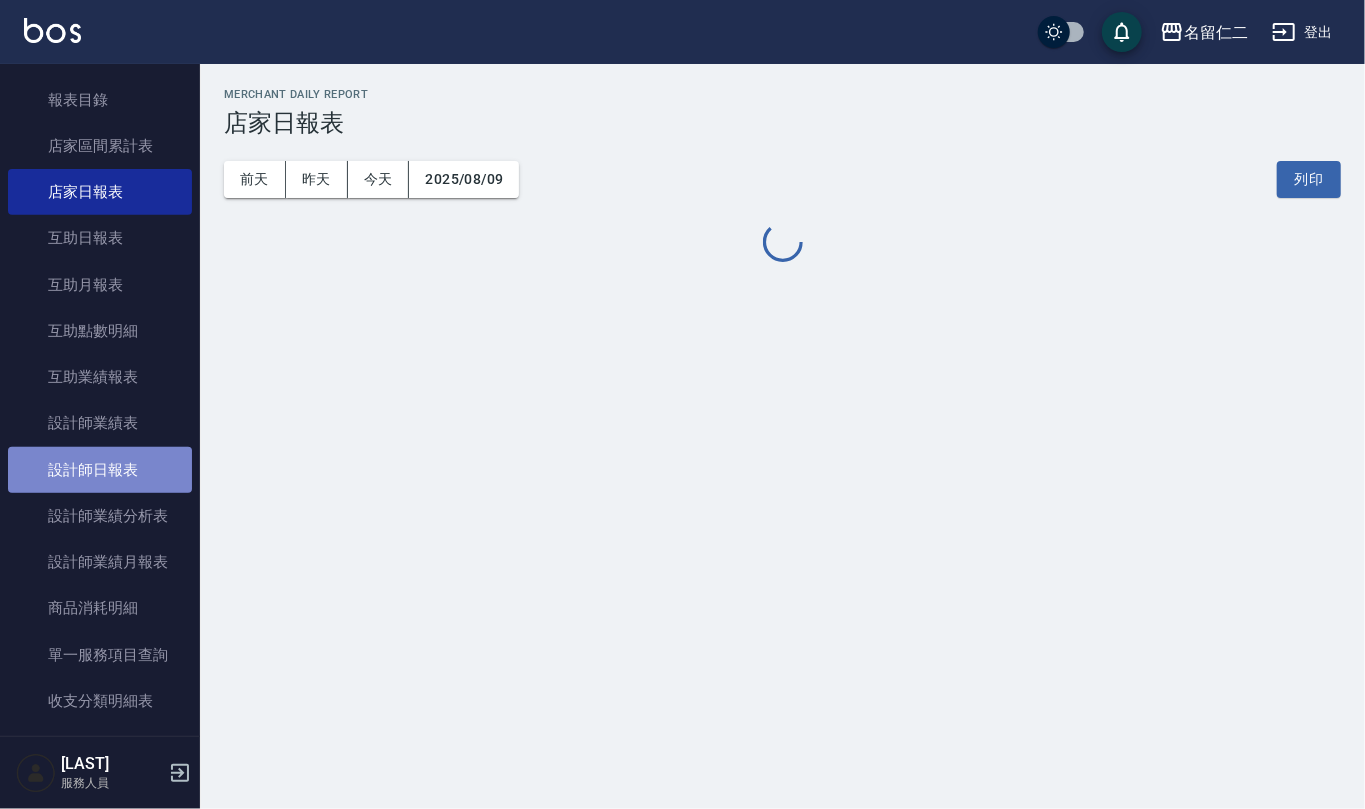 click on "設計師日報表" at bounding box center [100, 470] 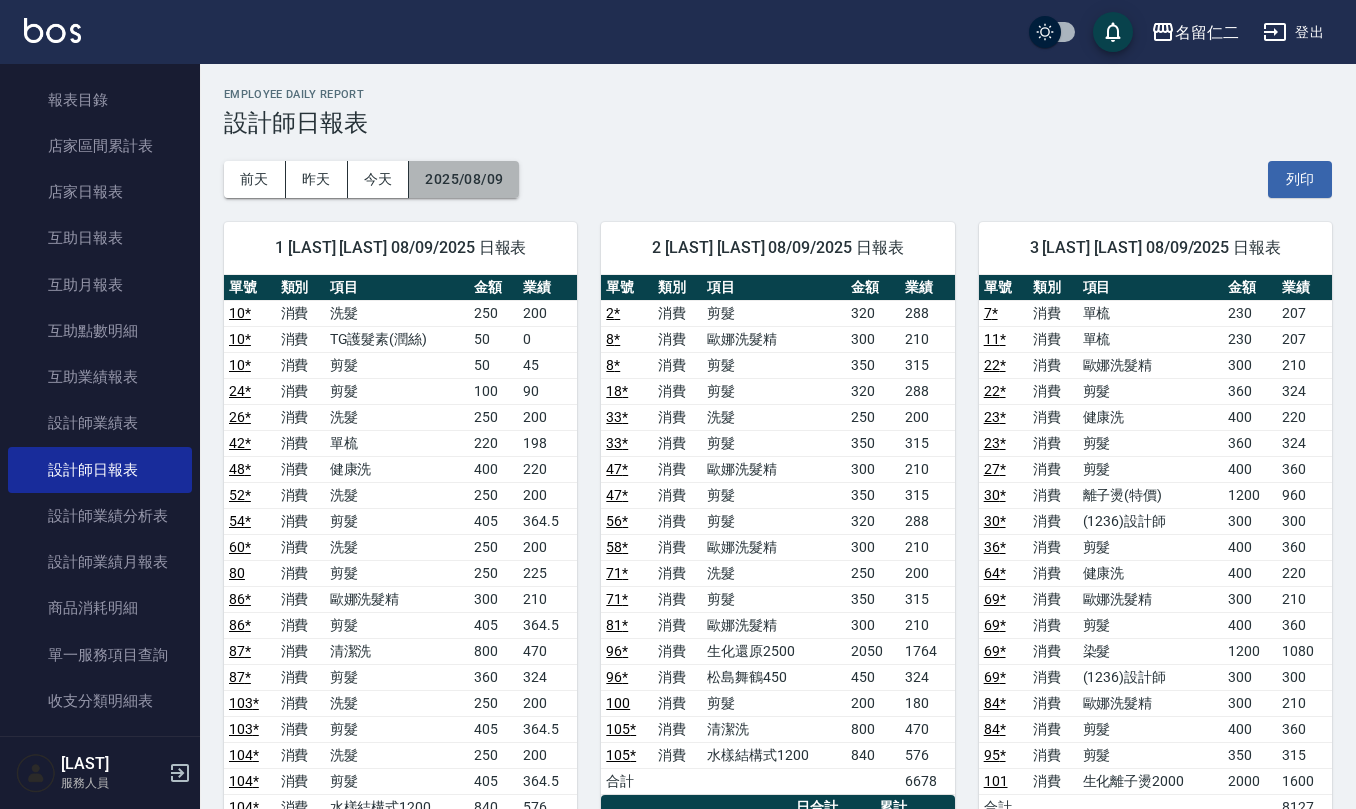 click on "2025/08/09" at bounding box center [464, 179] 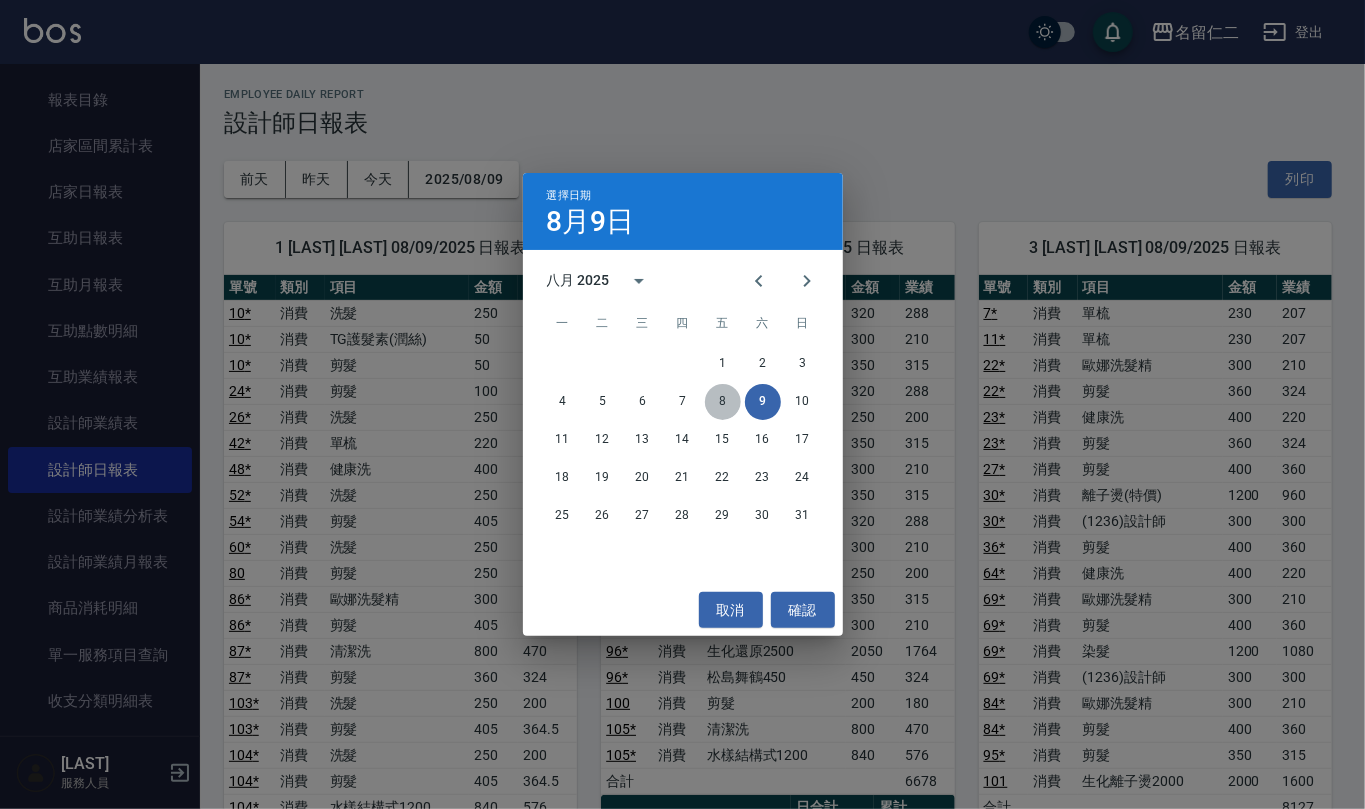 click on "8" at bounding box center [723, 402] 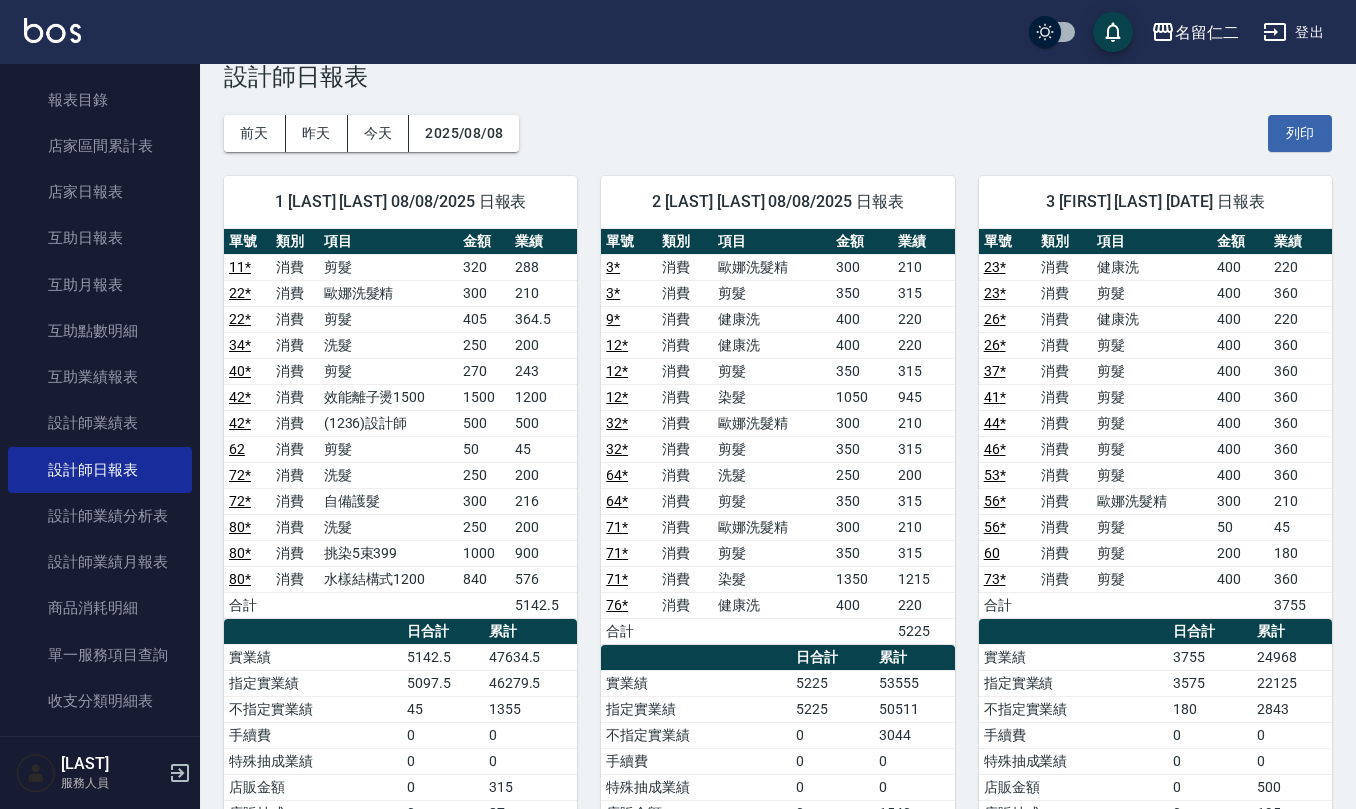 scroll, scrollTop: 0, scrollLeft: 0, axis: both 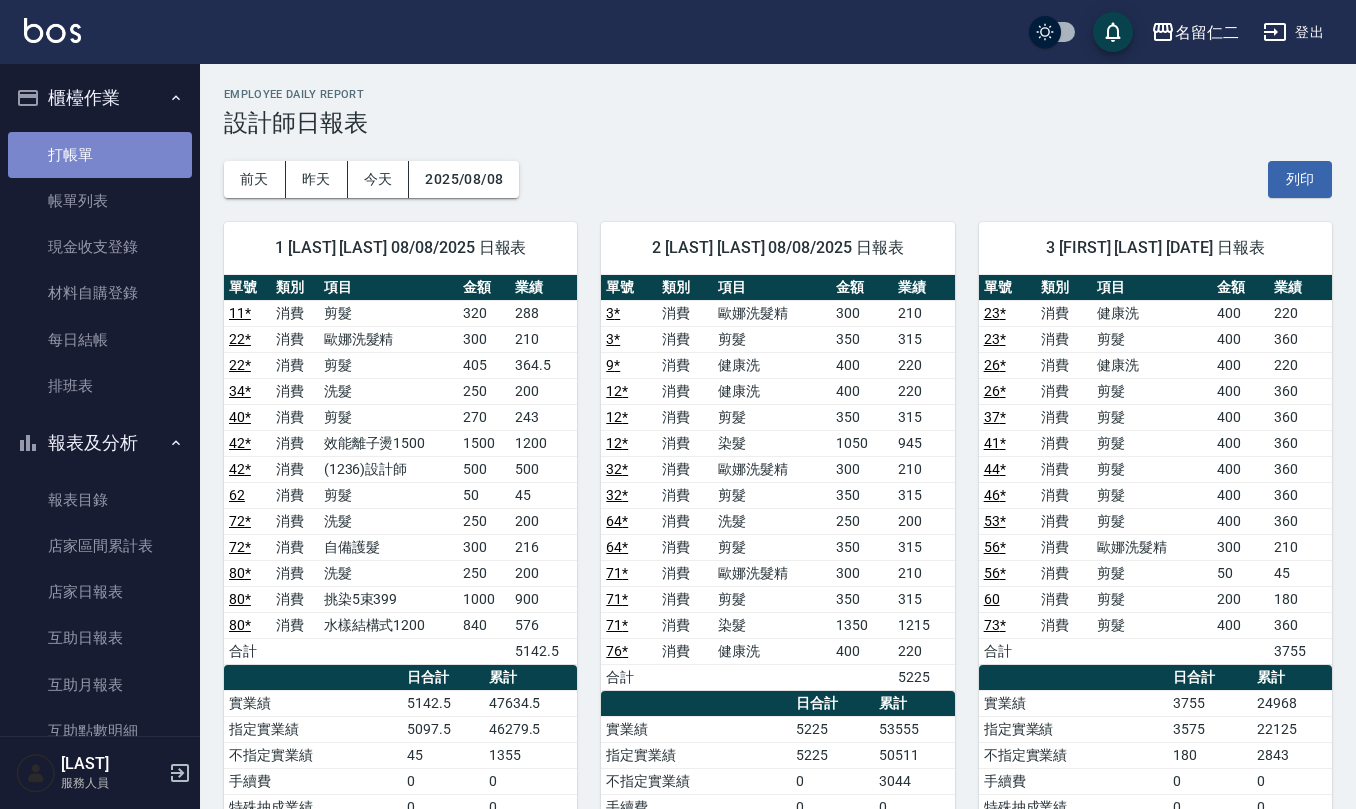 click on "打帳單" at bounding box center (100, 155) 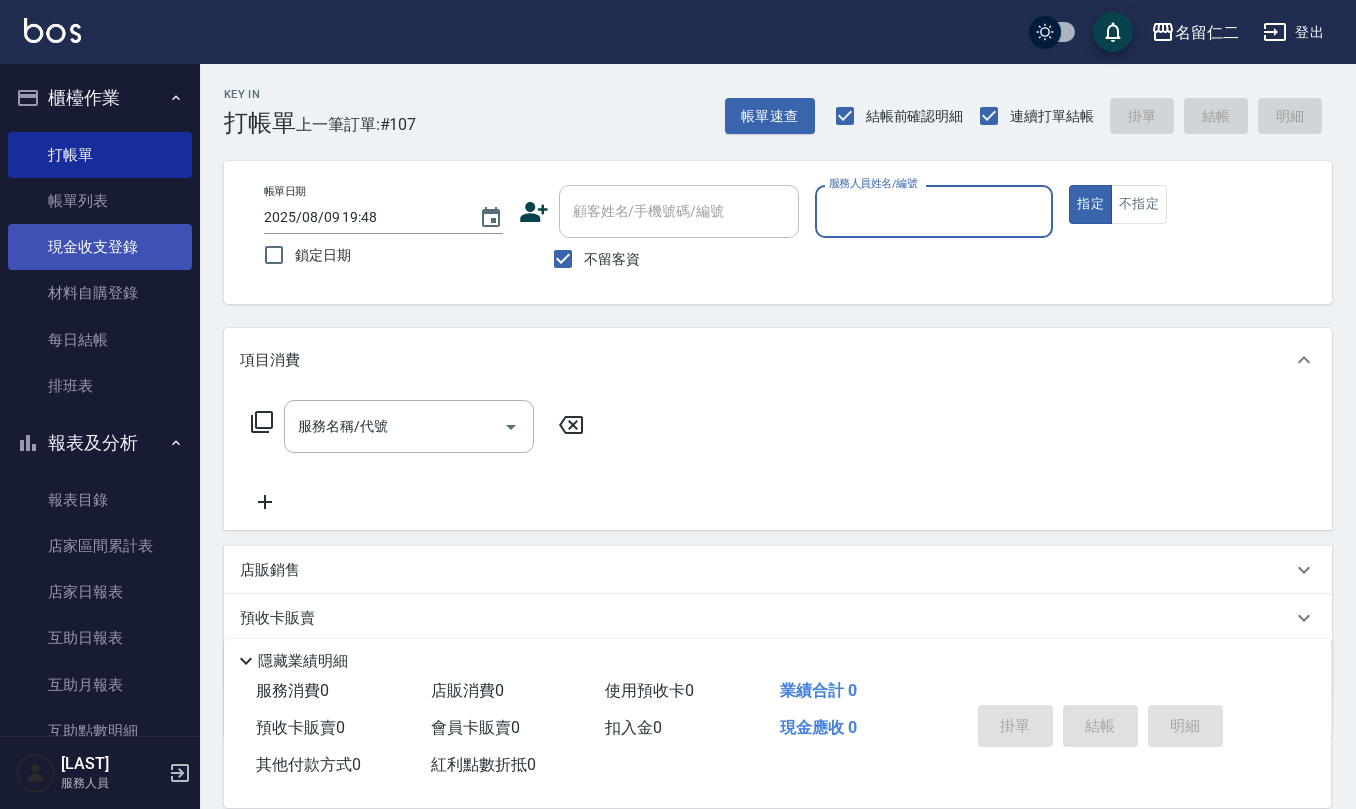 click on "現金收支登錄" at bounding box center (100, 247) 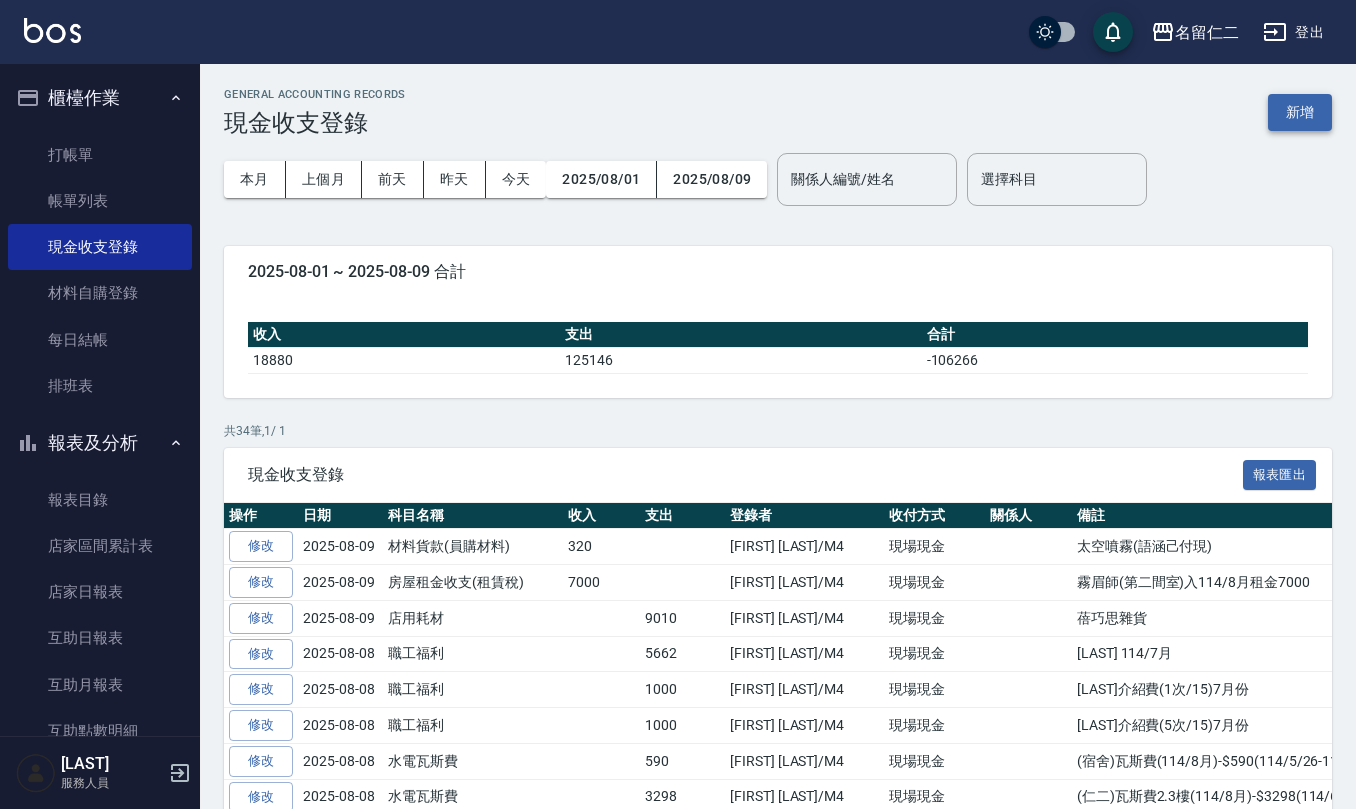 click on "新增" at bounding box center [1300, 112] 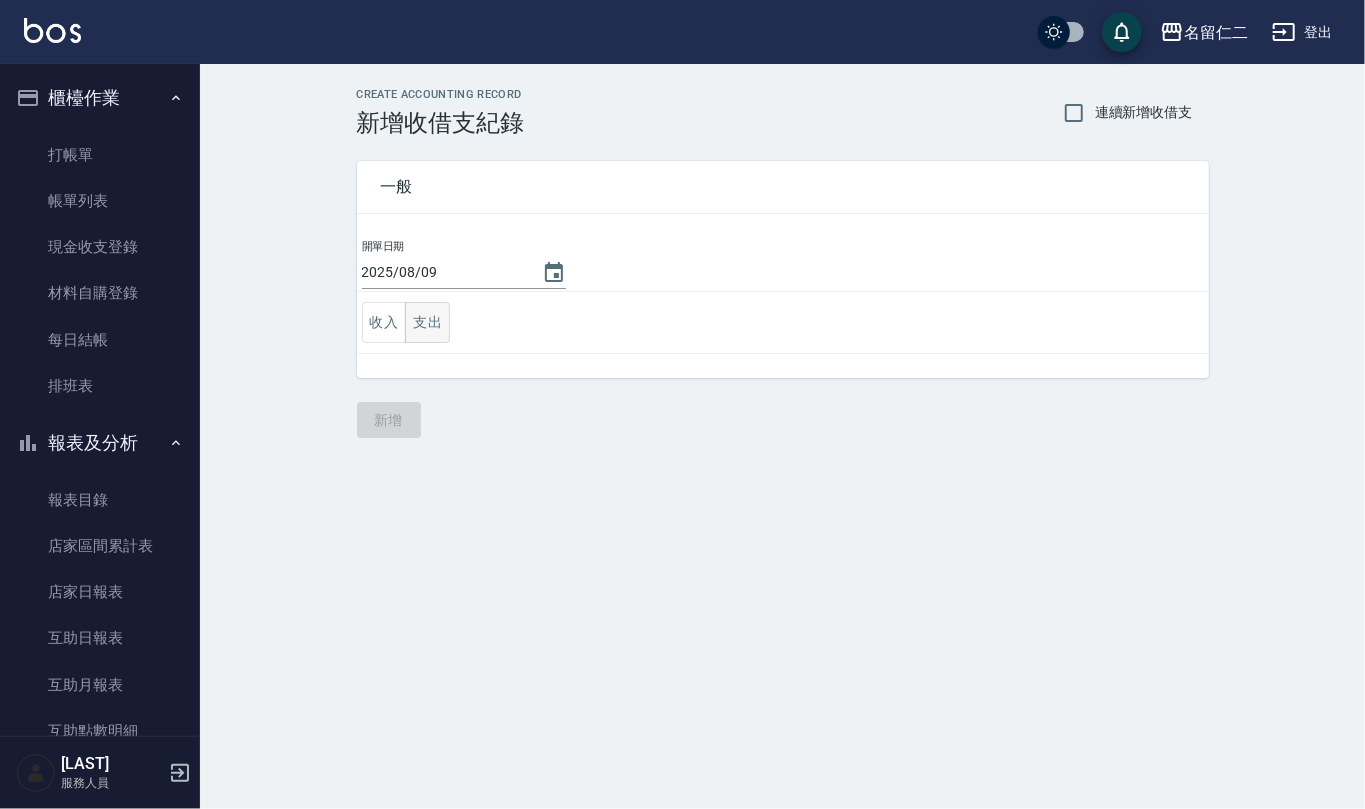 click on "支出" at bounding box center (427, 322) 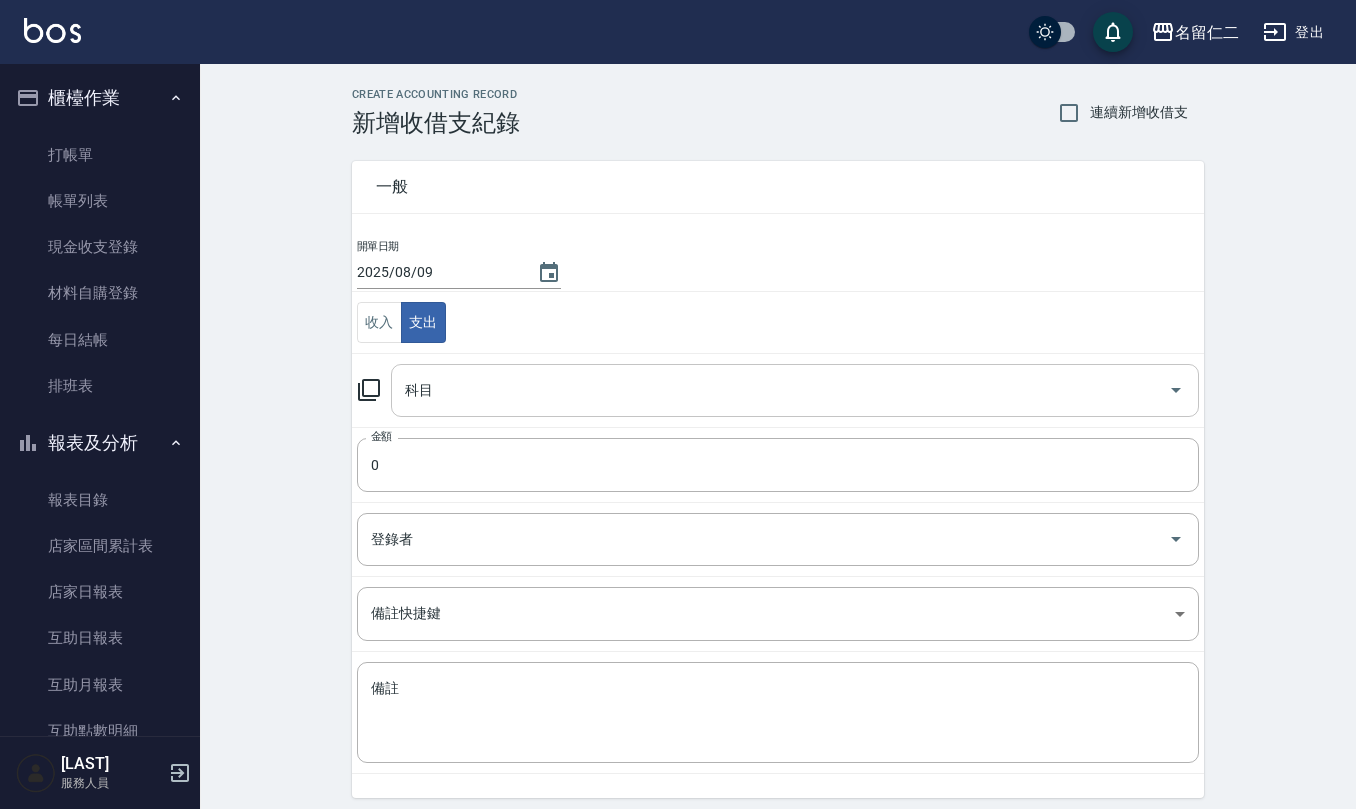 click on "科目" at bounding box center [780, 390] 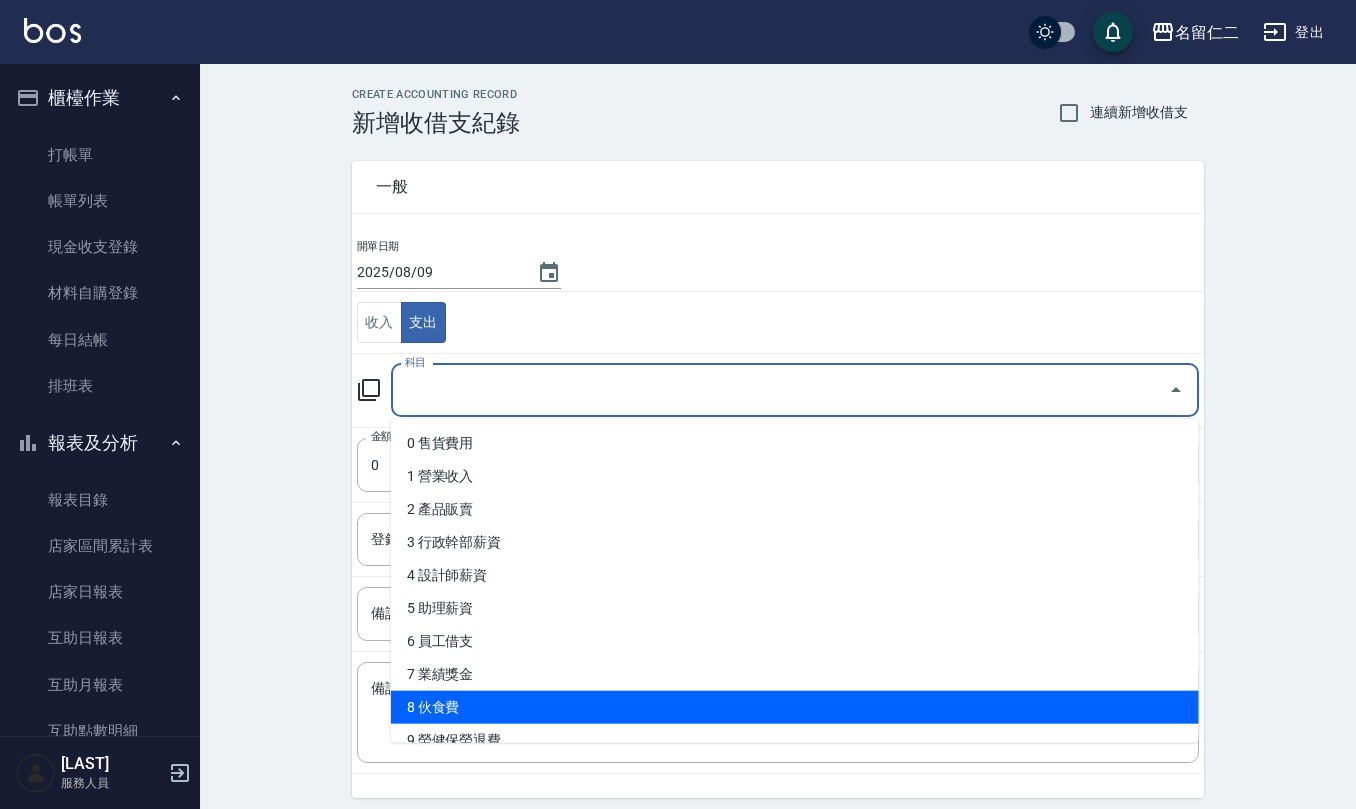click on "8 伙食費" at bounding box center [795, 707] 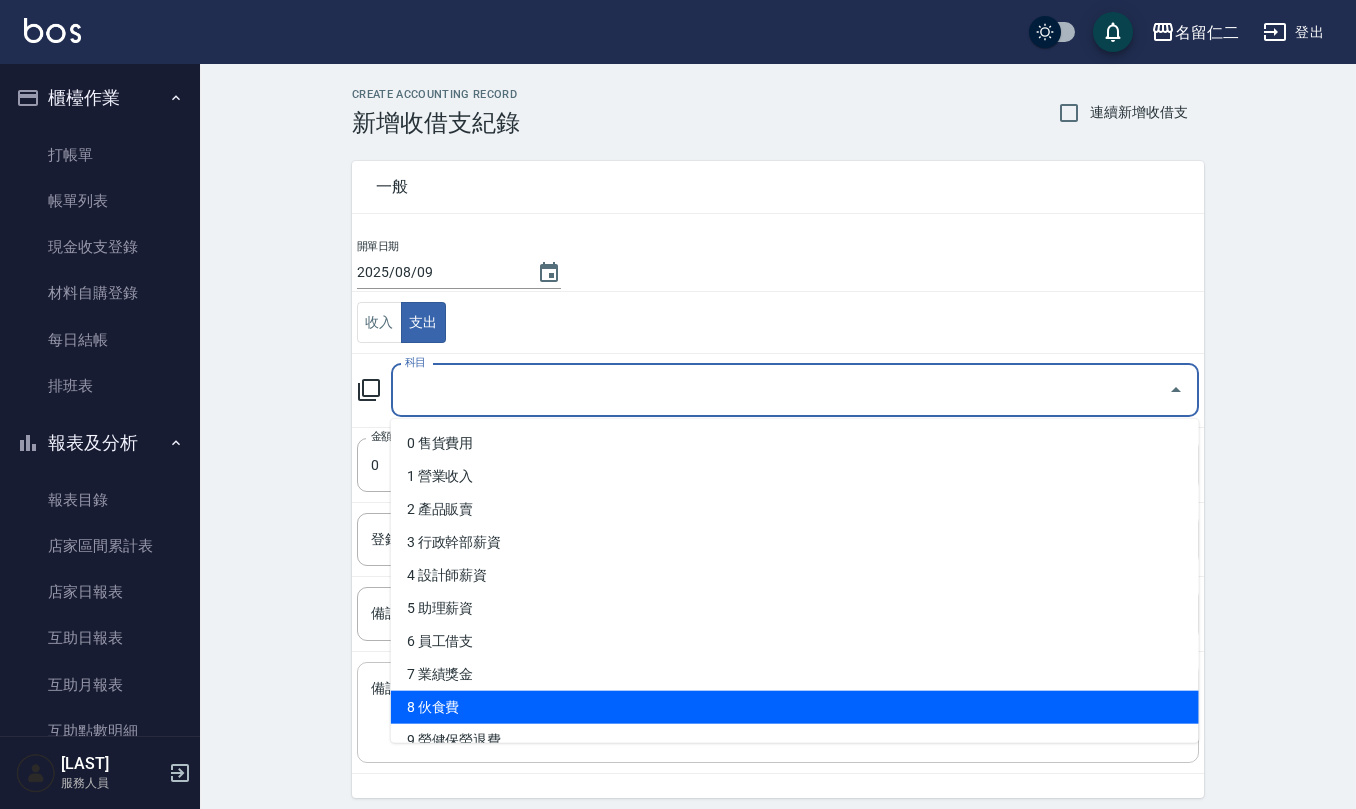 type on "8 伙食費" 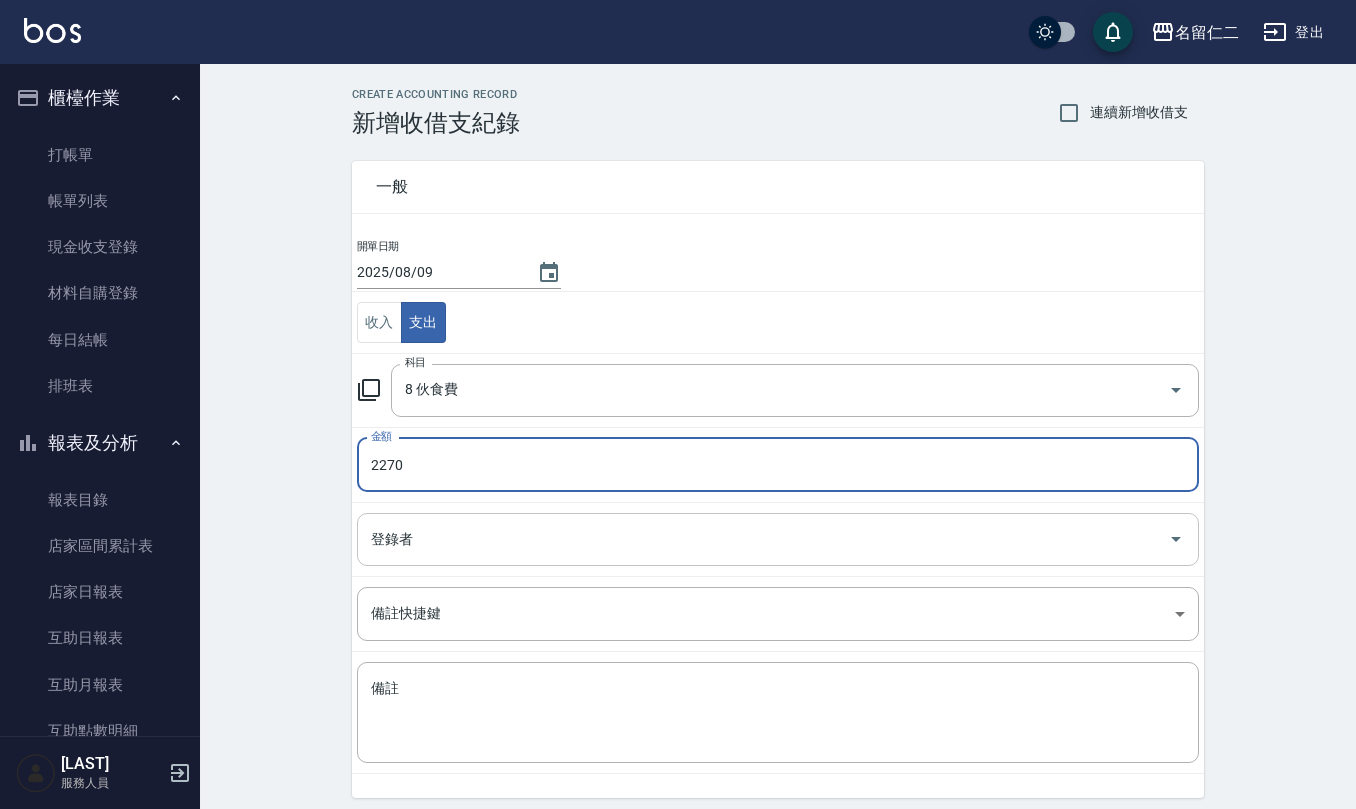 type on "2270" 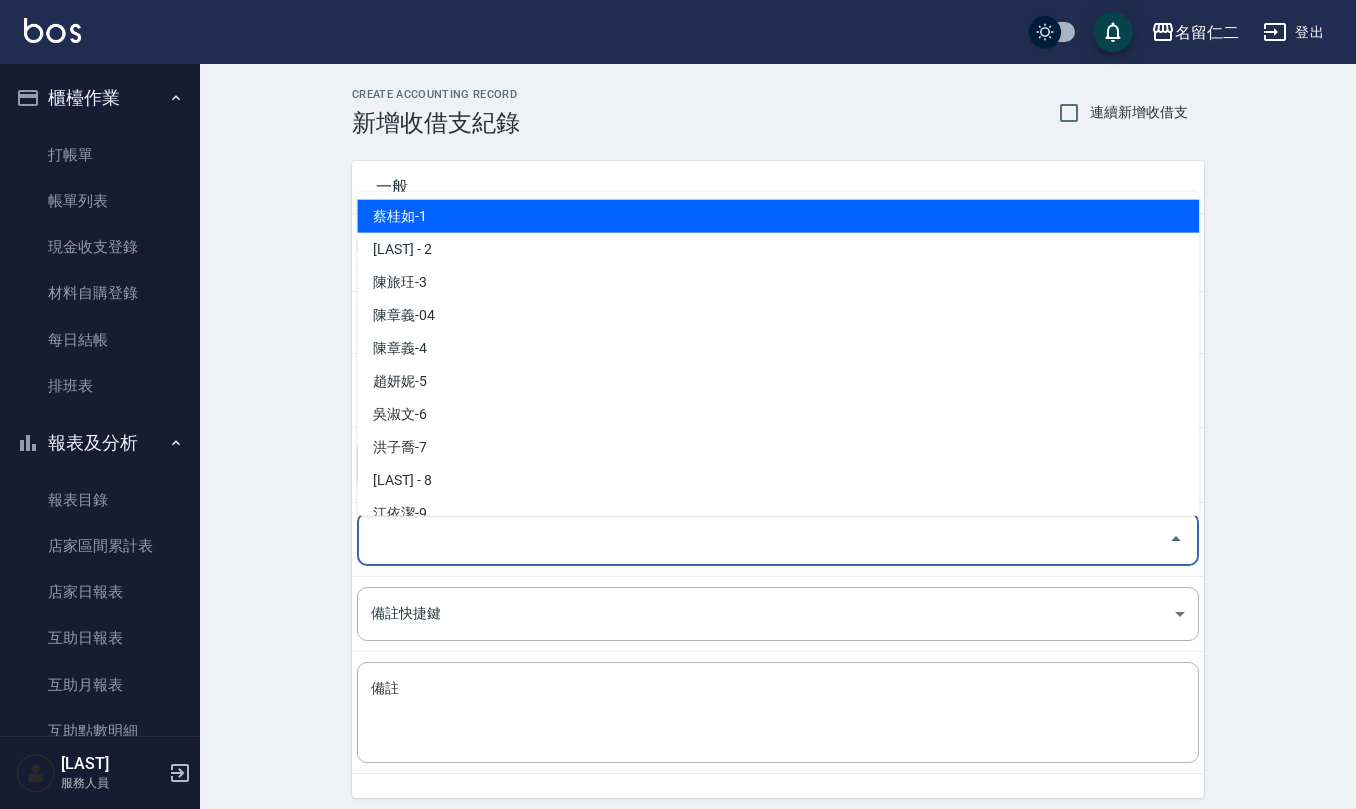 drag, startPoint x: 448, startPoint y: 546, endPoint x: 517, endPoint y: 493, distance: 87.005745 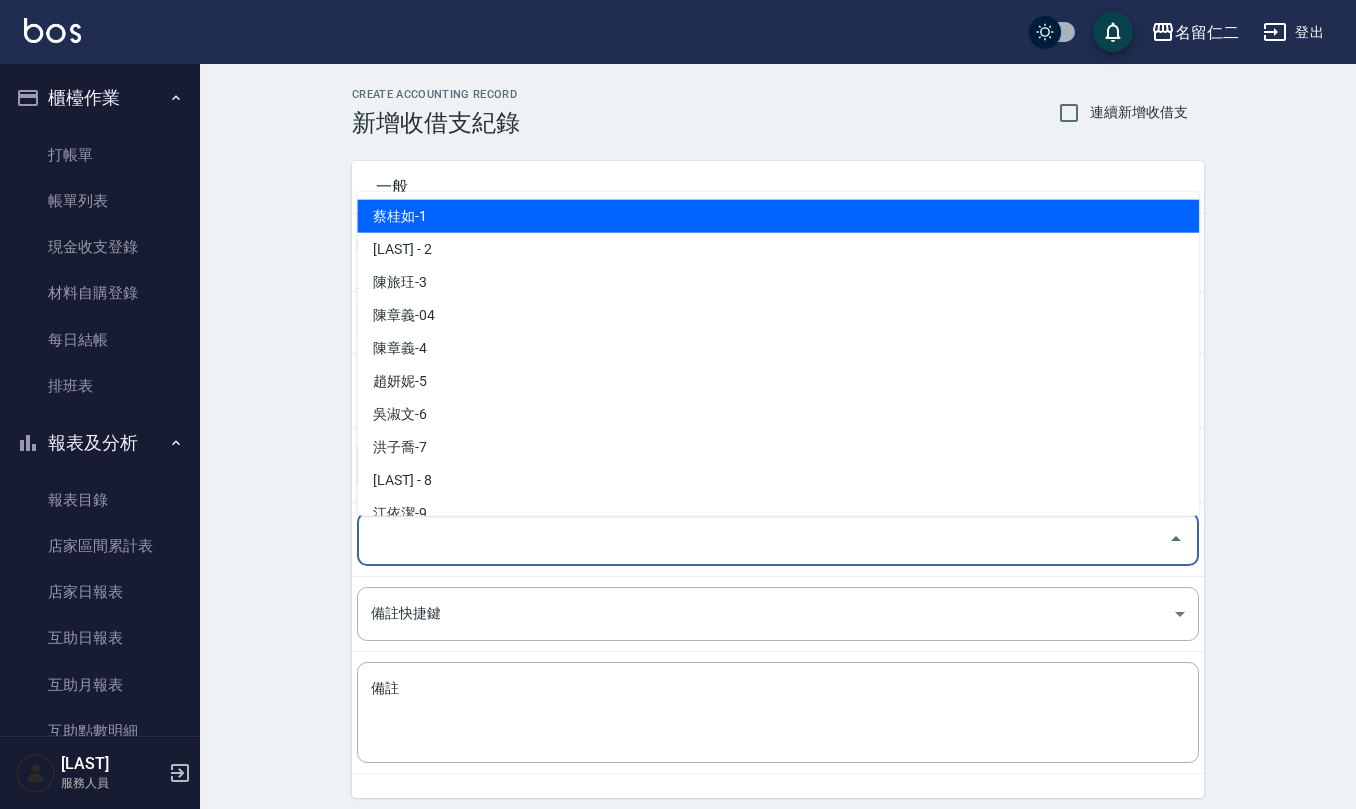 click on "登錄者" at bounding box center (763, 539) 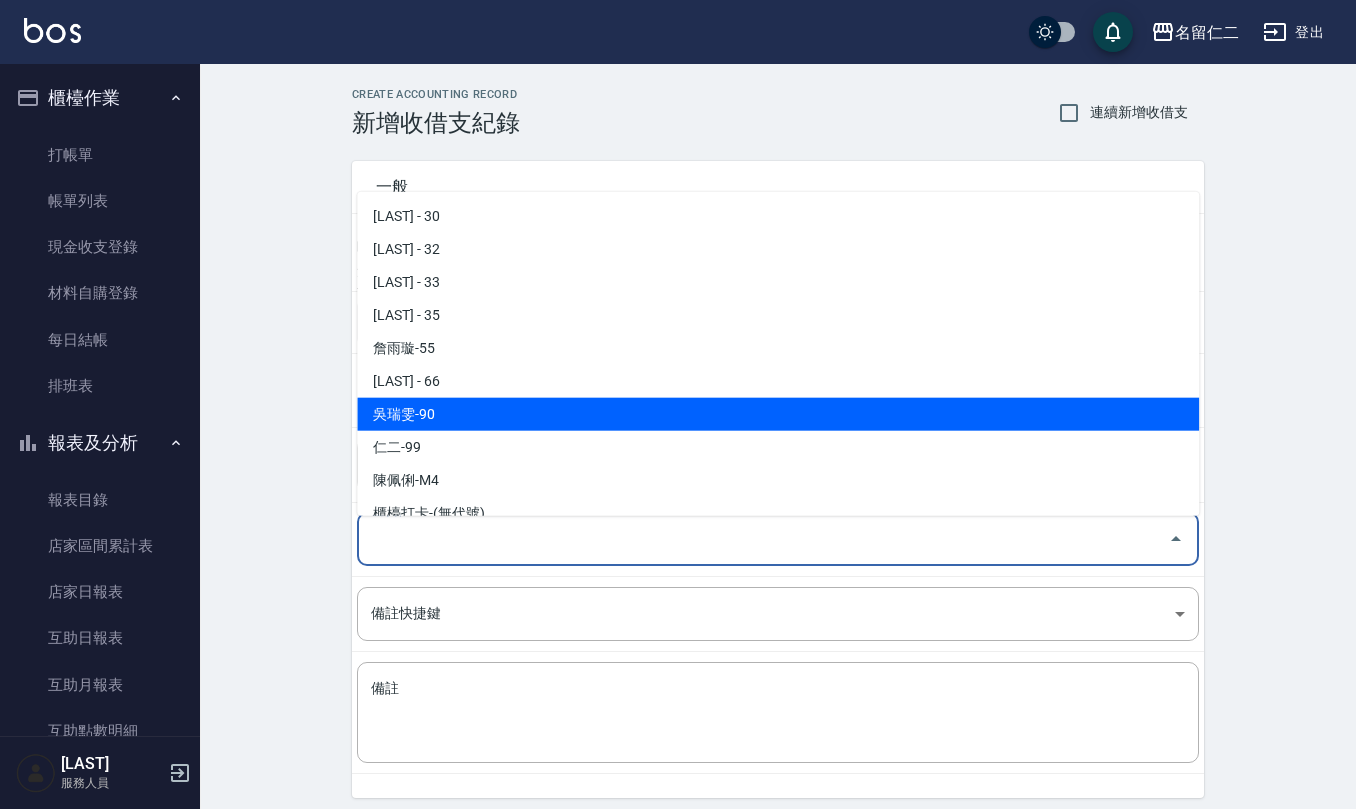 scroll, scrollTop: 846, scrollLeft: 0, axis: vertical 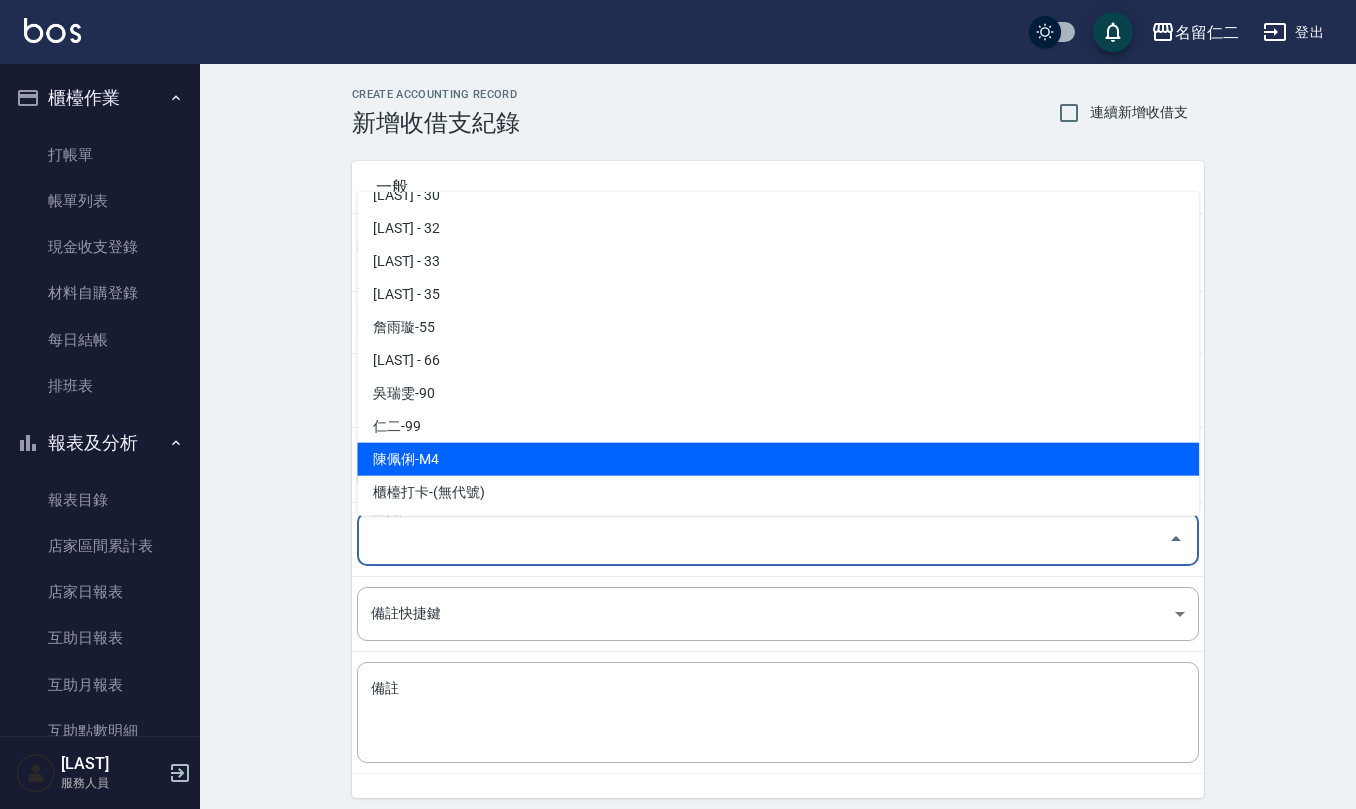 click on "陳佩俐-M4" at bounding box center (778, 459) 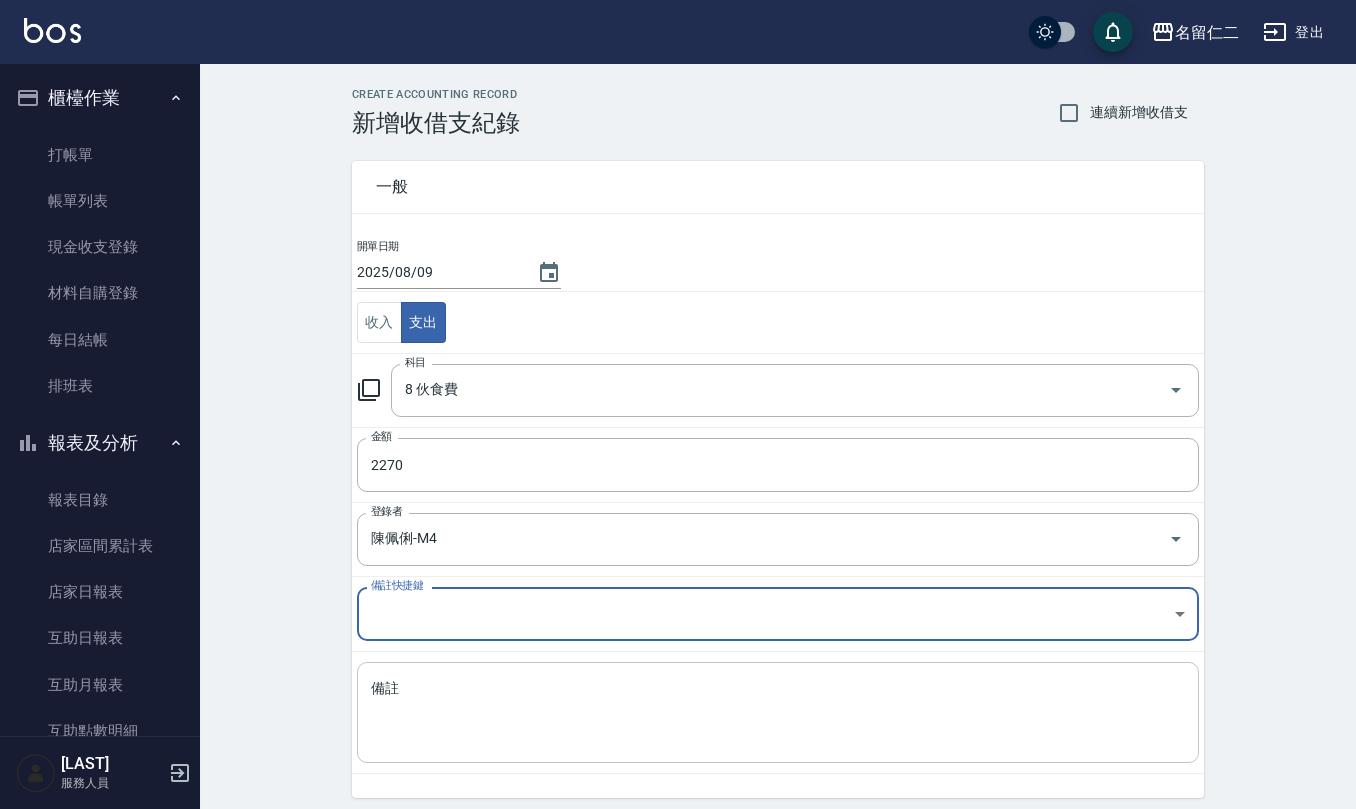 click on "備註" at bounding box center (778, 713) 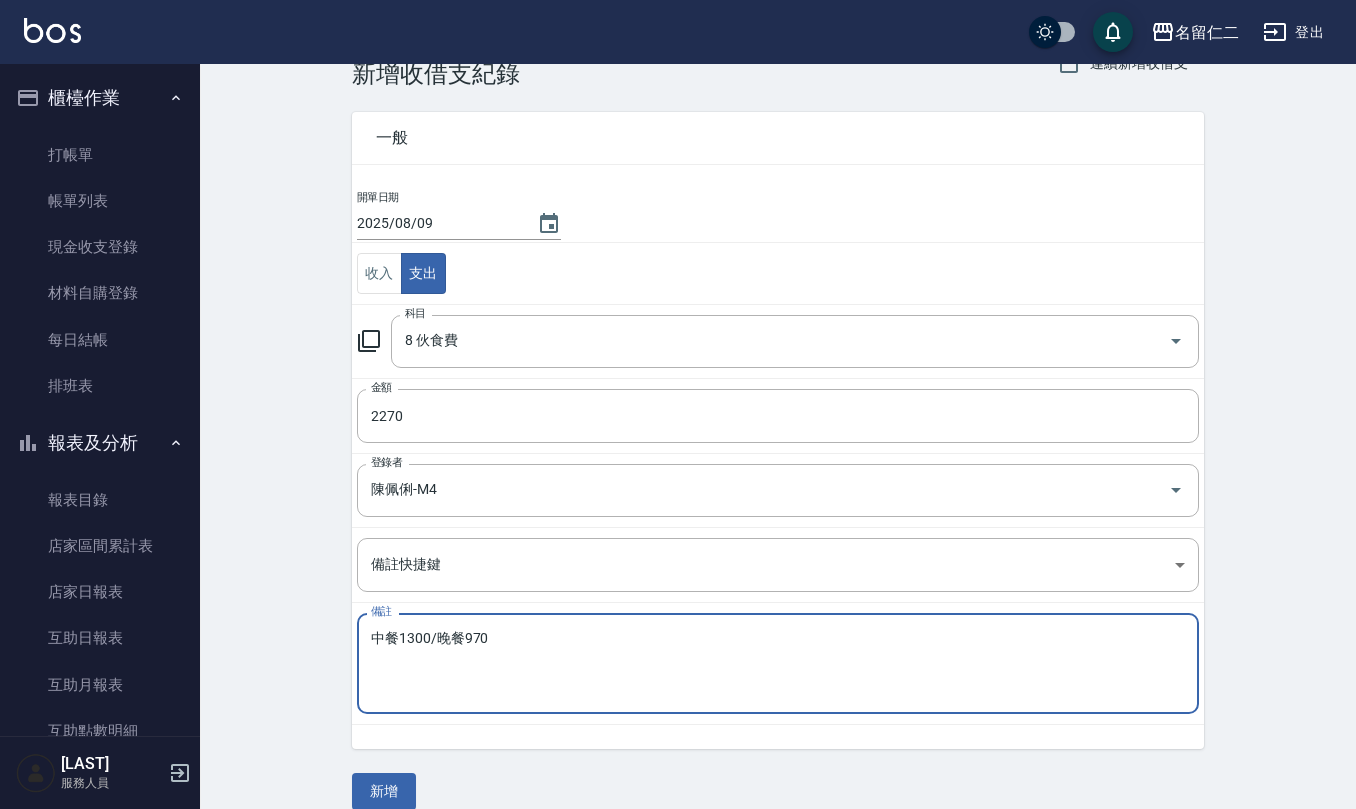scroll, scrollTop: 76, scrollLeft: 0, axis: vertical 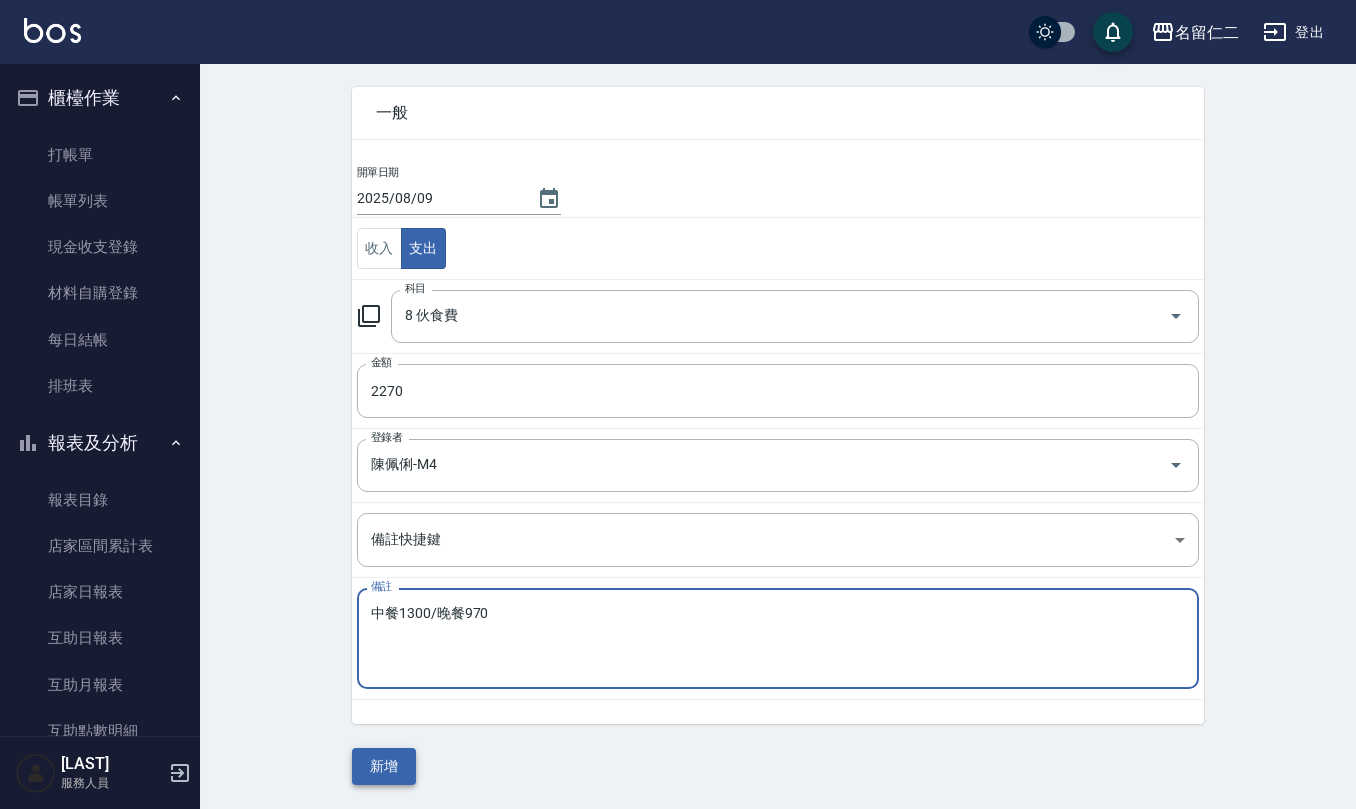 type on "中餐1300/晚餐970" 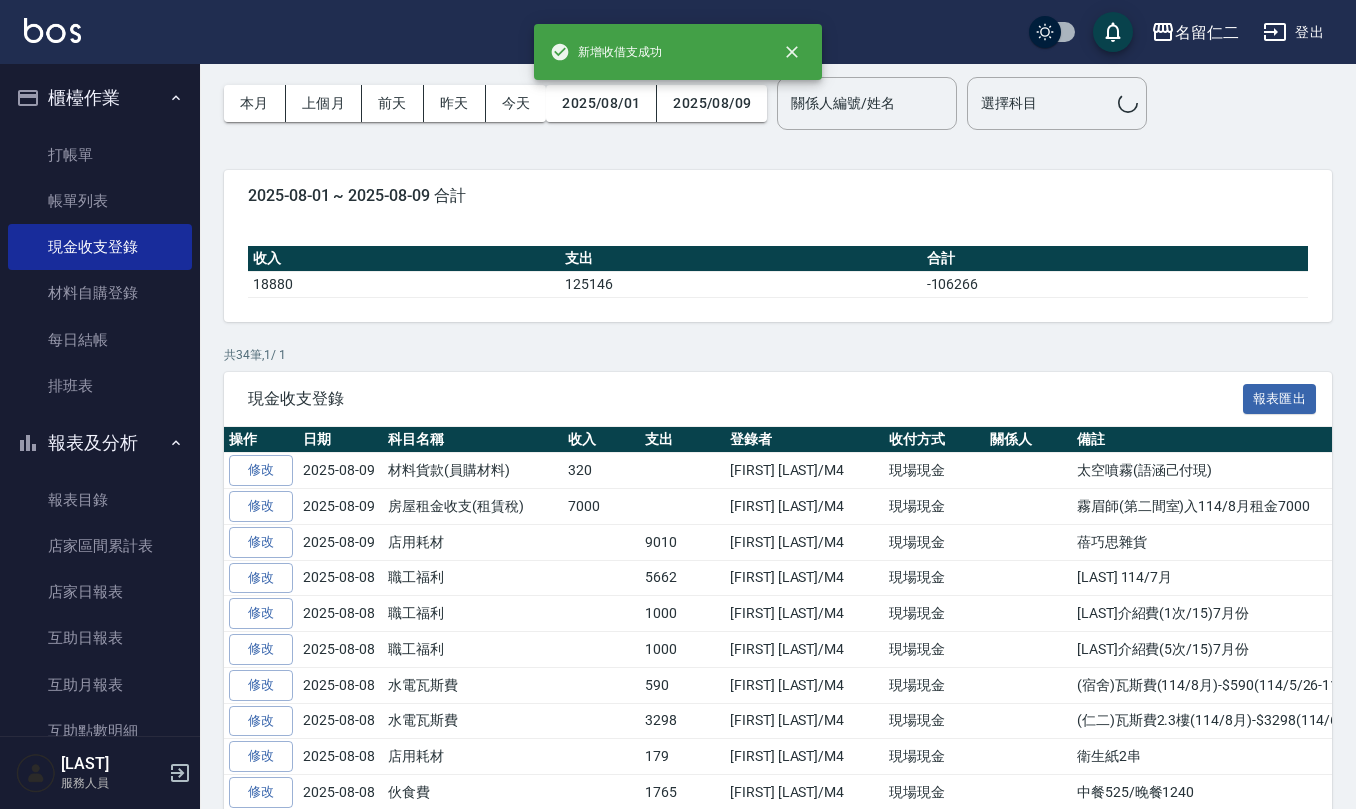 scroll, scrollTop: 0, scrollLeft: 0, axis: both 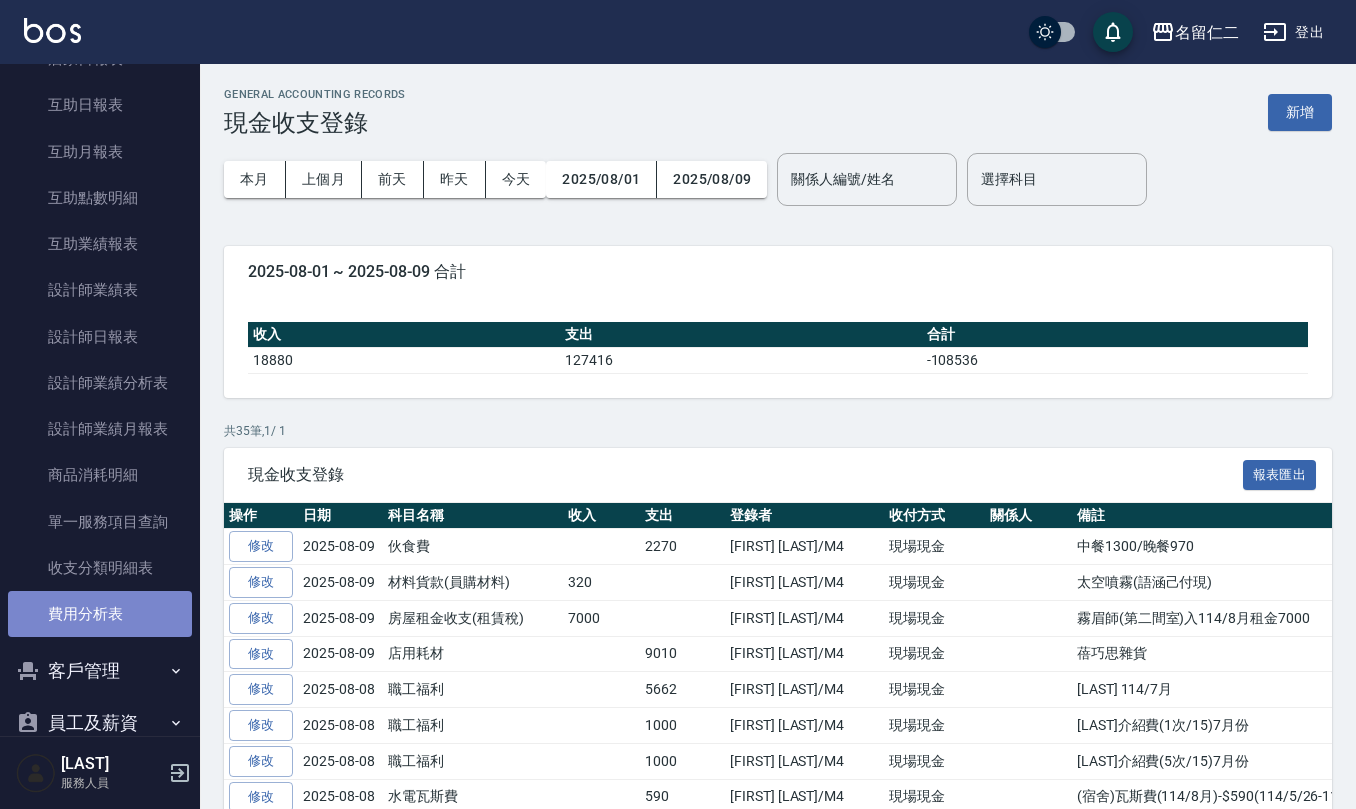 click on "費用分析表" at bounding box center [100, 614] 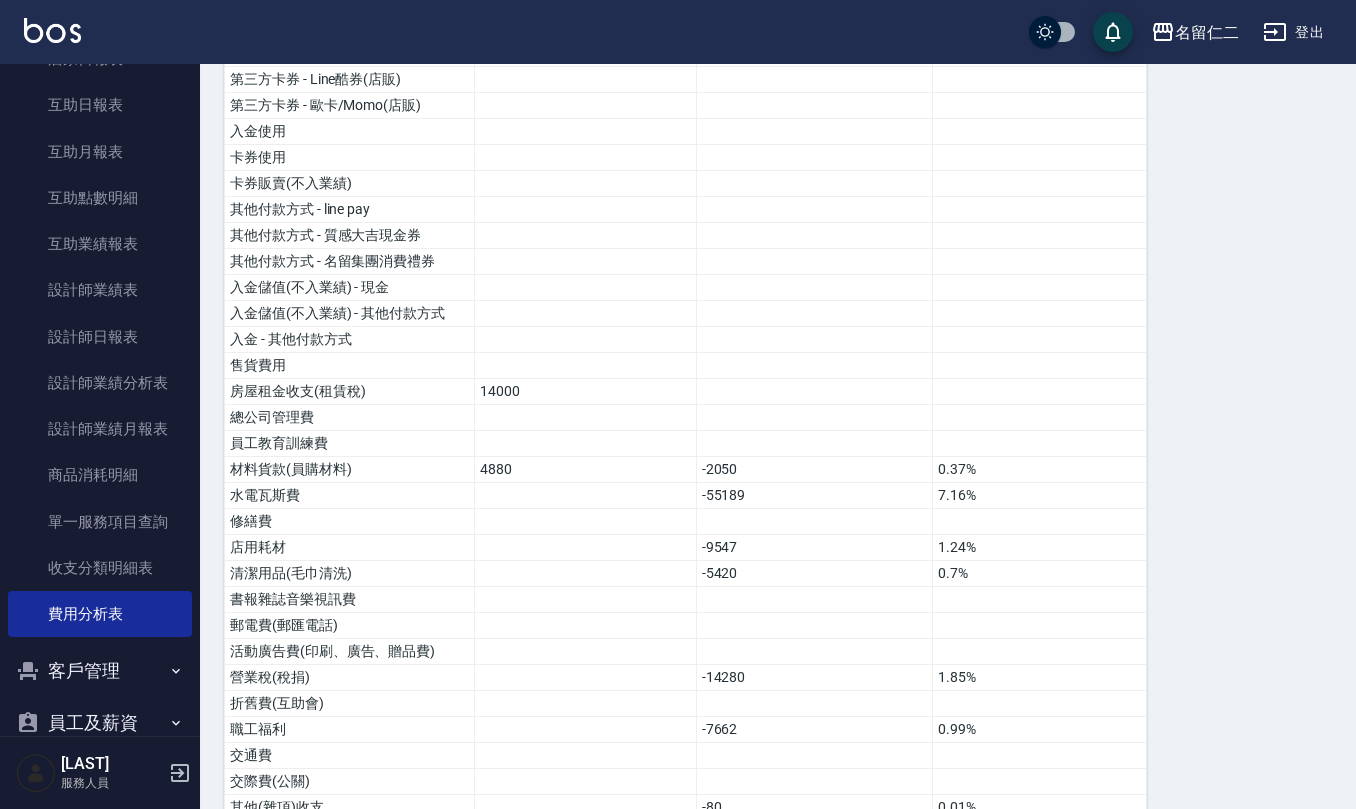 scroll, scrollTop: 385, scrollLeft: 0, axis: vertical 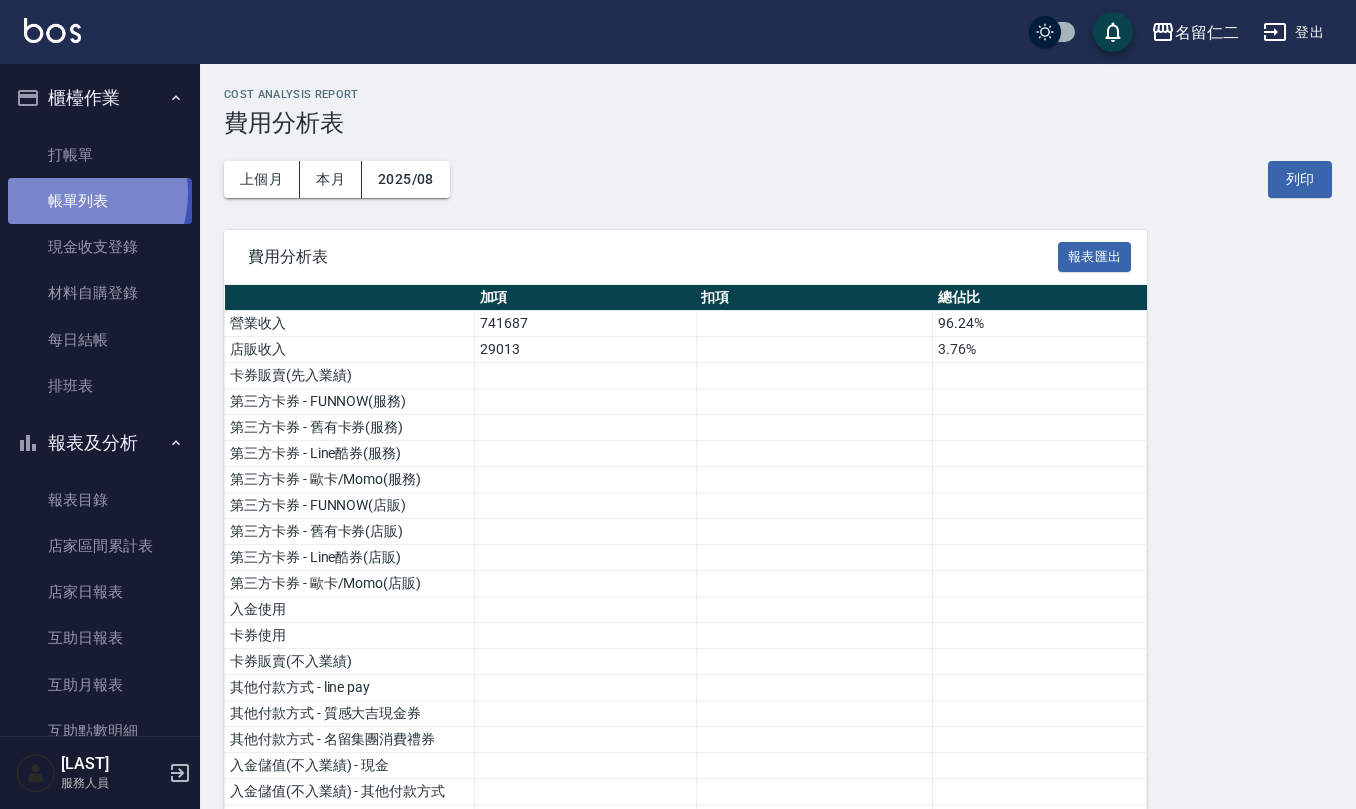 click on "帳單列表" at bounding box center [100, 201] 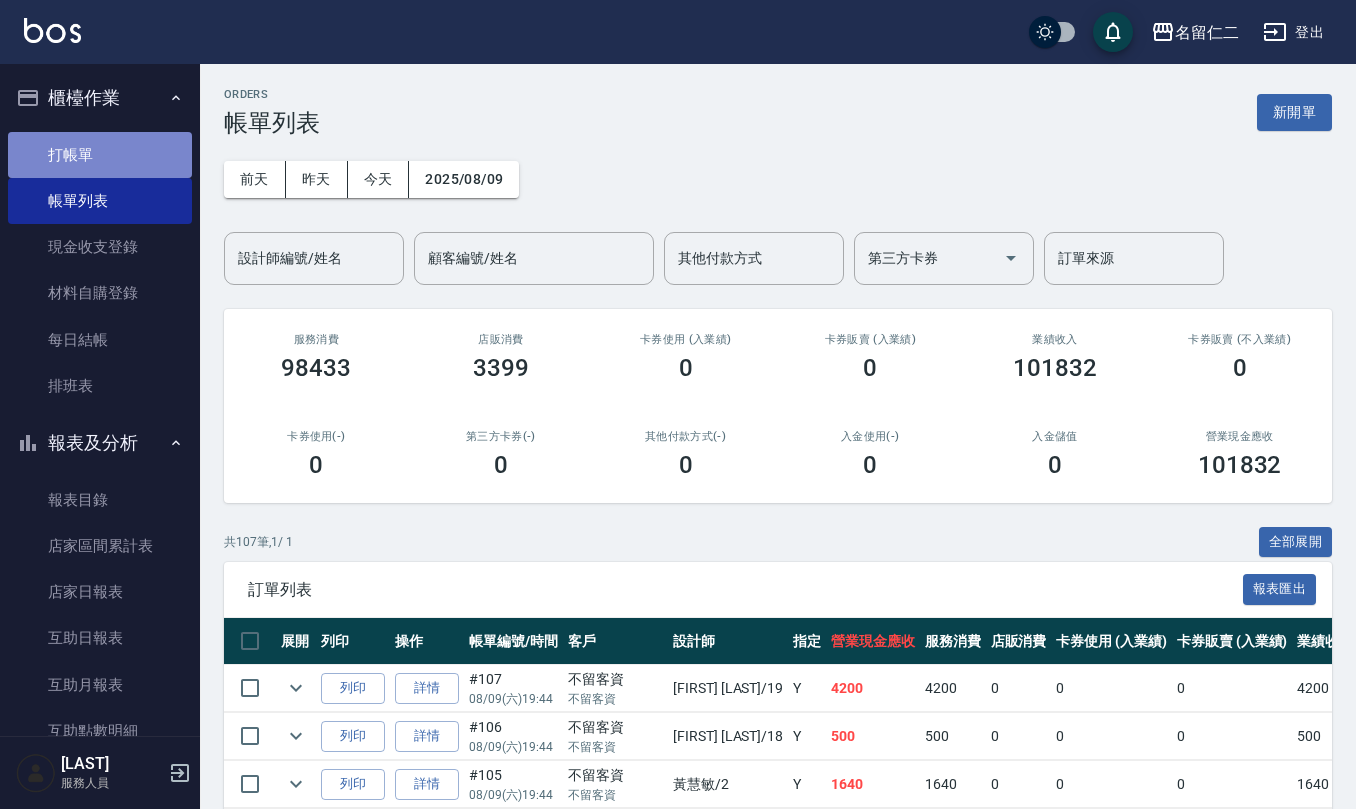 click on "打帳單" at bounding box center (100, 155) 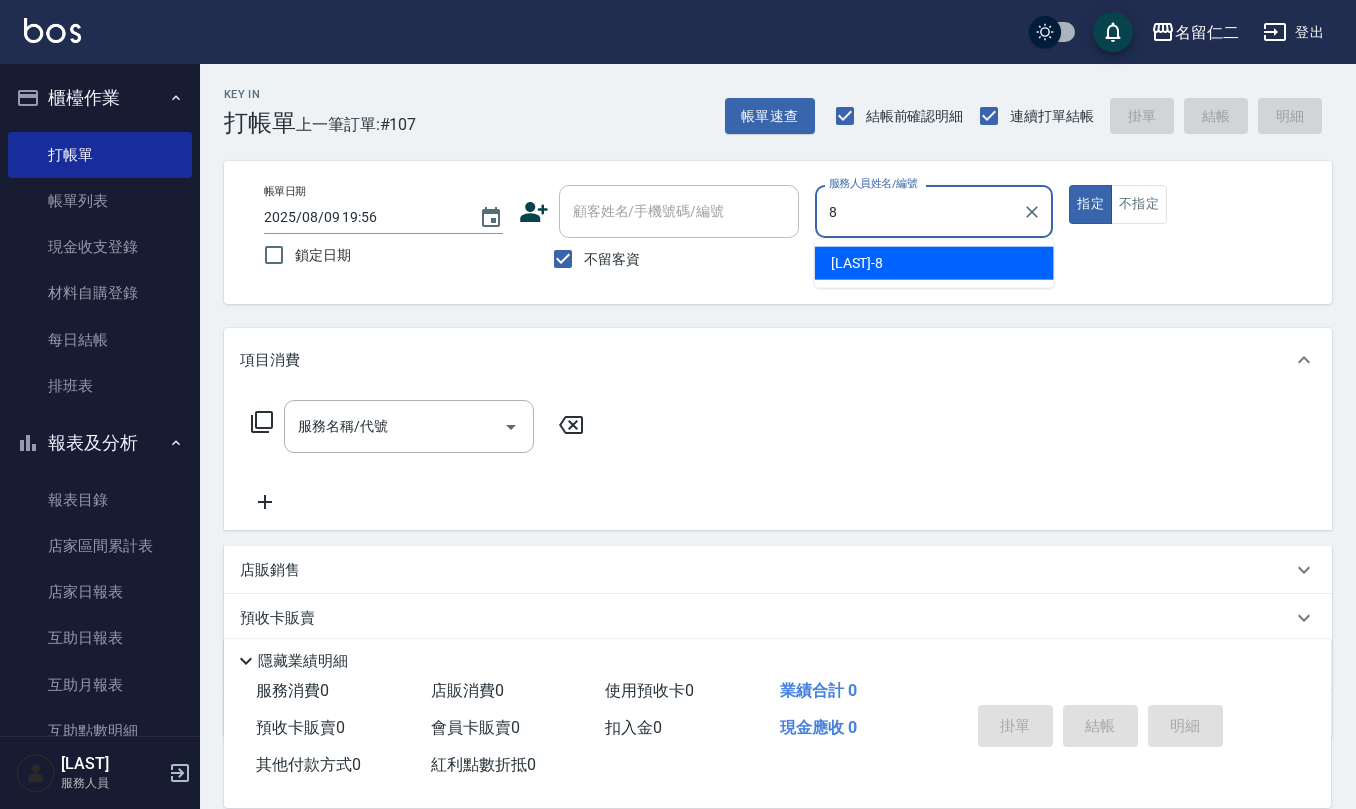 type on "[LAST] - 8" 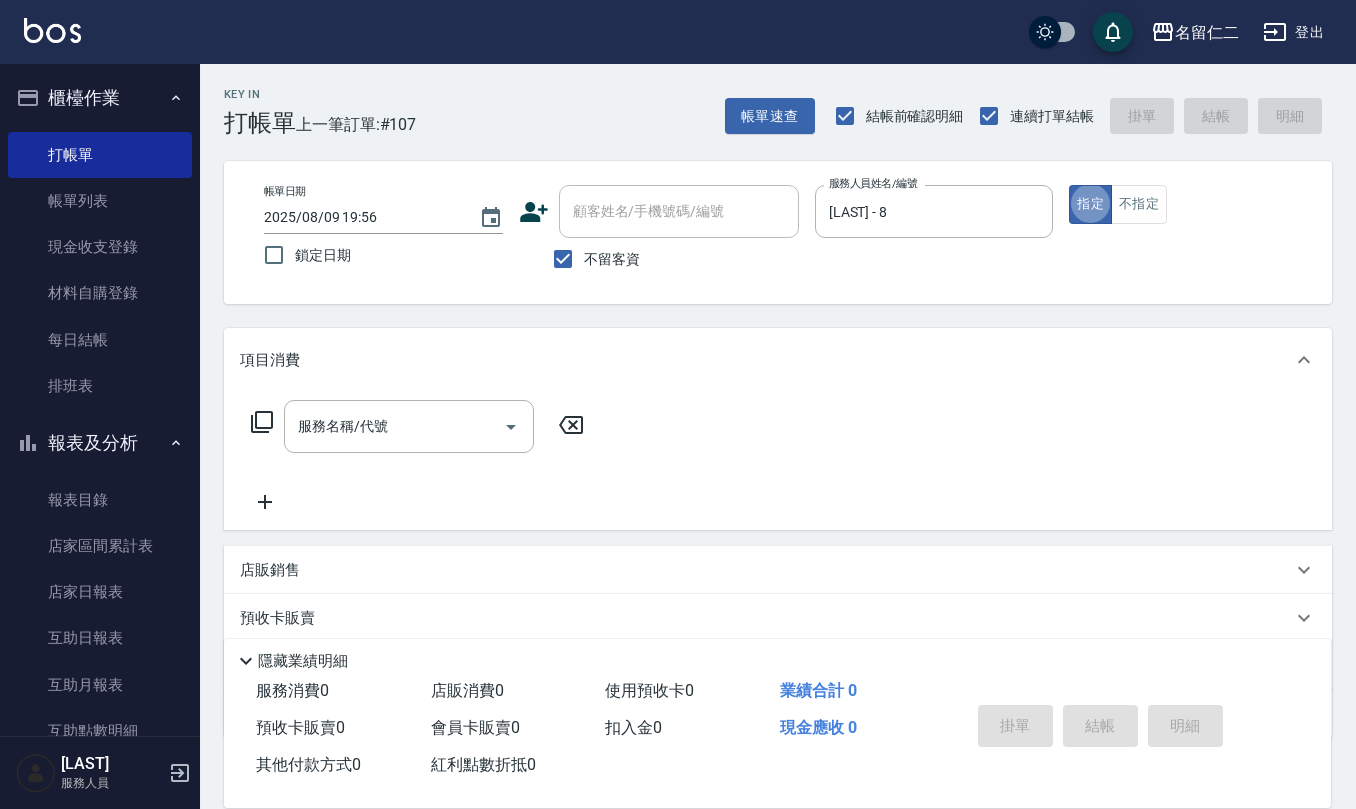 type on "true" 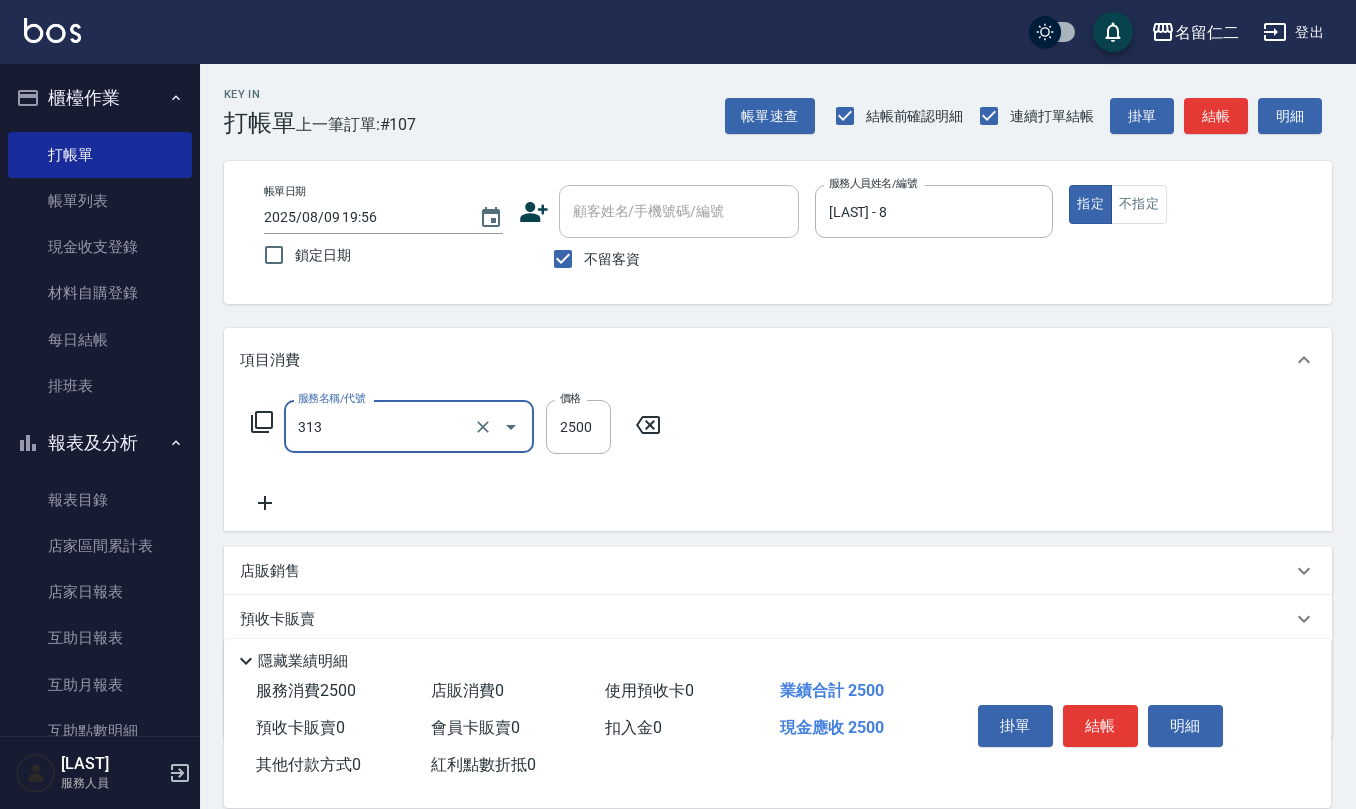 type on "生化還原2500(313)" 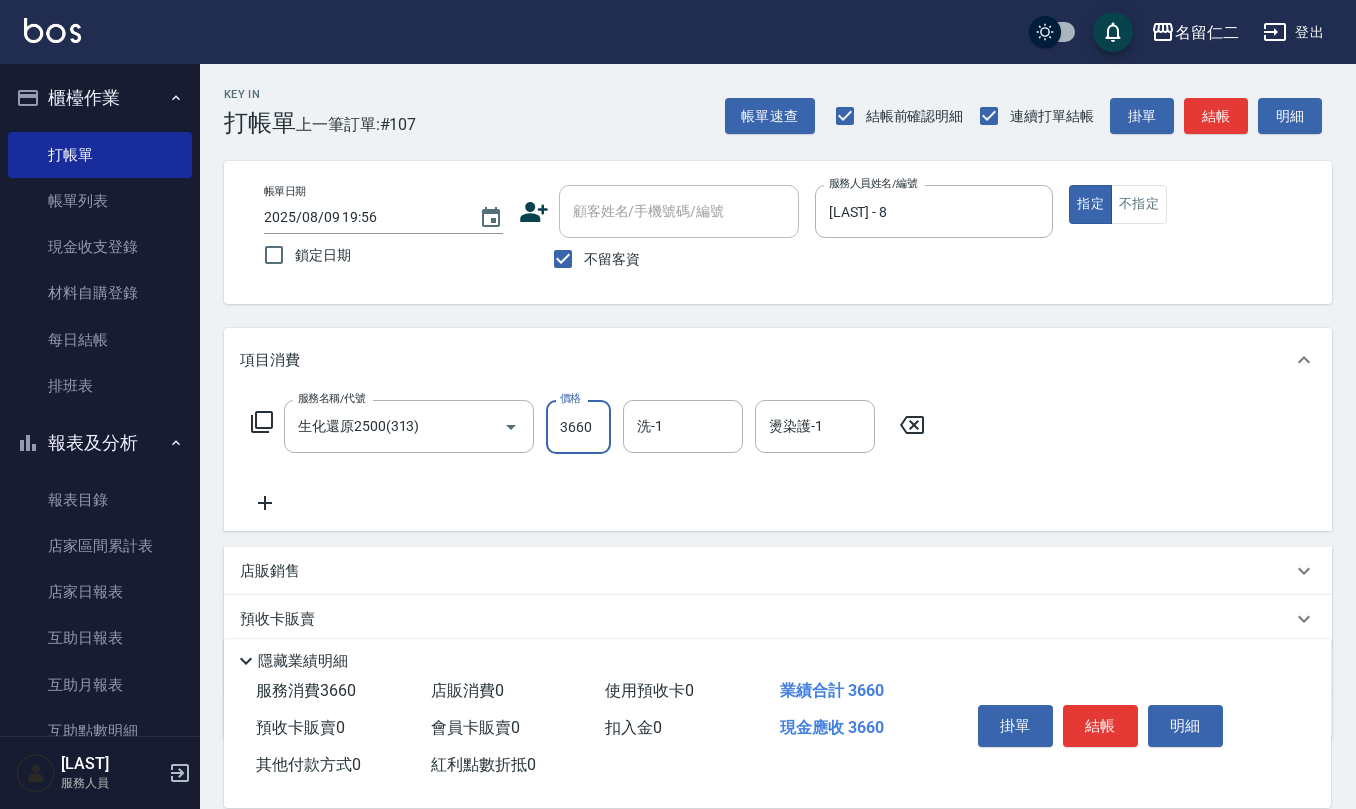 type on "3660" 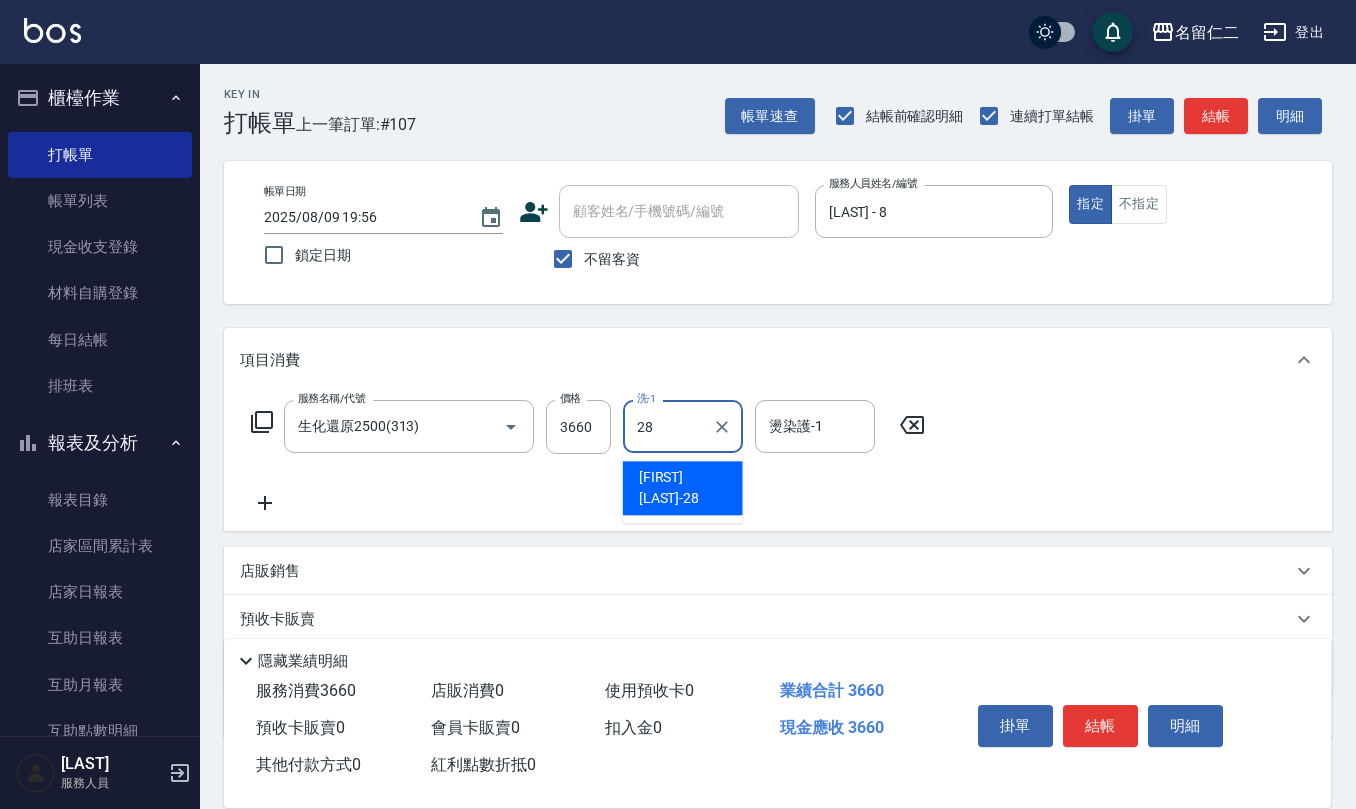 type on "陳柏暽-28" 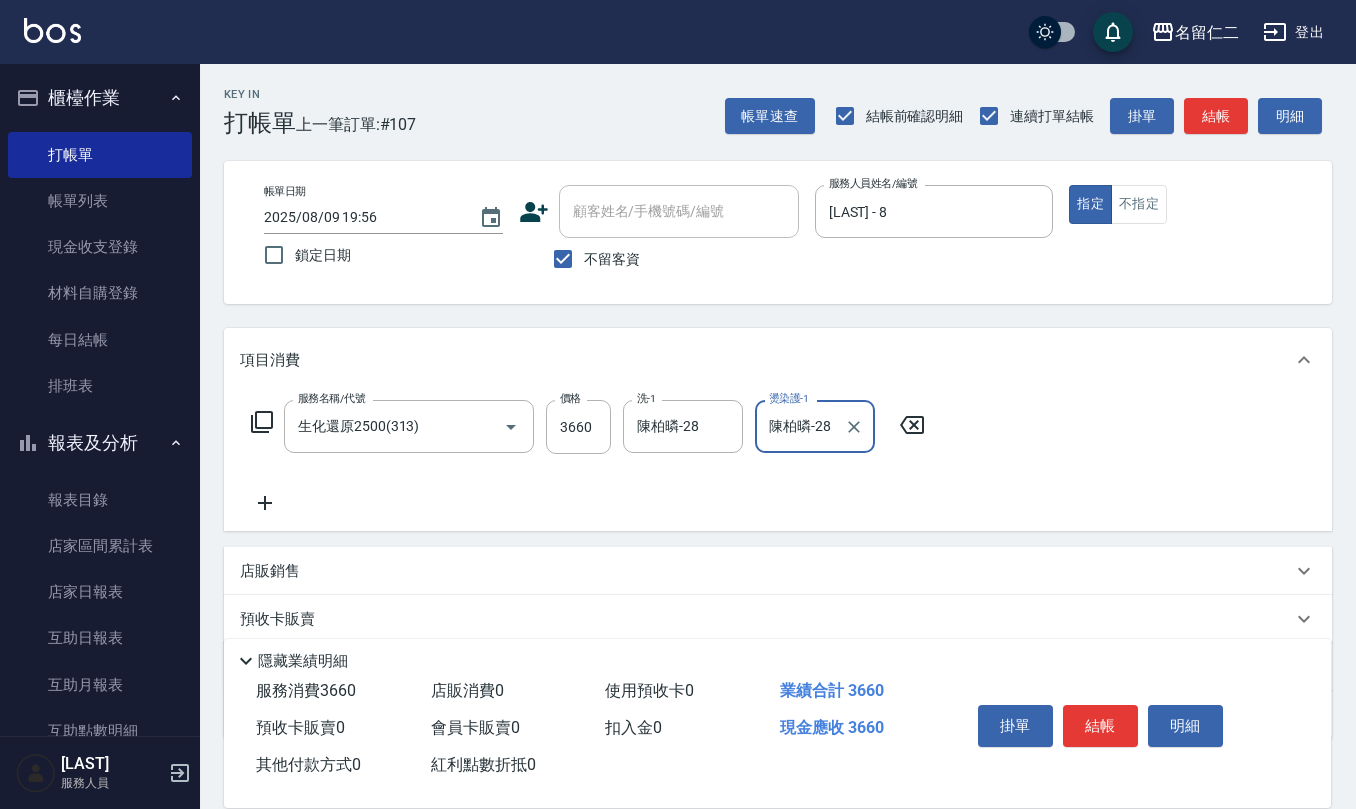 type on "陳柏暽-28" 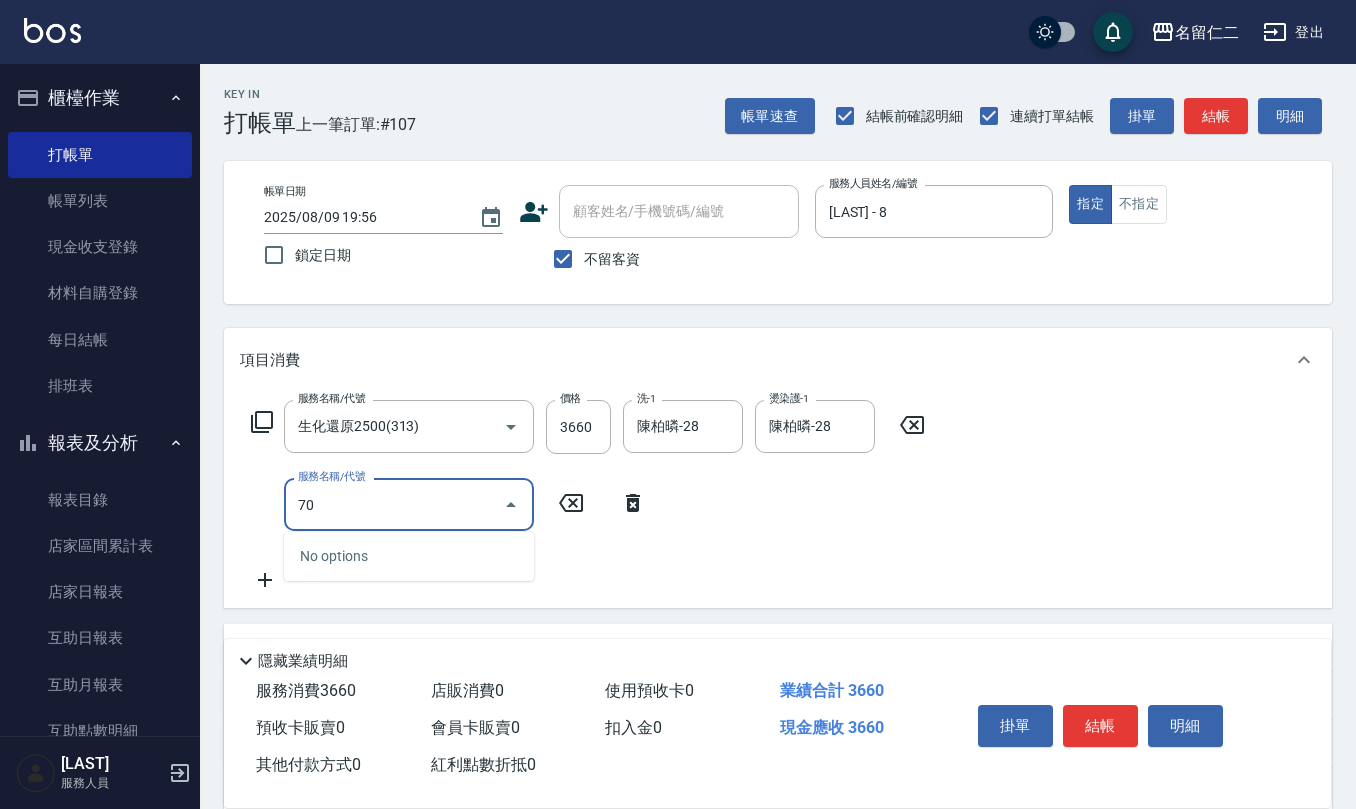 type on "703" 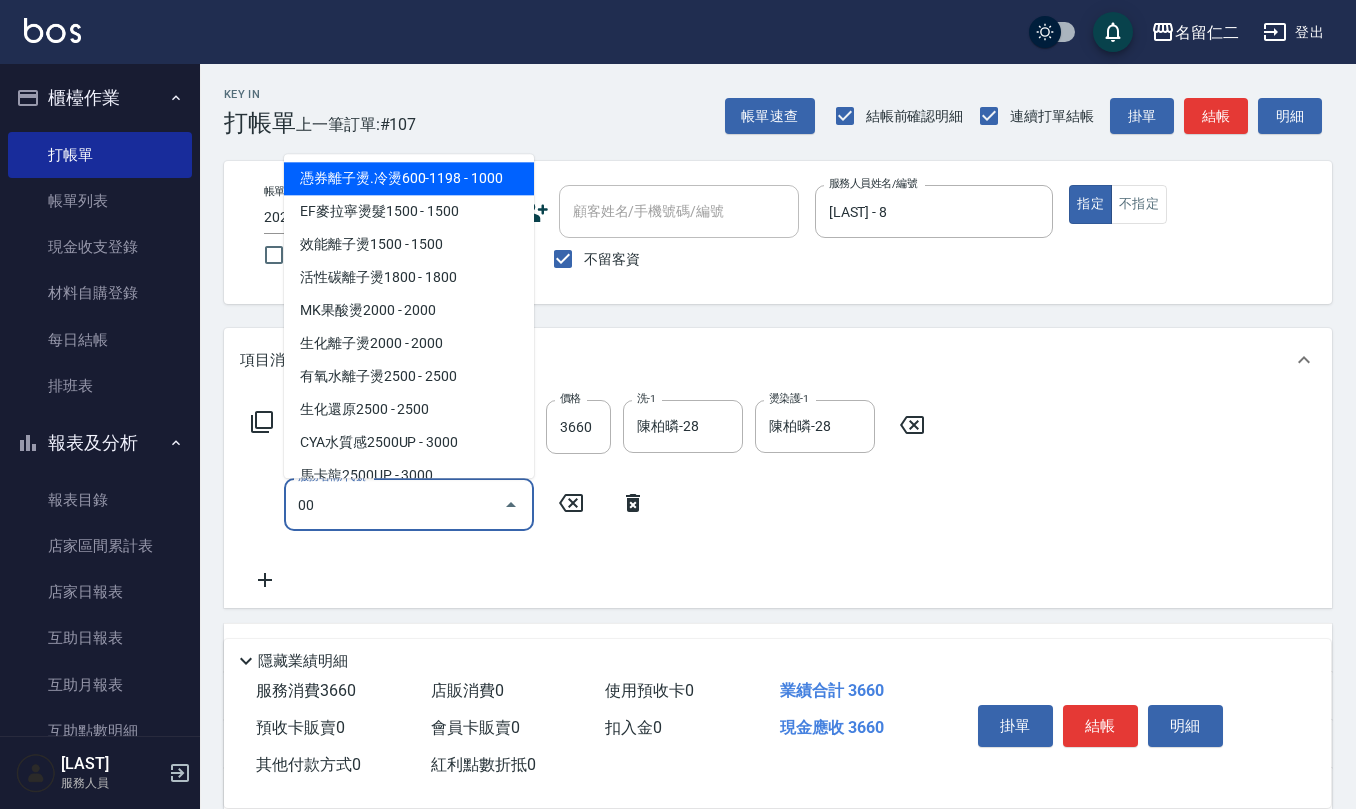 type on "0" 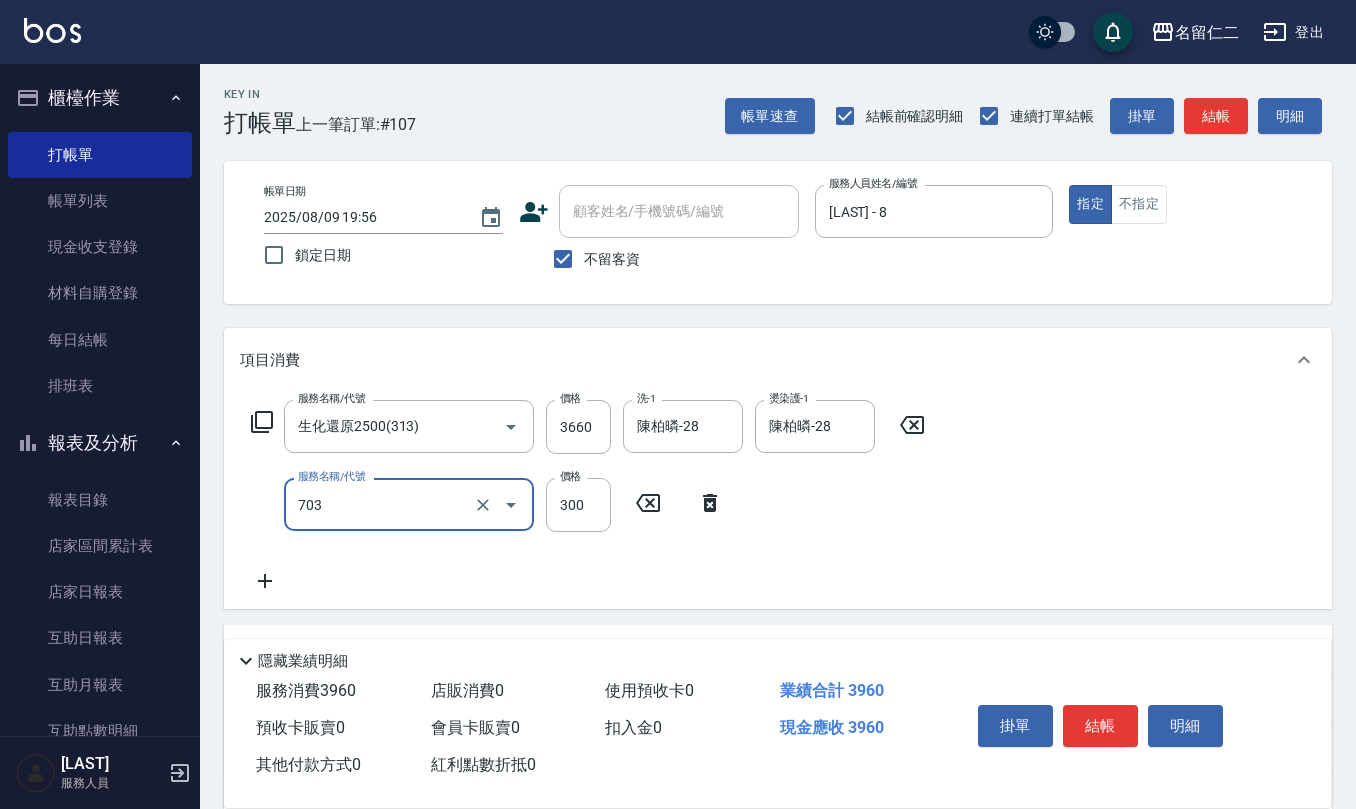 type on "(1236)設計師(703)" 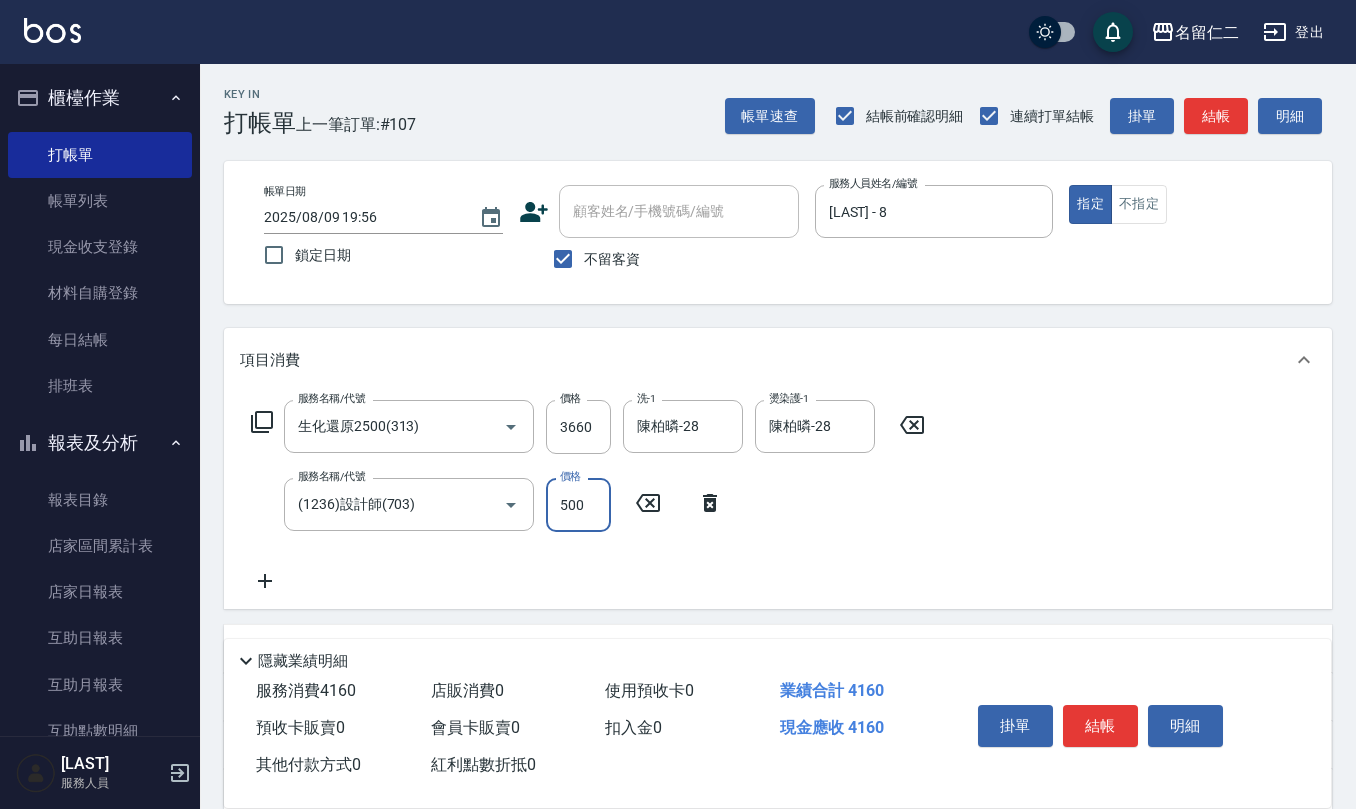 type on "500" 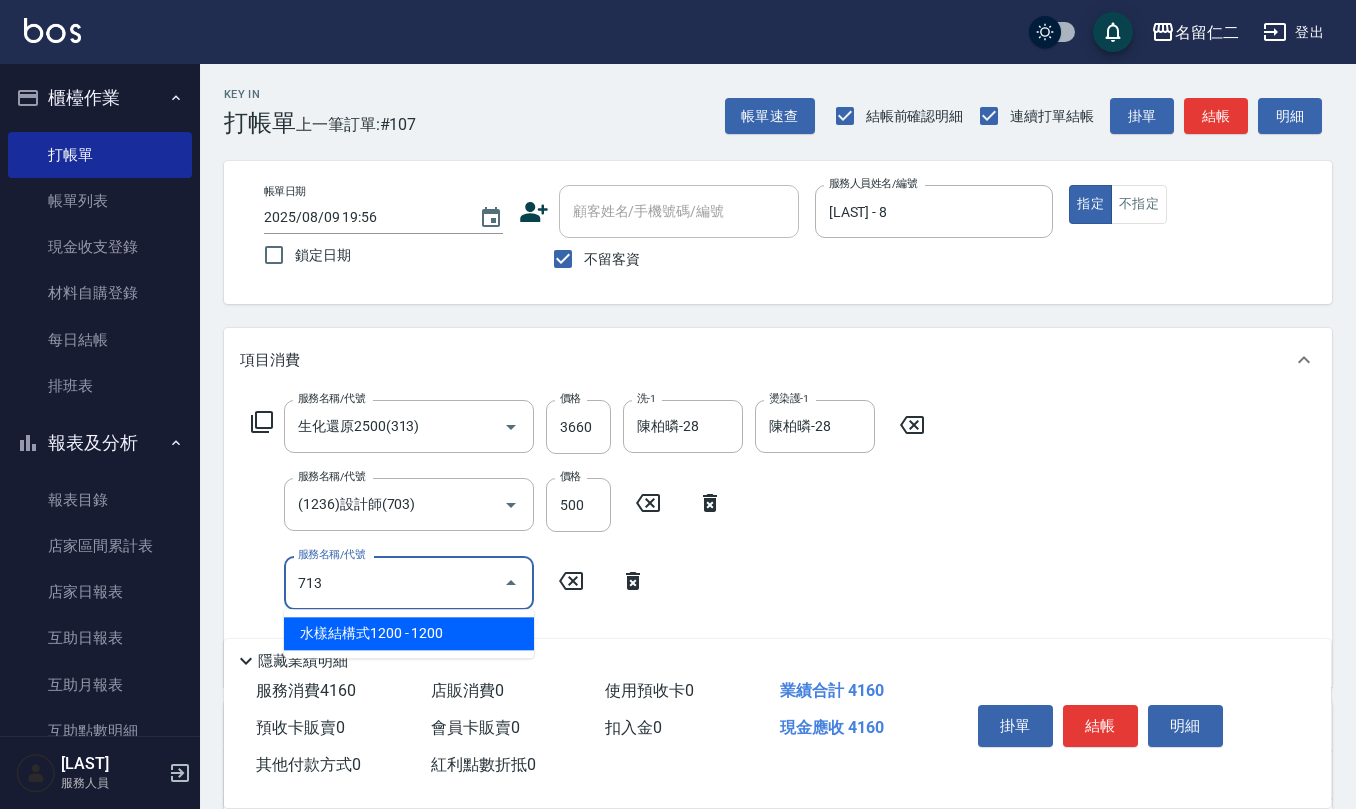 type on "水樣結構式1200(713)" 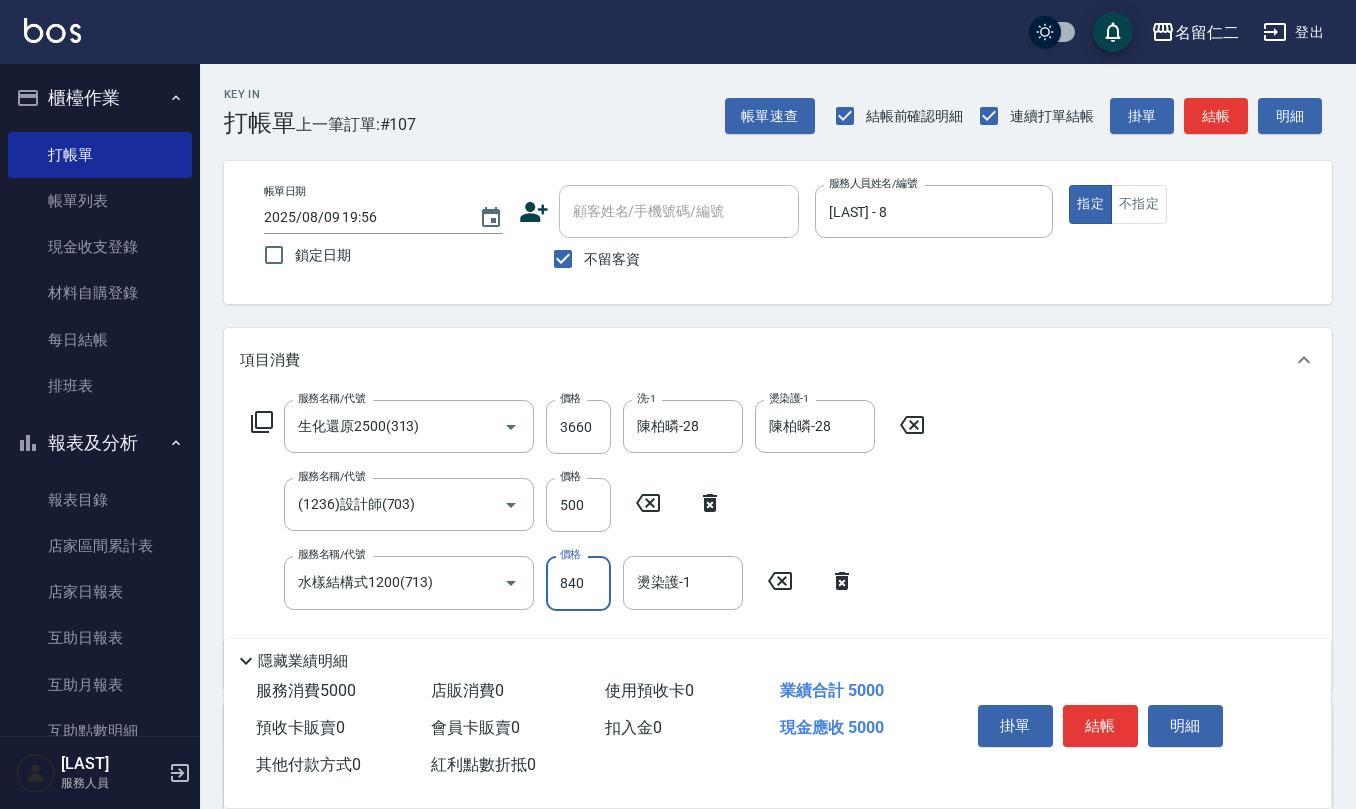 type on "840" 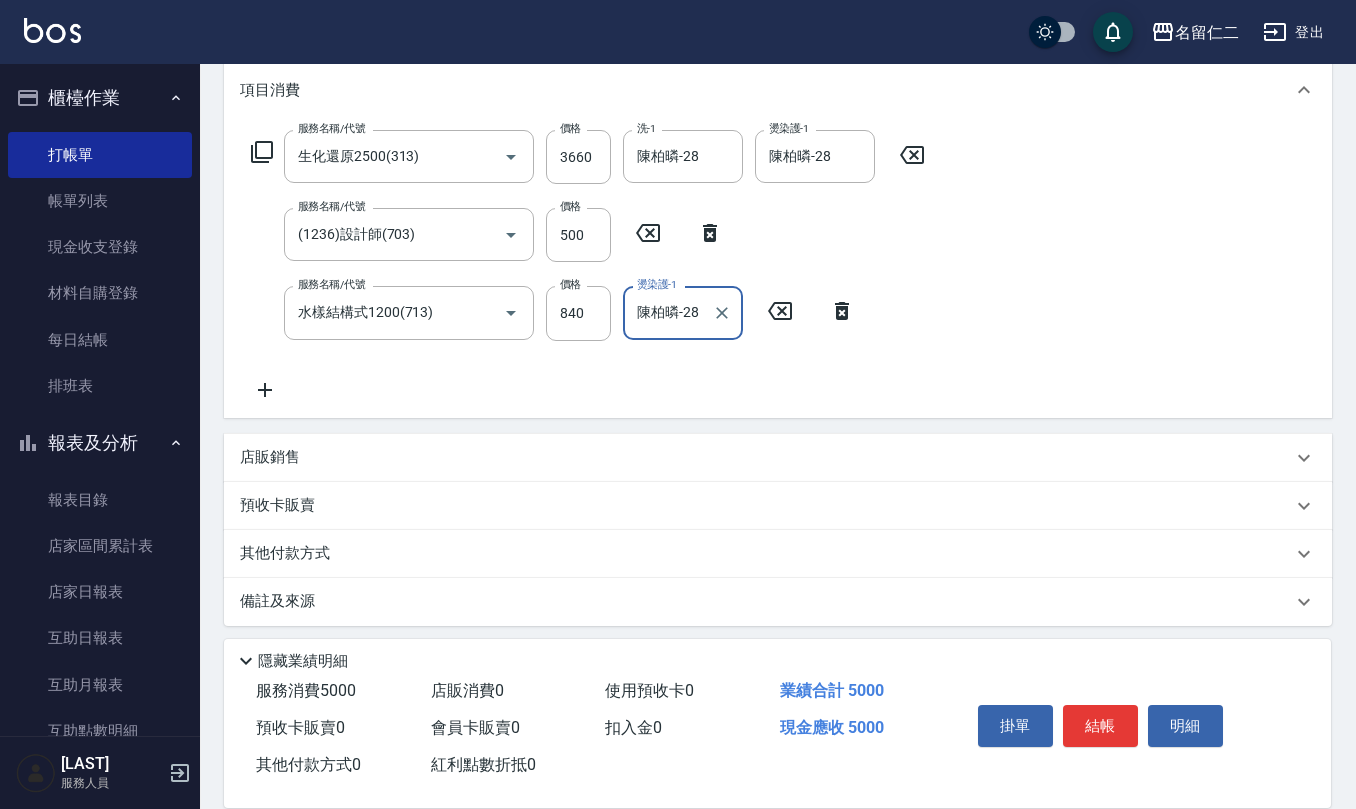 scroll, scrollTop: 274, scrollLeft: 0, axis: vertical 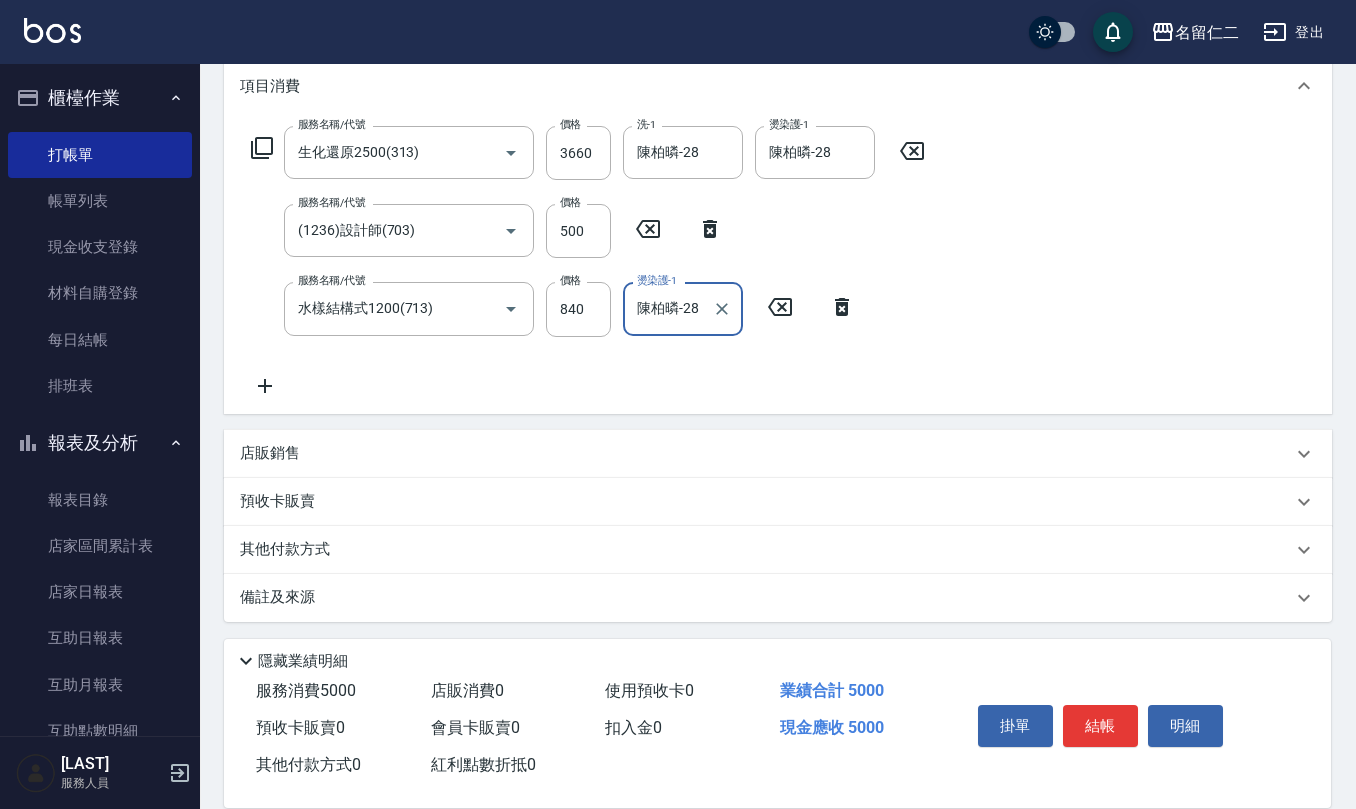 type on "陳柏暽-28" 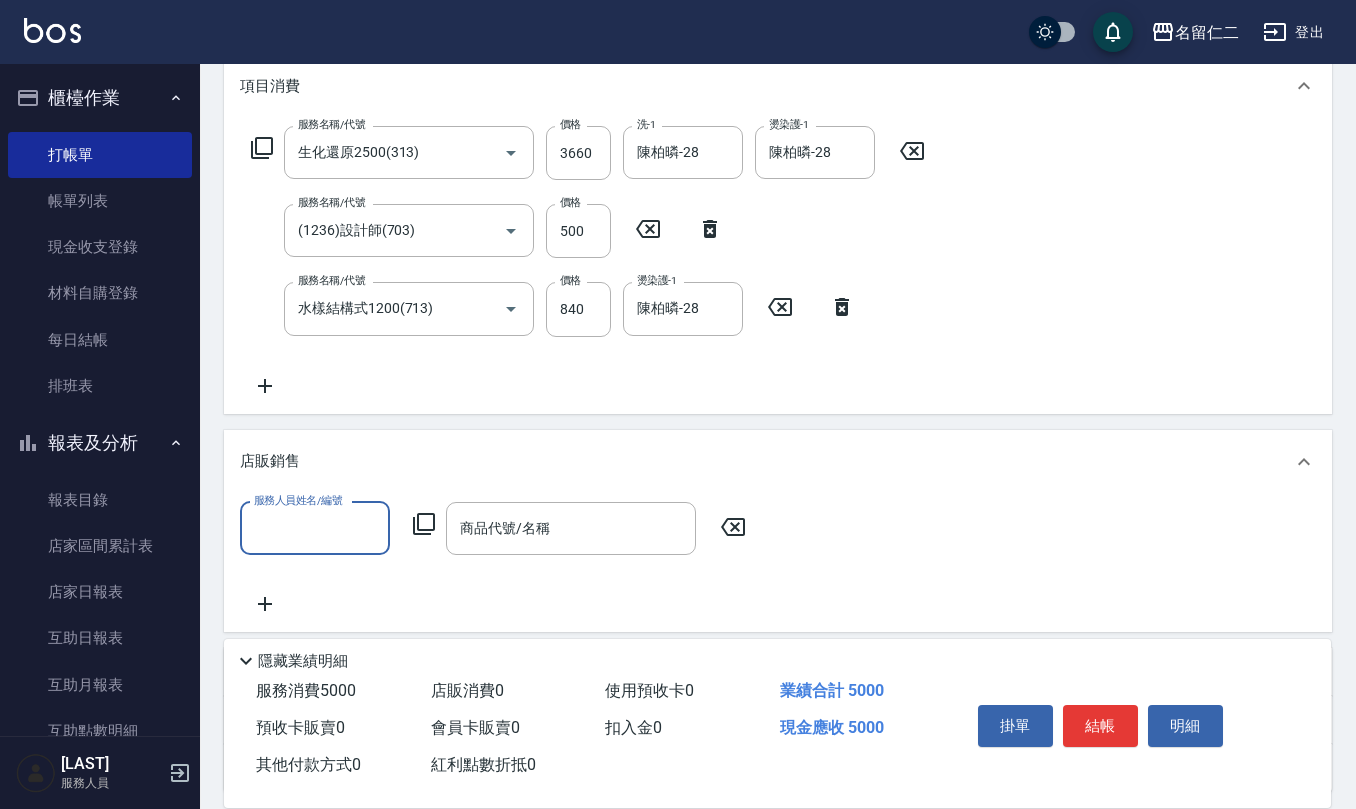 scroll, scrollTop: 1, scrollLeft: 0, axis: vertical 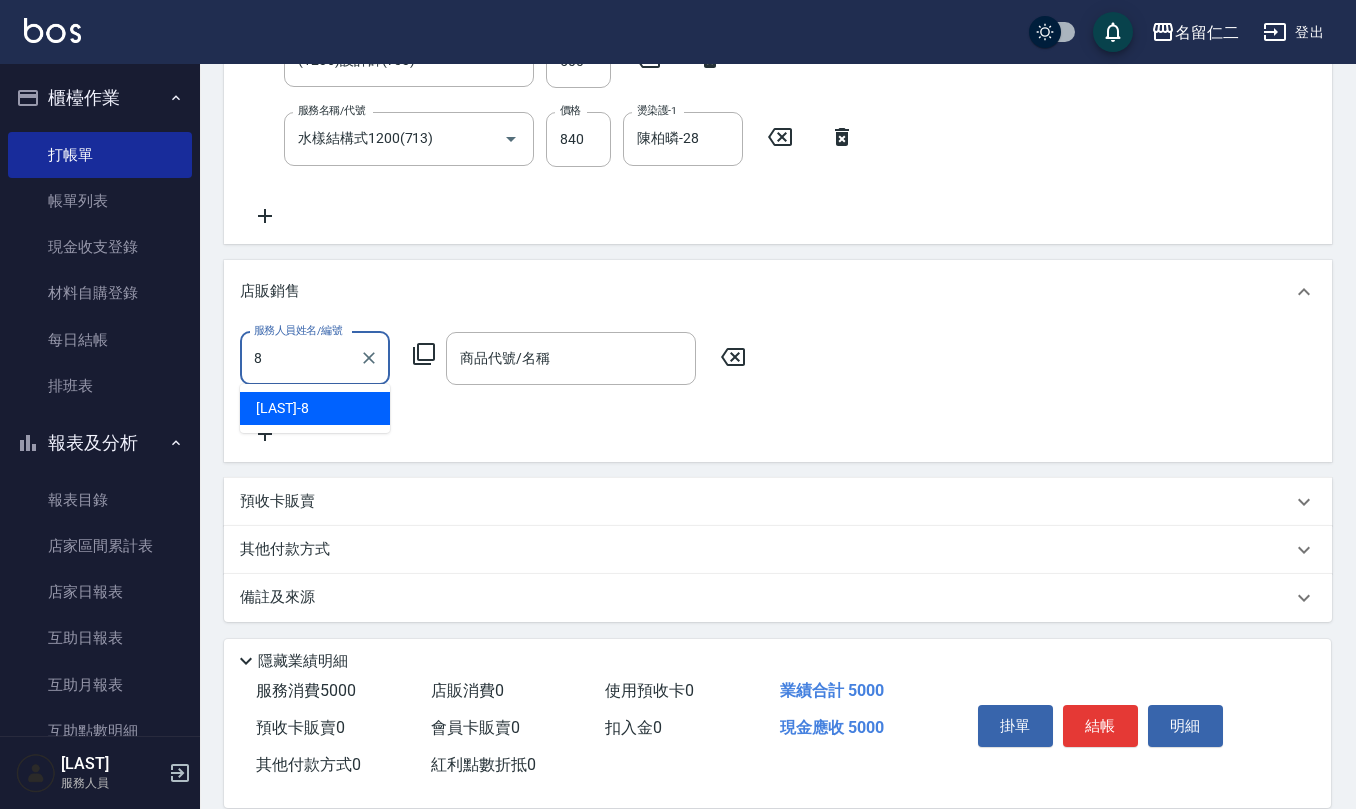 type on "[LAST] - 8" 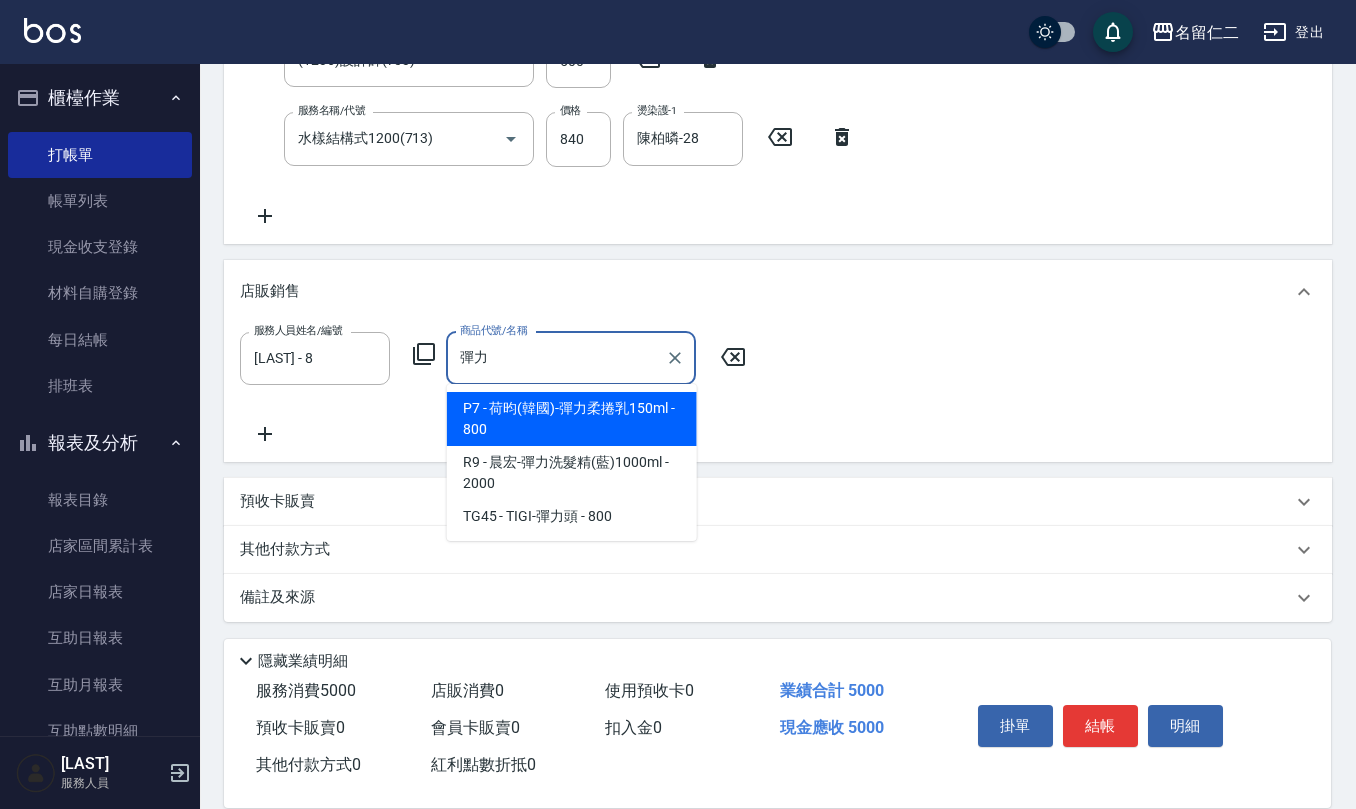 type on "[BRAND] - [PRODUCT]" 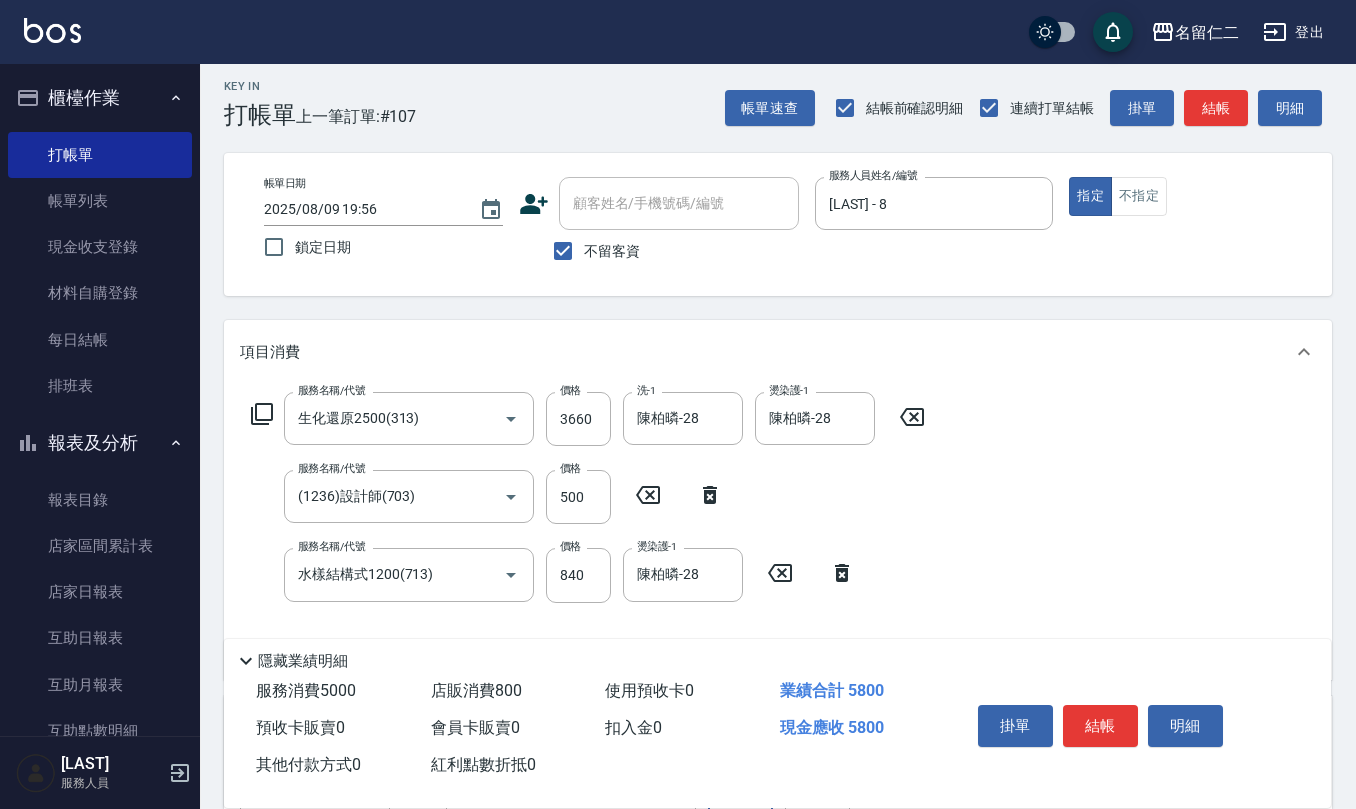 scroll, scrollTop: 0, scrollLeft: 0, axis: both 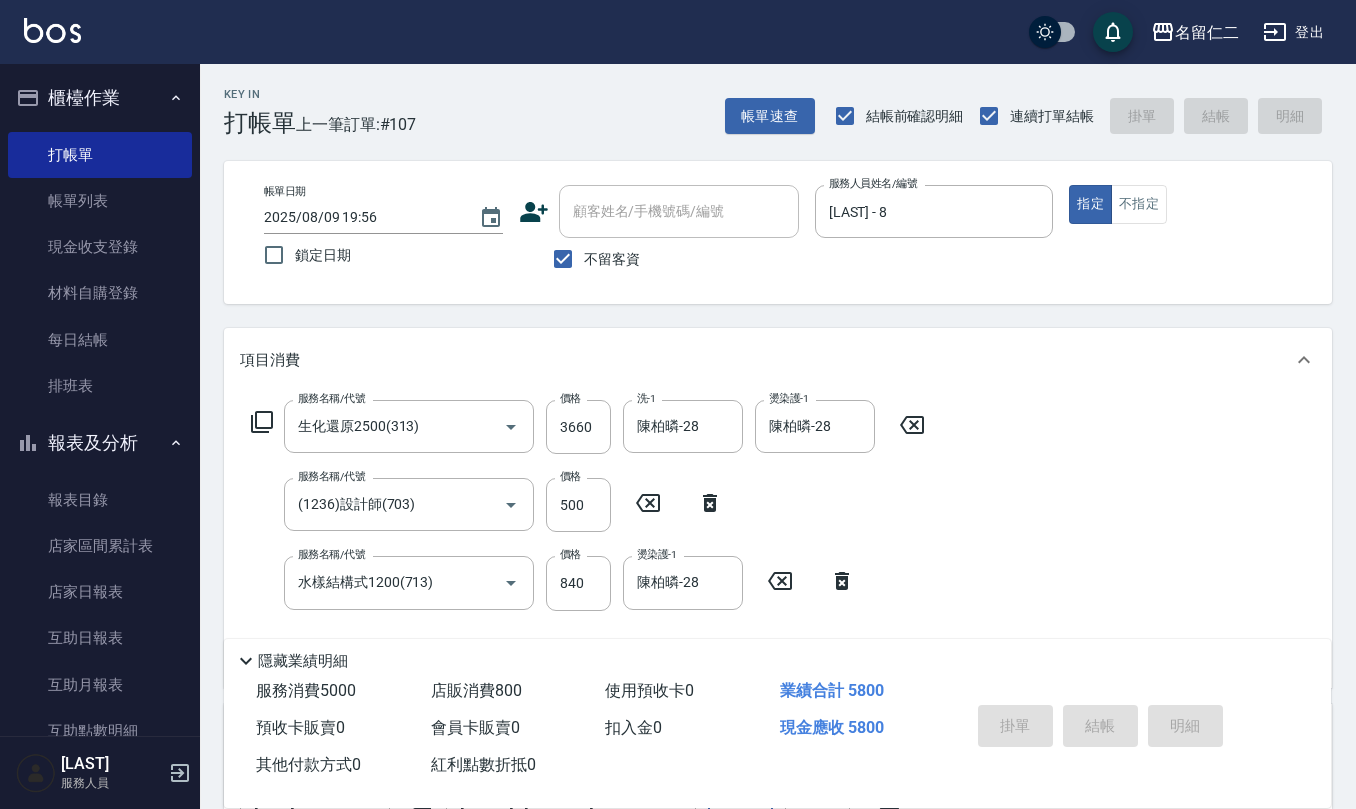 type on "2025/08/09 20:01" 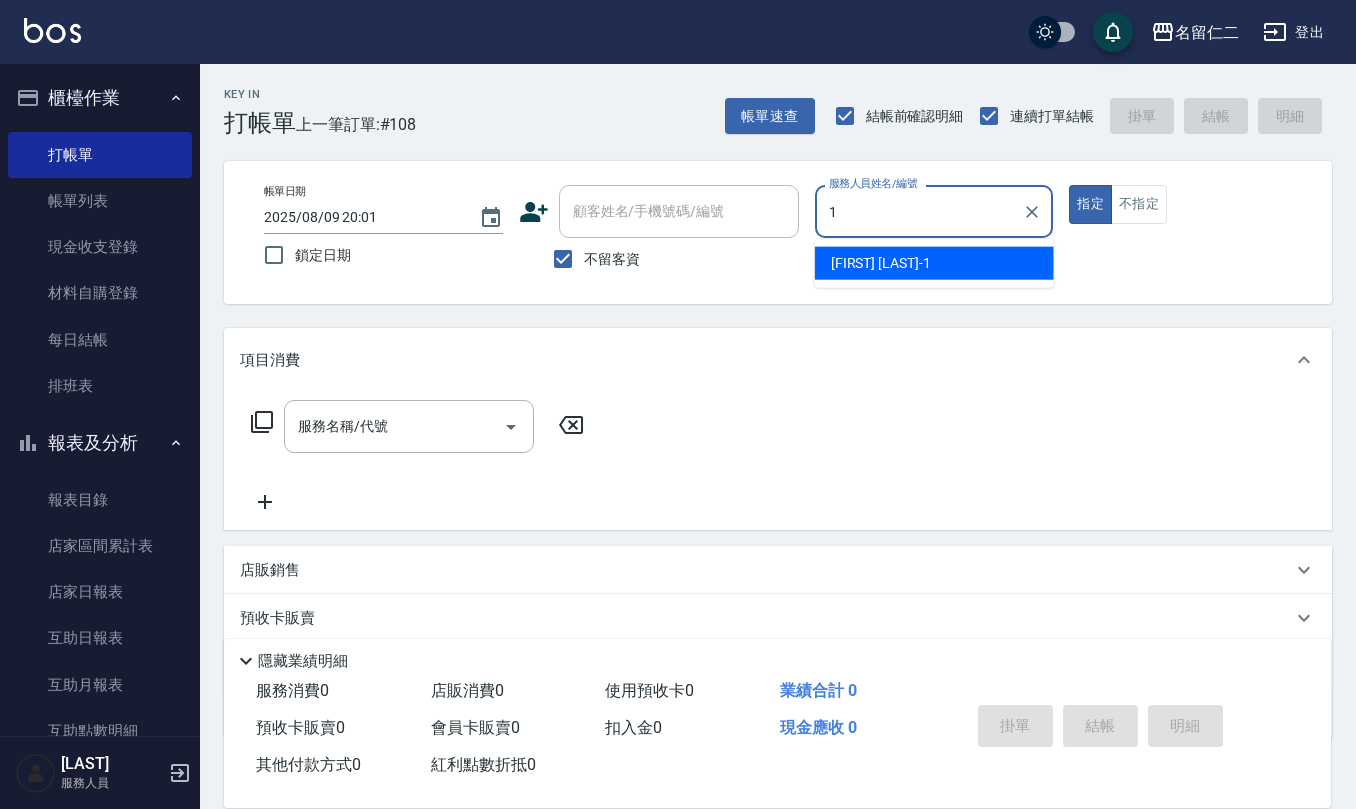 type on "蔡桂如-1" 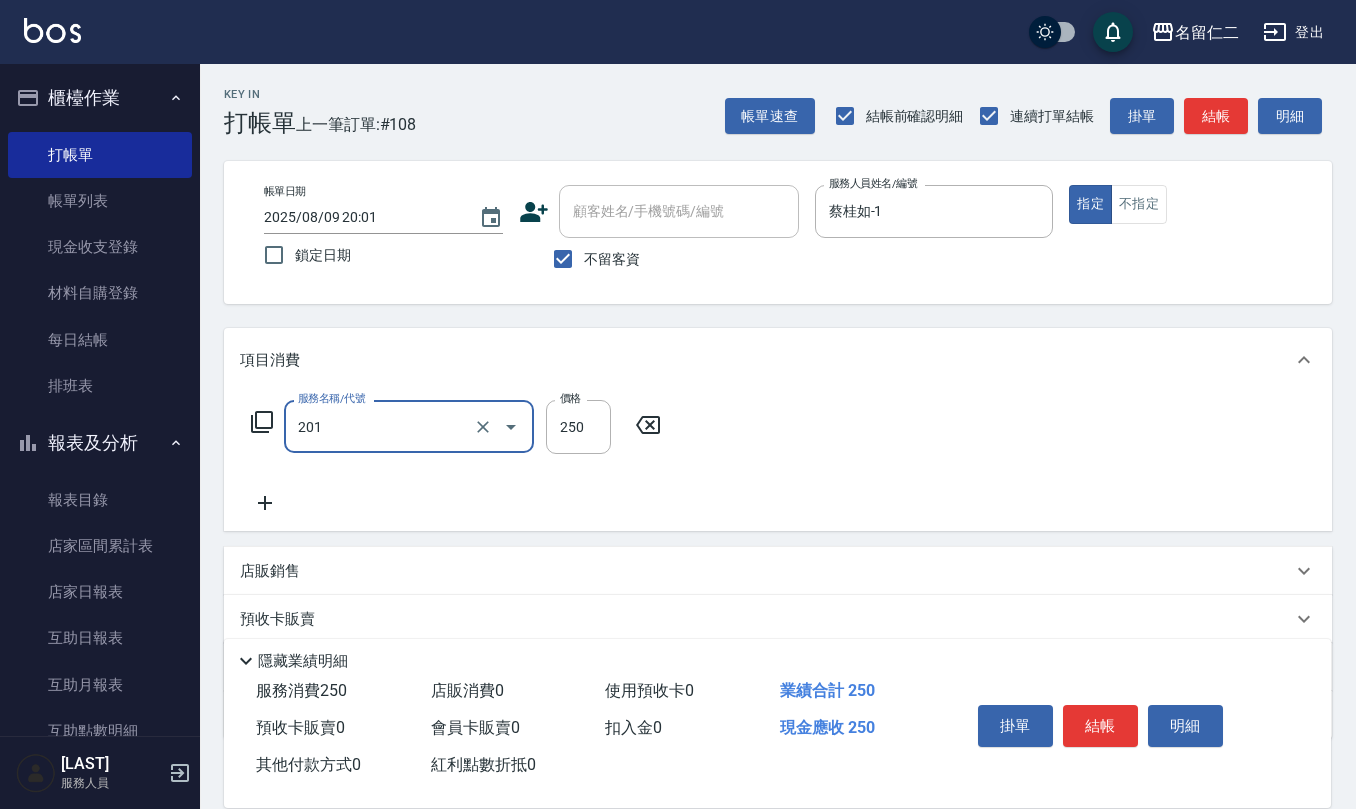 type on "洗髮(201)" 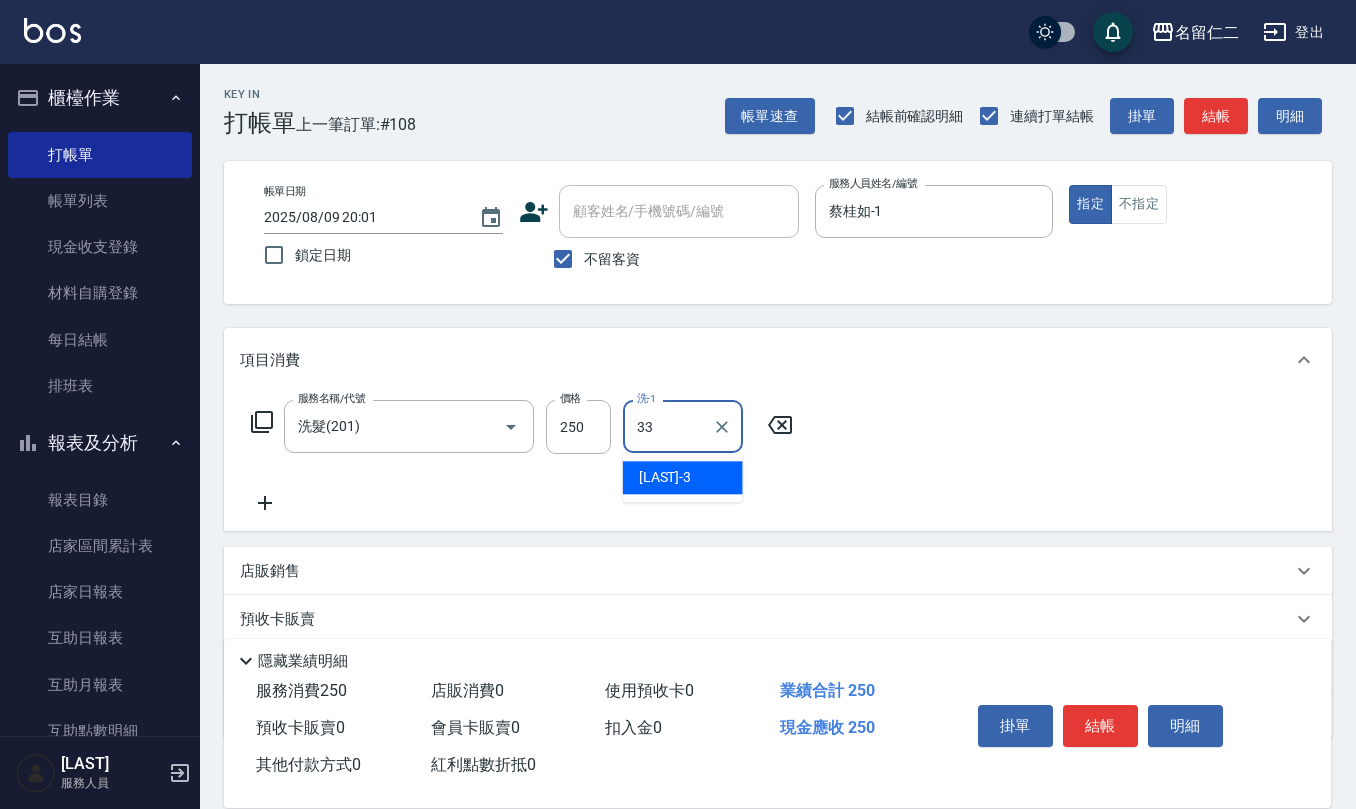 type on "竹儀-33" 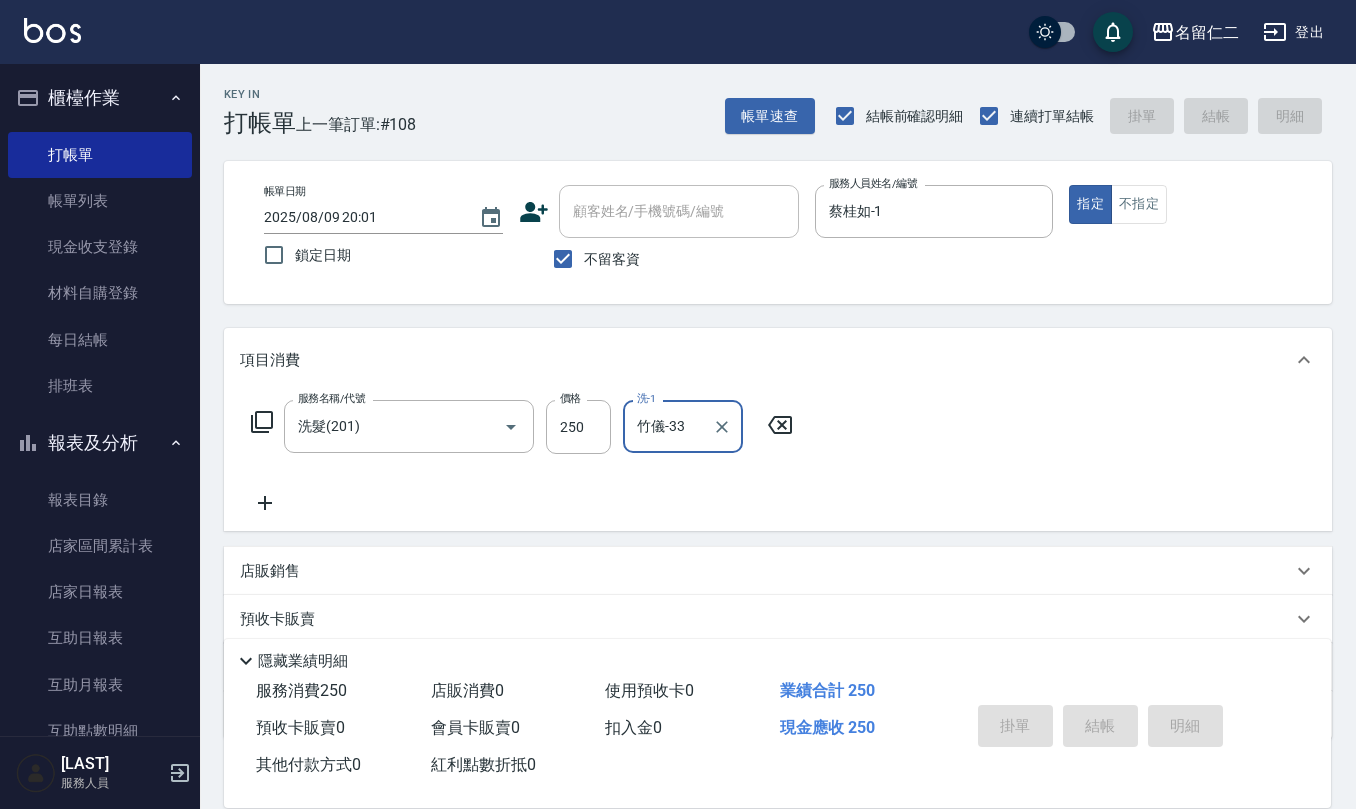 type 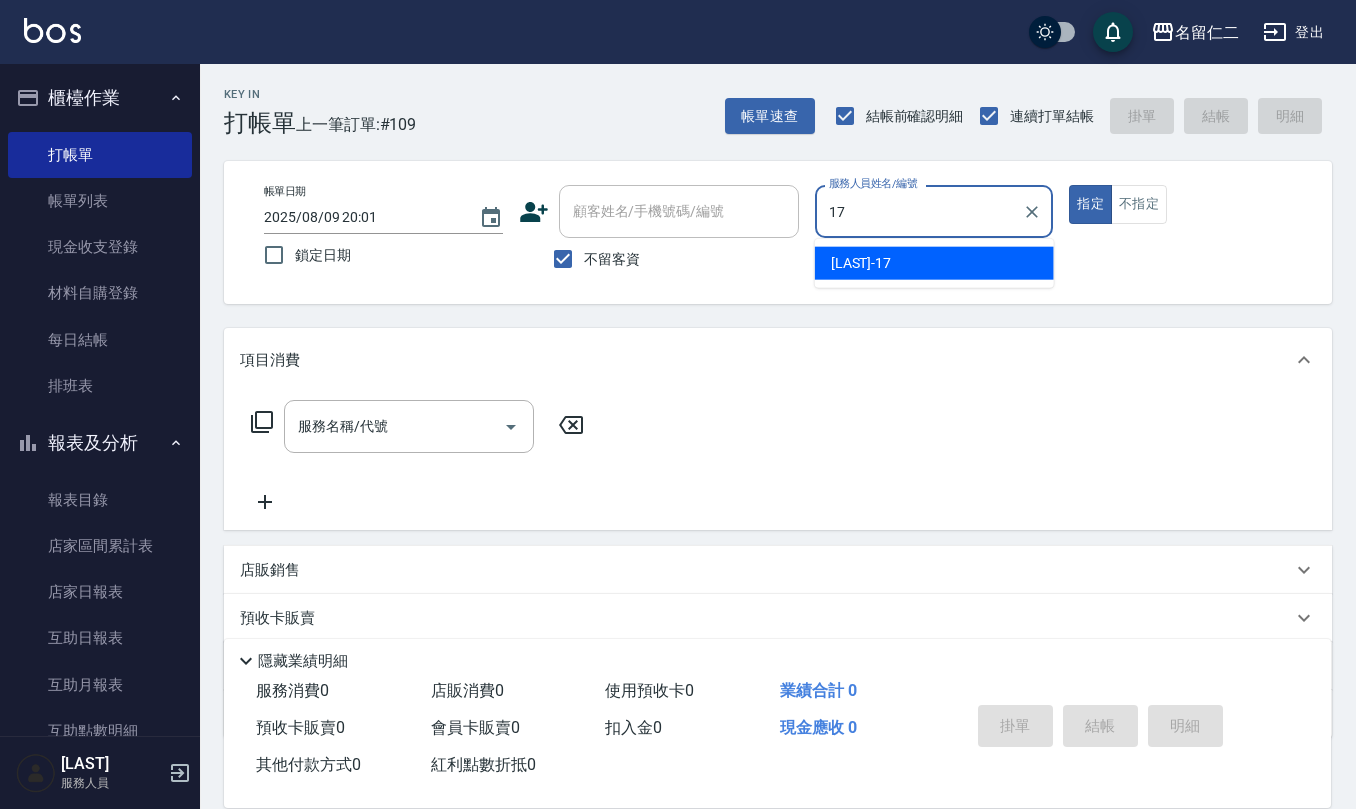 type on "李俞玫-17" 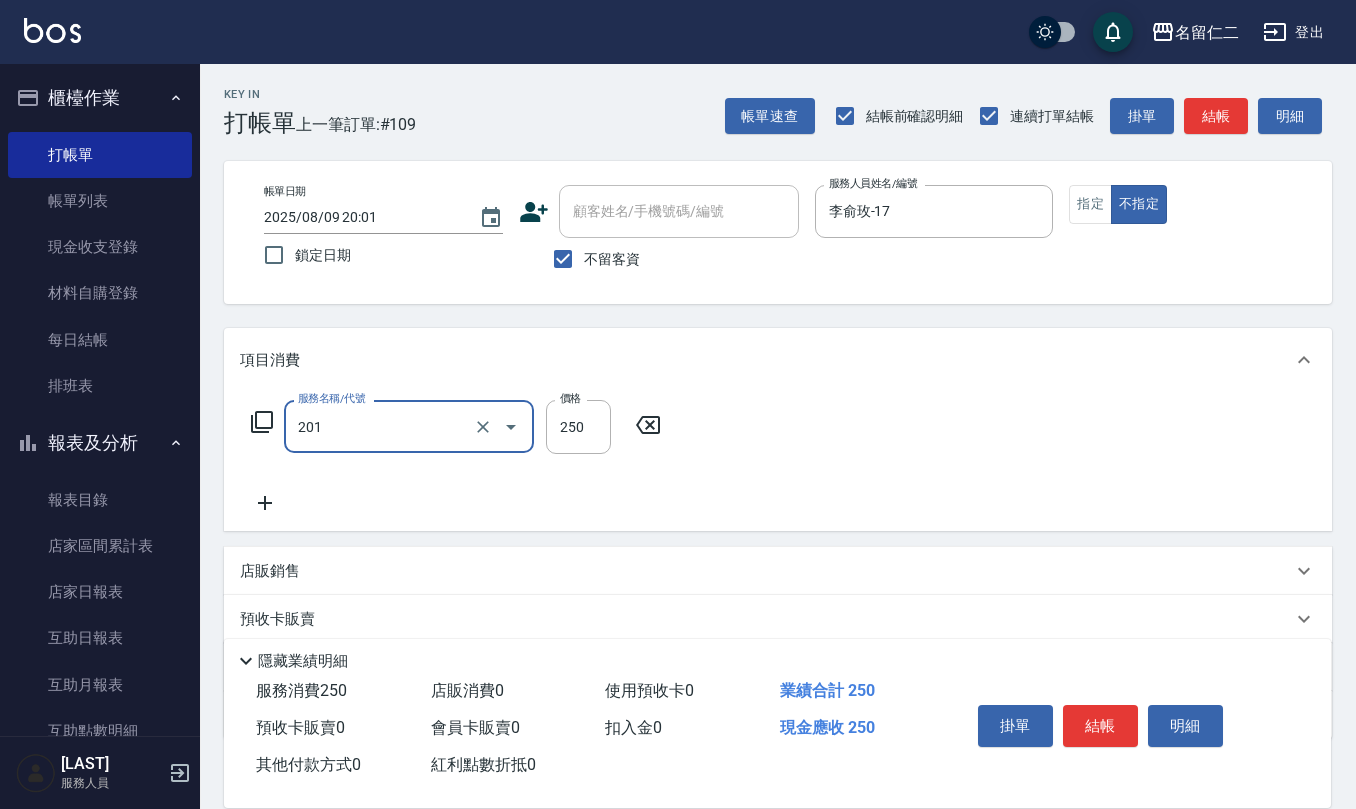 type on "洗髮(201)" 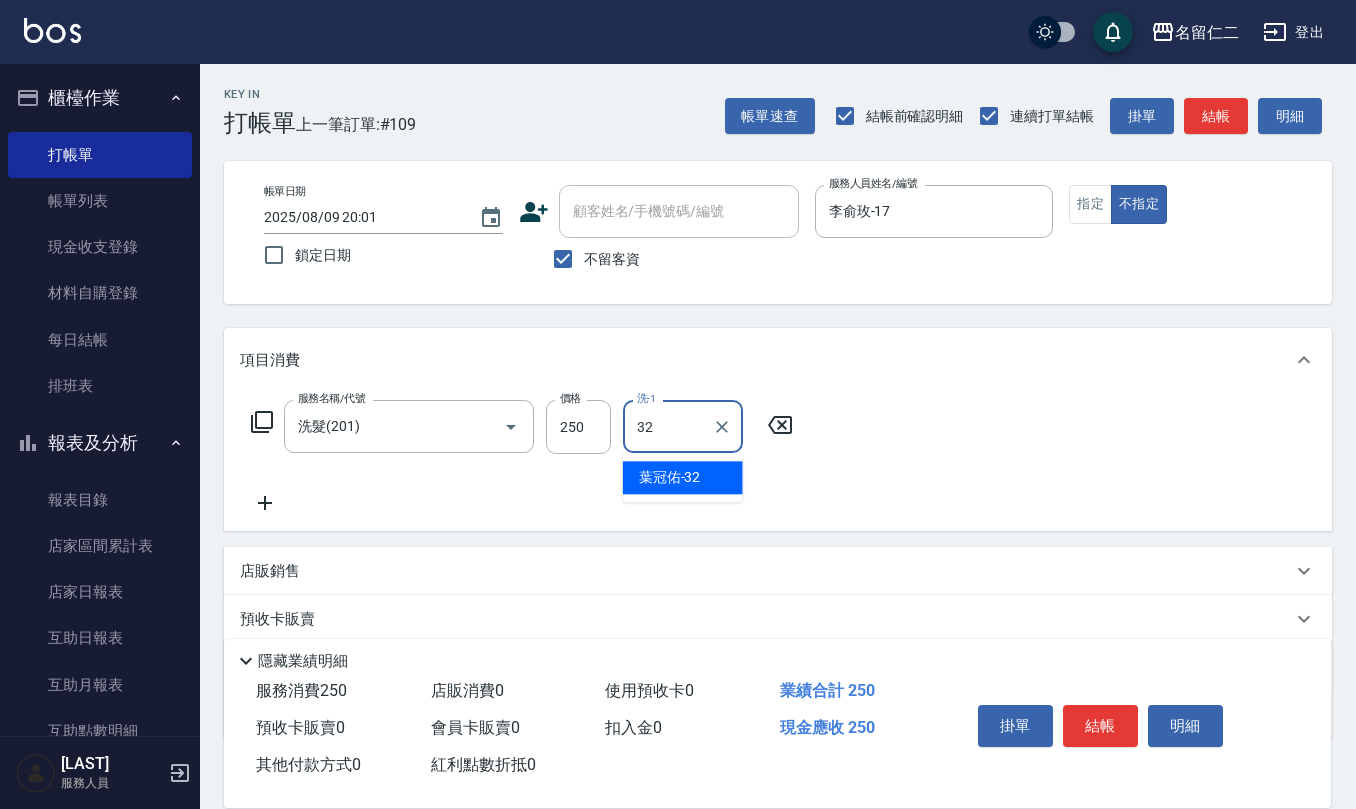 type on "[LAST] - 32" 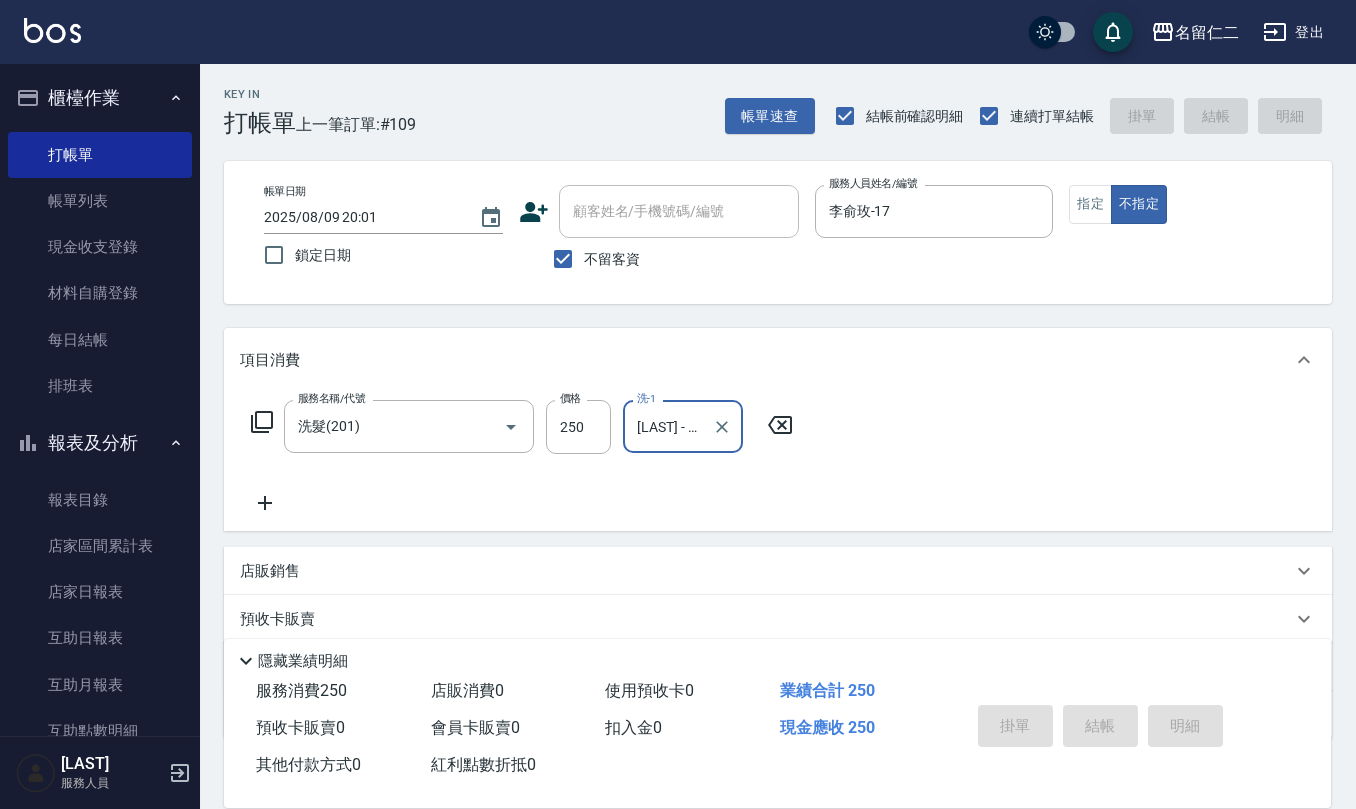 type on "2025/08/09 20:08" 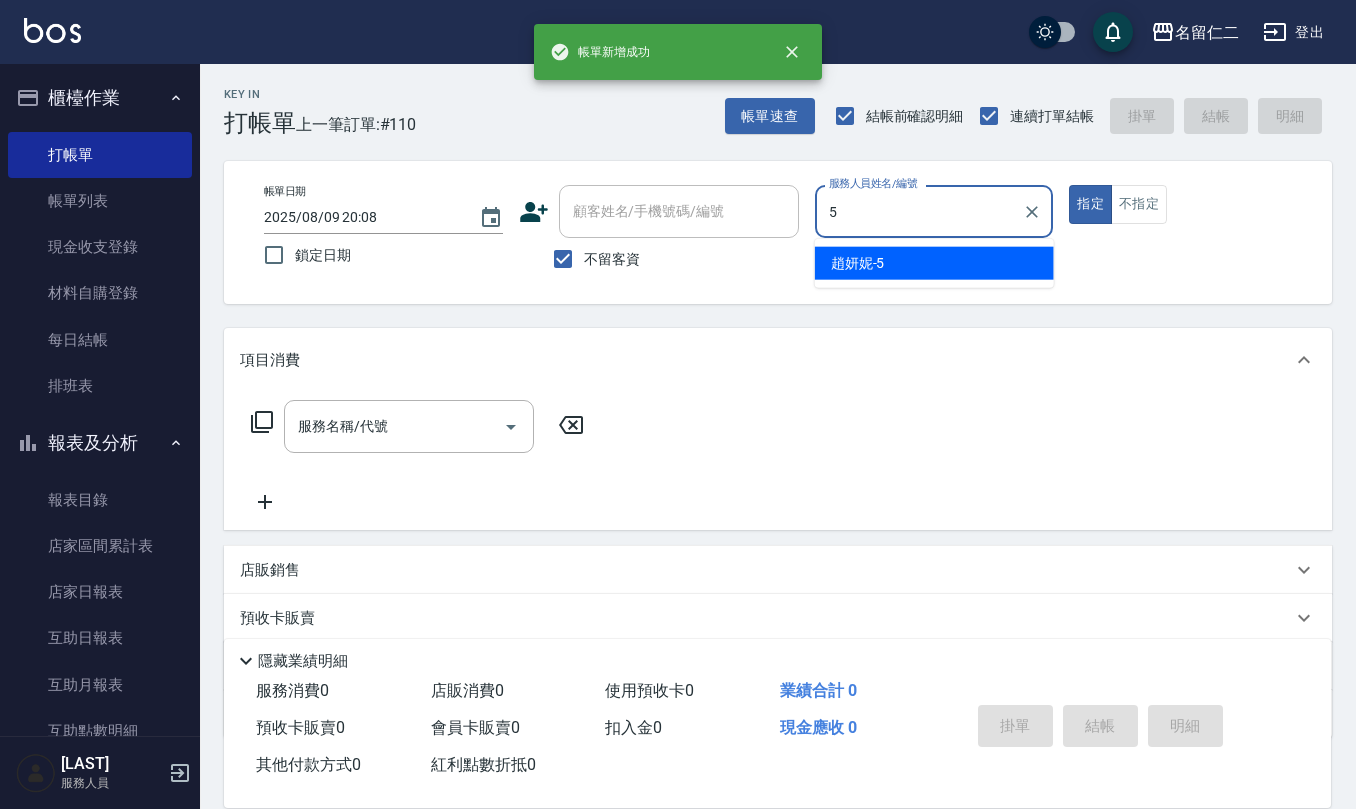 type on "趙妍妮-5" 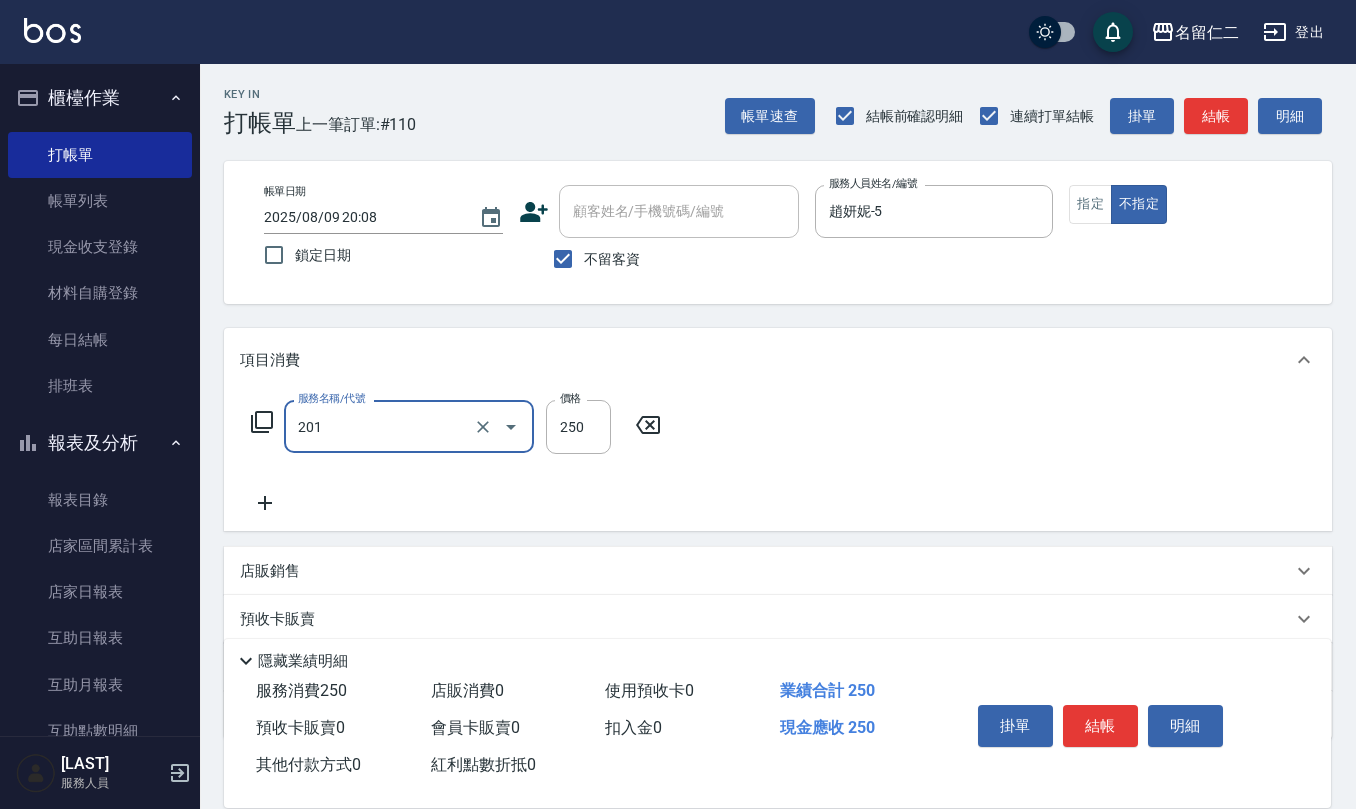 type on "洗髮(201)" 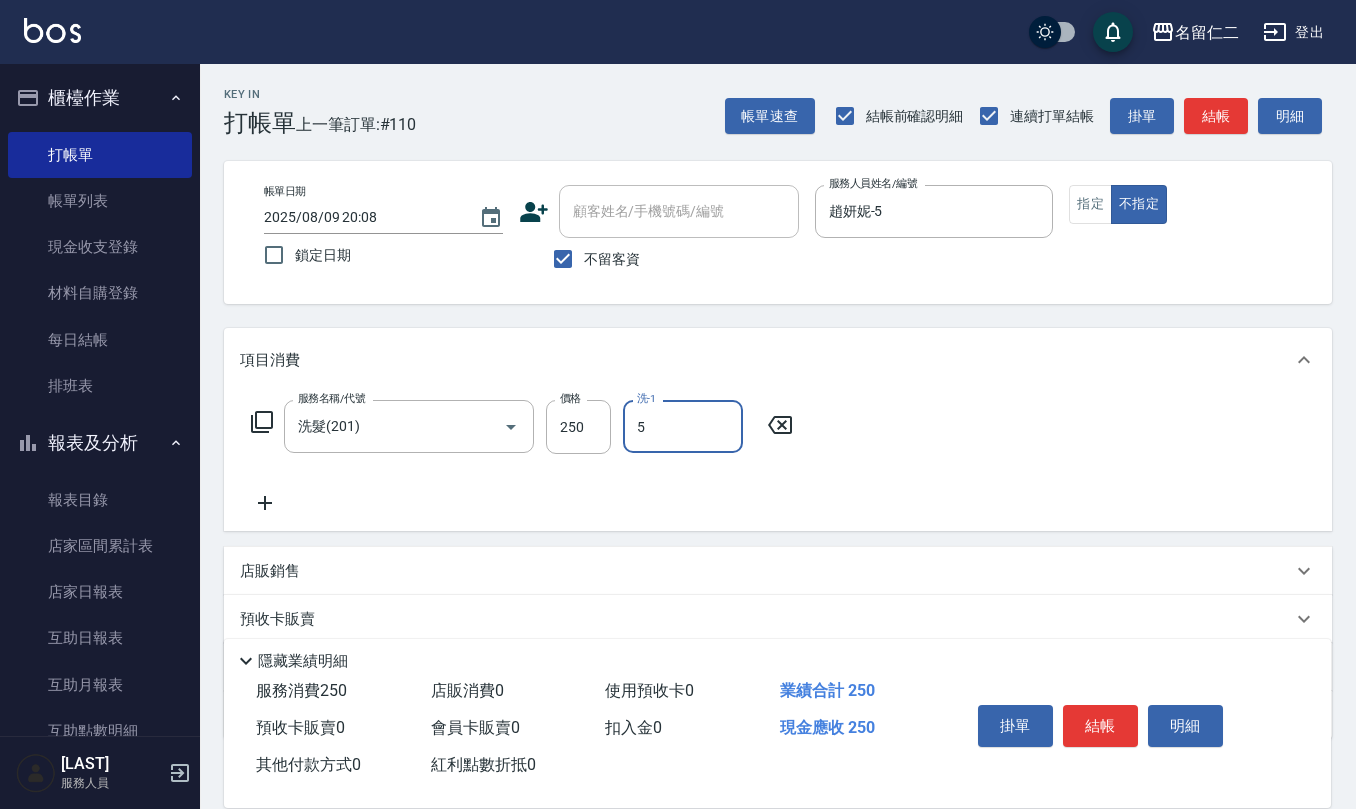 type on "趙妍妮-5" 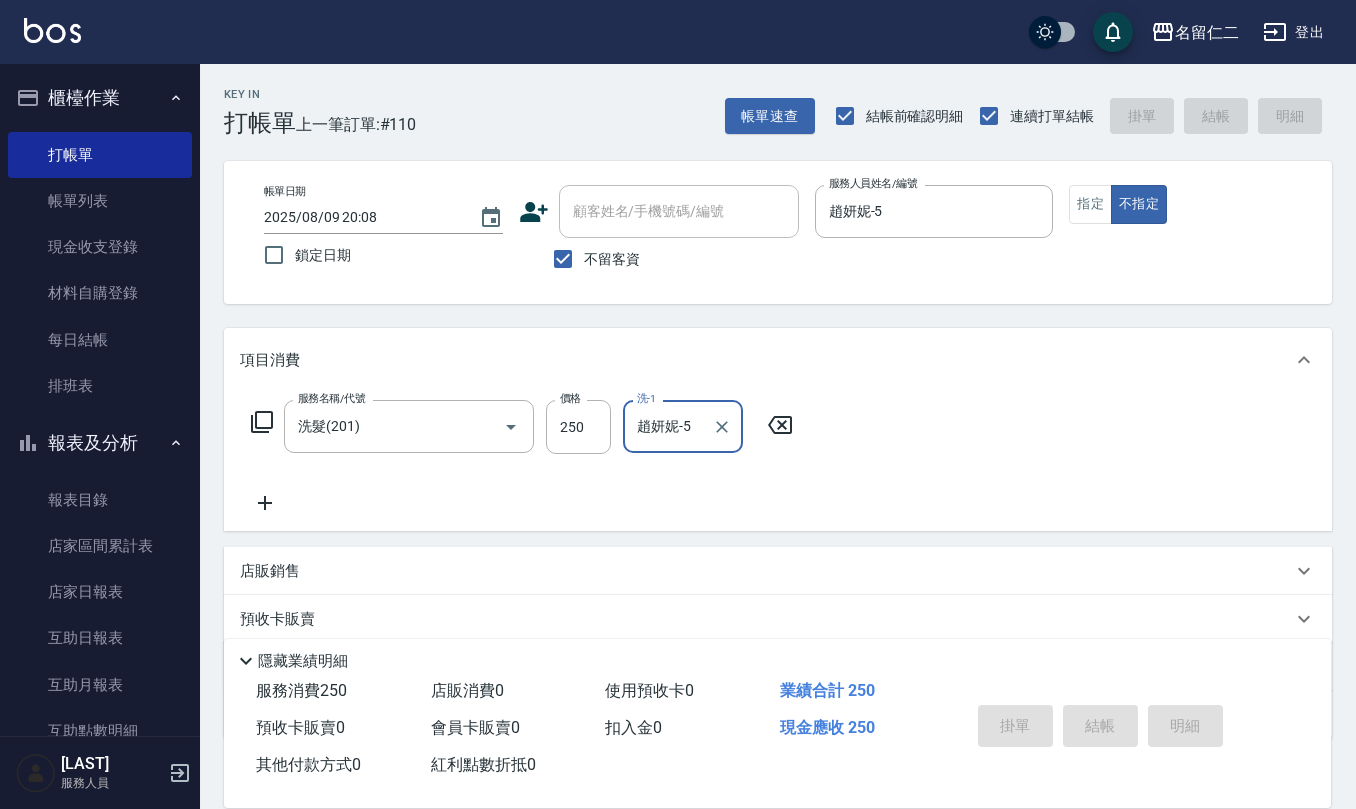 type 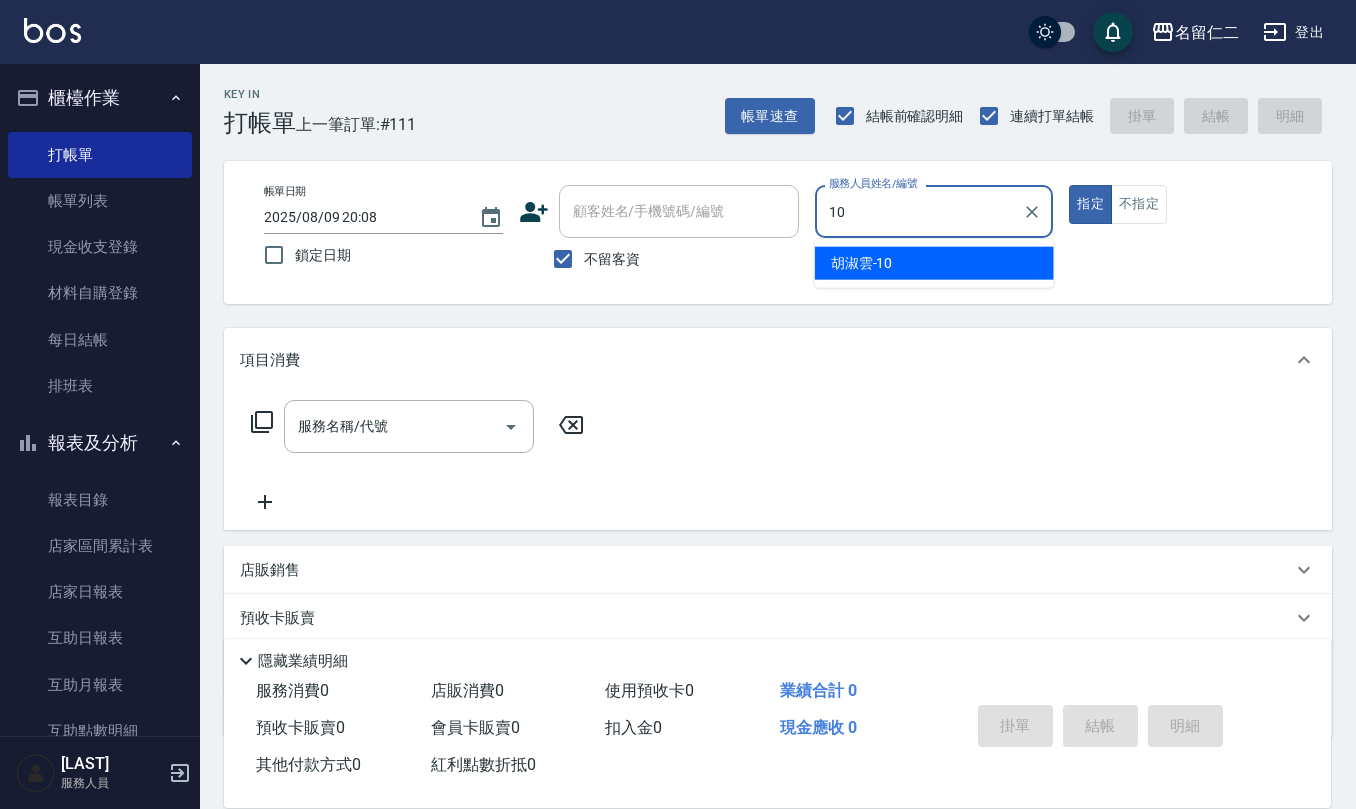 type on "胡淑雲-10" 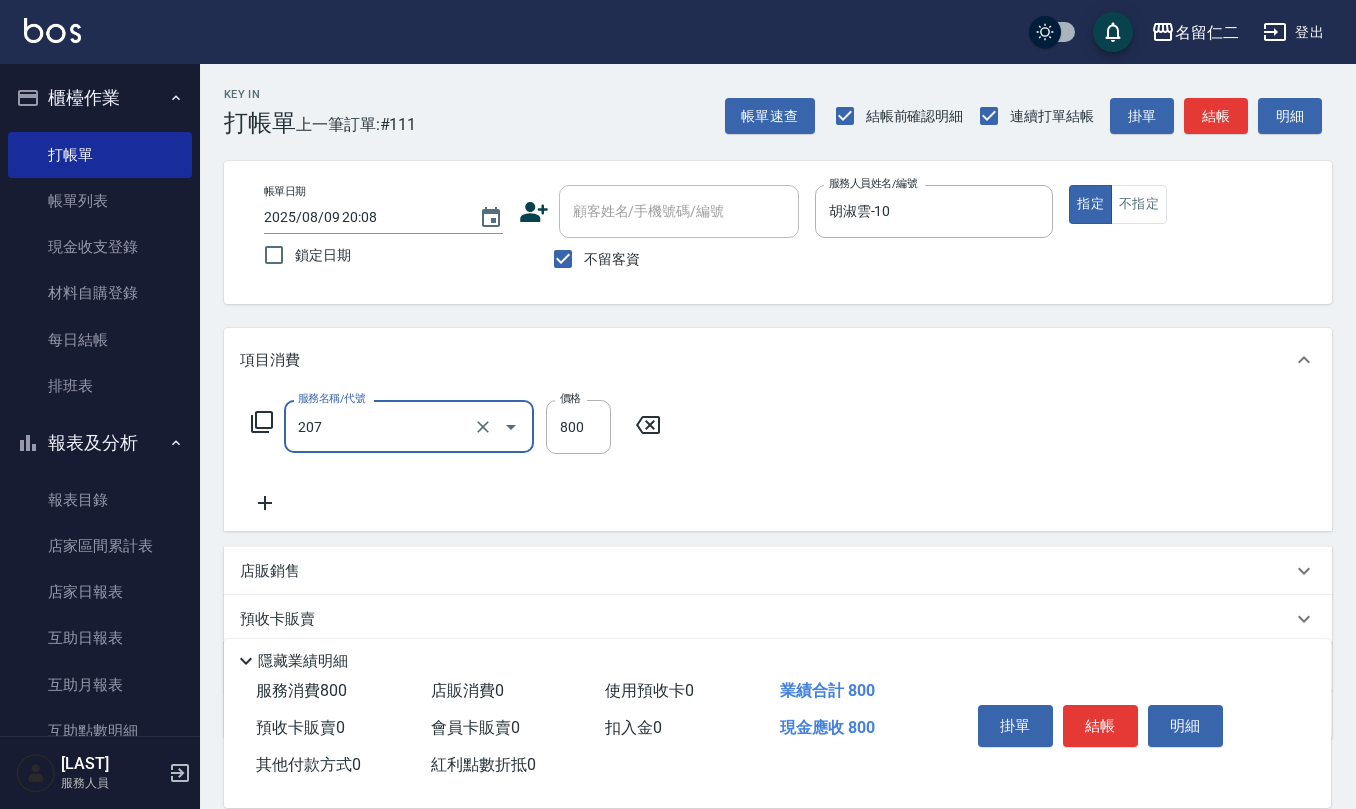 type on "清潔洗(207)" 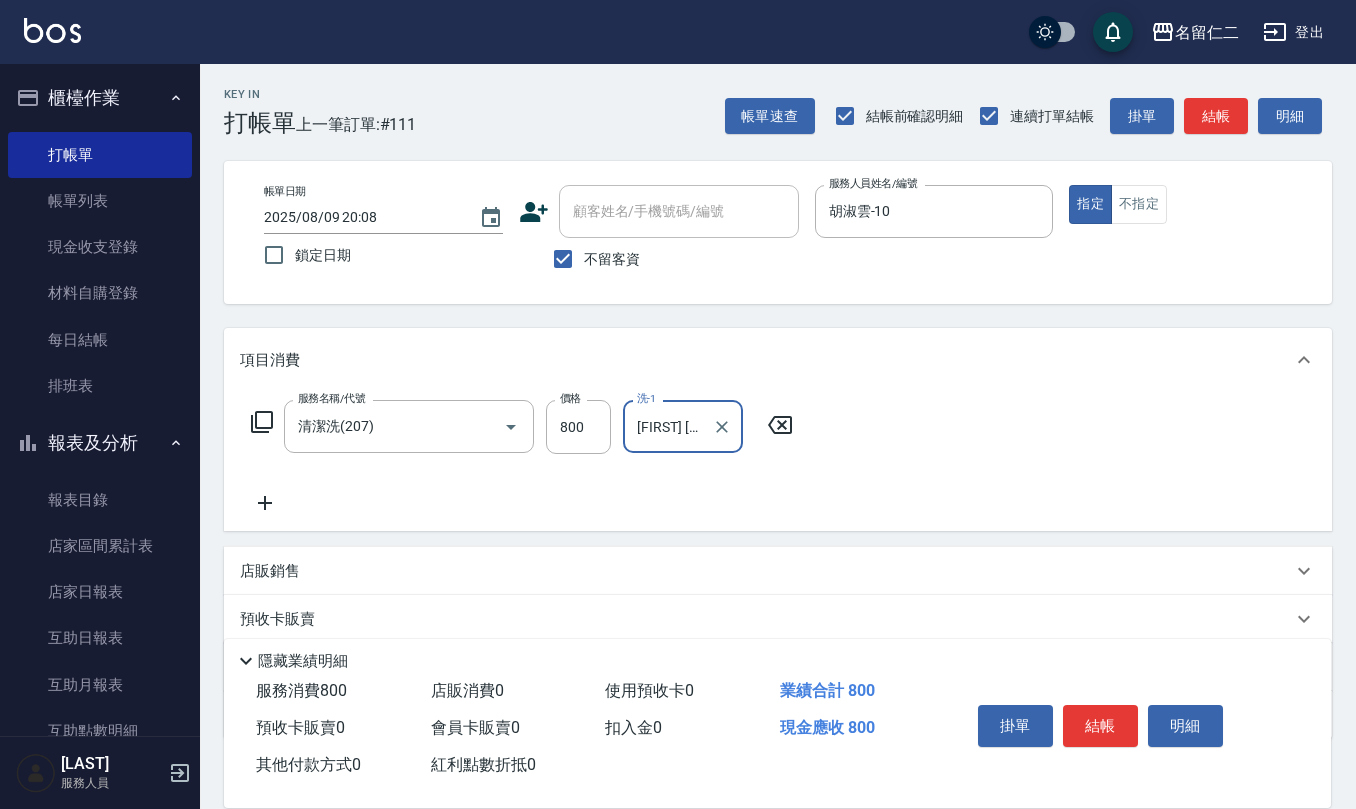type on "[FIRST] [LAST]-21" 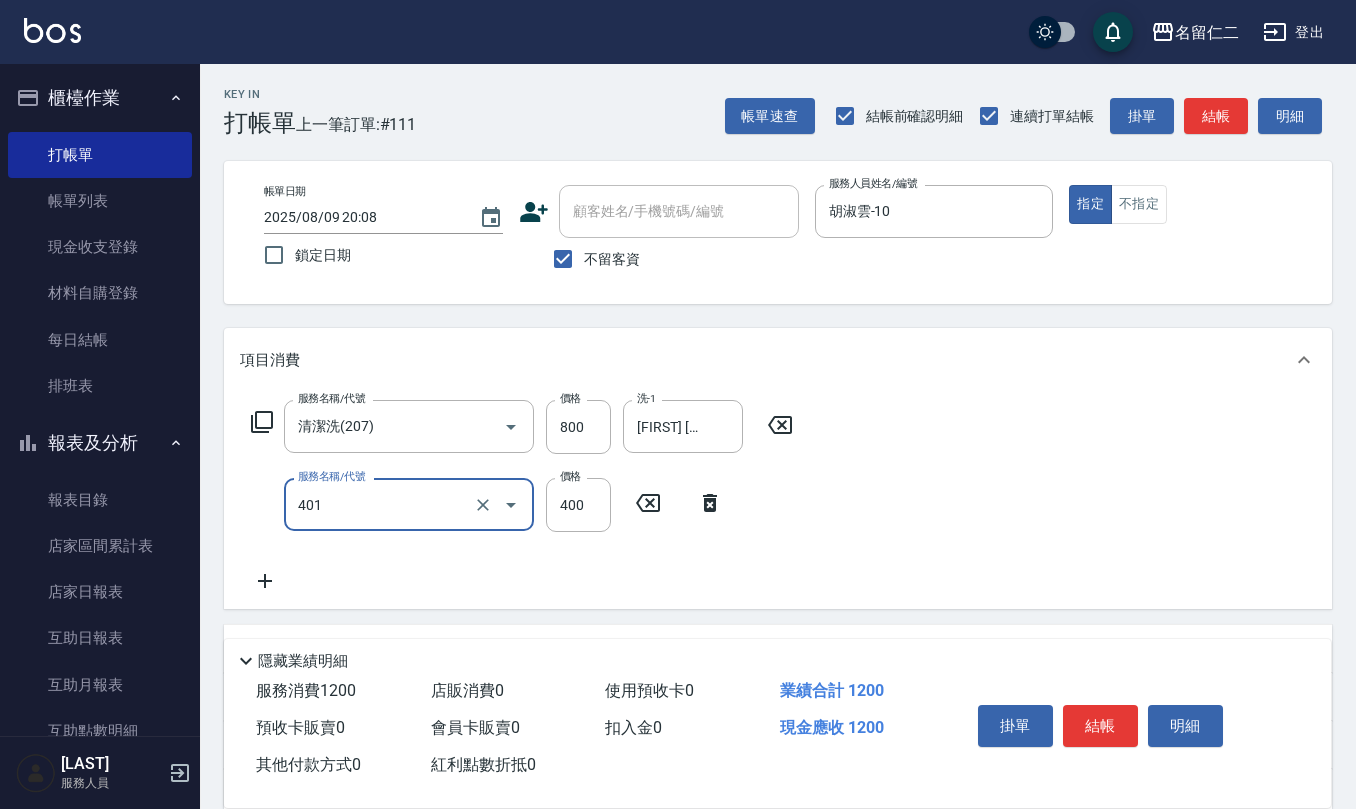 type on "剪髮(401)" 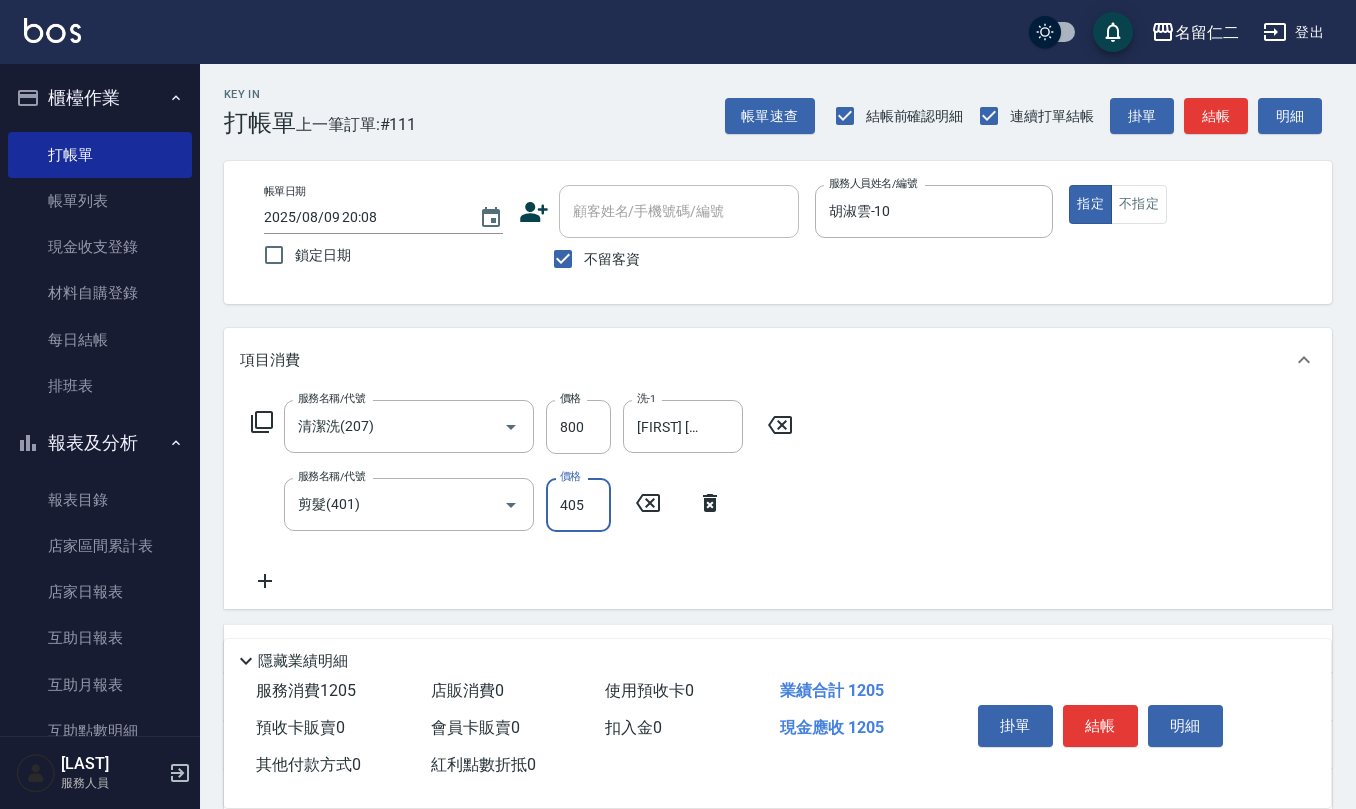 type on "405" 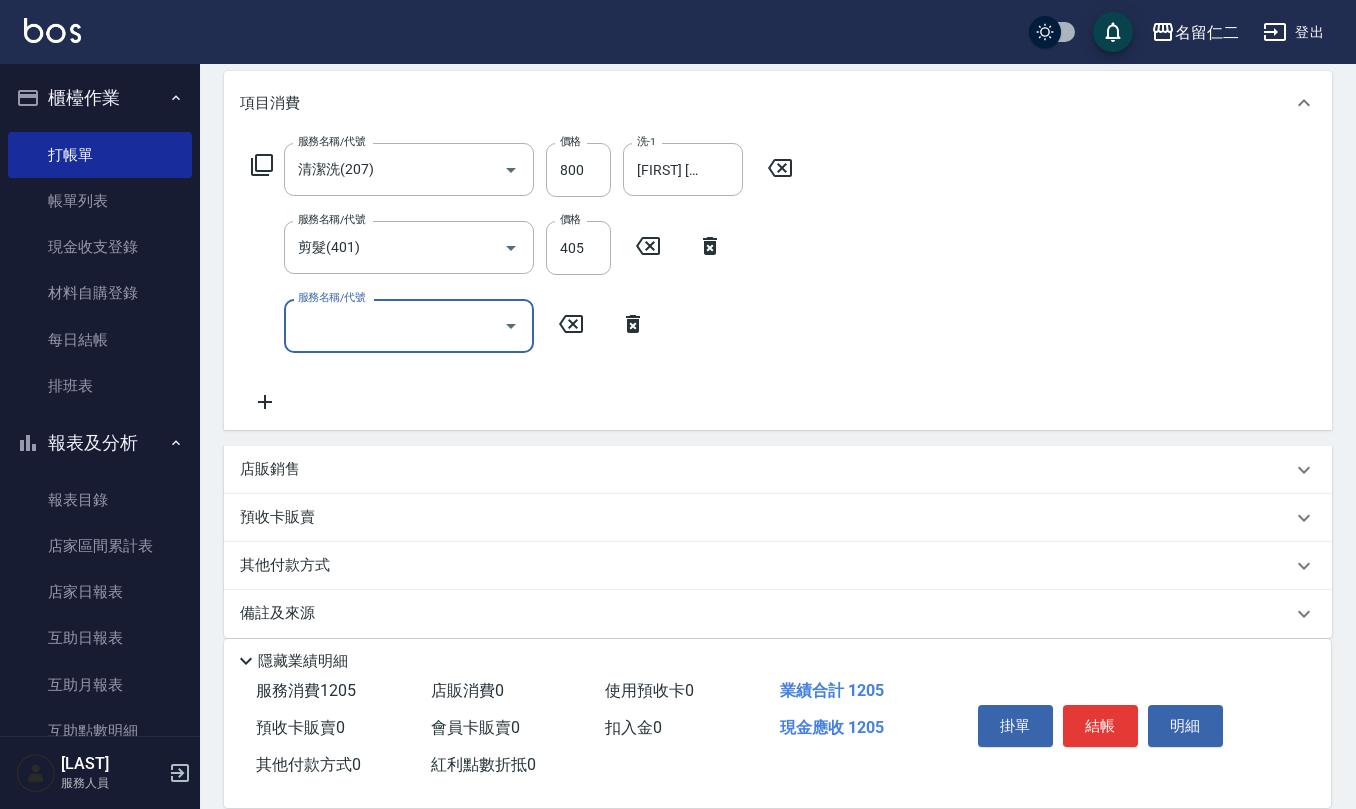 scroll, scrollTop: 273, scrollLeft: 0, axis: vertical 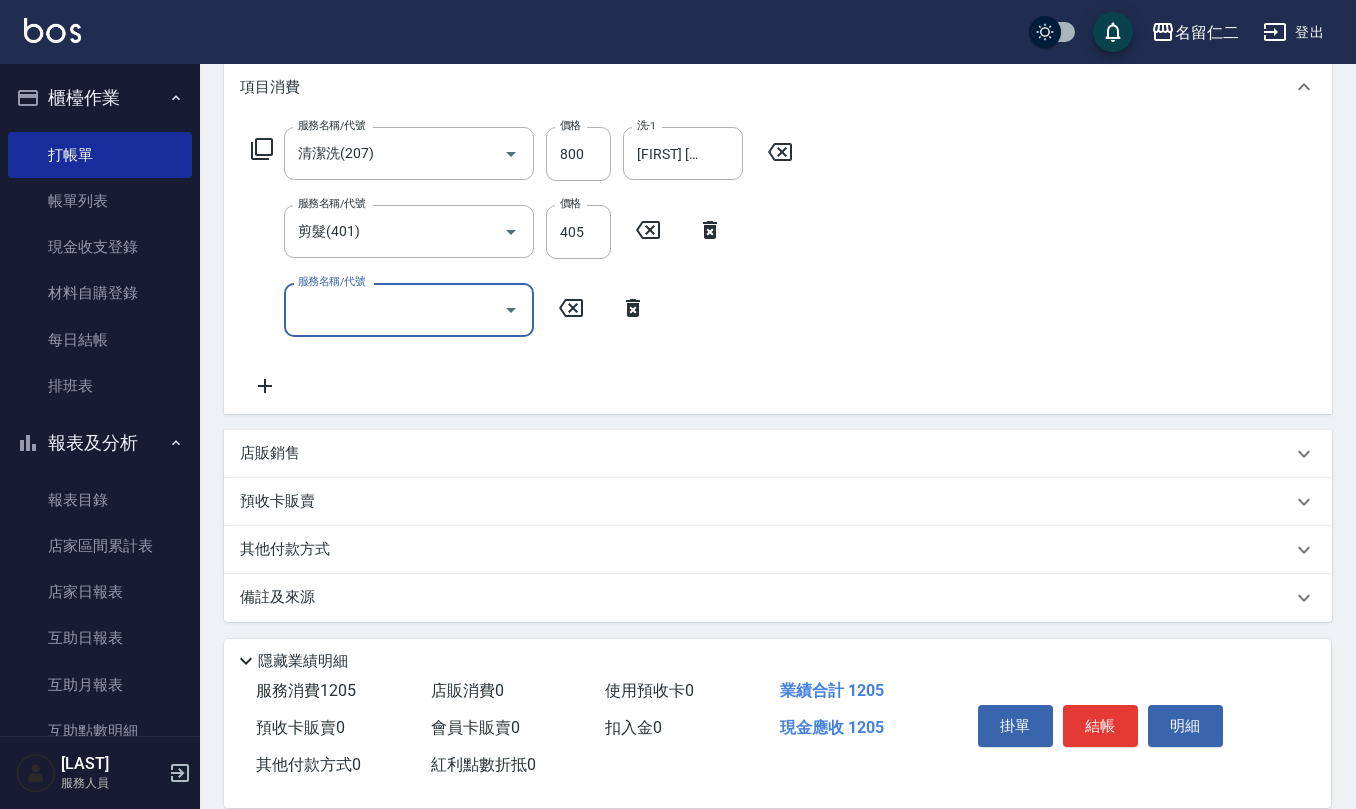 click on "店販銷售" at bounding box center [778, 454] 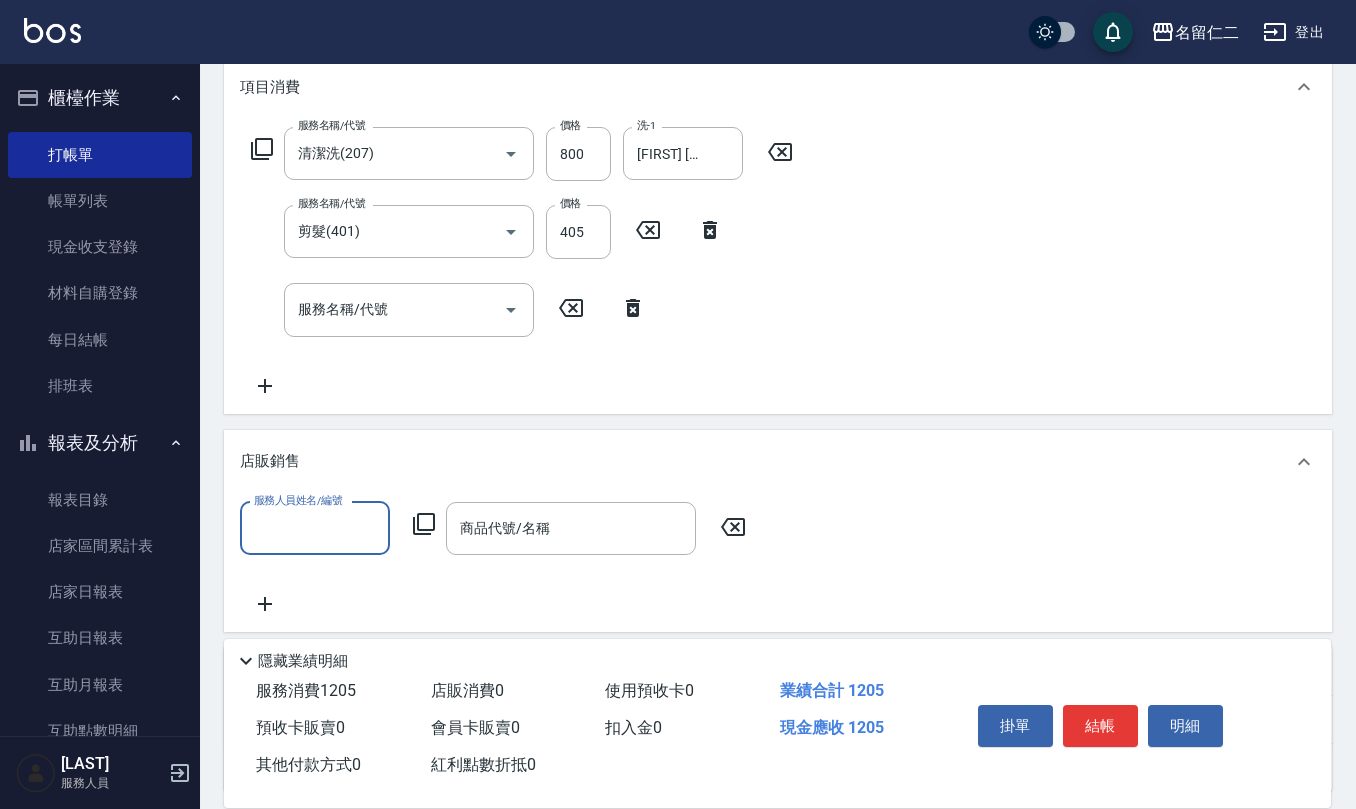 scroll, scrollTop: 1, scrollLeft: 0, axis: vertical 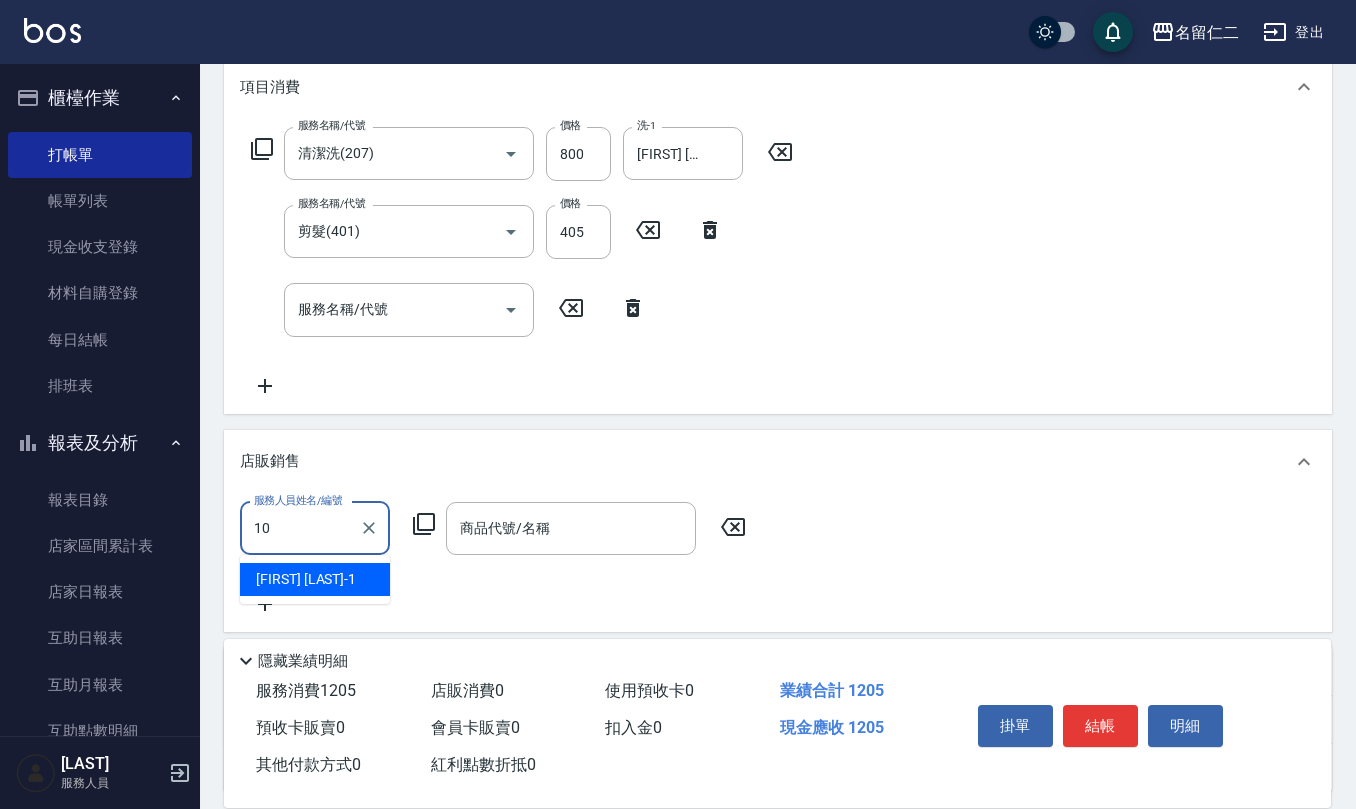 type on "胡淑雲-10" 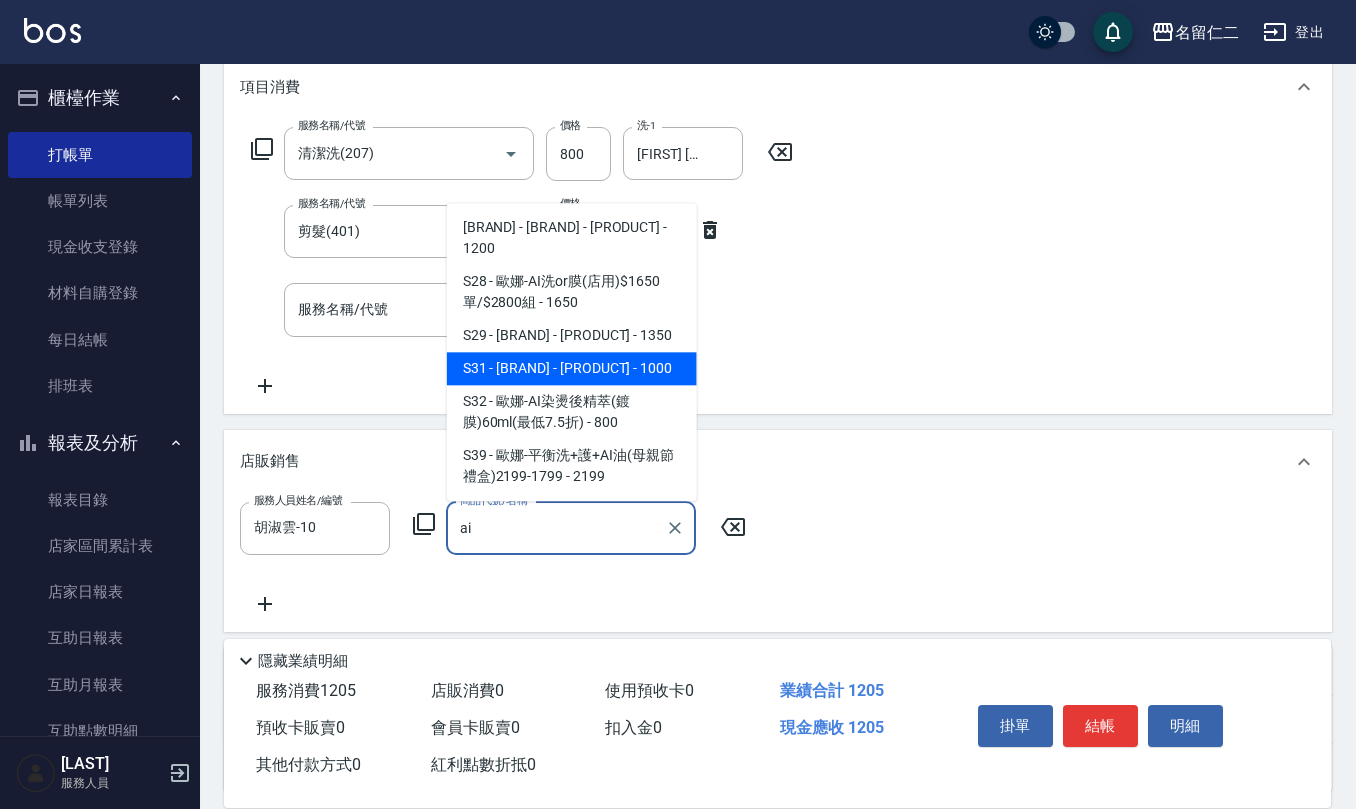 type on "歐娜-AI雙效護色精華噴霧180ml(最低7.5折)" 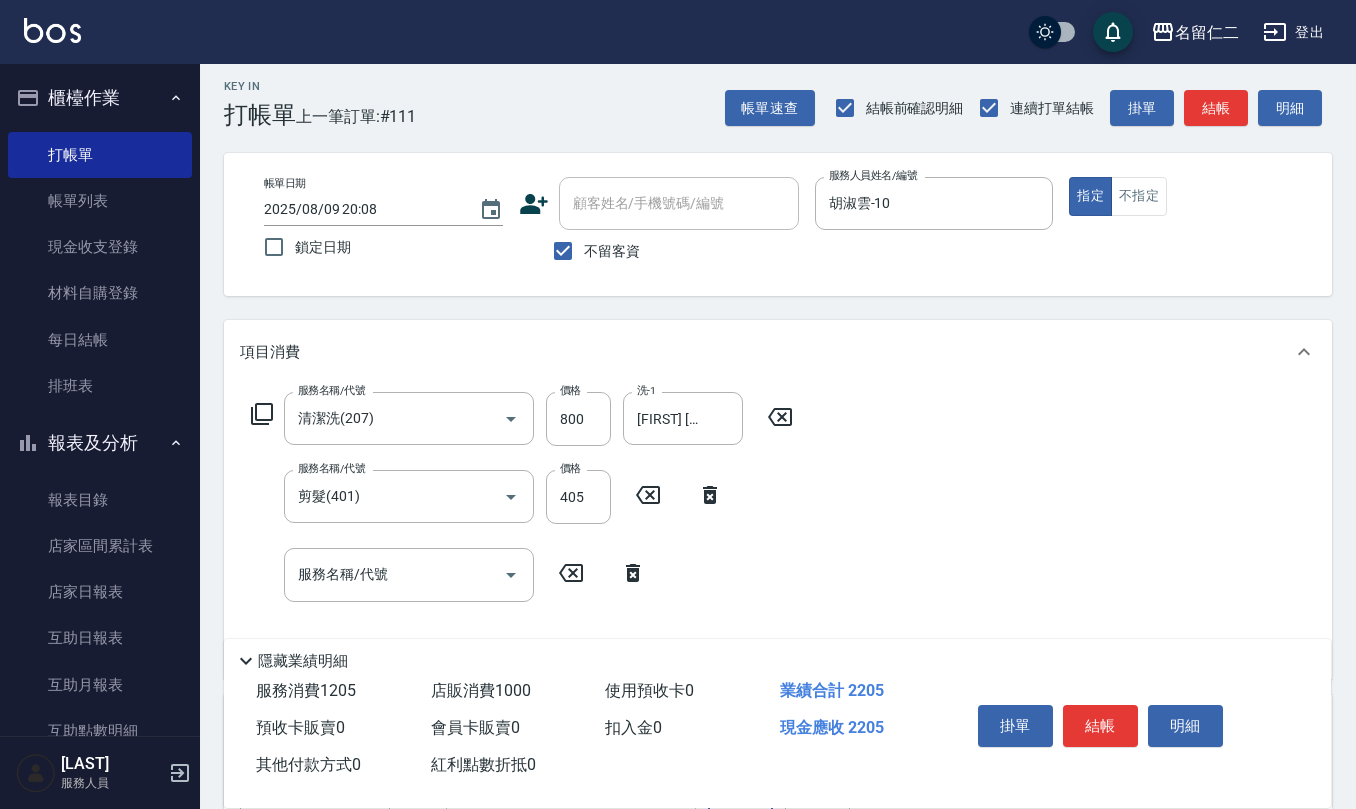 scroll, scrollTop: 0, scrollLeft: 0, axis: both 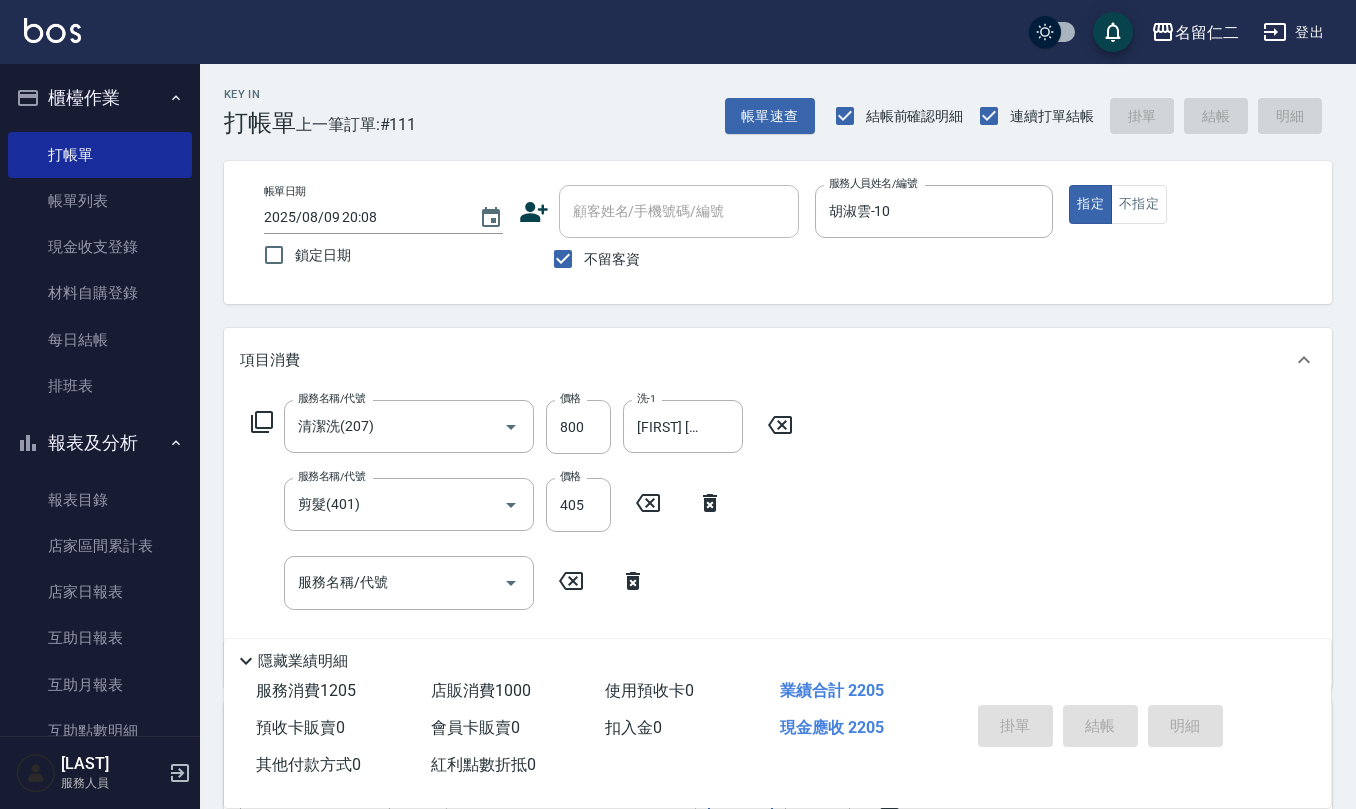 type on "2025/08/09 20:09" 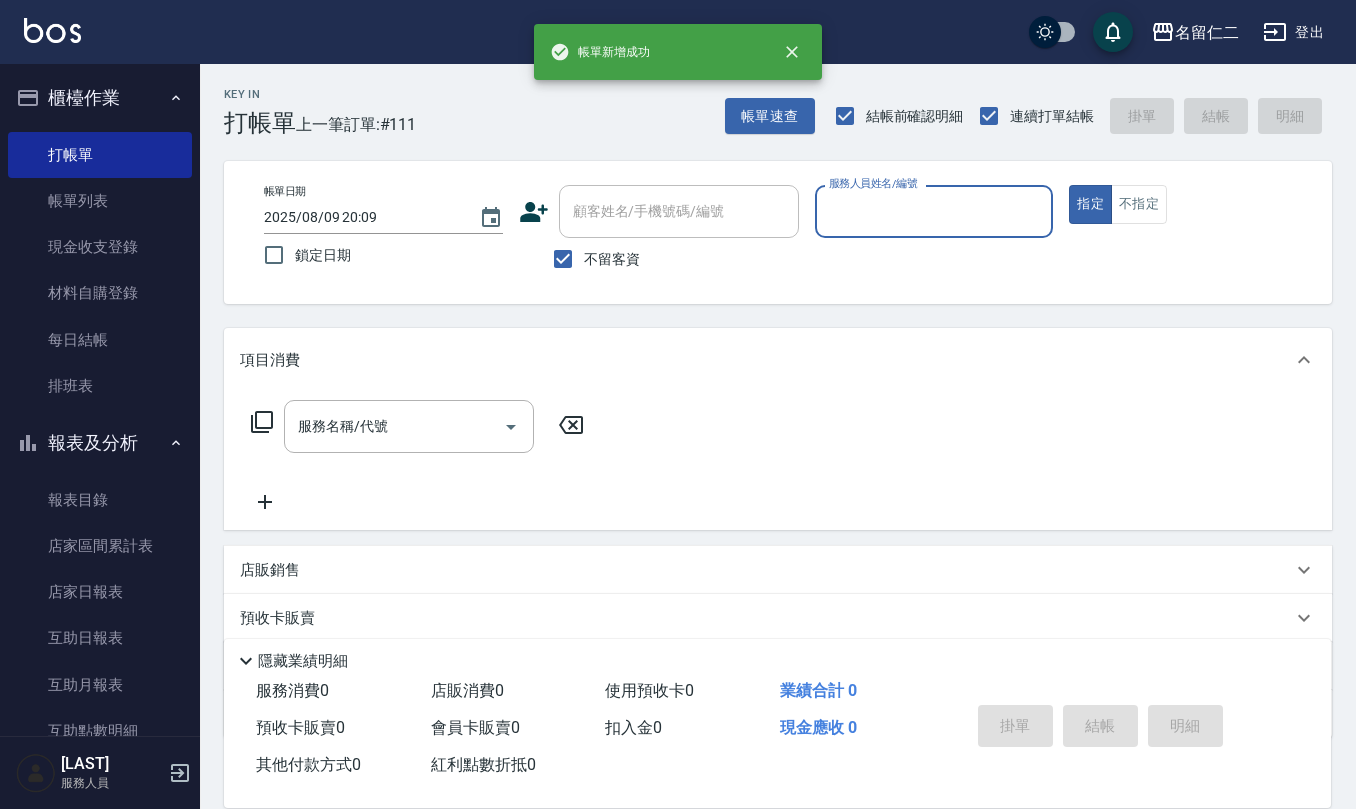 scroll, scrollTop: 0, scrollLeft: 0, axis: both 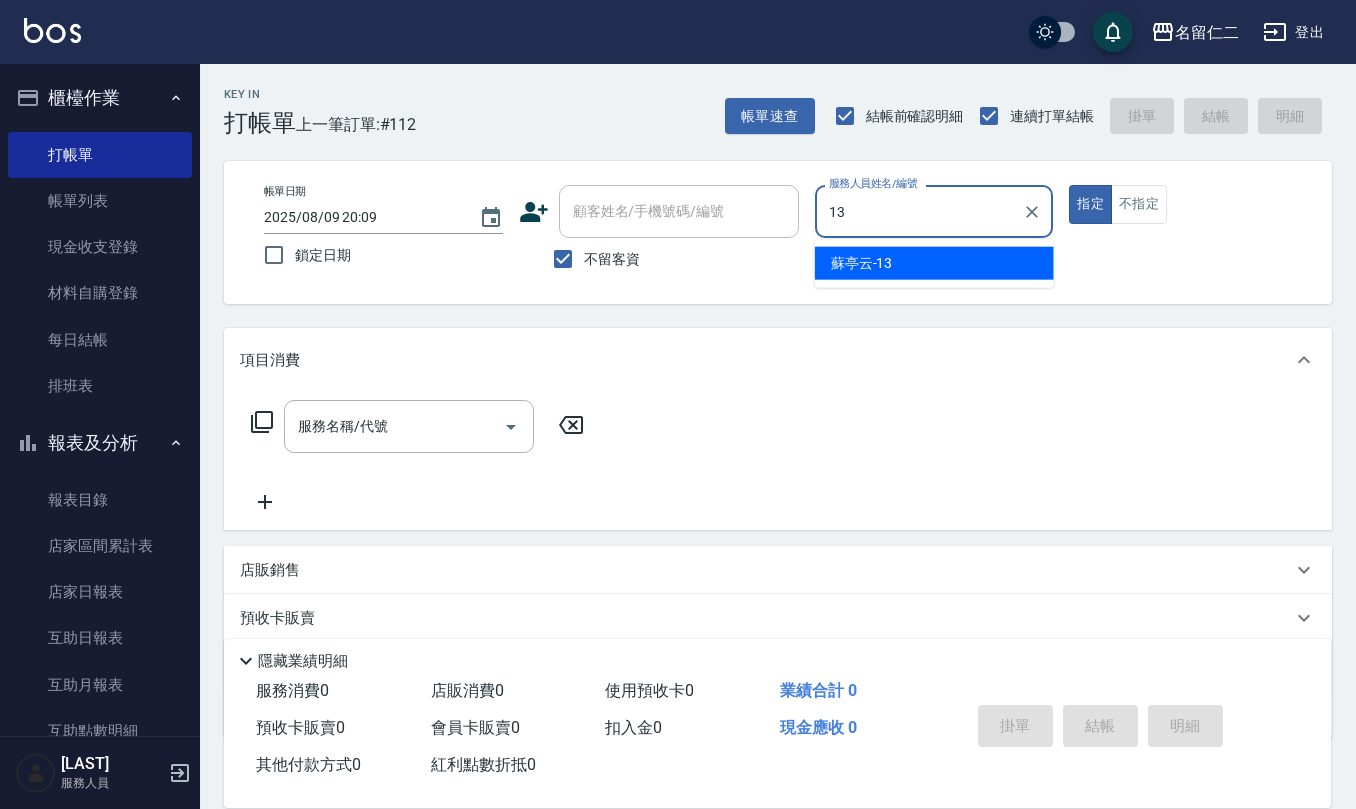 type on "[FIRST] [LAST]-13" 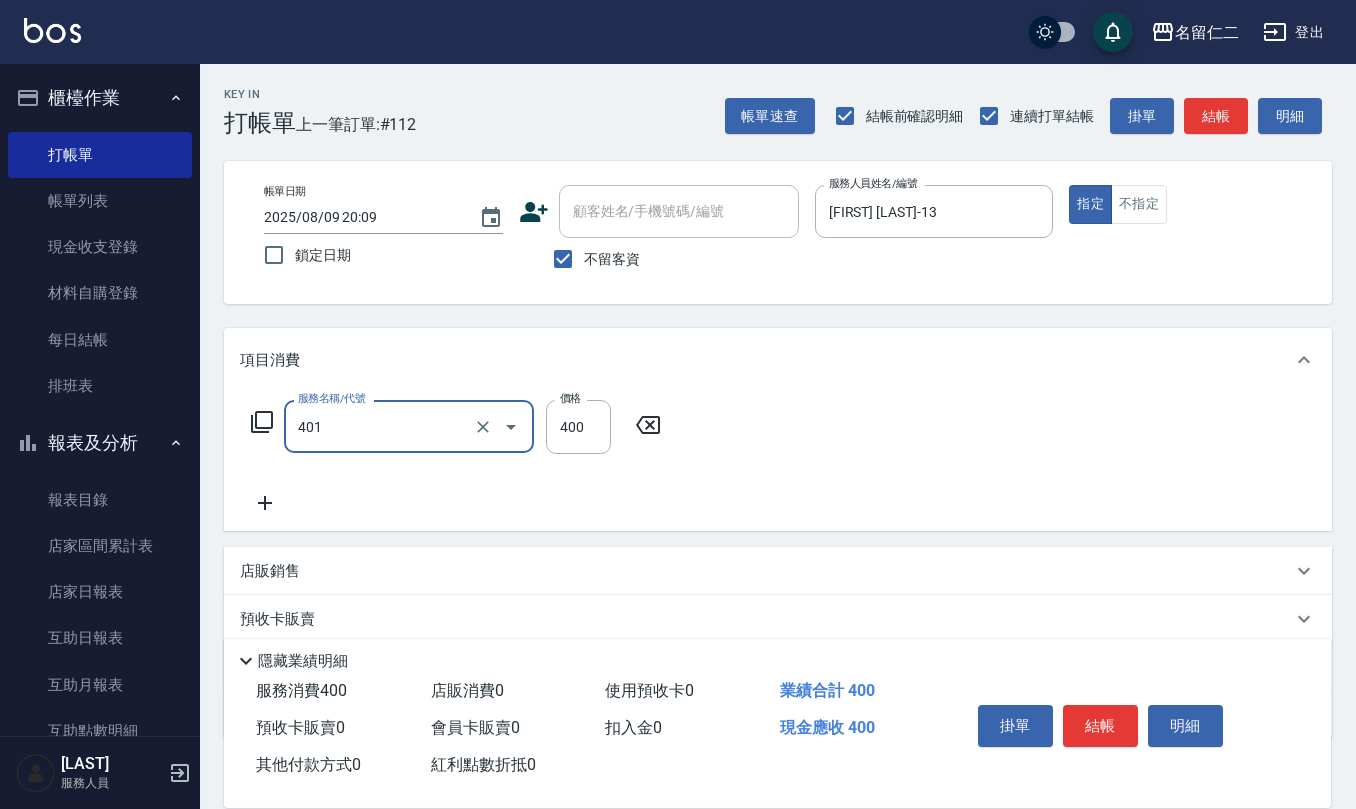 type on "剪髮(401)" 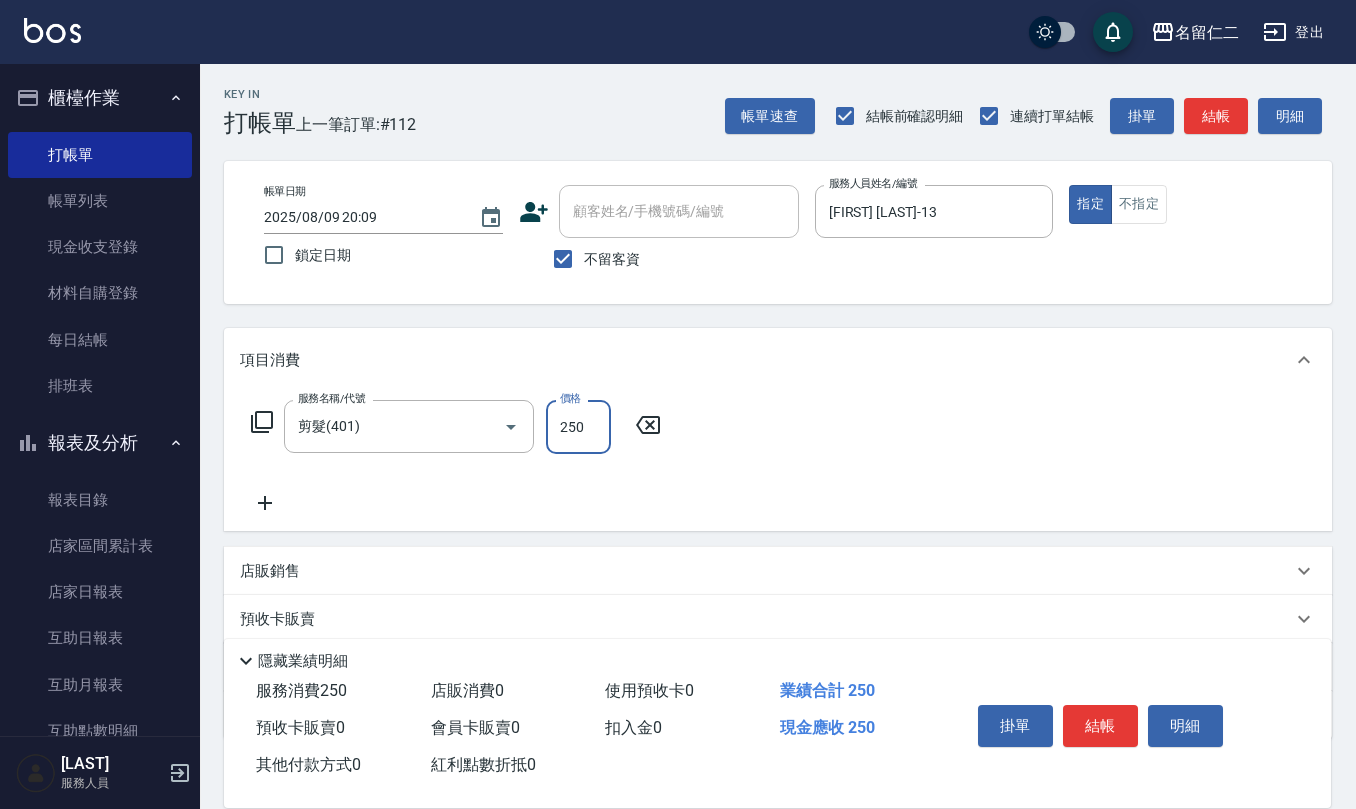 type on "250" 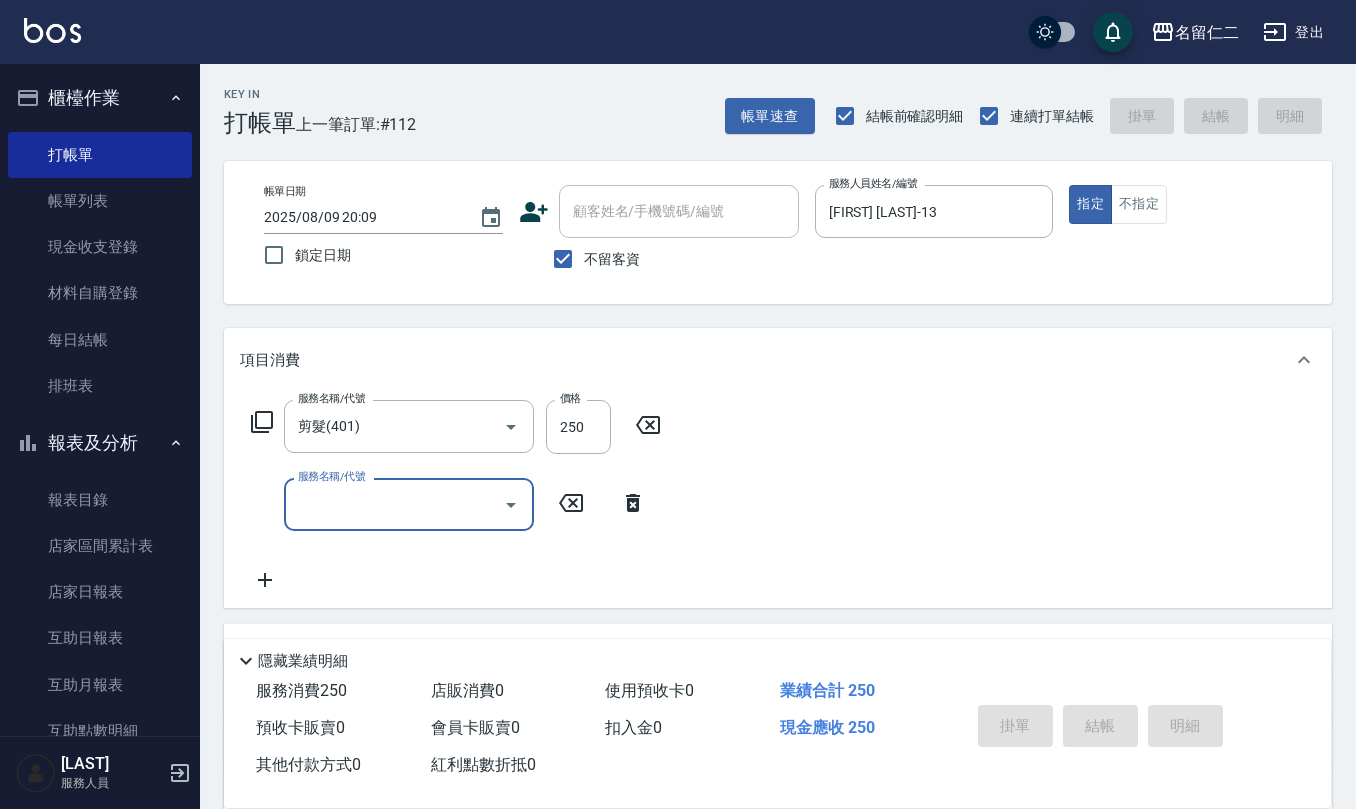 type 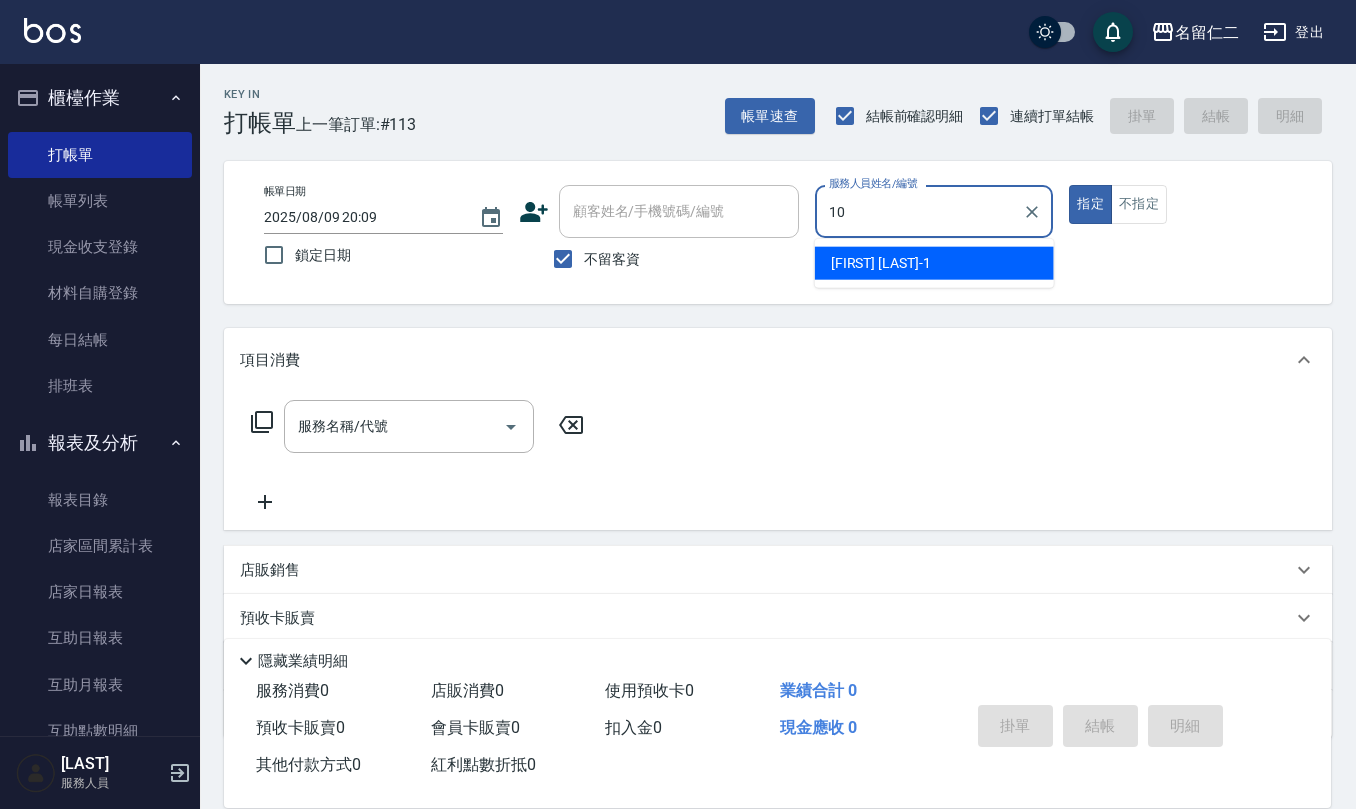 type on "胡淑雲-10" 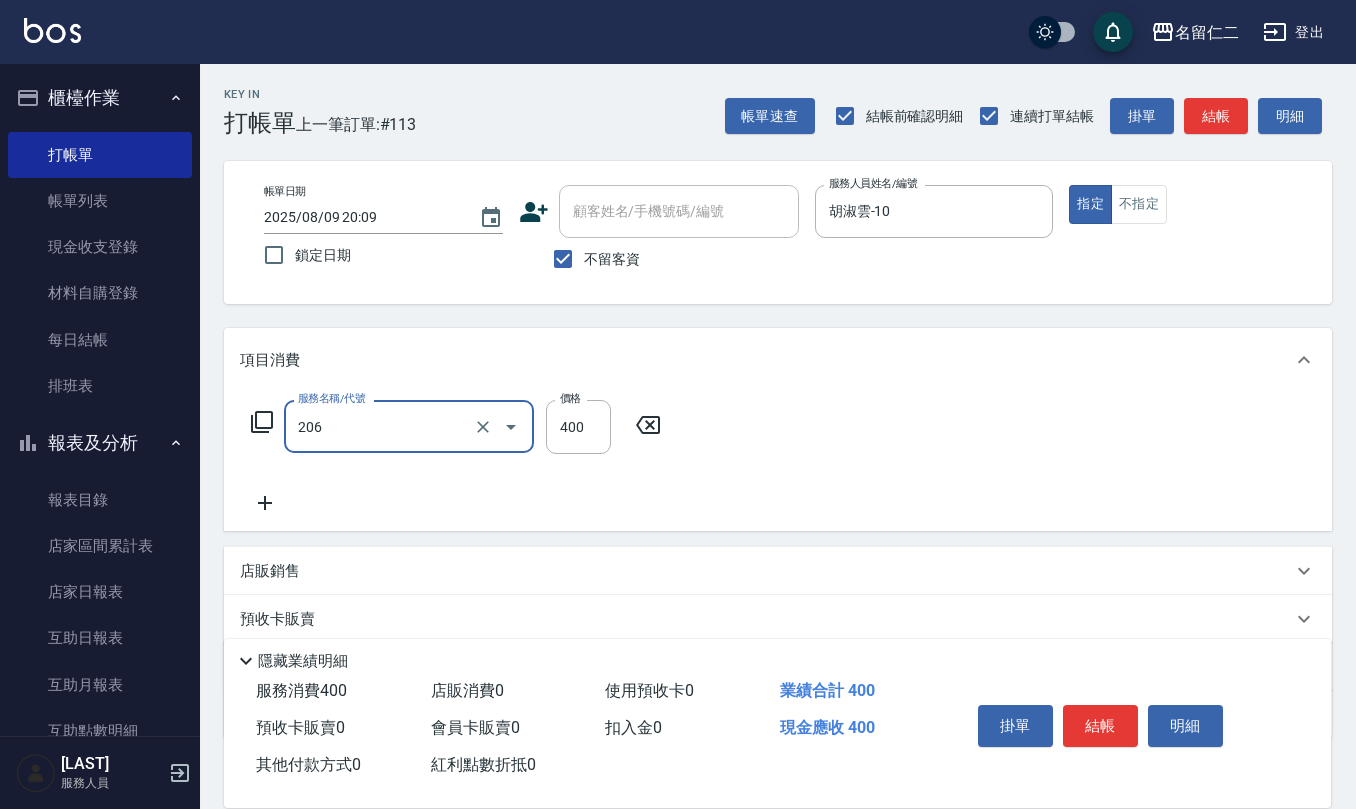 type on "健康洗(206)" 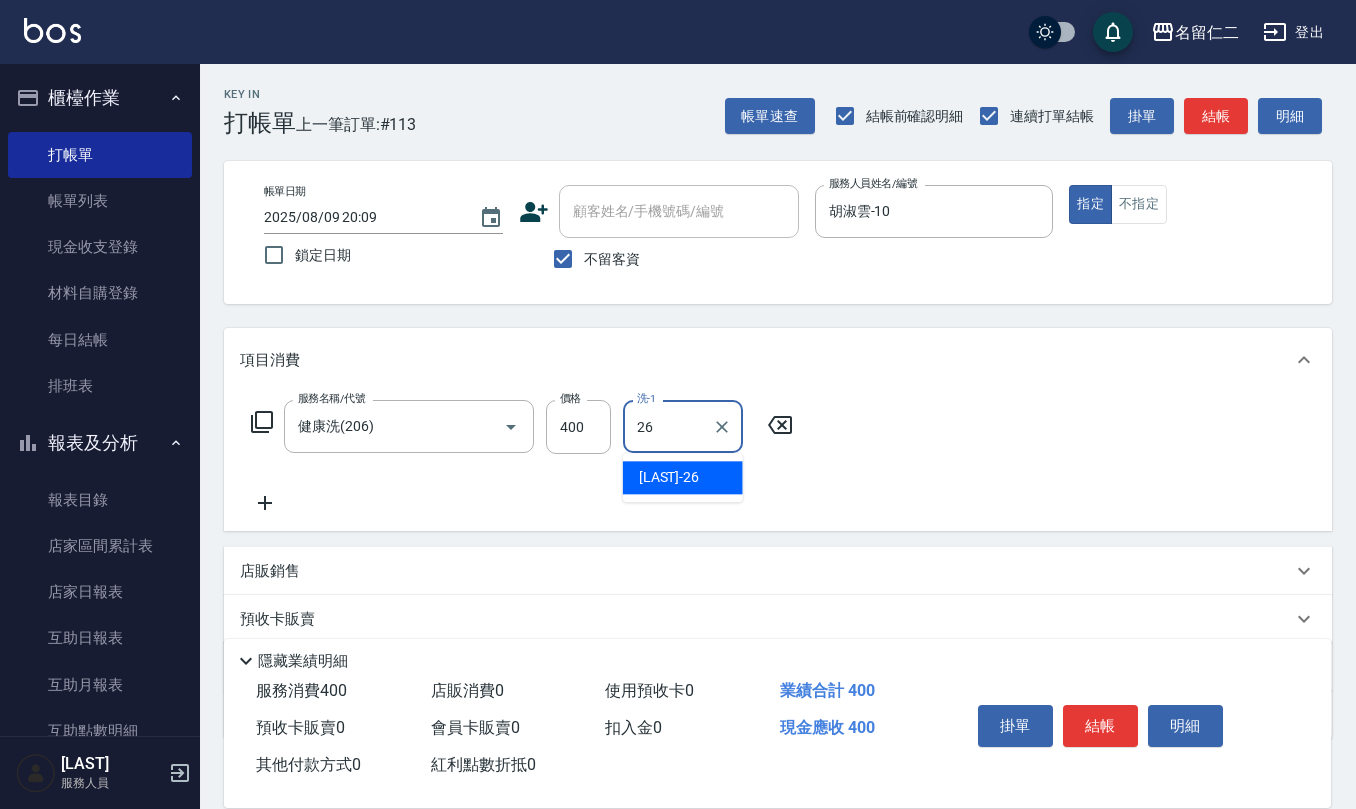 type on "陳欣妤-26" 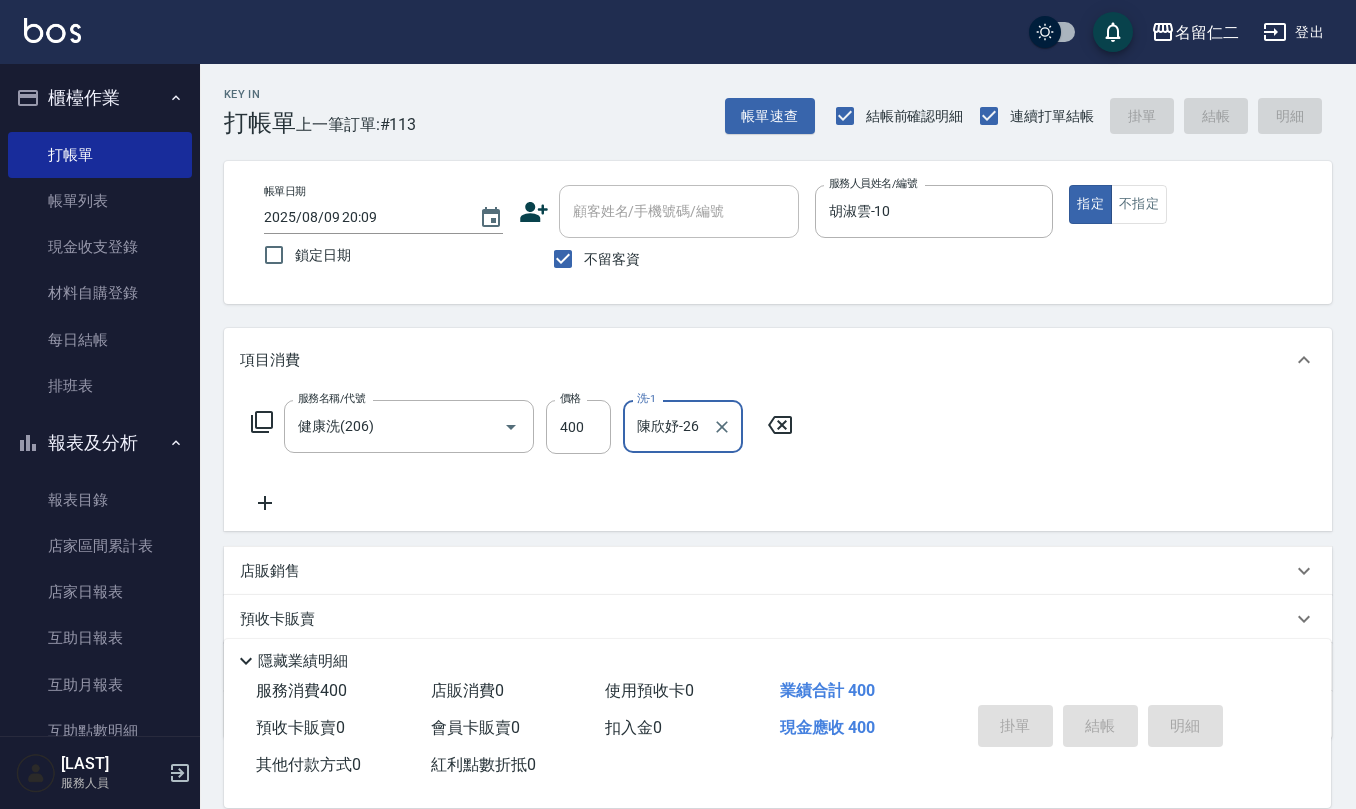type 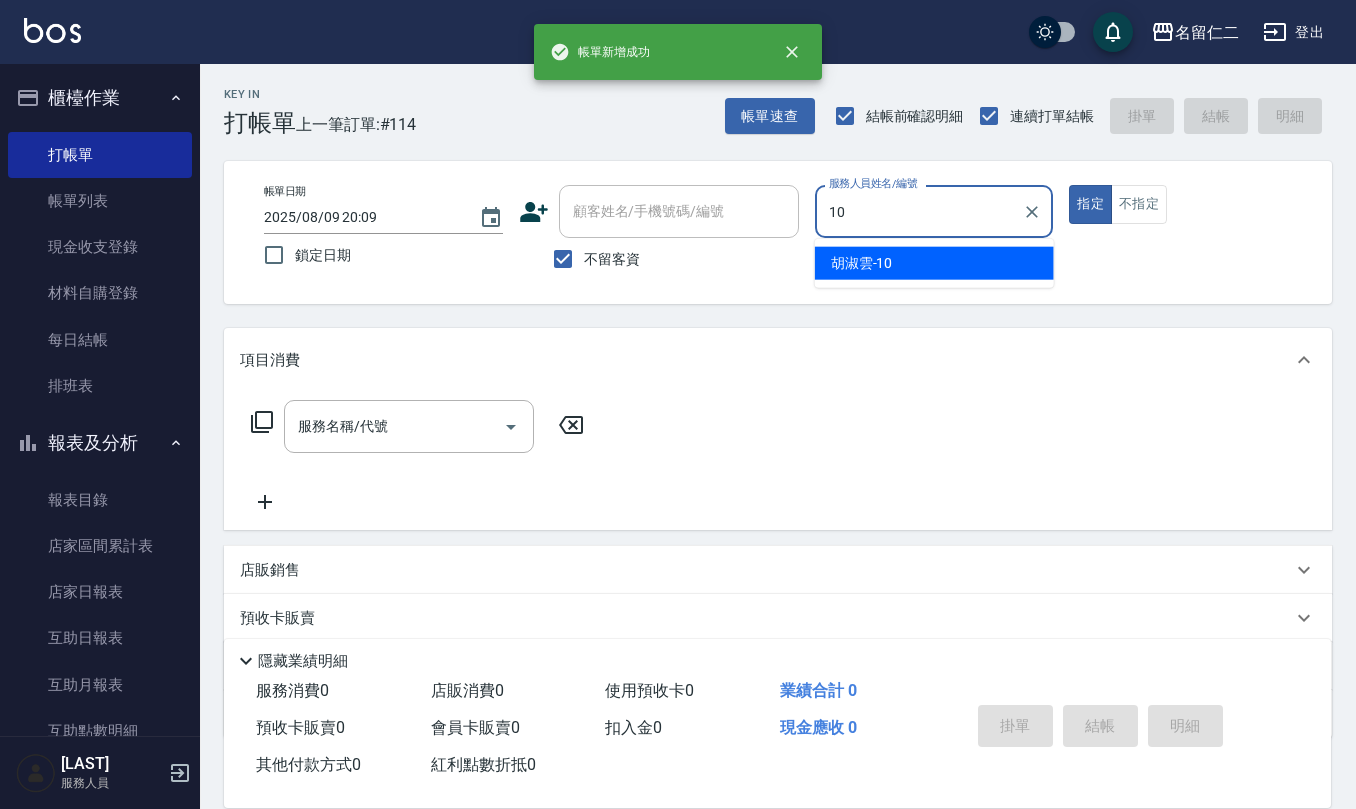 type on "胡淑雲-10" 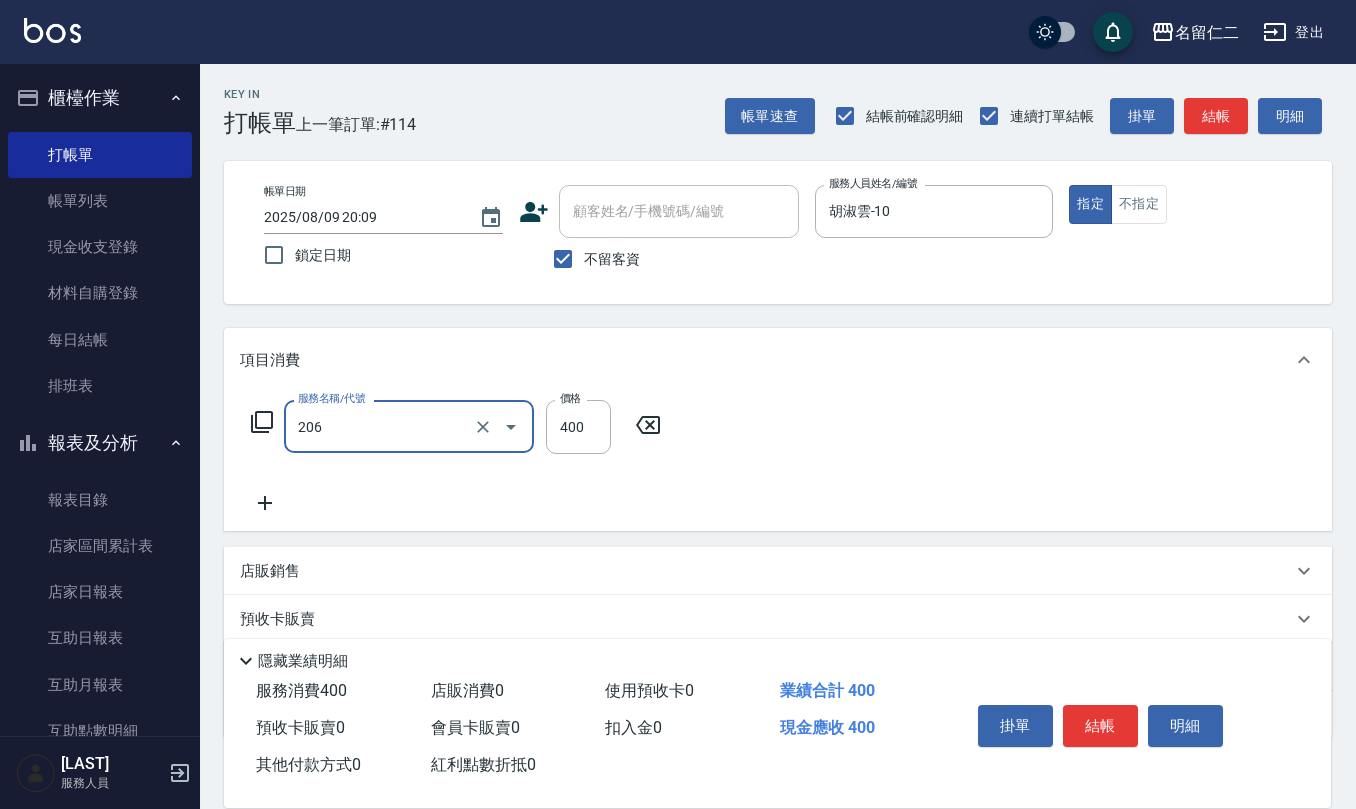 type on "健康洗(206)" 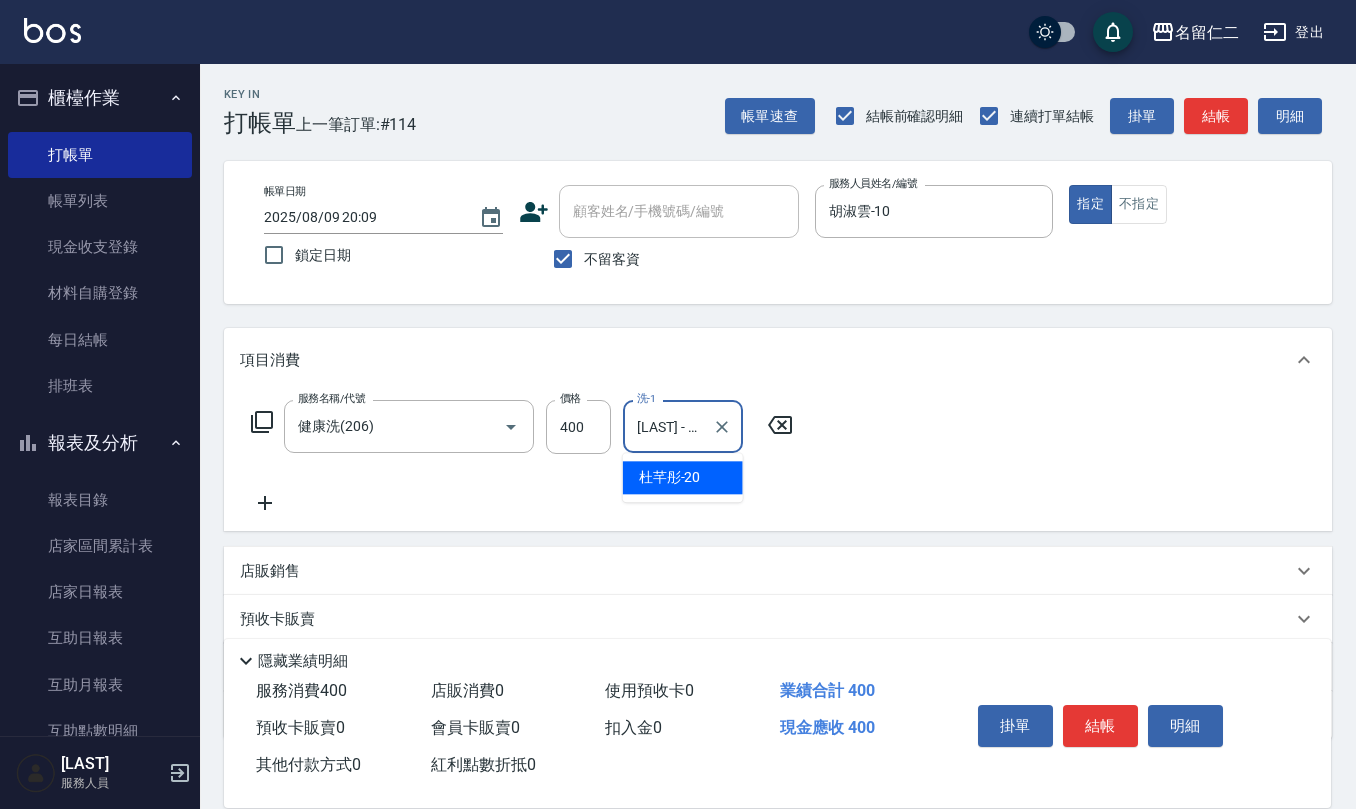 type on "[LAST] - 20" 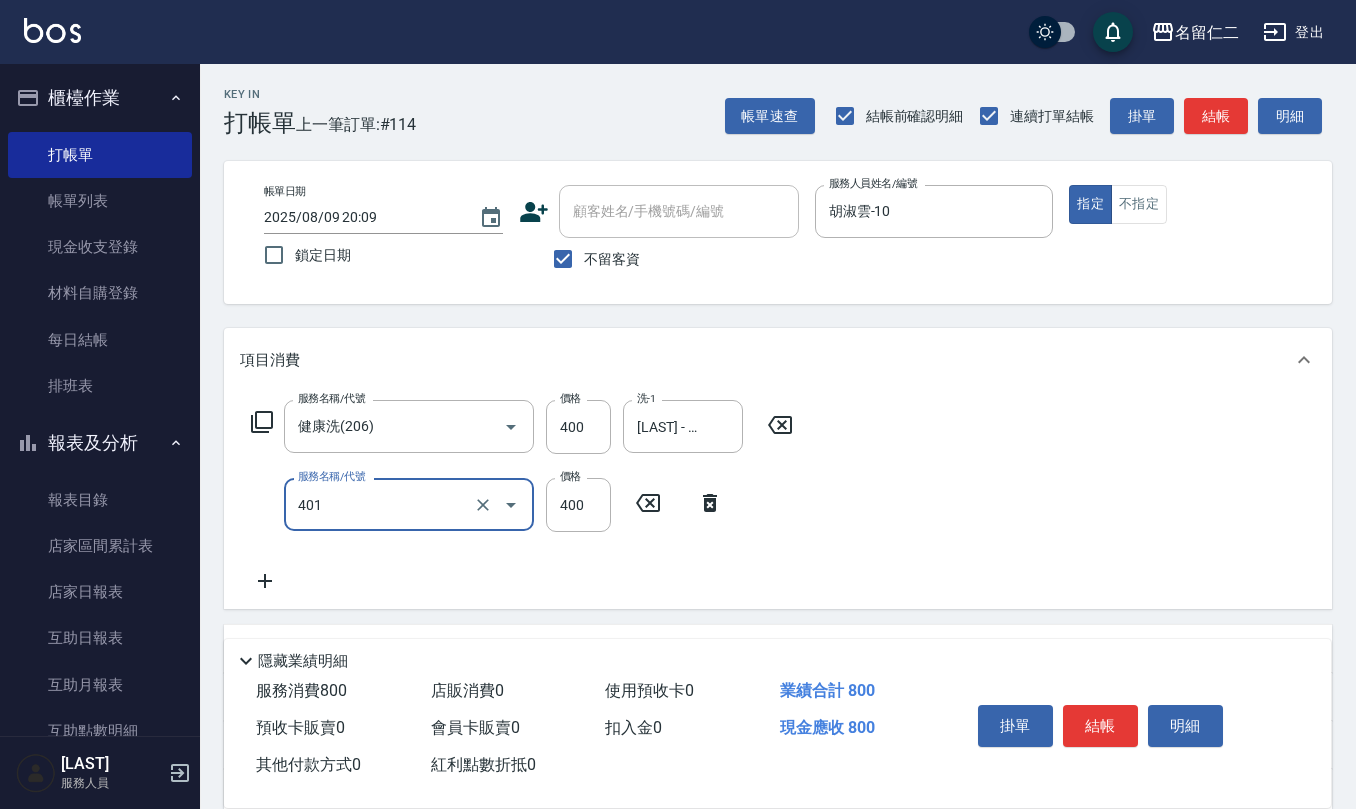 type on "剪髮(401)" 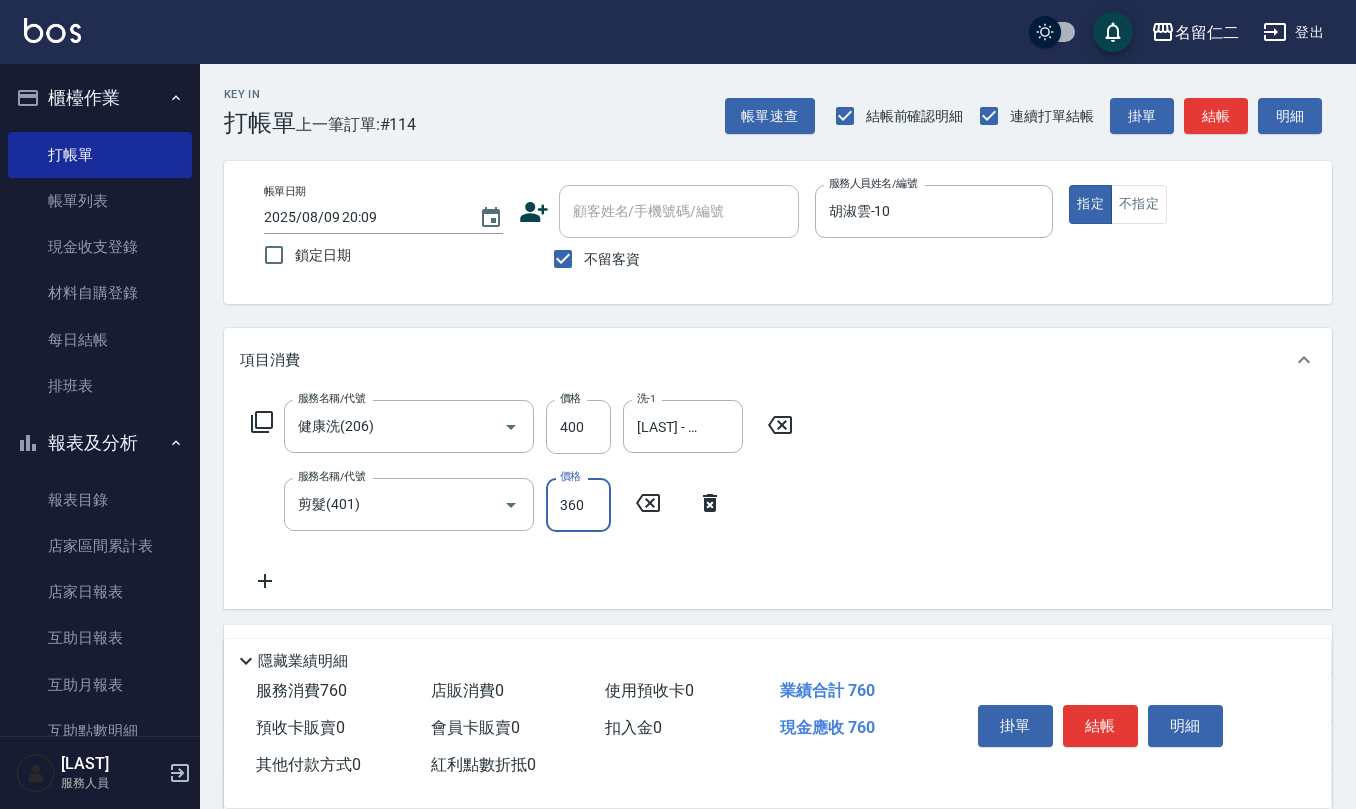 type on "360" 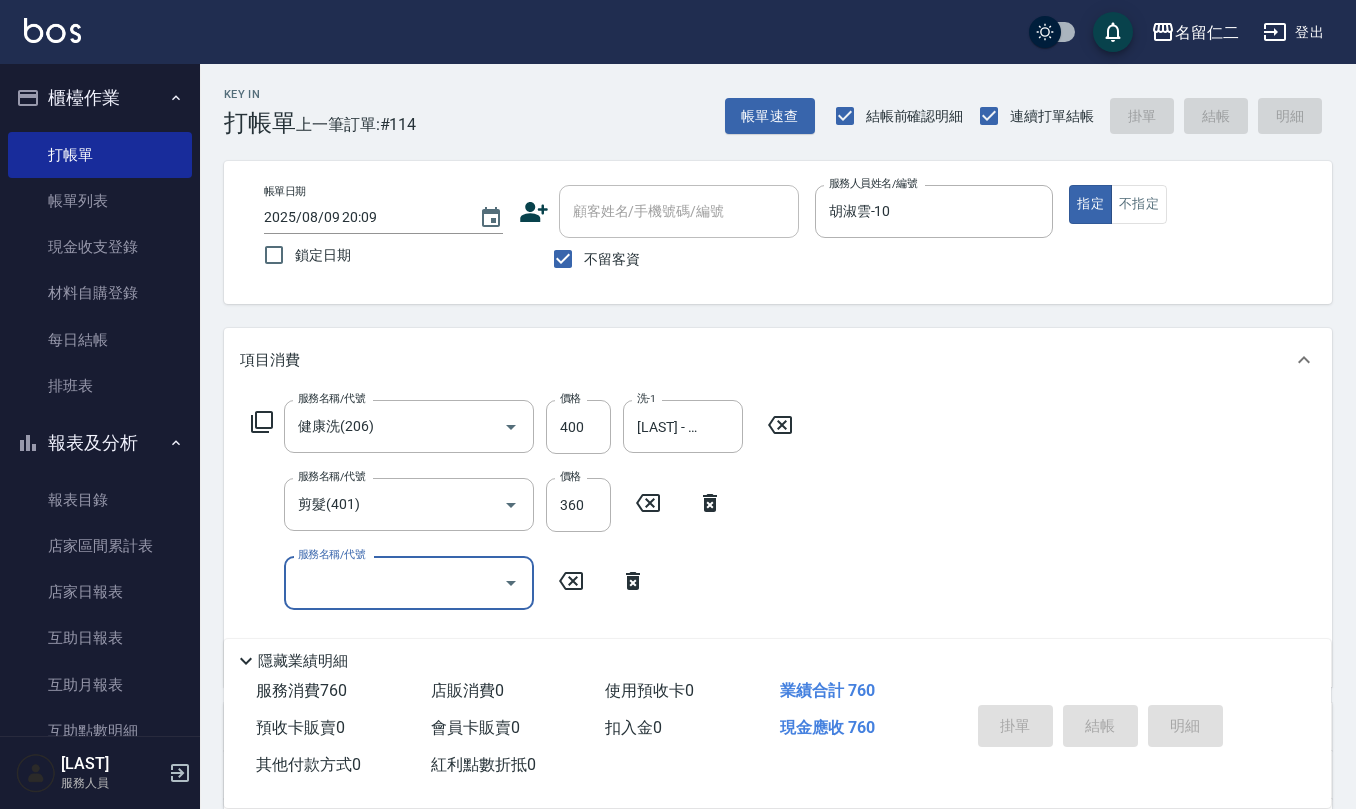 type on "2025/08/09 20:10" 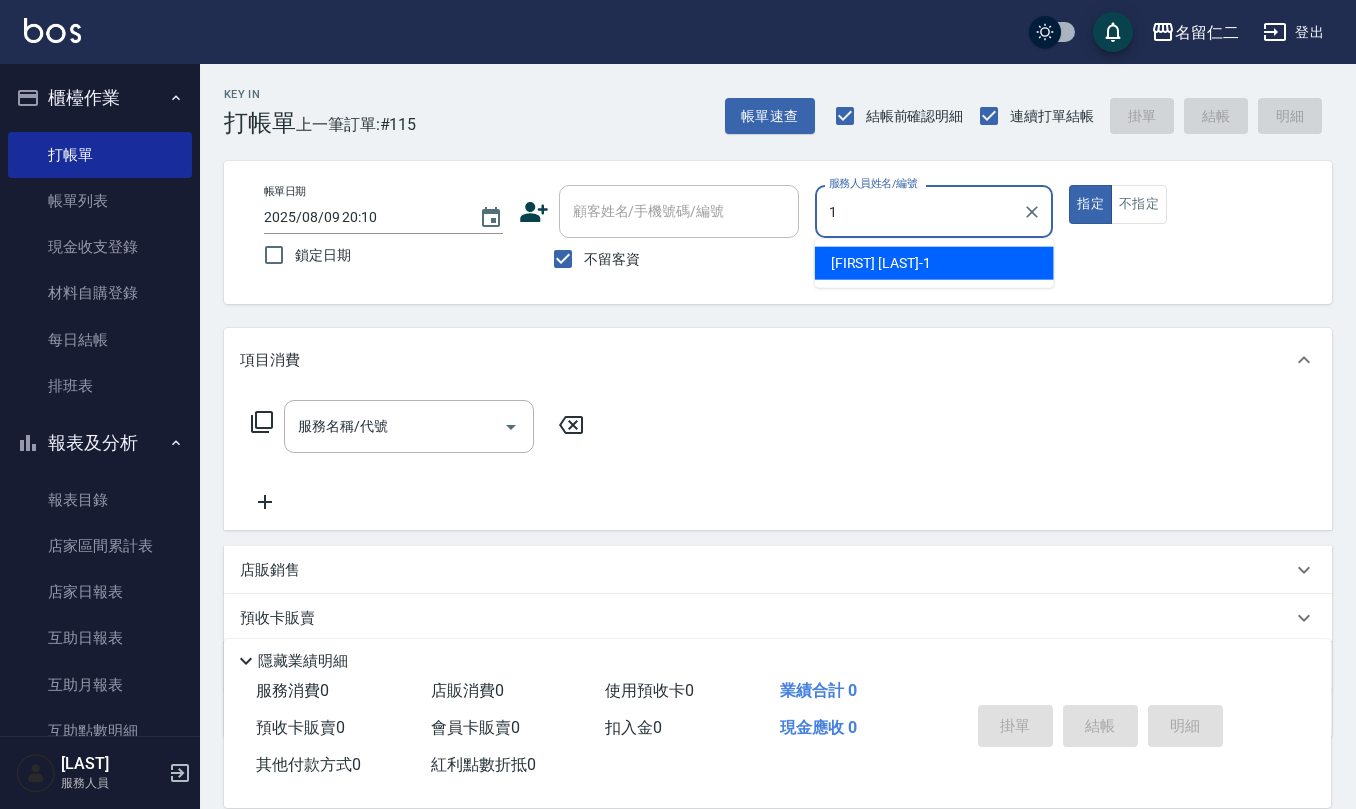 type on "蔡桂如-1" 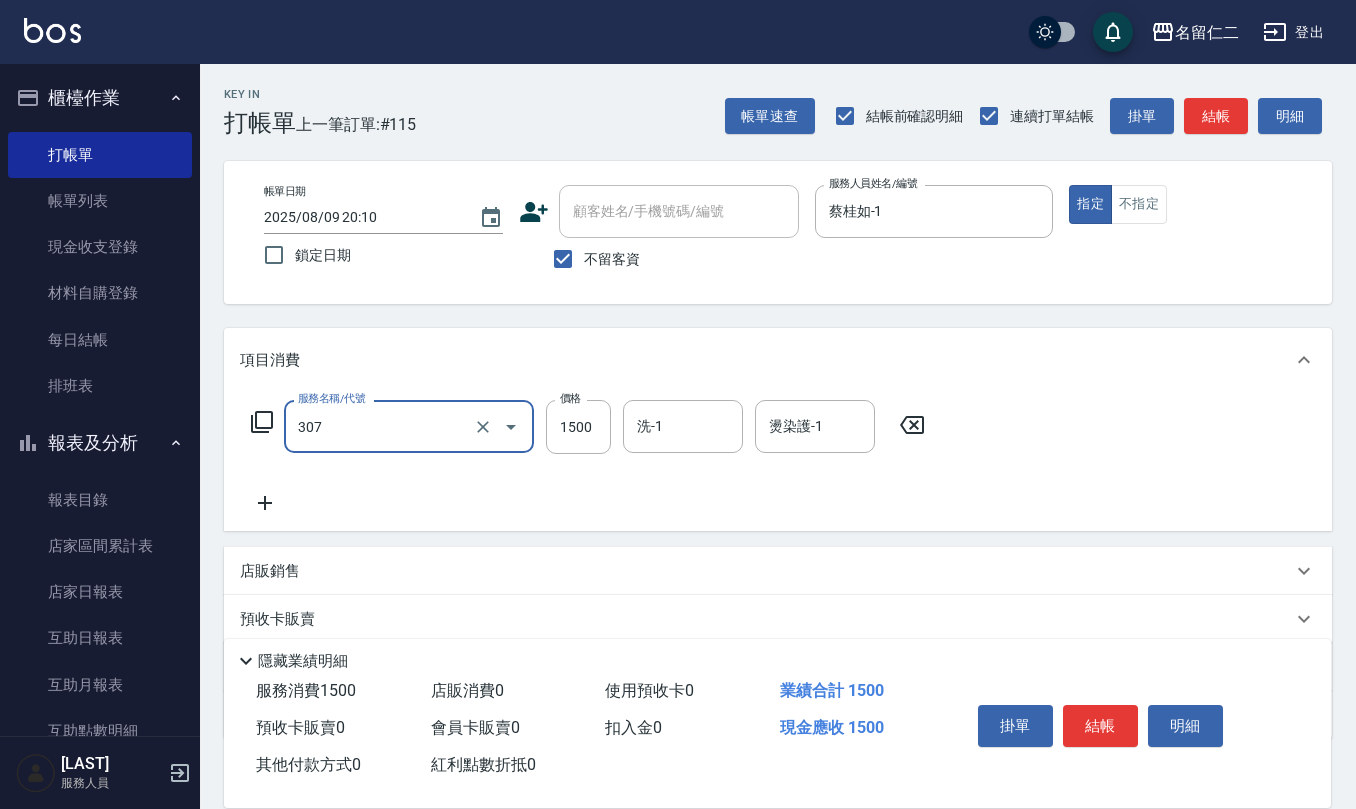 type on "EF麥拉寧燙髮1500(307)" 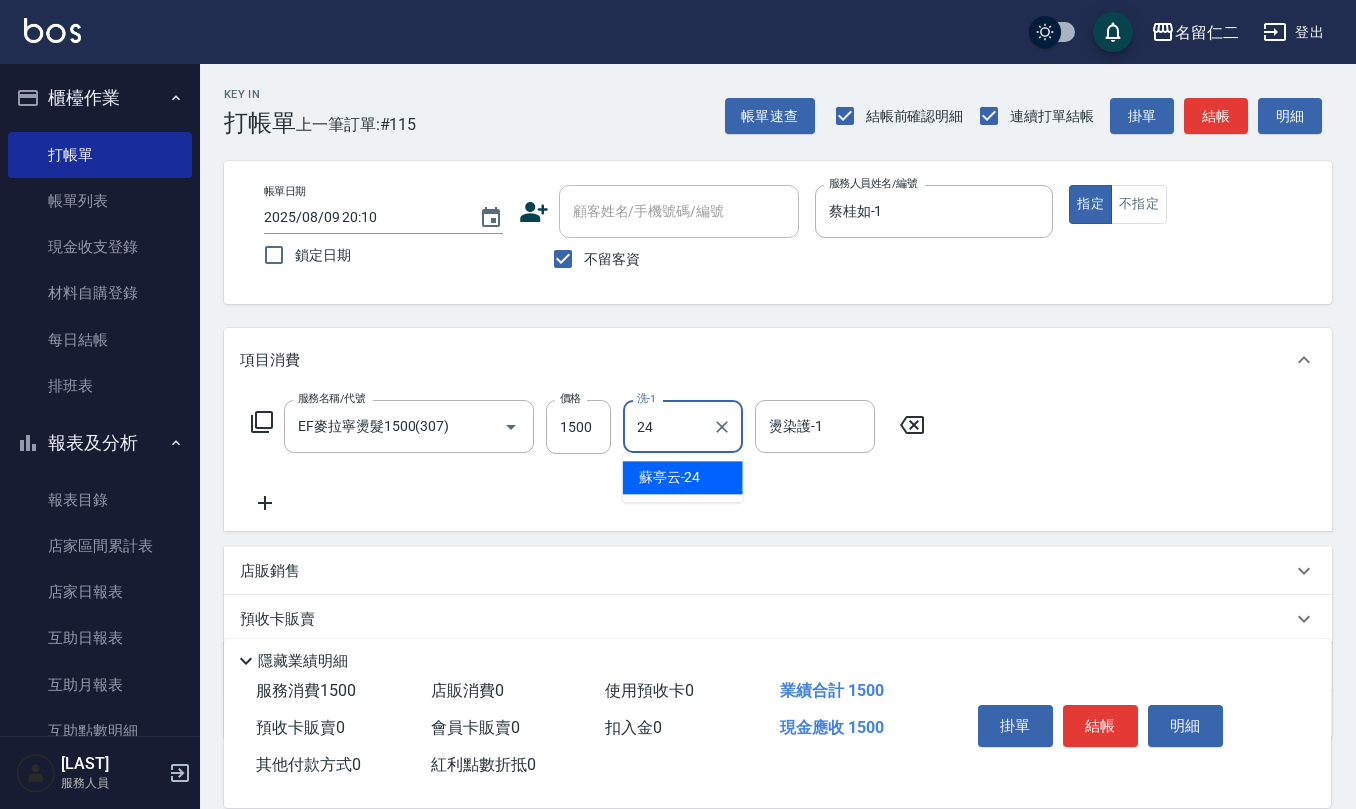 type on "蘇亭云-24" 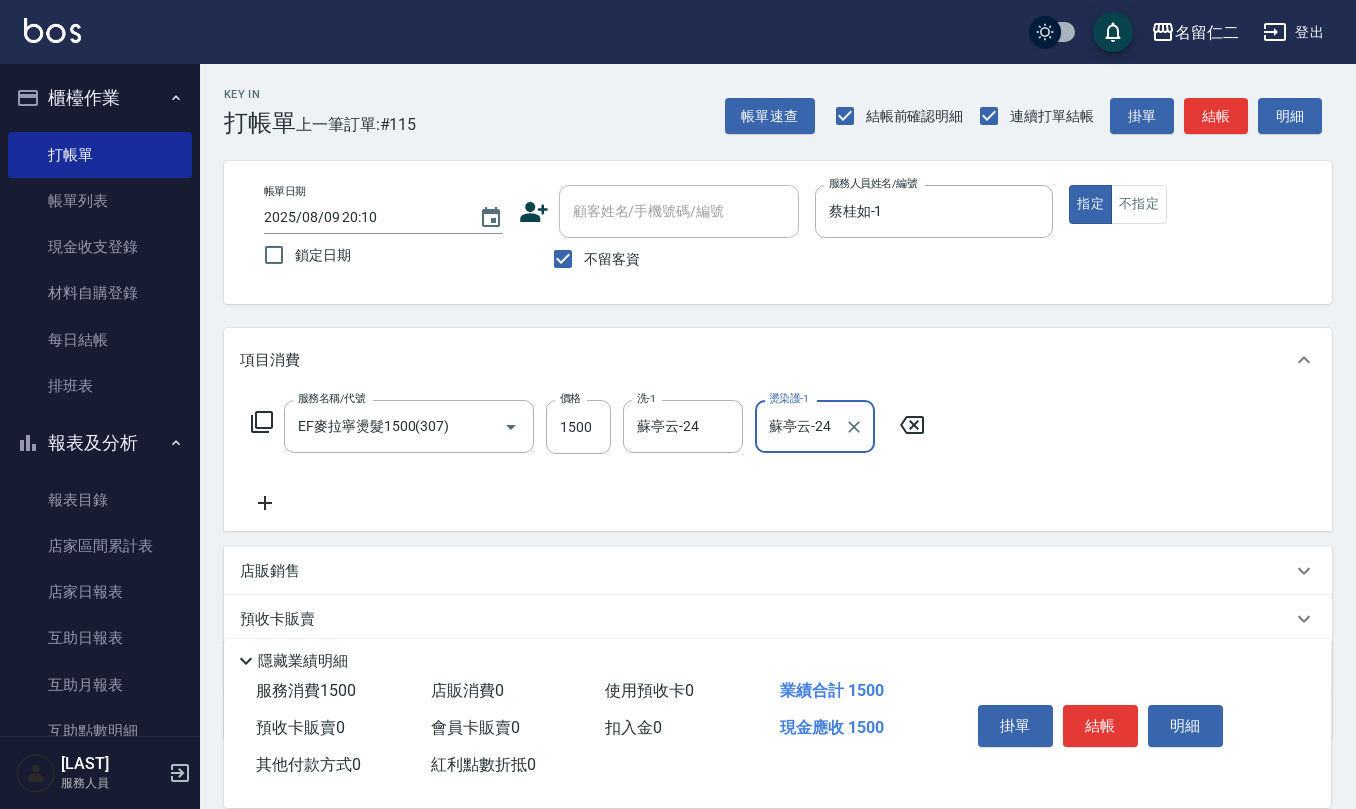 type on "蘇亭云-24" 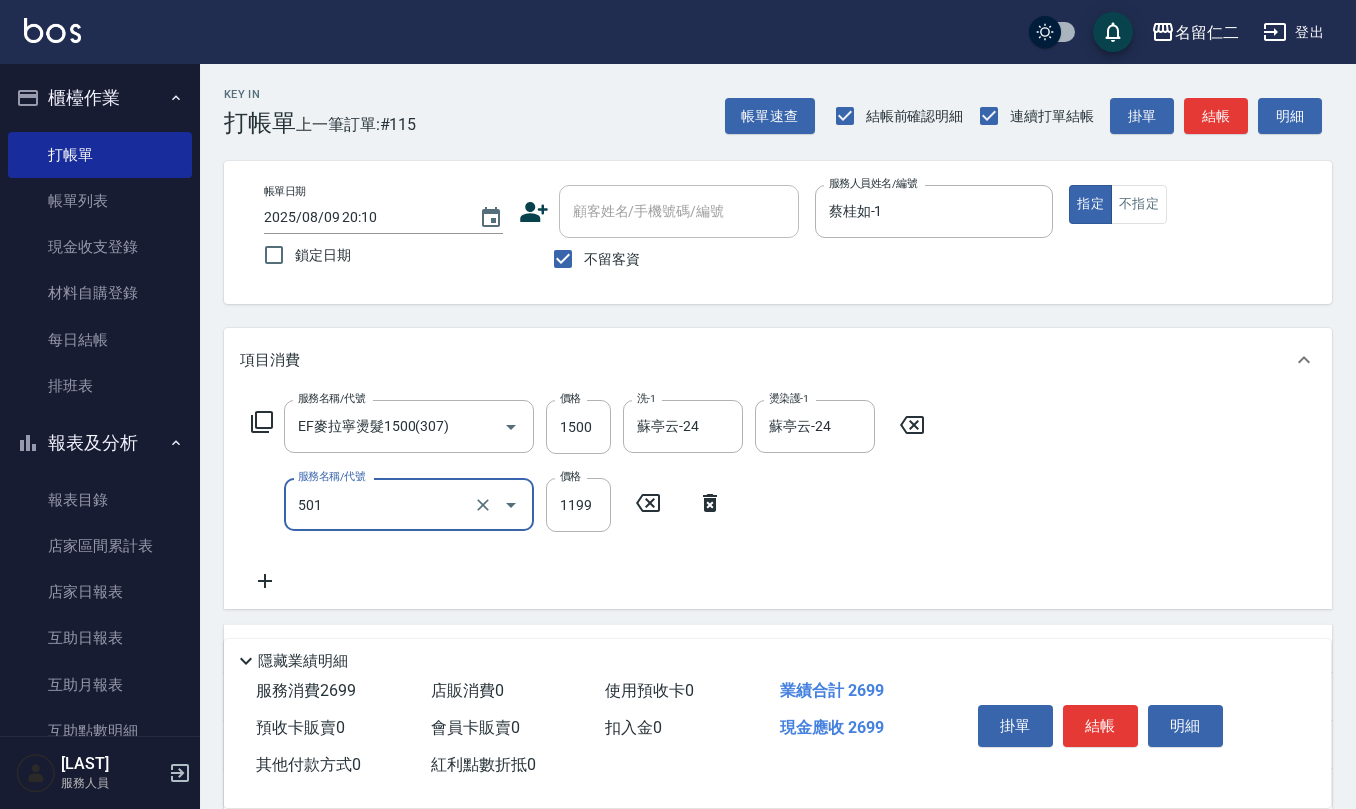 type on "染髮(501)" 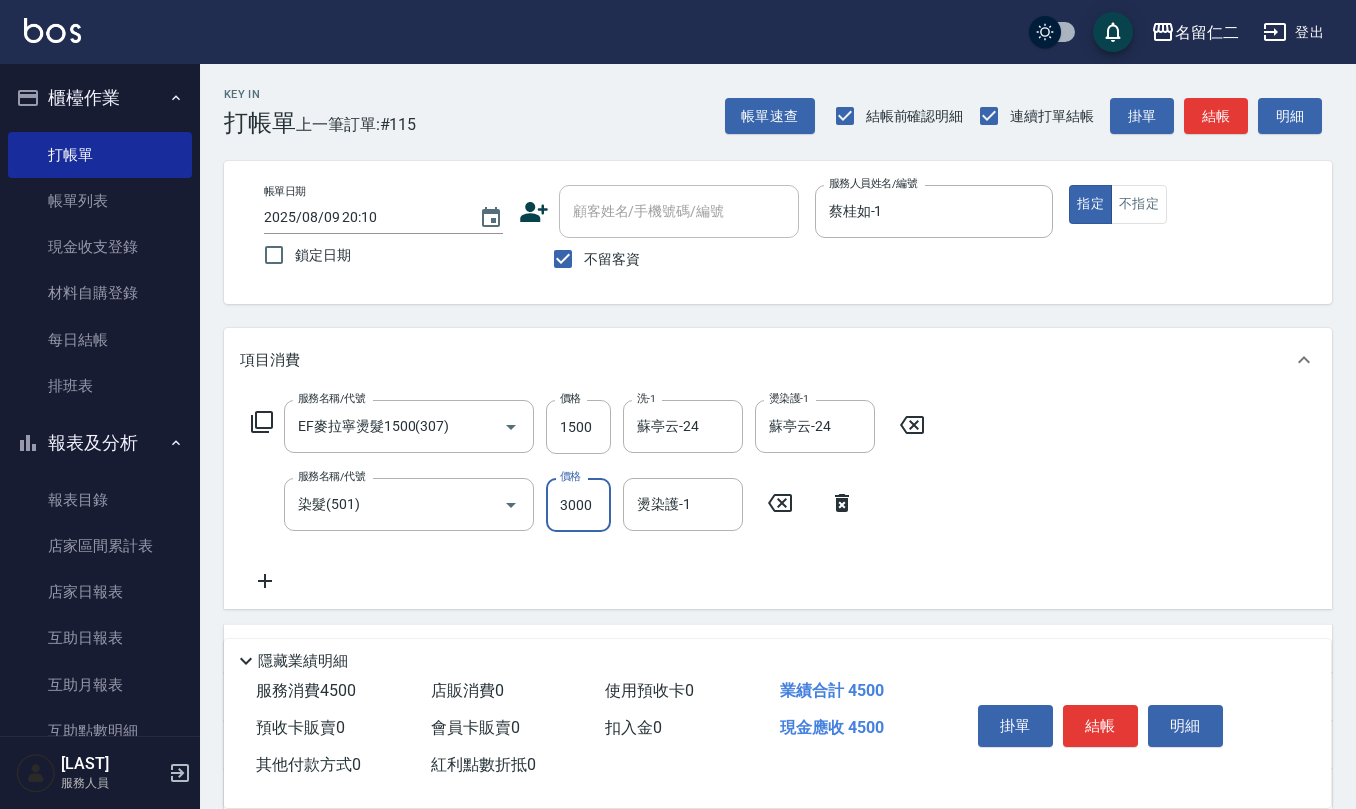 type on "3000" 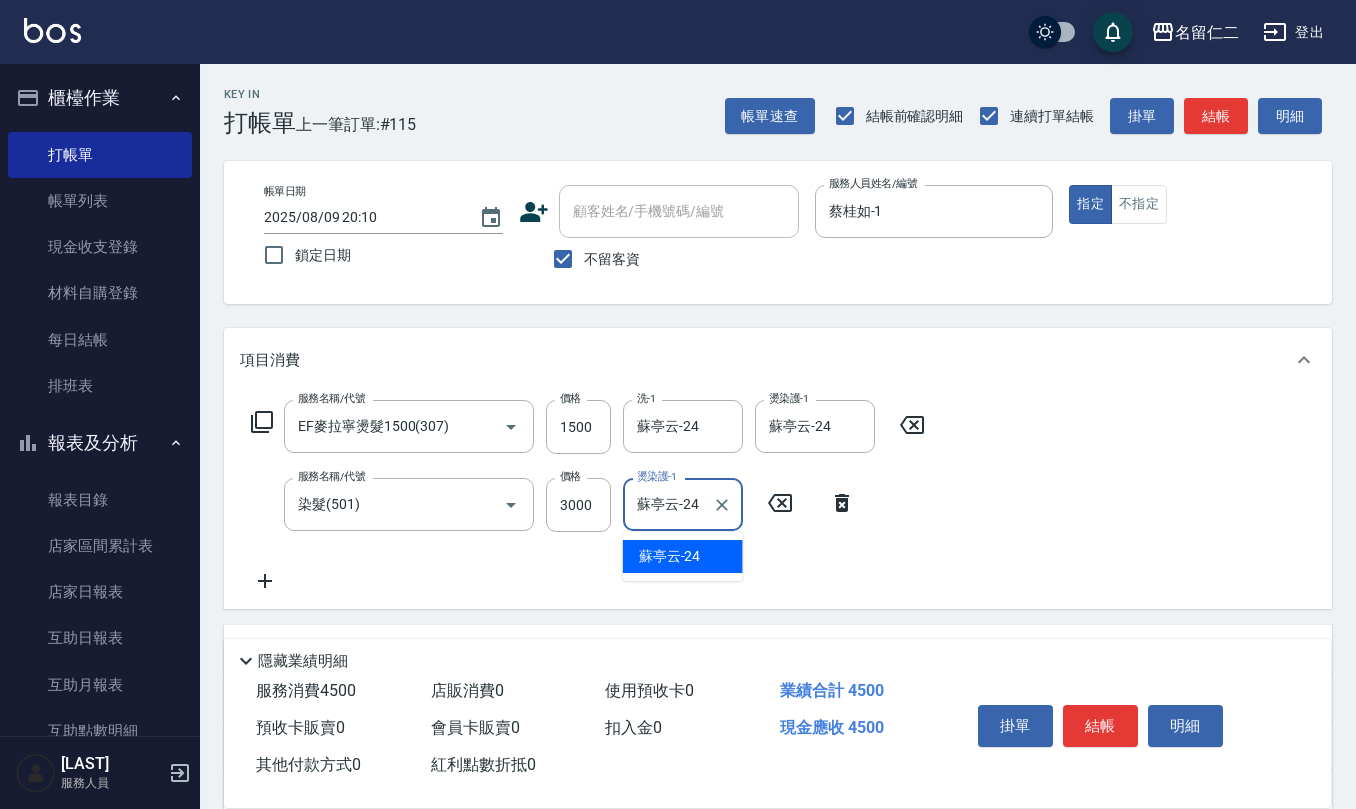 type on "蘇亭云-24" 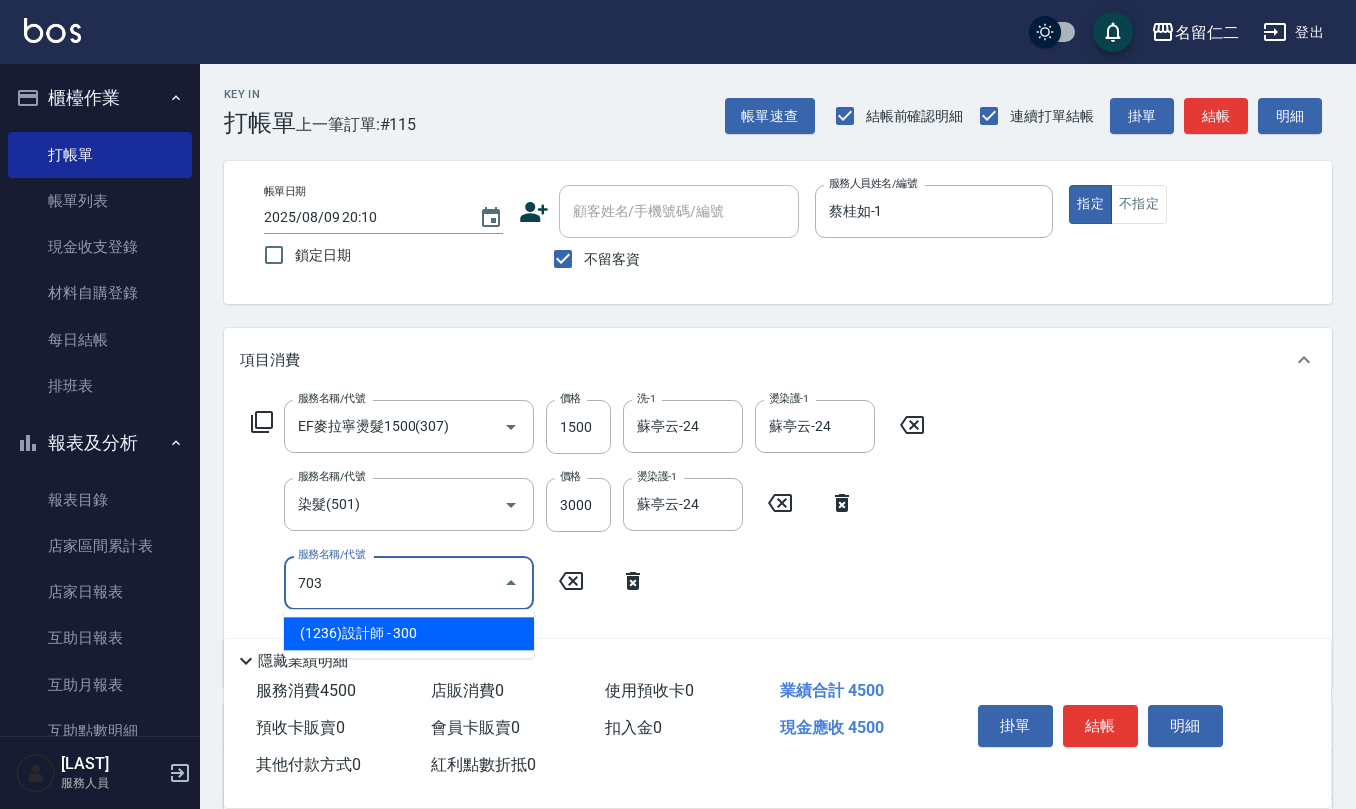 type on "(1236)設計師(703)" 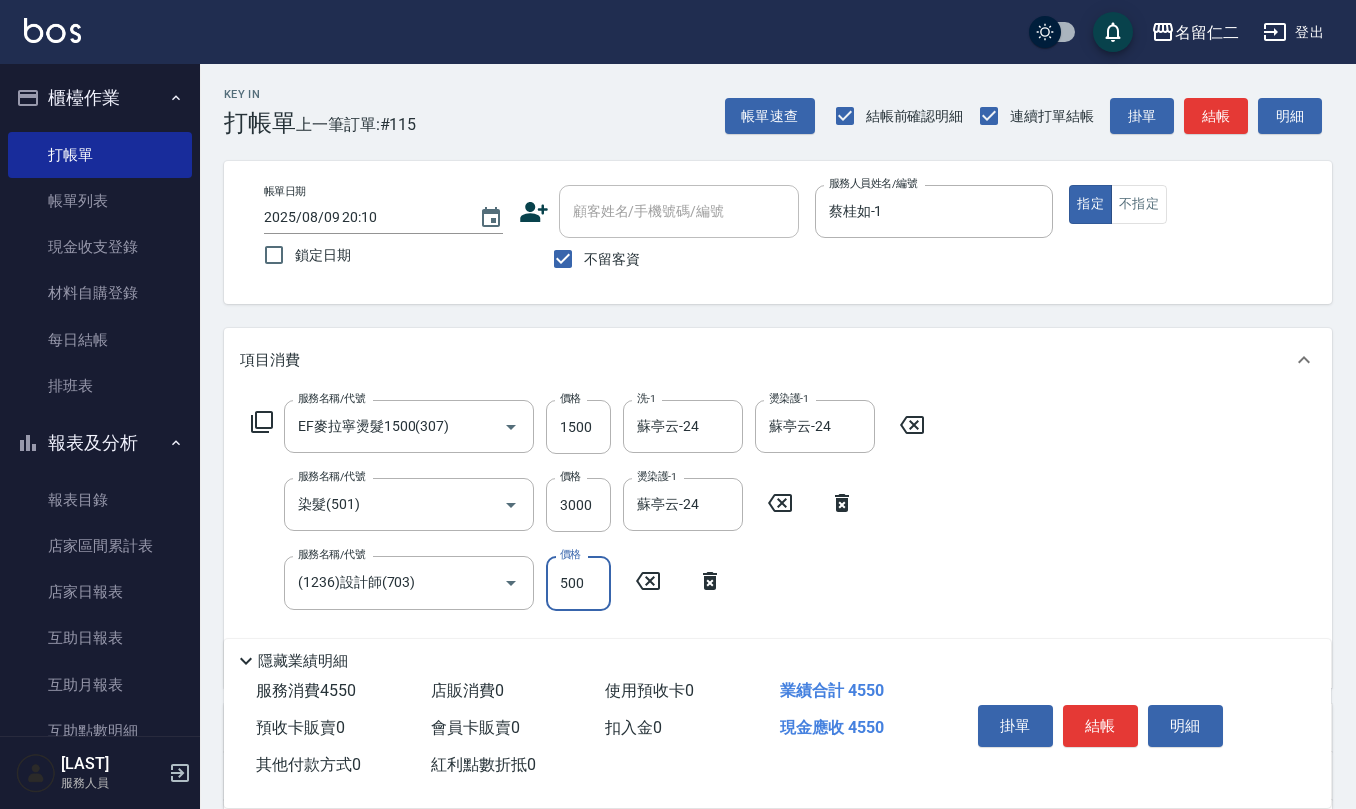 type on "500" 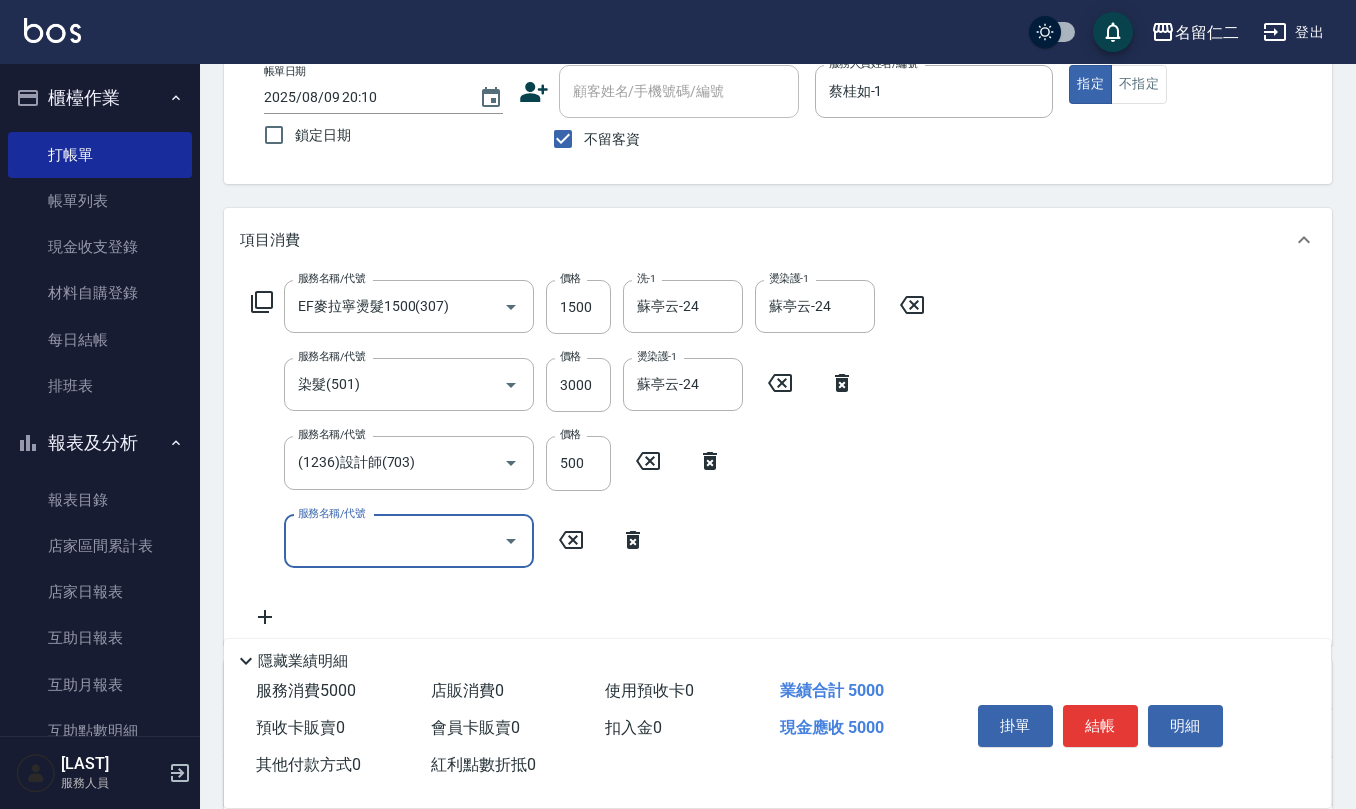 scroll, scrollTop: 0, scrollLeft: 0, axis: both 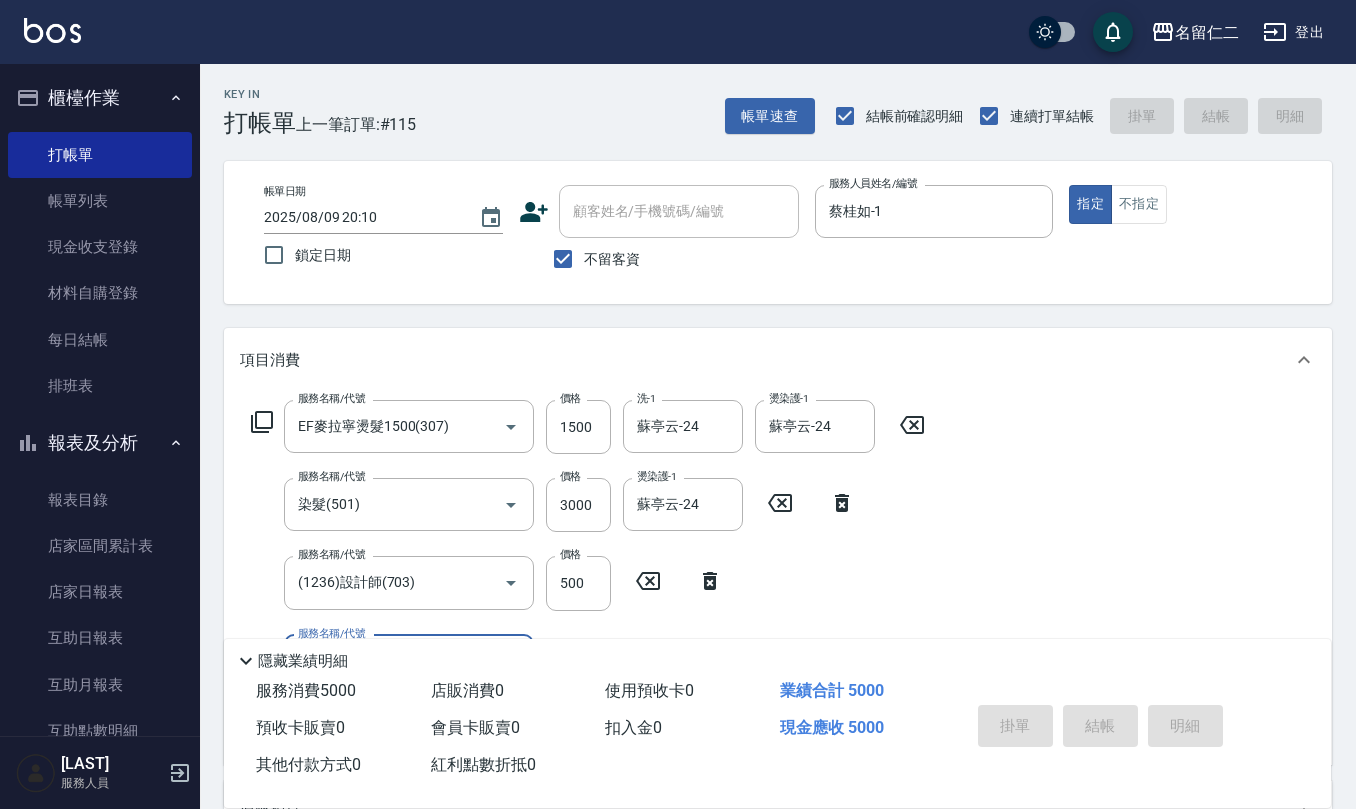 type 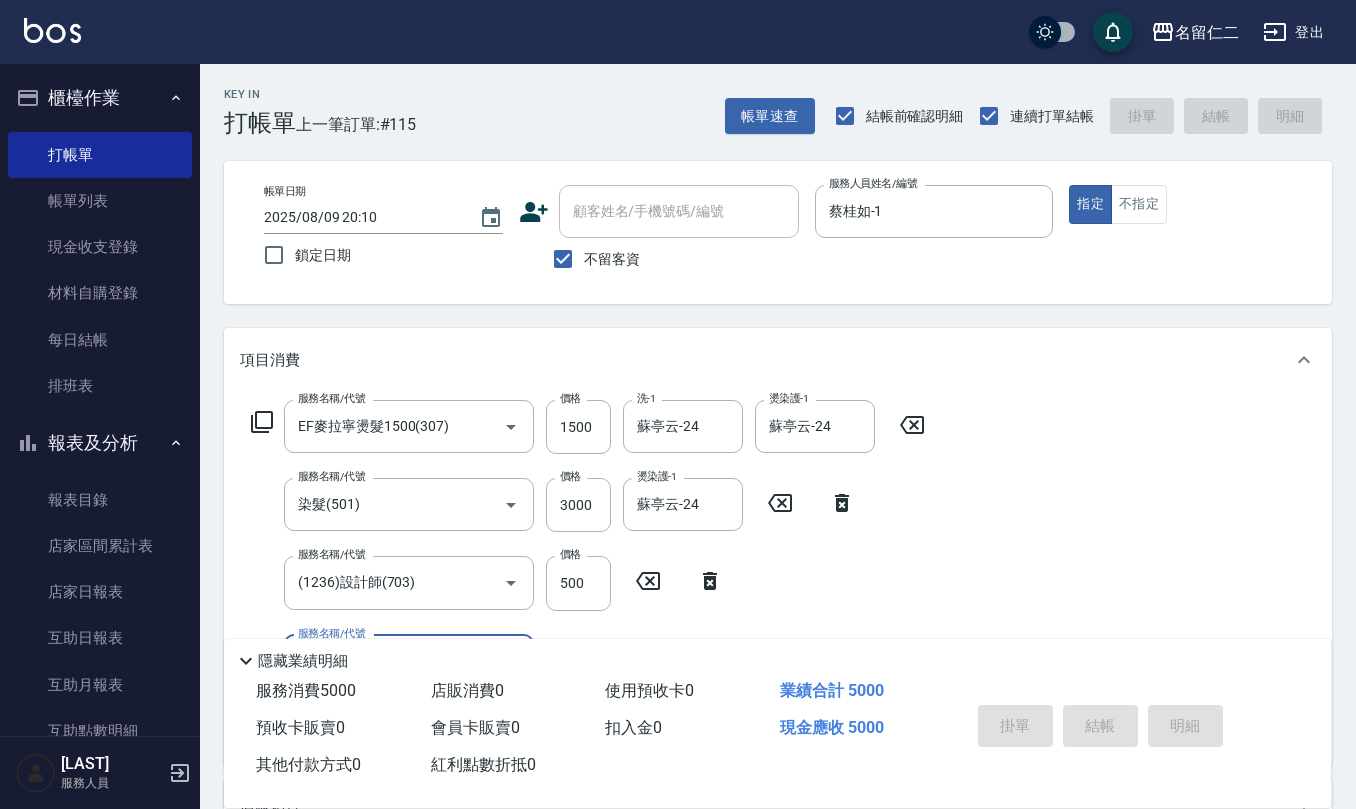 type 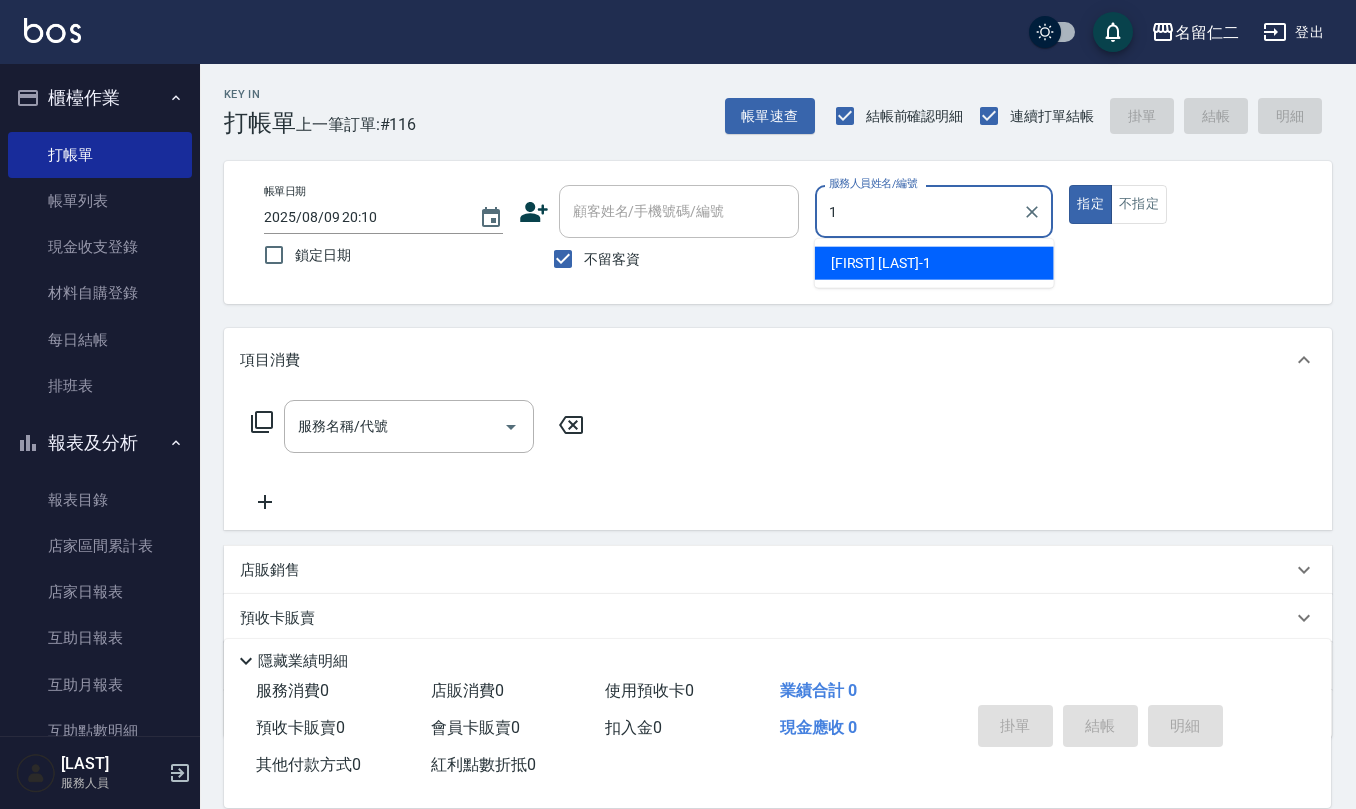 type on "蔡桂如-1" 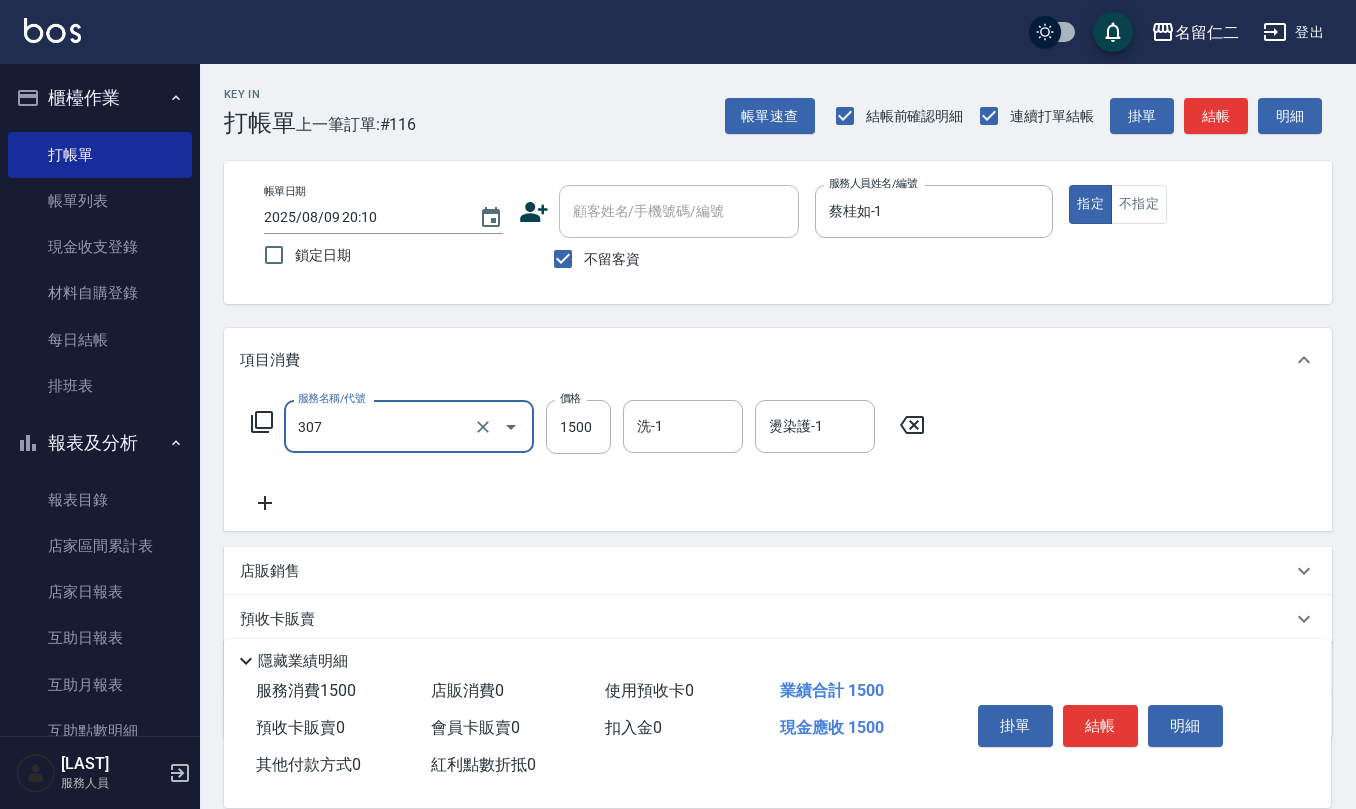 type on "EF麥拉寧燙髮1500(307)" 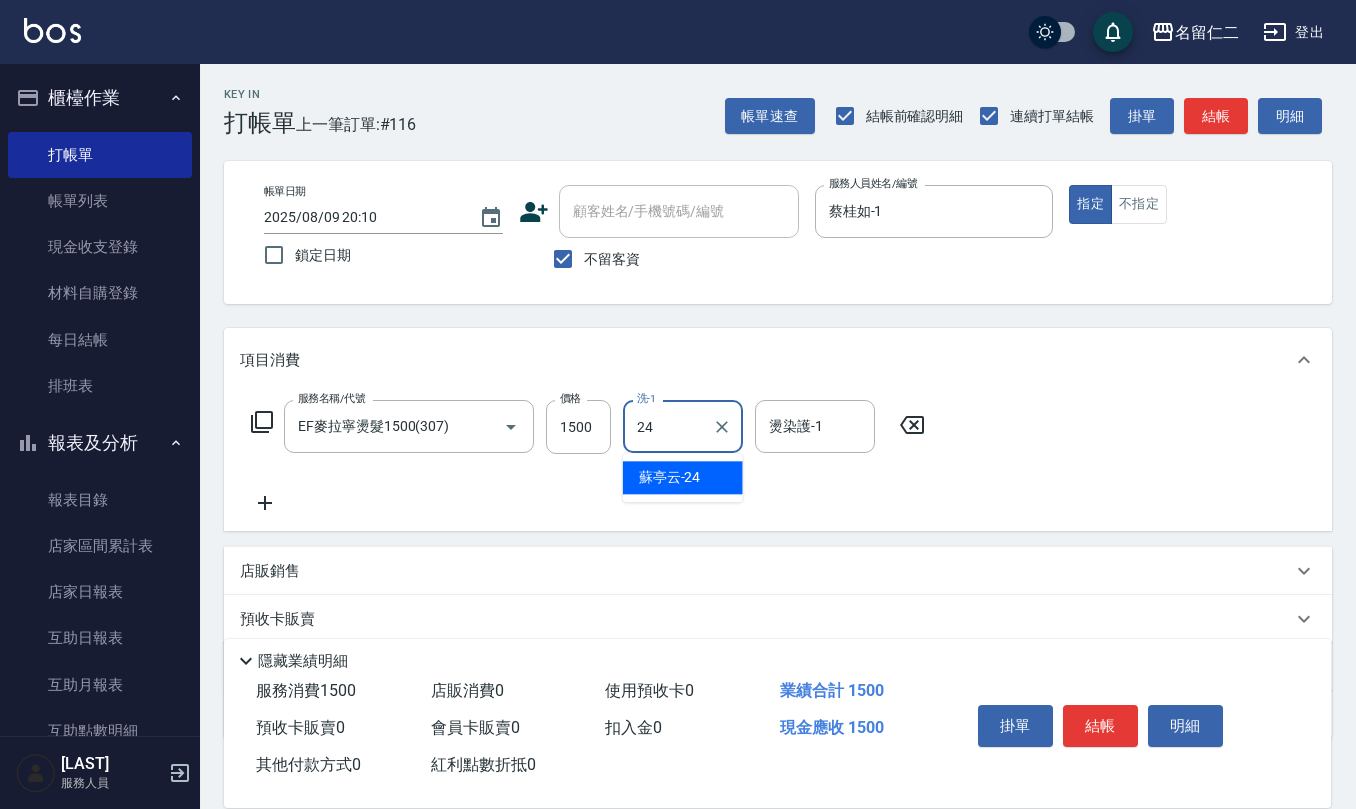 type on "蘇亭云-24" 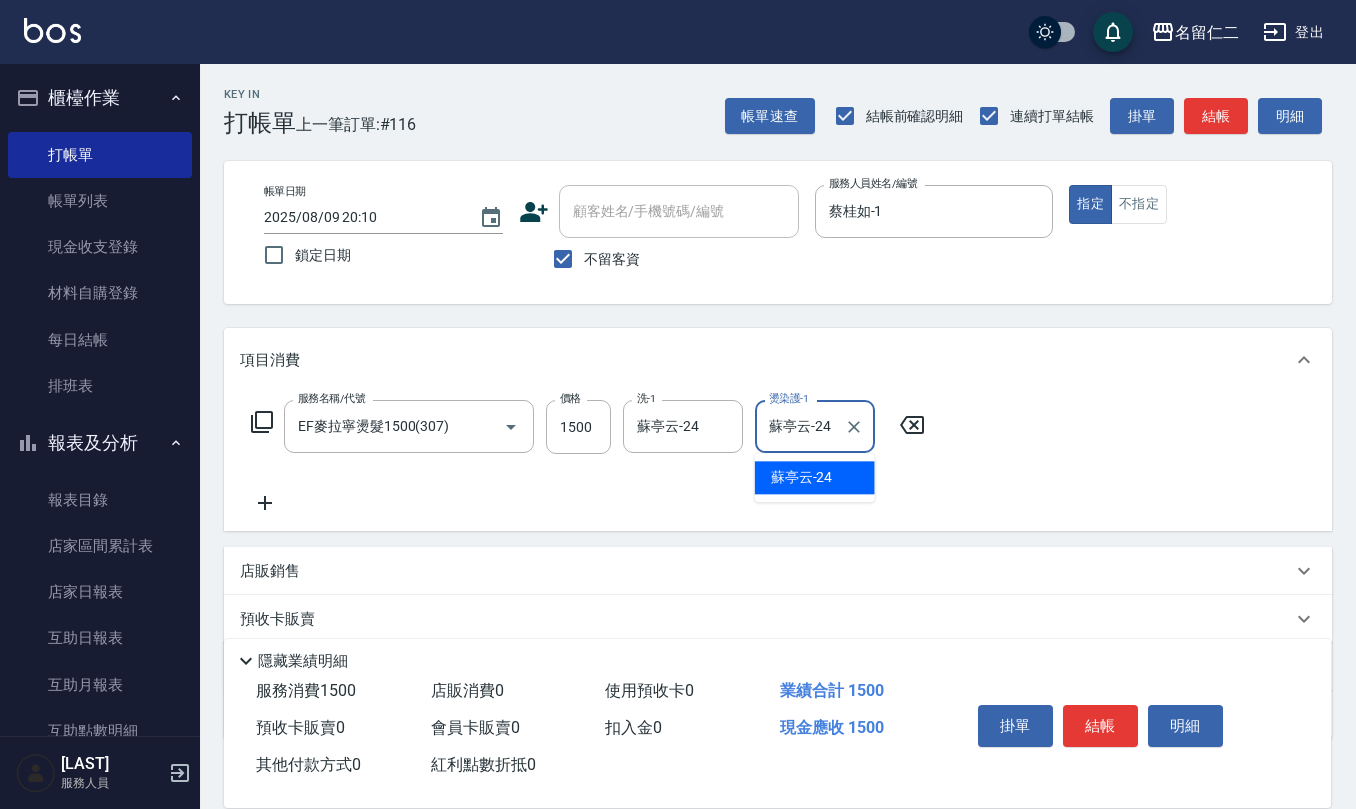 type on "蘇亭云-24" 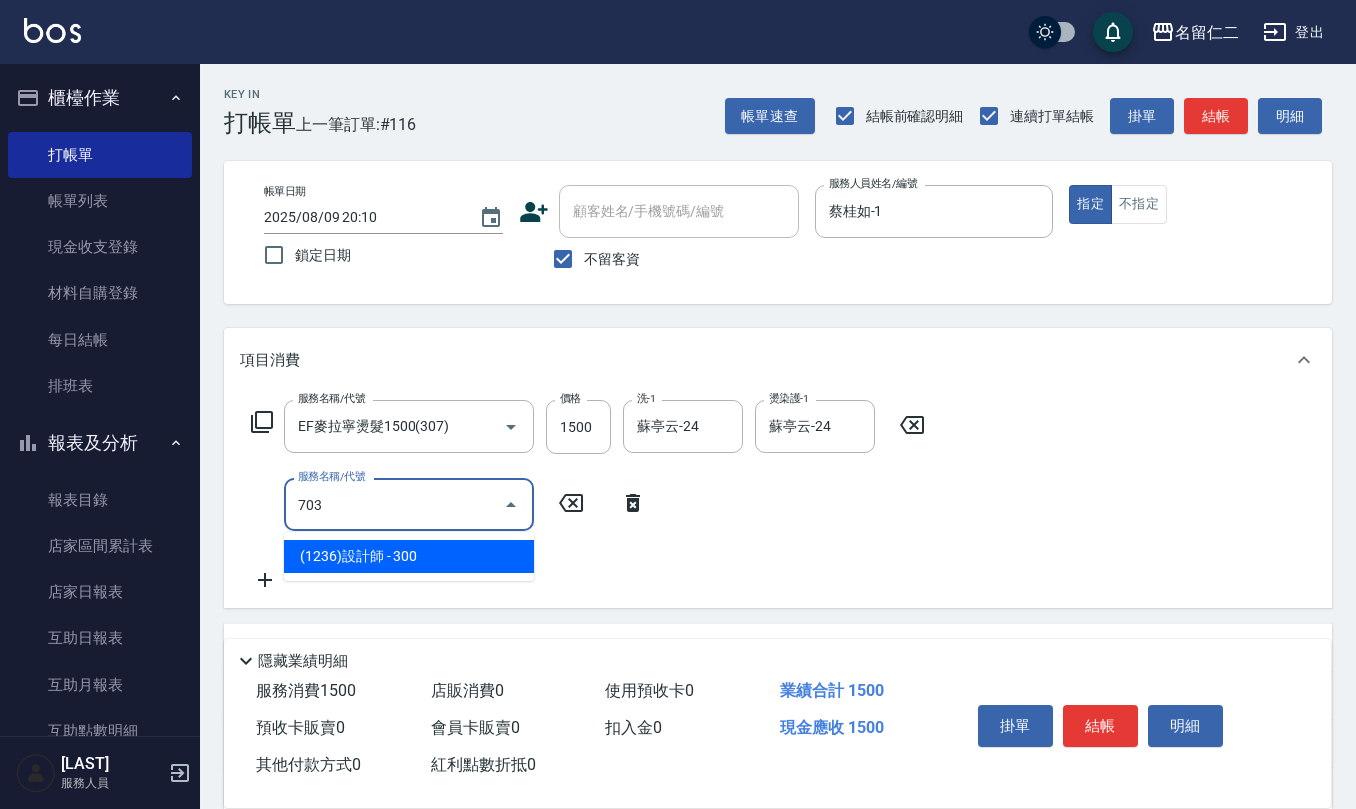 type on "(1236)設計師(703)" 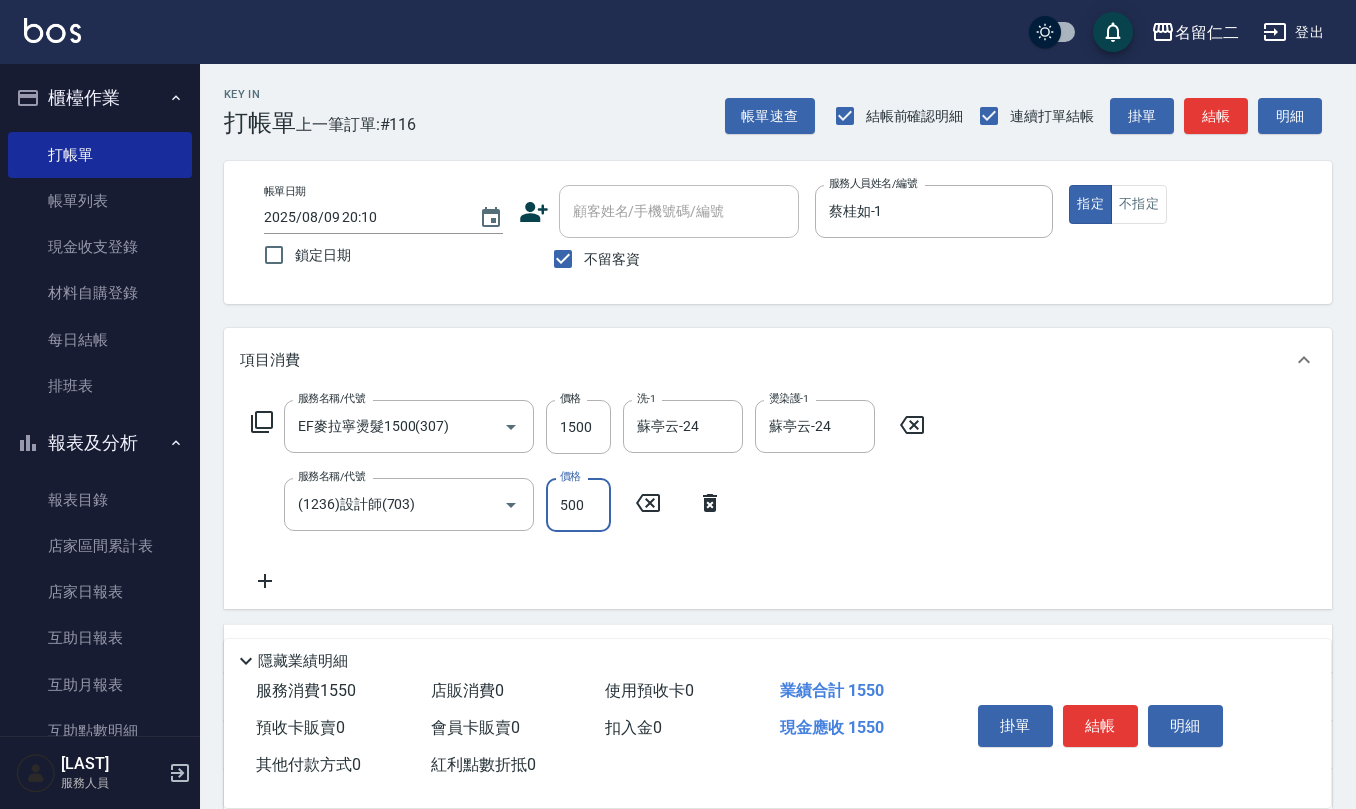 type on "500" 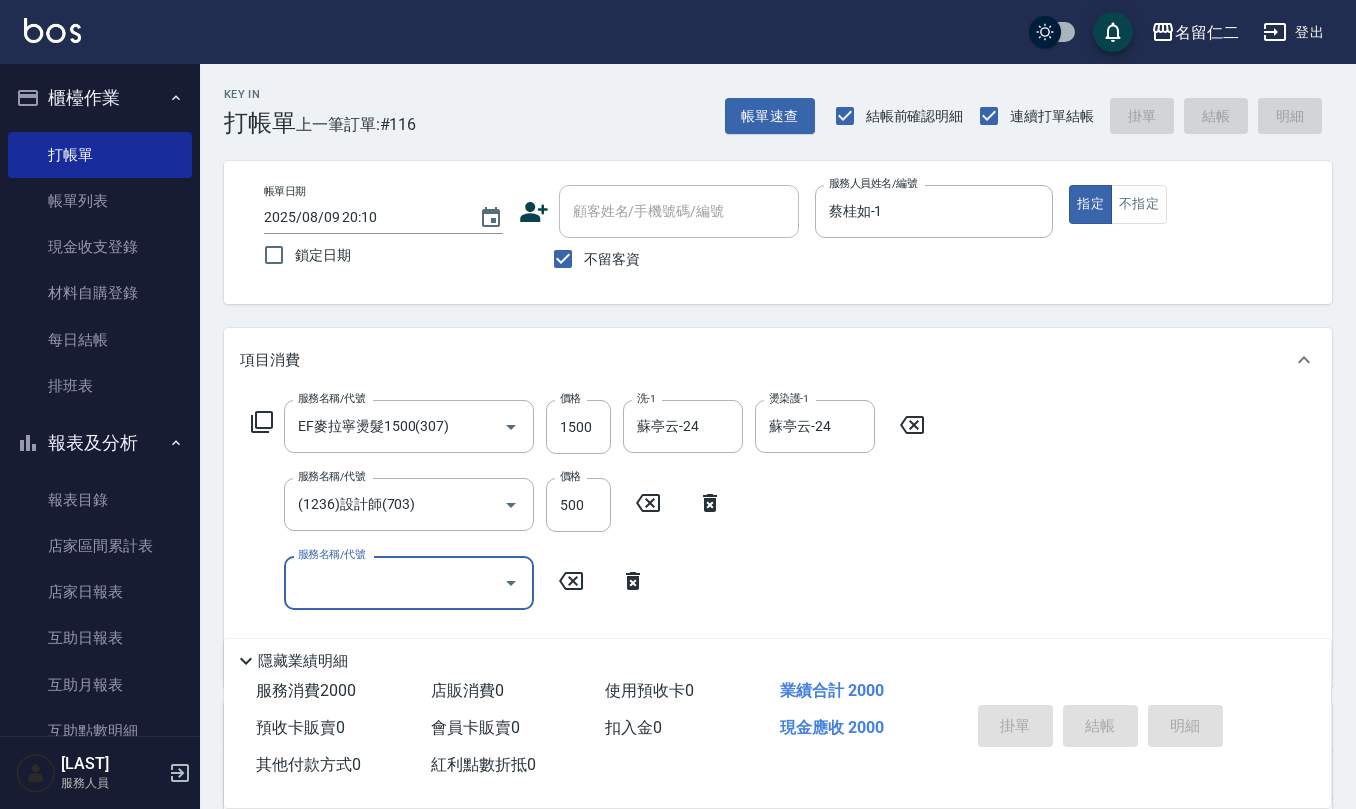 type 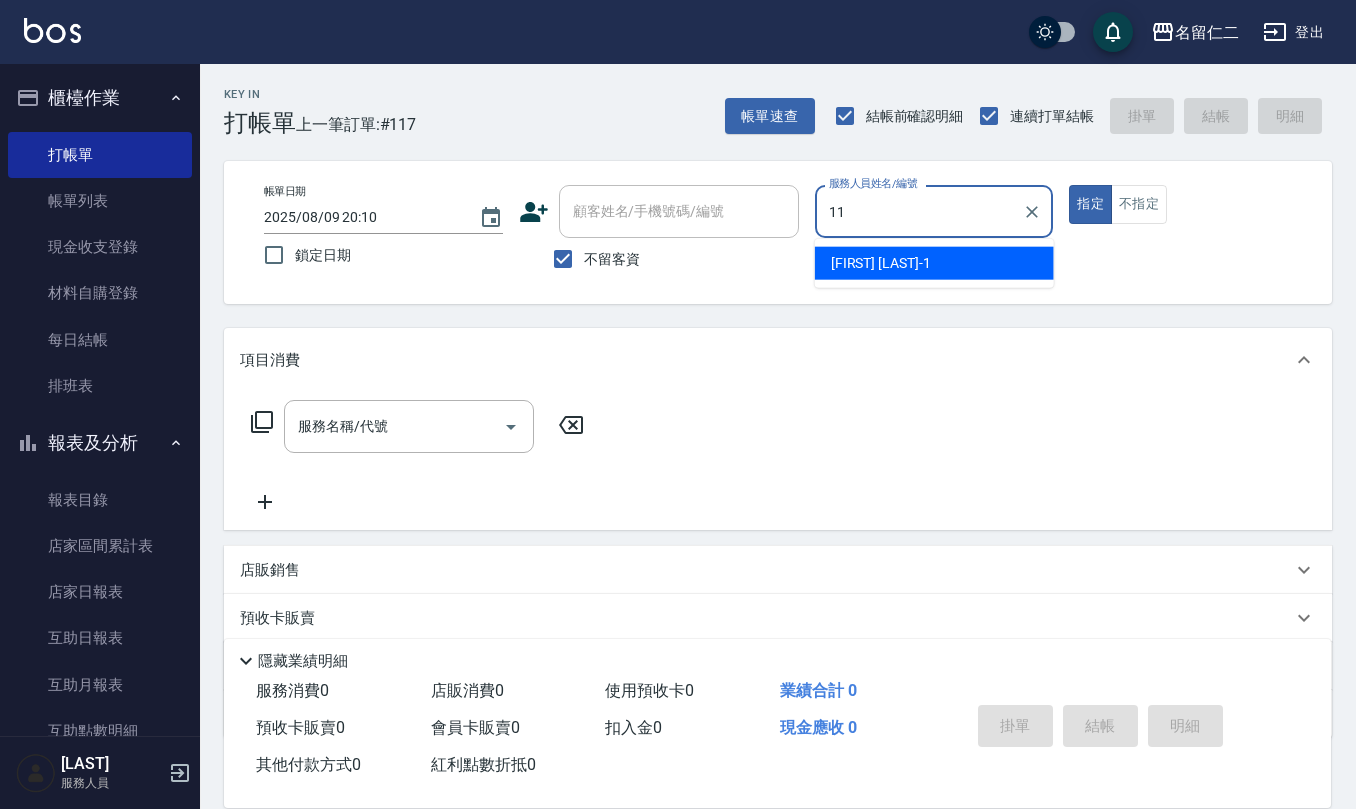 type on "詹沛橙-11" 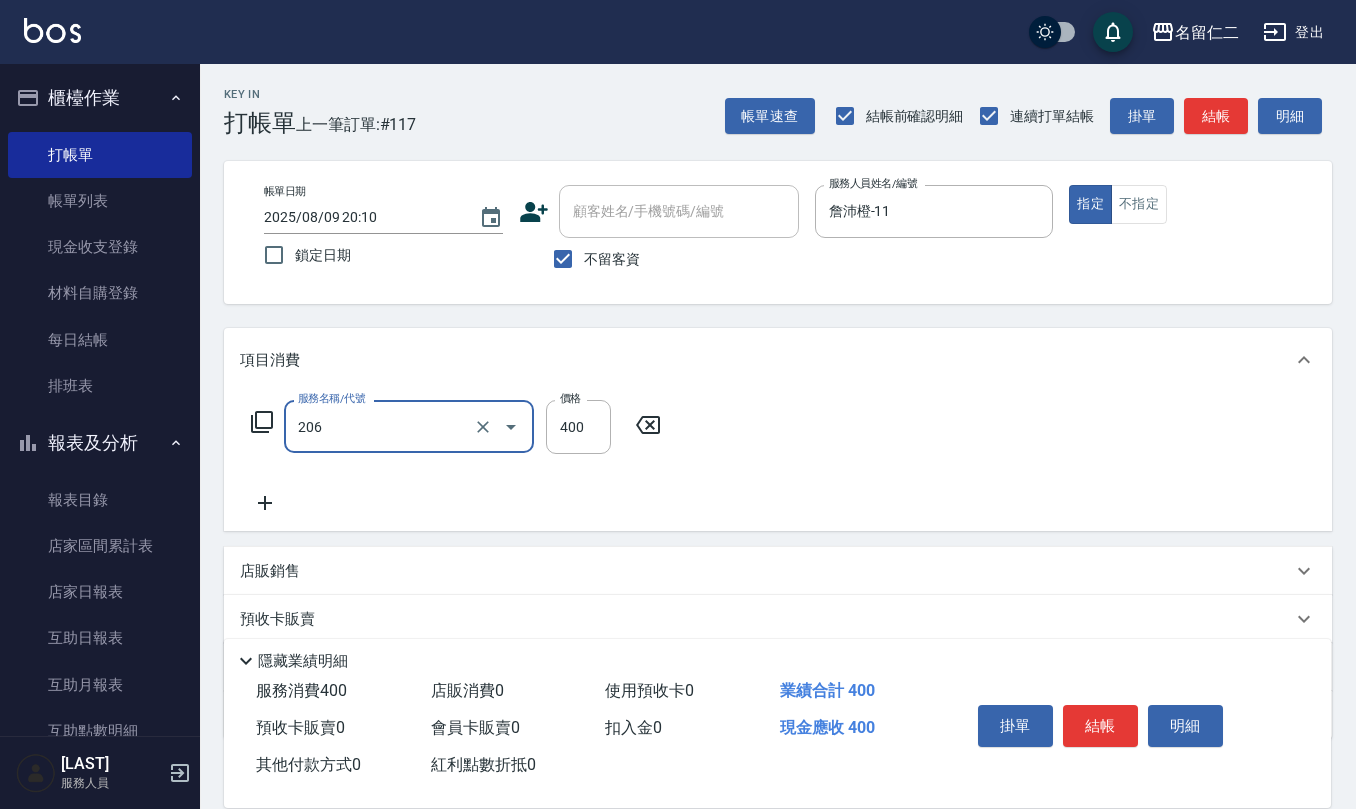 type on "健康洗(206)" 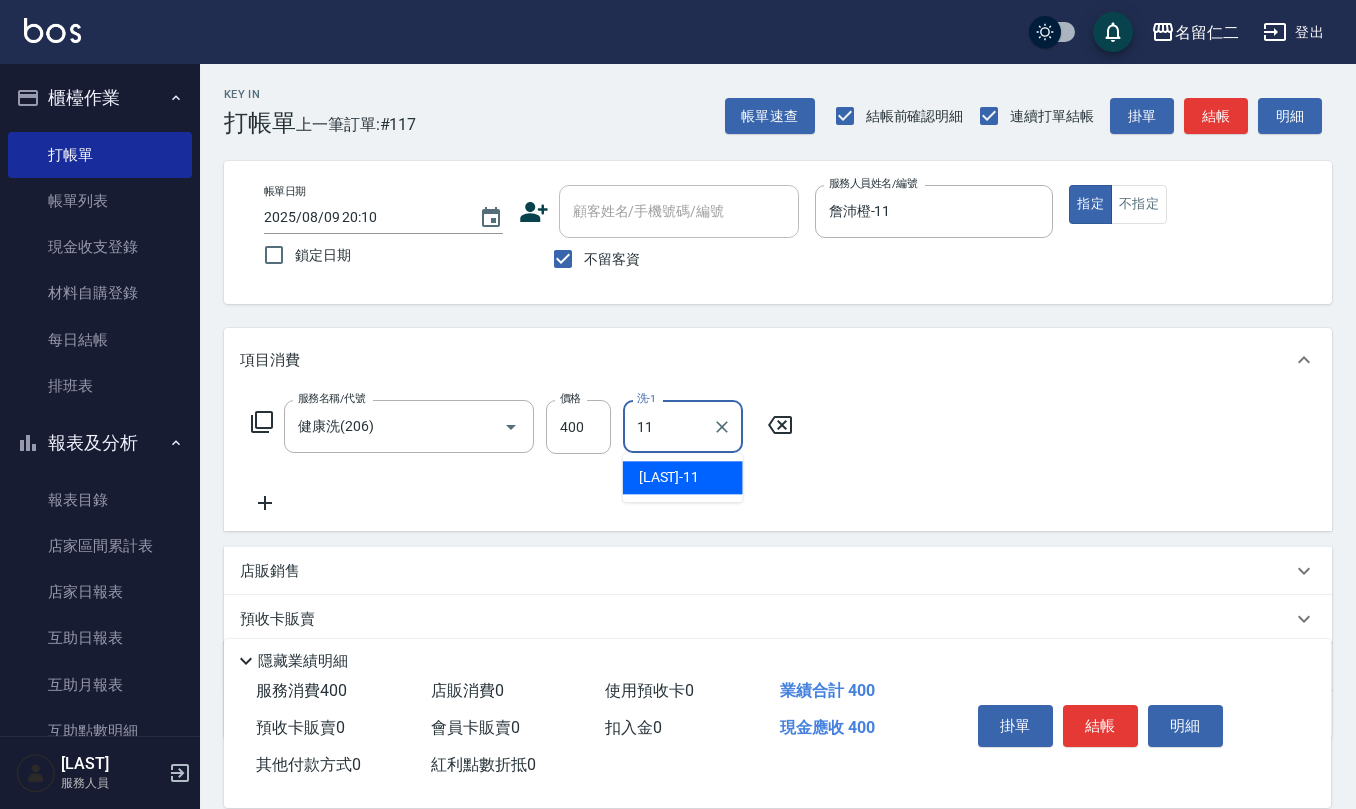 type on "詹沛橙-11" 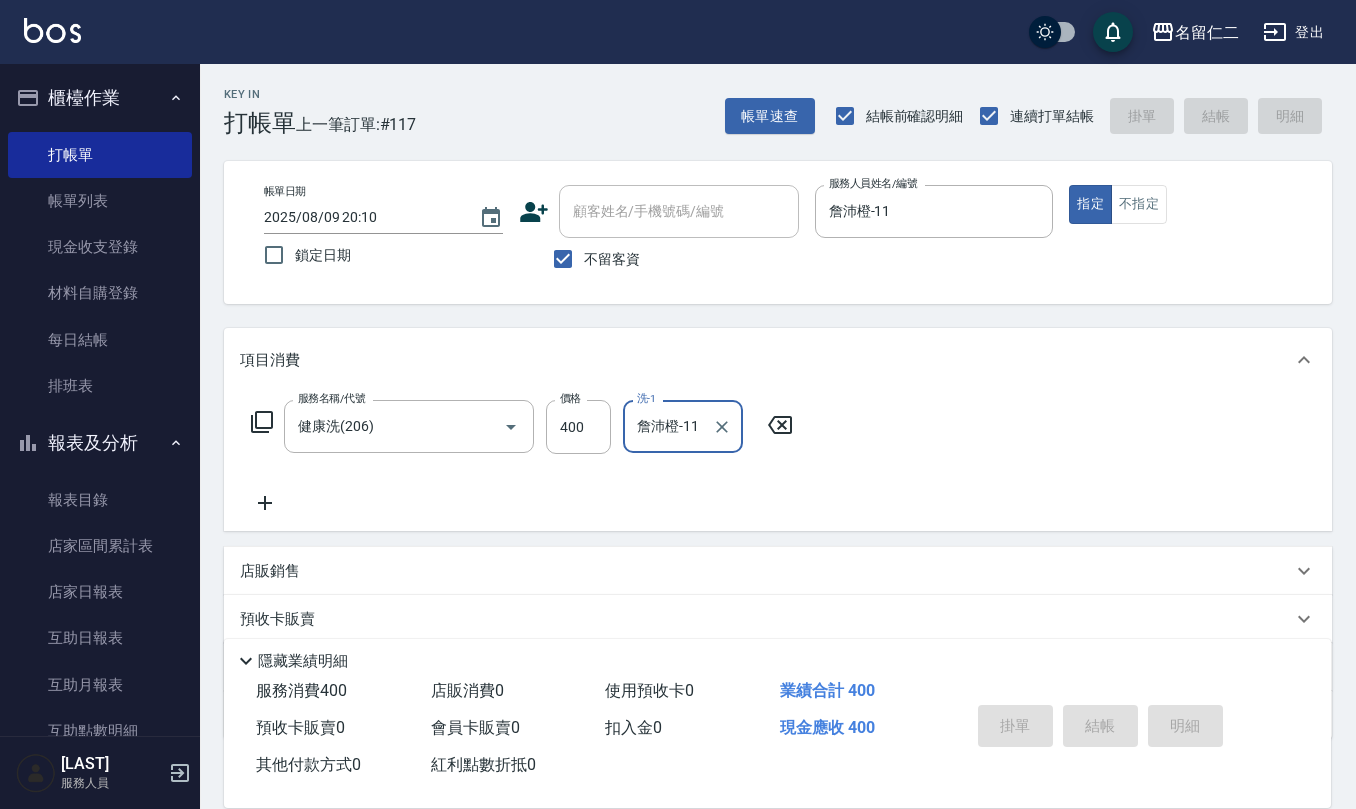 type 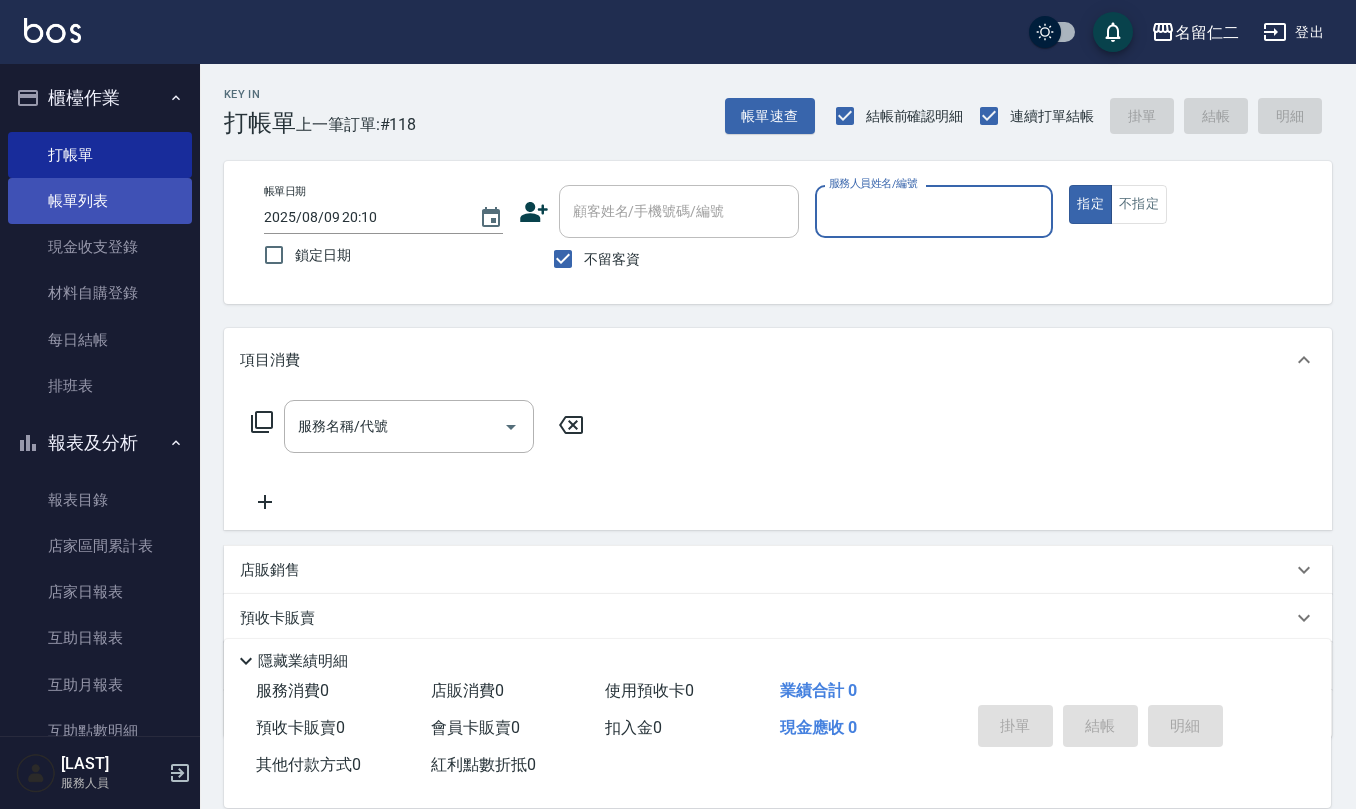 click on "帳單列表" at bounding box center (100, 201) 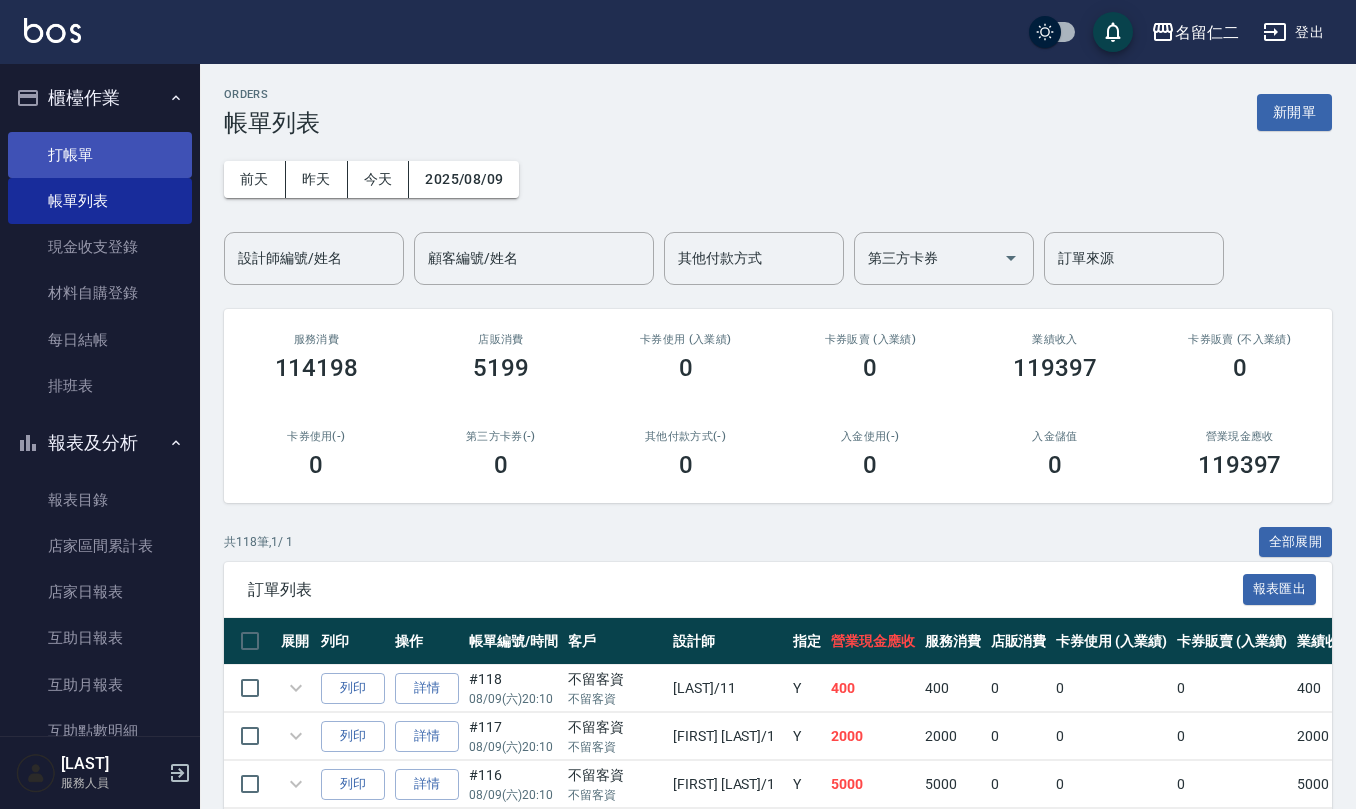 click on "打帳單" at bounding box center (100, 155) 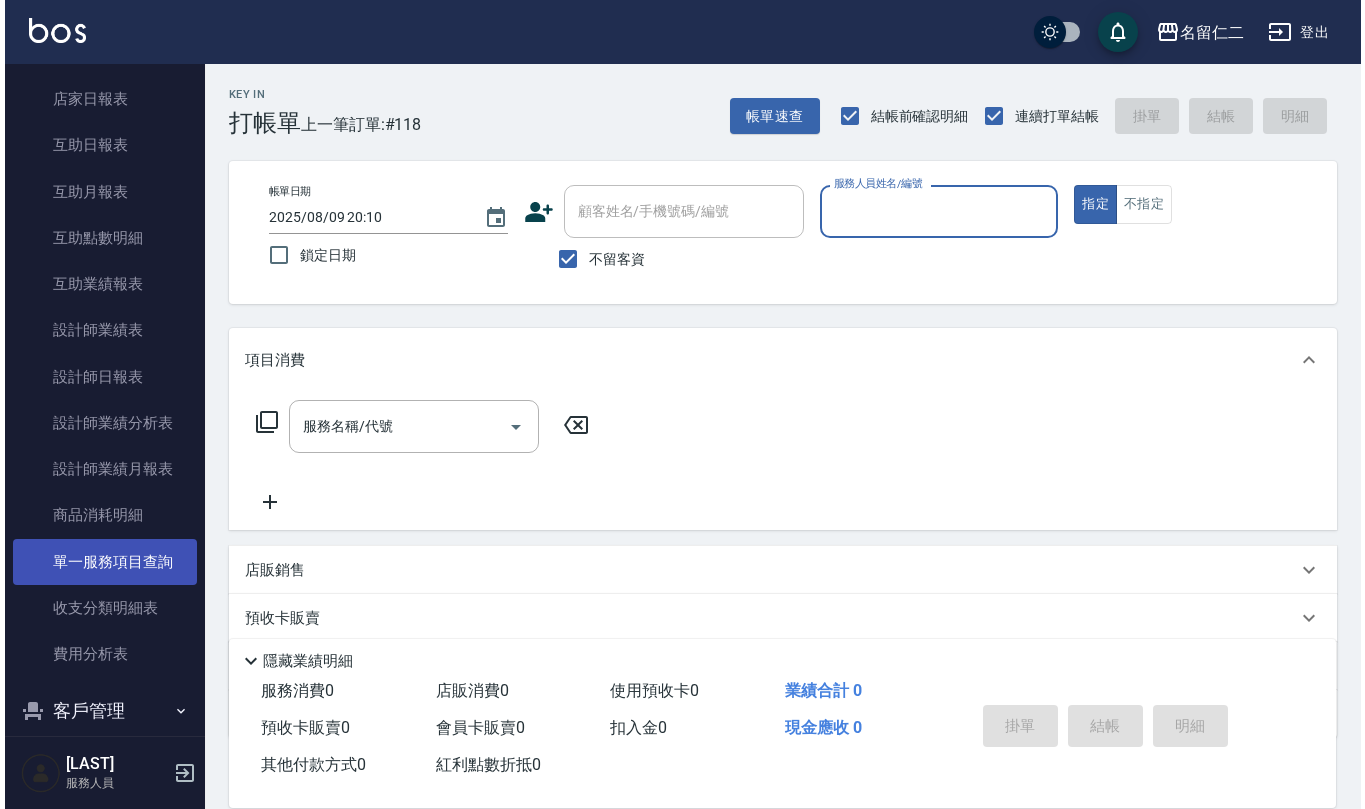 scroll, scrollTop: 666, scrollLeft: 0, axis: vertical 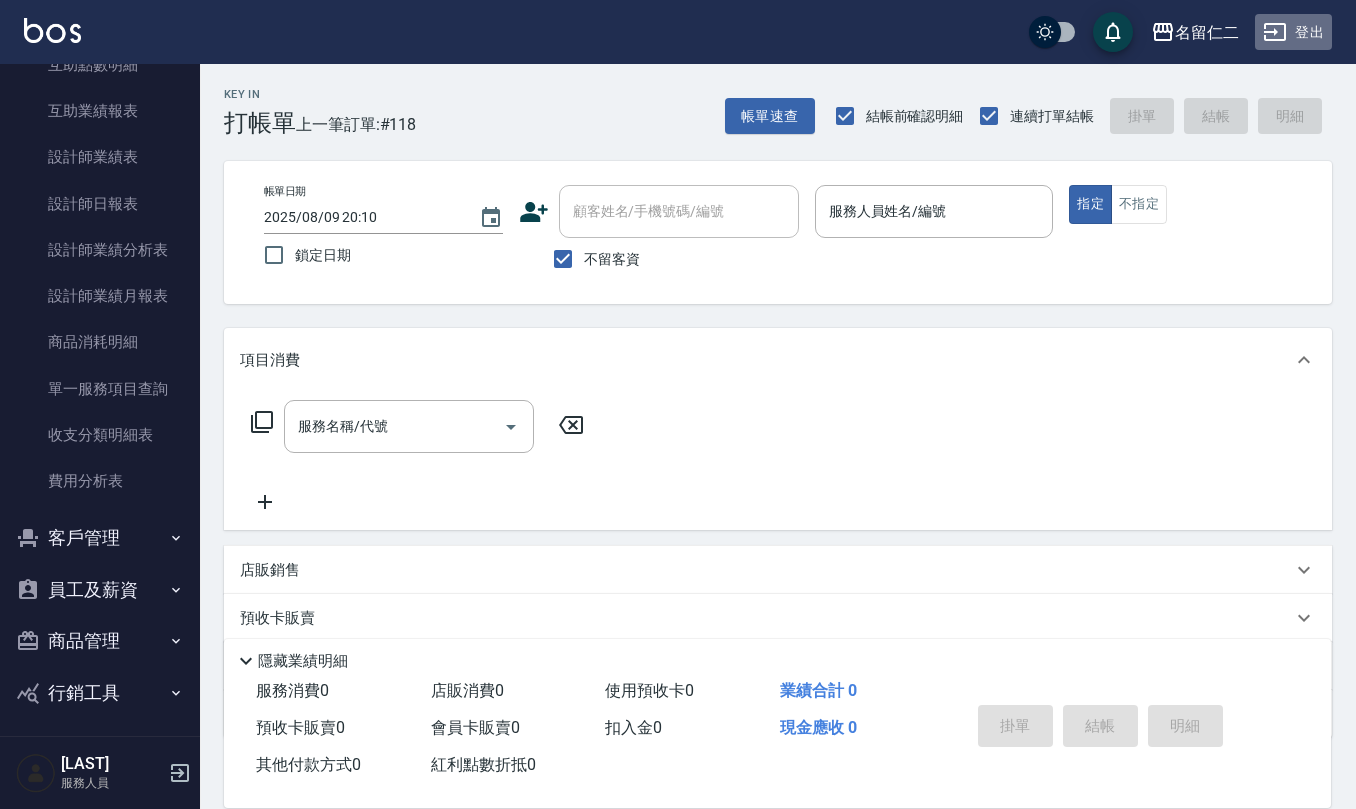 click 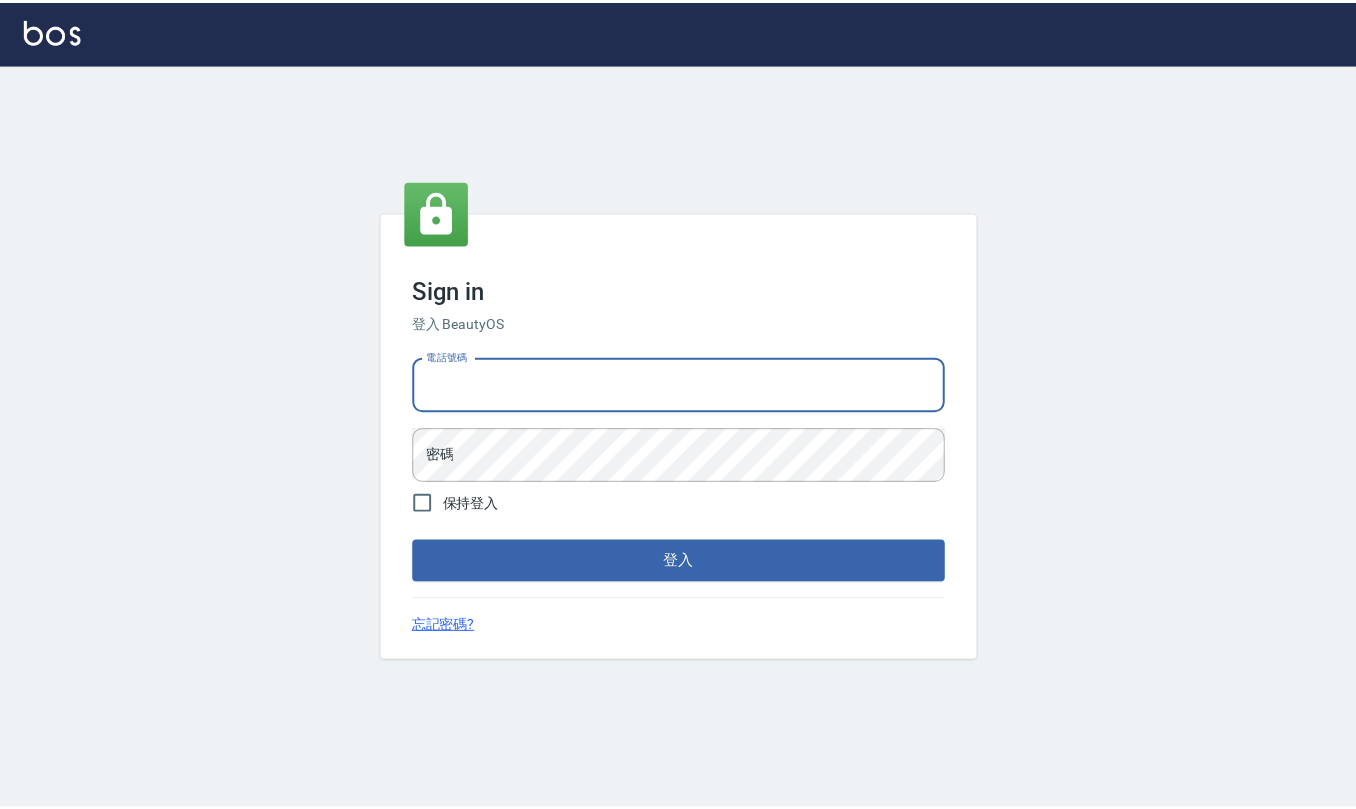 scroll, scrollTop: 0, scrollLeft: 0, axis: both 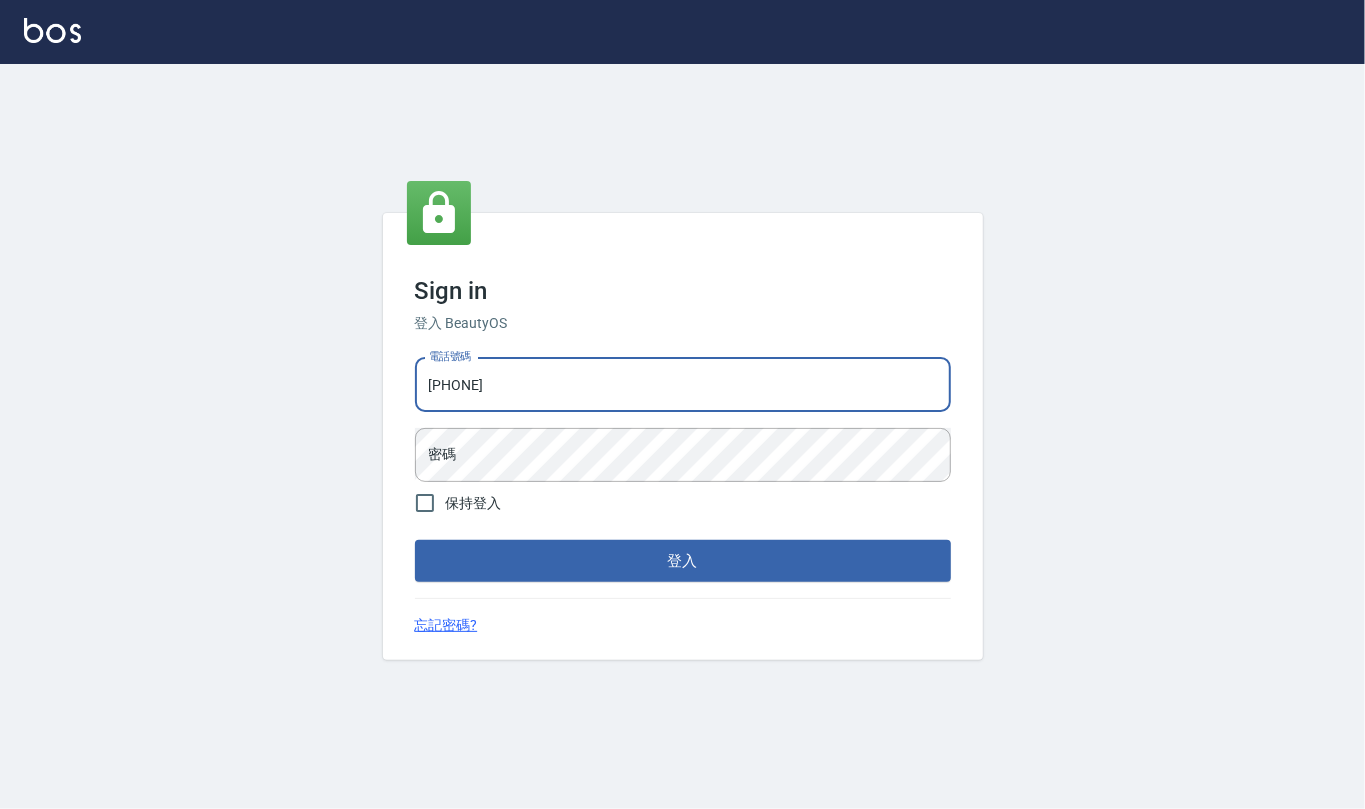 type on "[PHONE]" 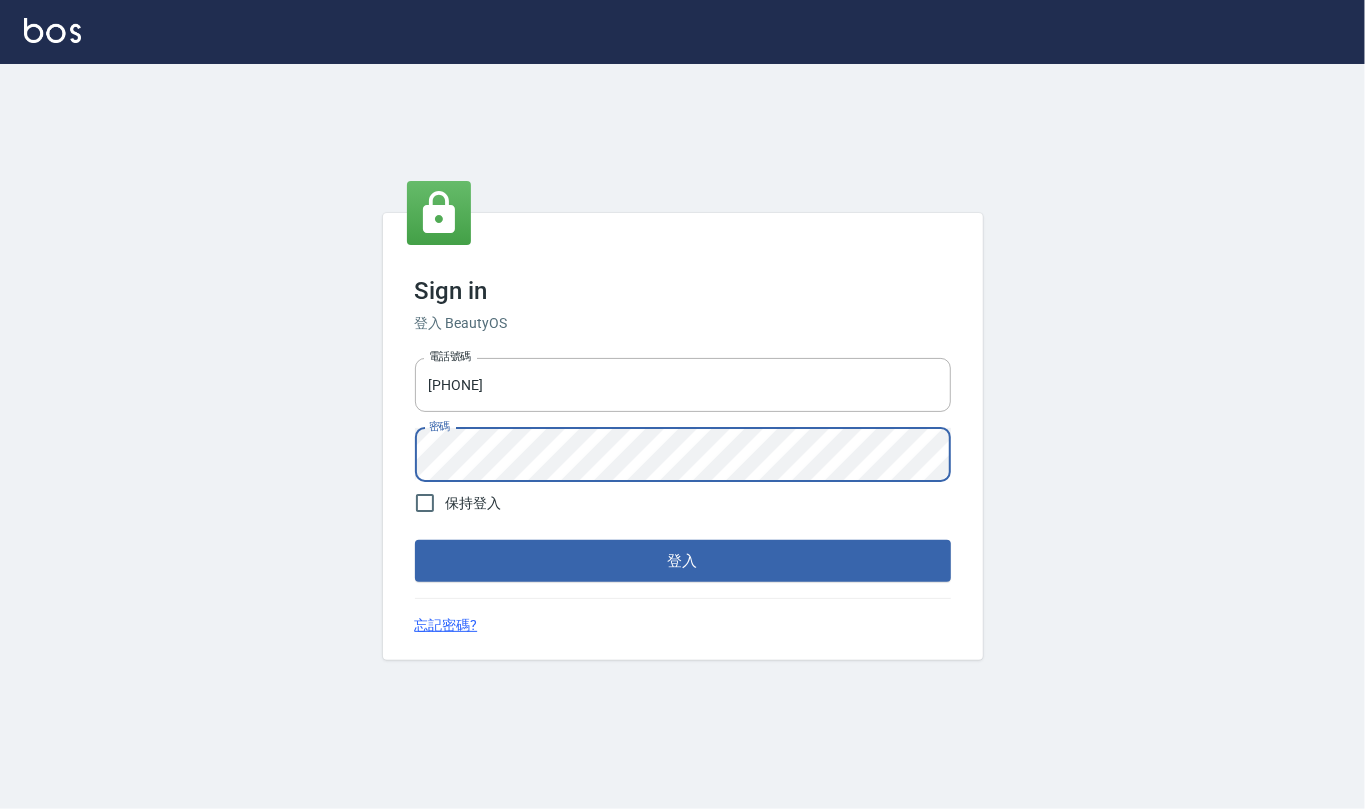 click on "登入" at bounding box center (683, 561) 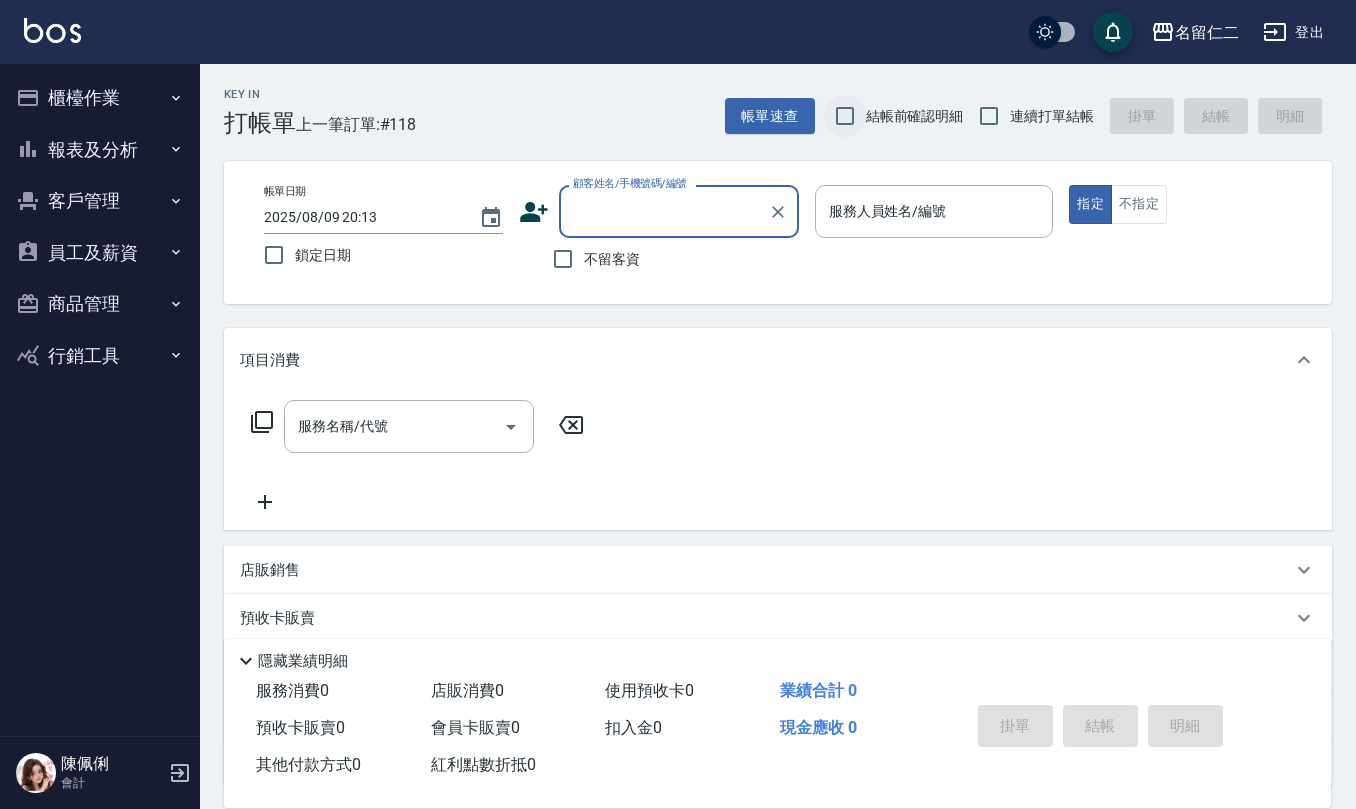 click on "結帳前確認明細" at bounding box center [845, 116] 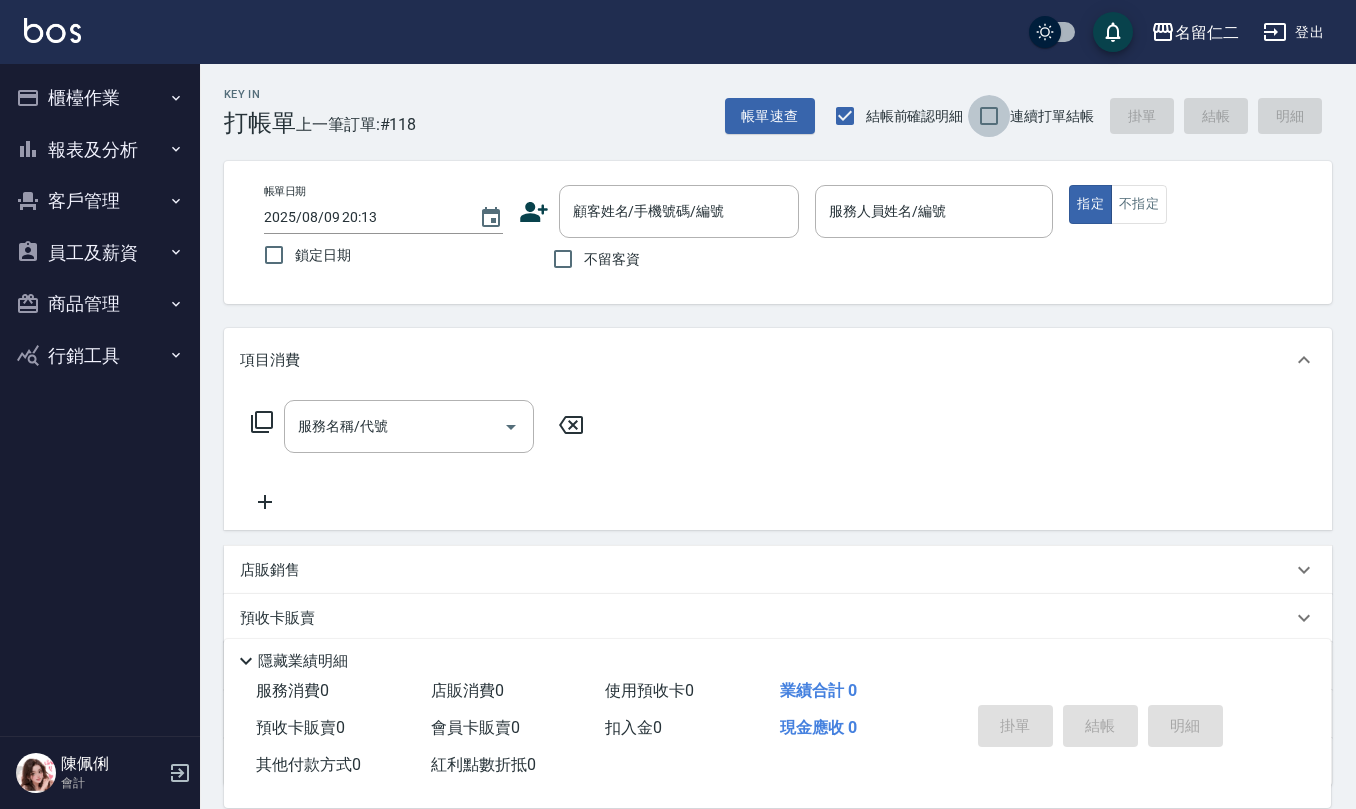 click on "連續打單結帳" at bounding box center (989, 116) 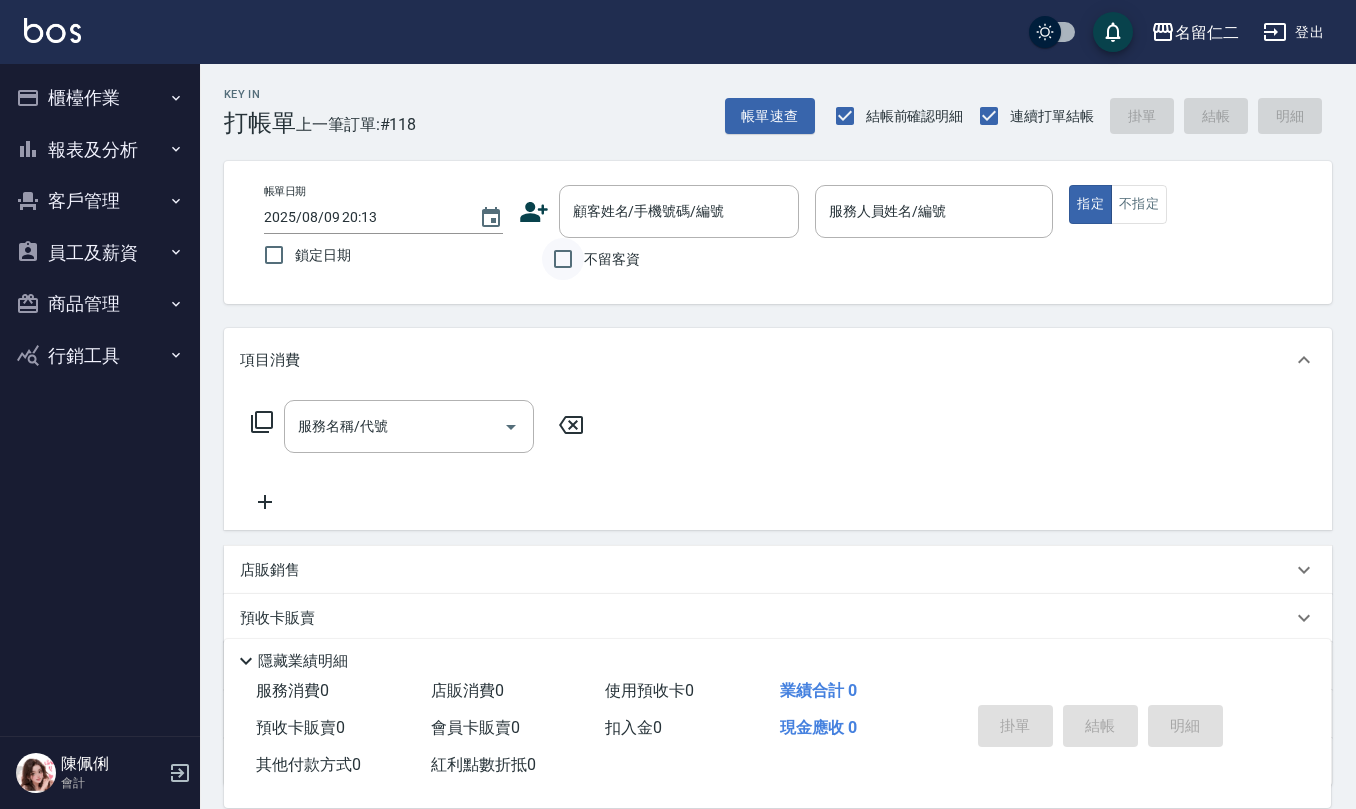 click on "不留客資" at bounding box center (563, 259) 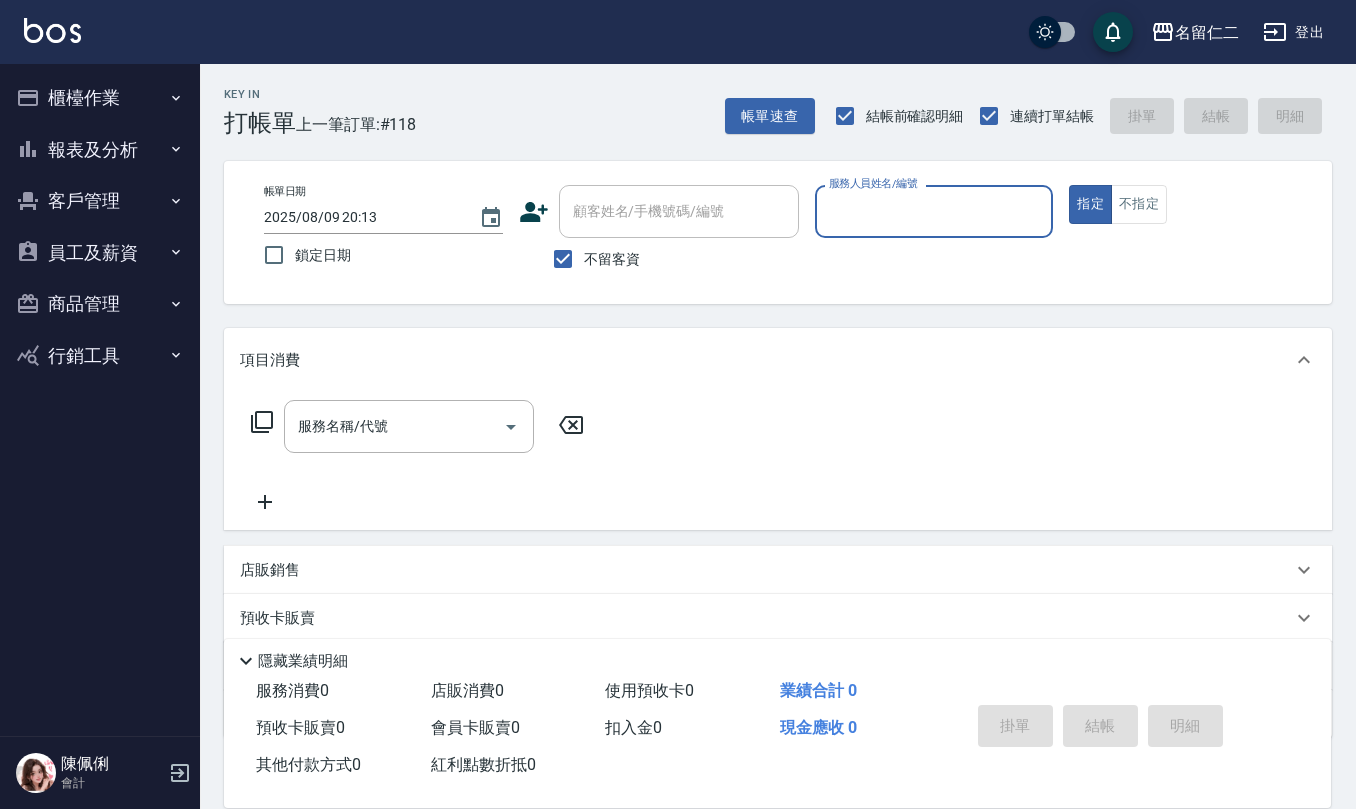 click on "報表及分析" at bounding box center [100, 150] 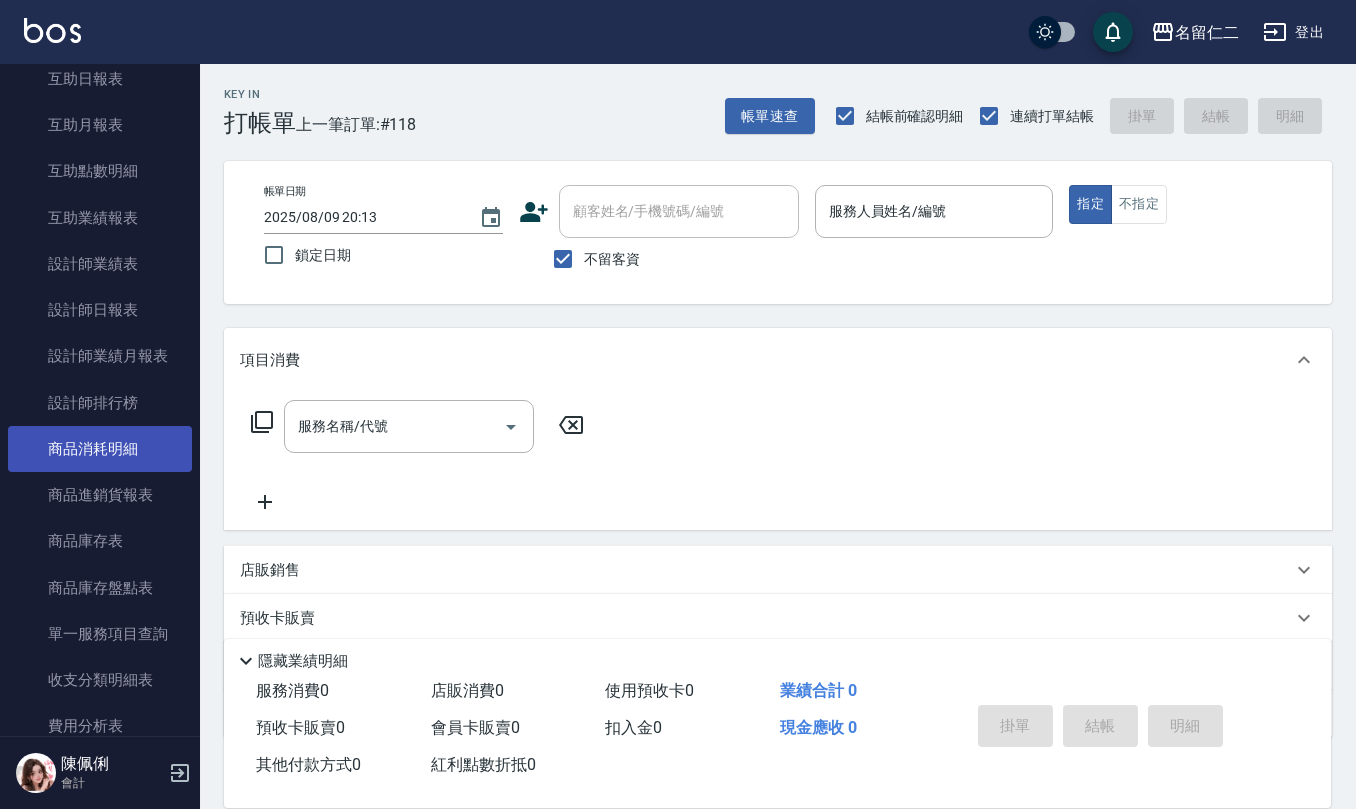 scroll, scrollTop: 400, scrollLeft: 0, axis: vertical 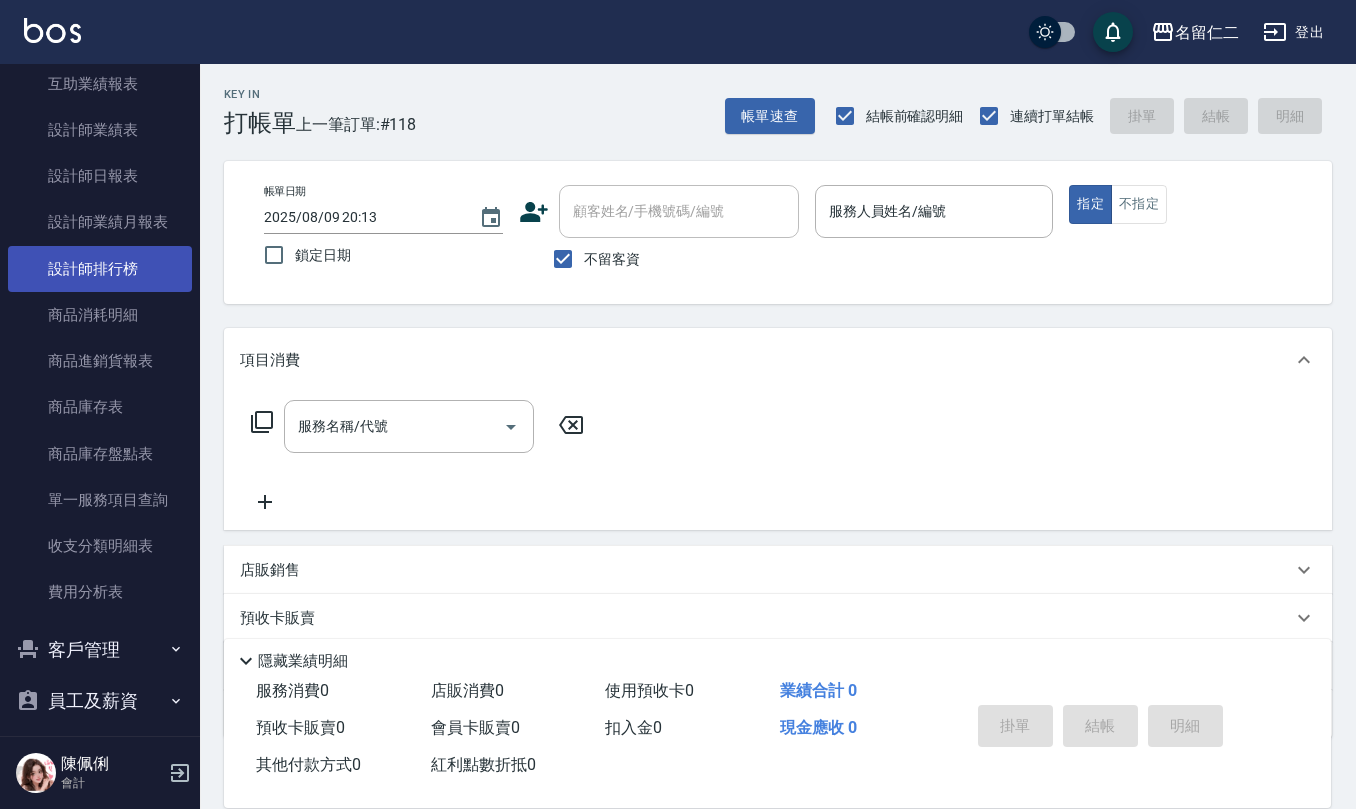 click on "設計師排行榜" at bounding box center (100, 269) 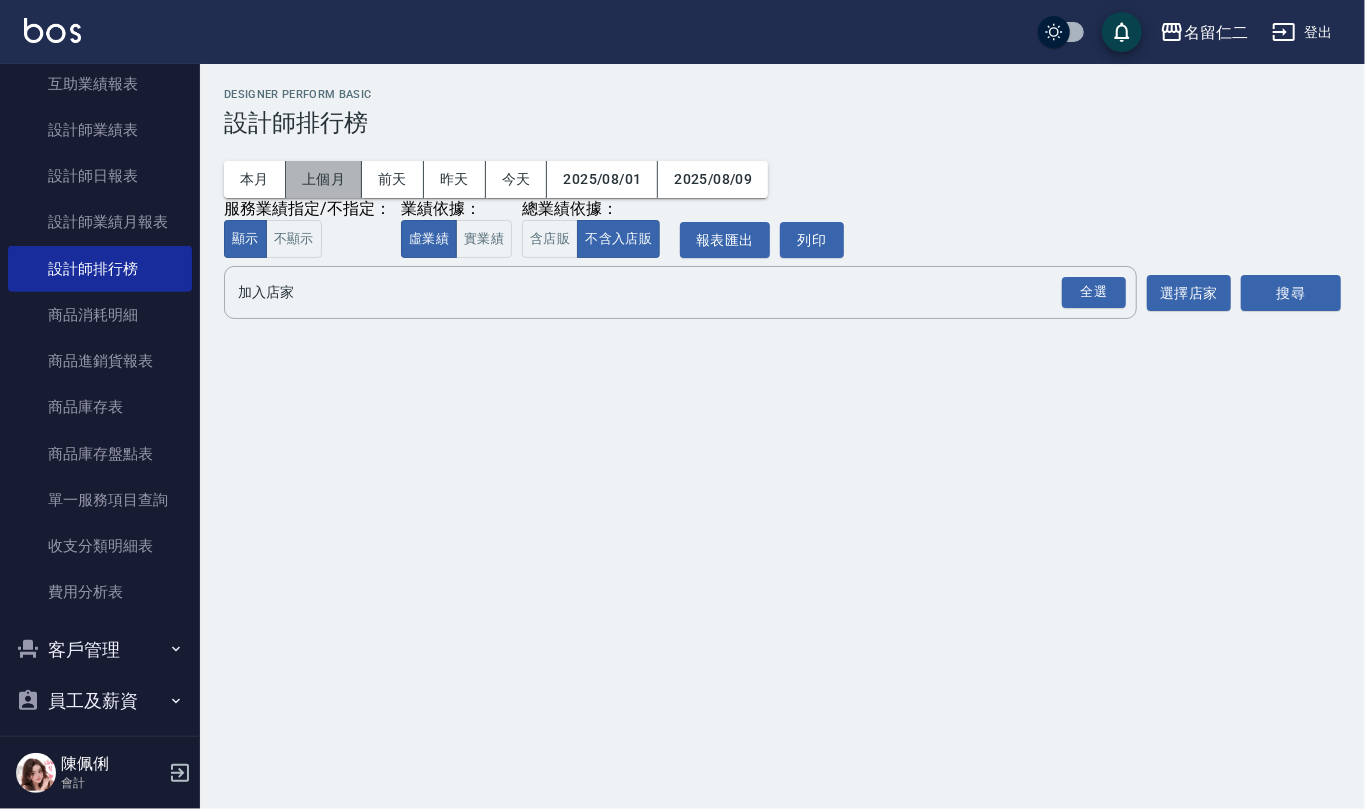 click on "上個月" at bounding box center (324, 179) 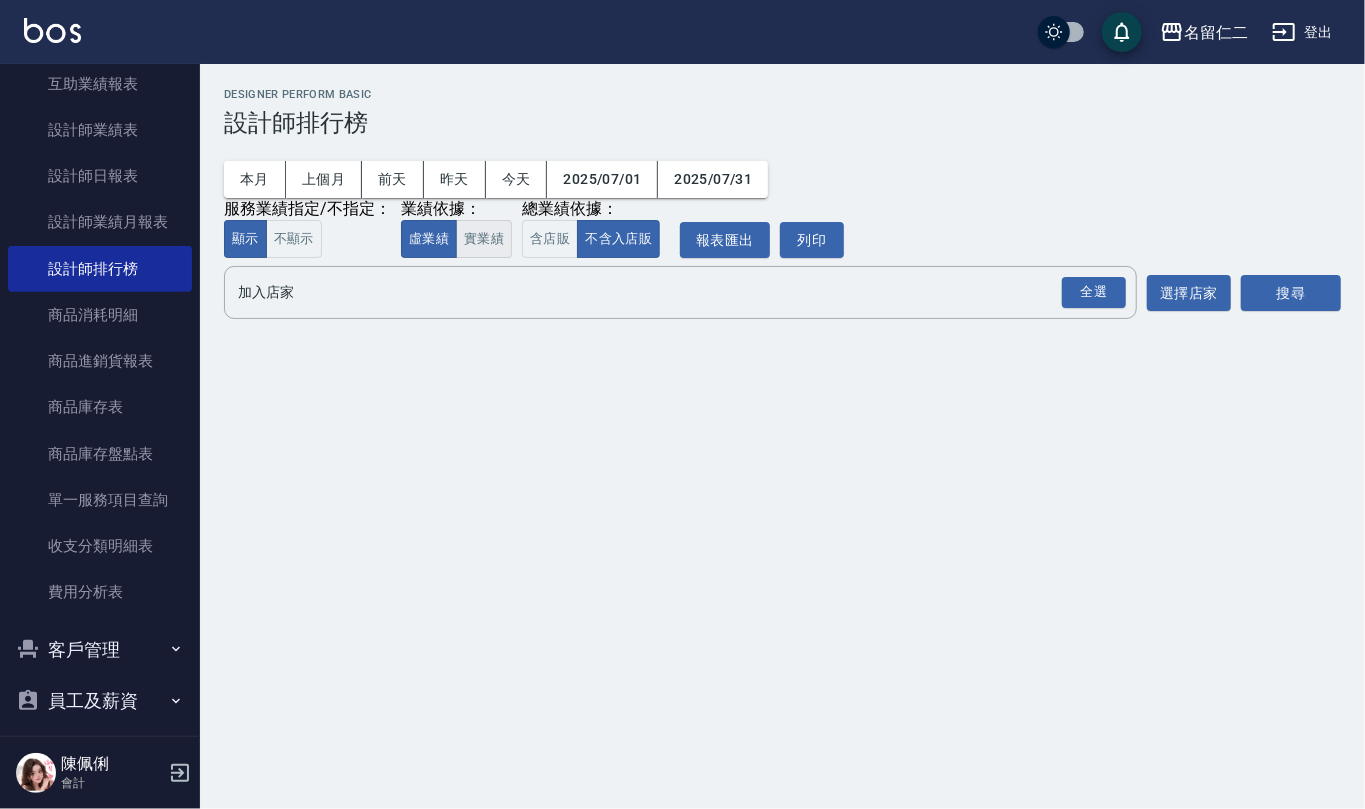 click on "實業績" at bounding box center [484, 239] 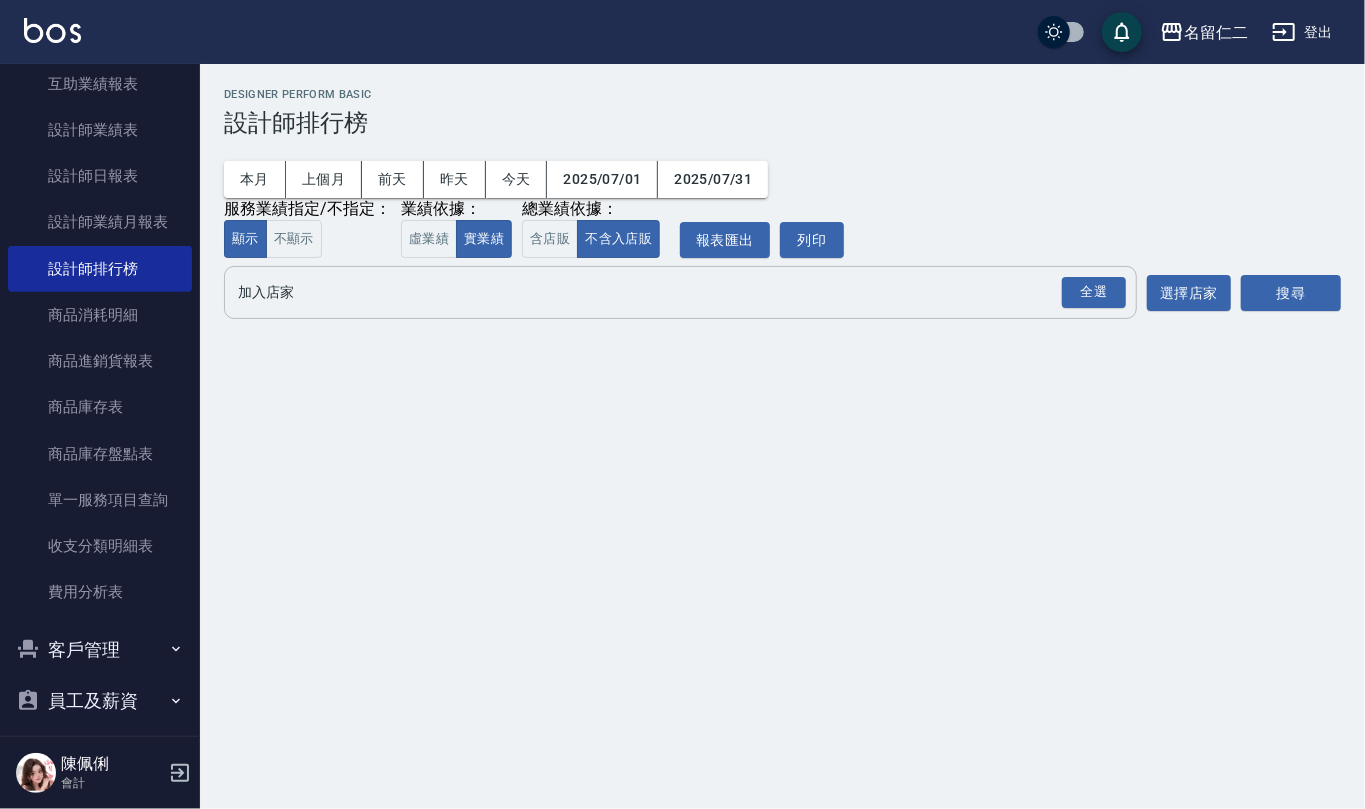 click on "加入店家" at bounding box center [665, 292] 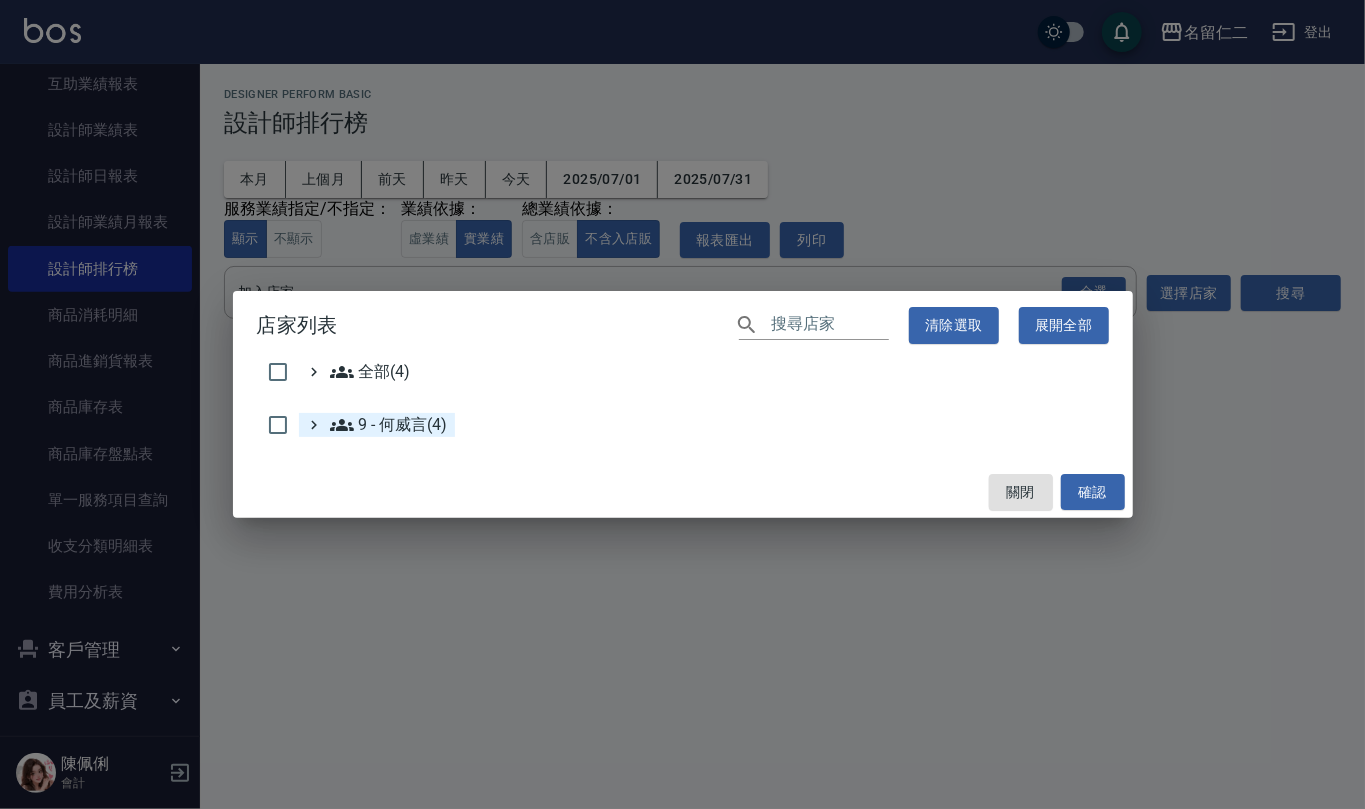 click on "9 - 何威言(4)" at bounding box center (389, 425) 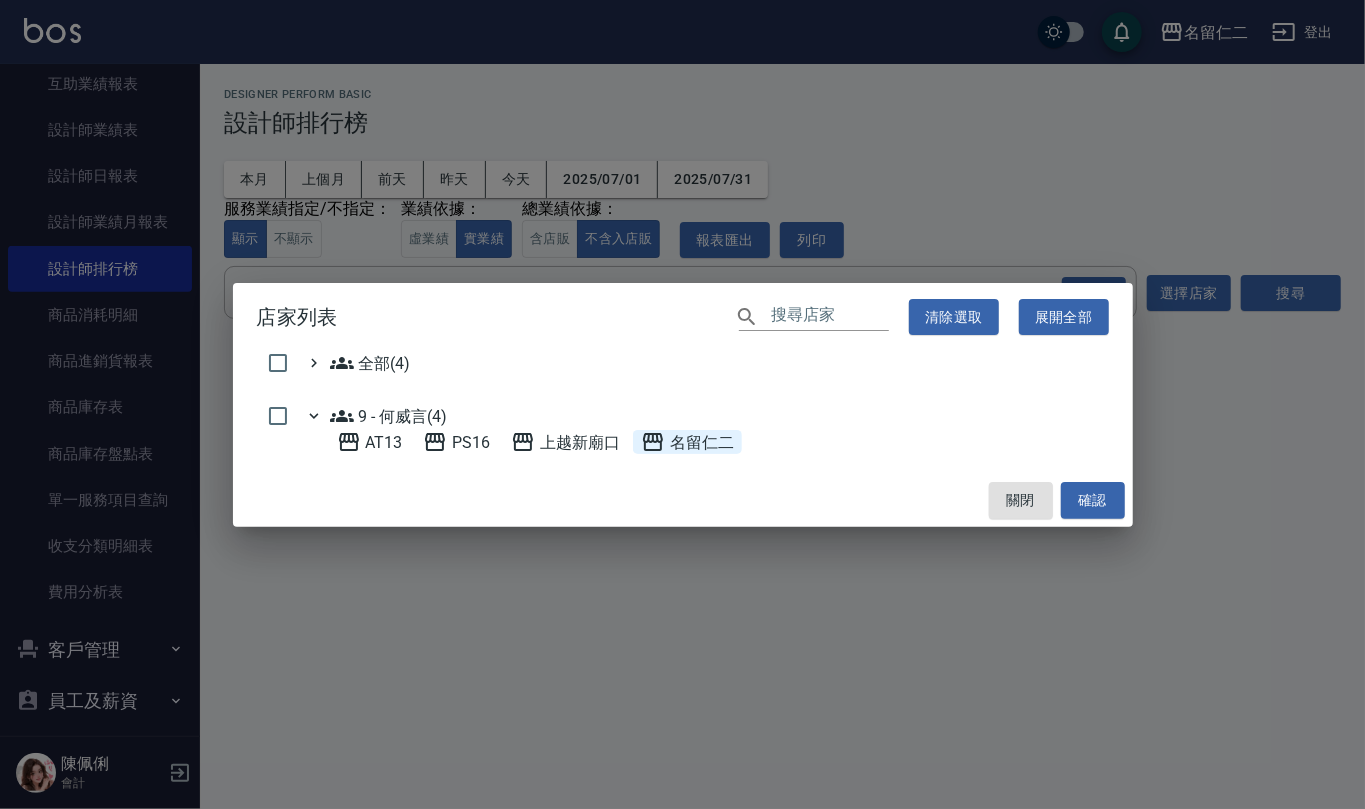 click on "名留仁二" at bounding box center [687, 442] 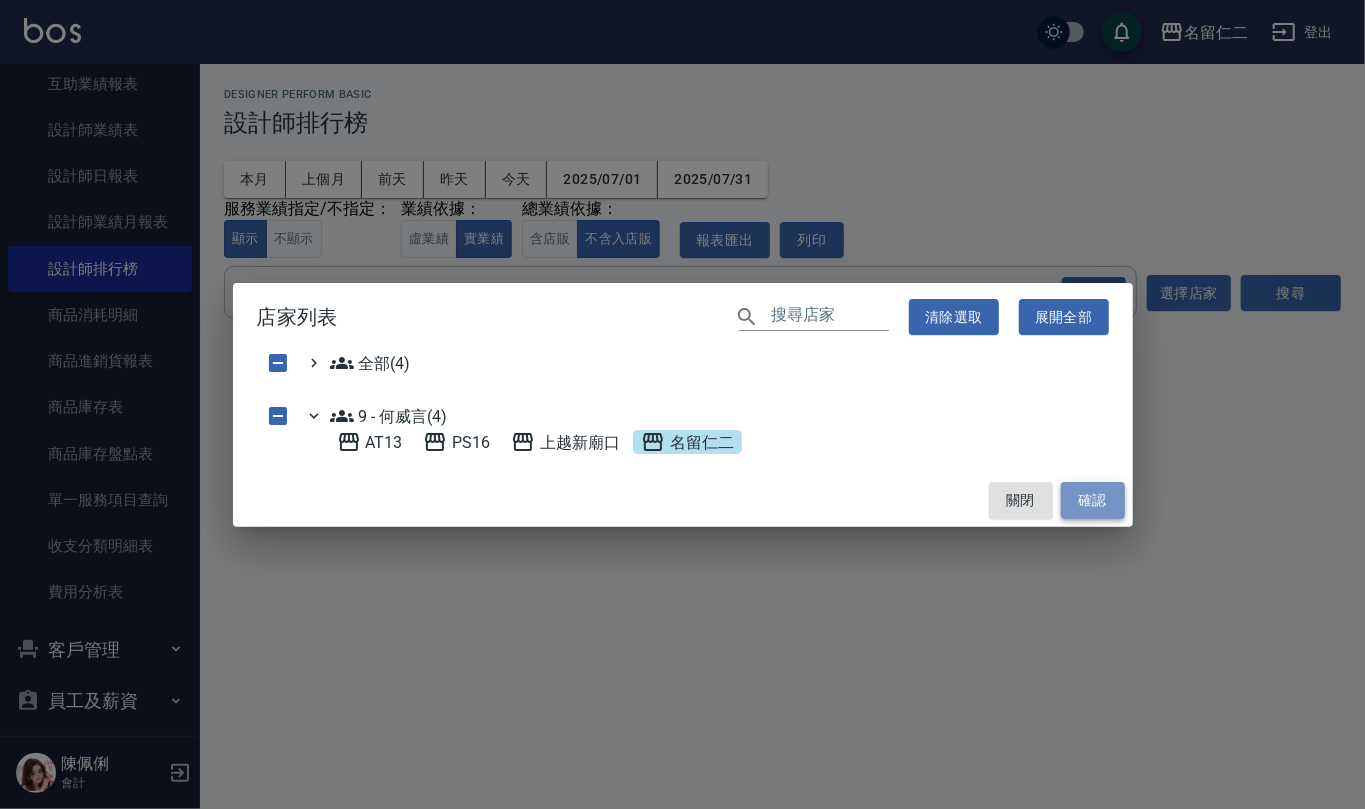 click on "確認" at bounding box center (1093, 500) 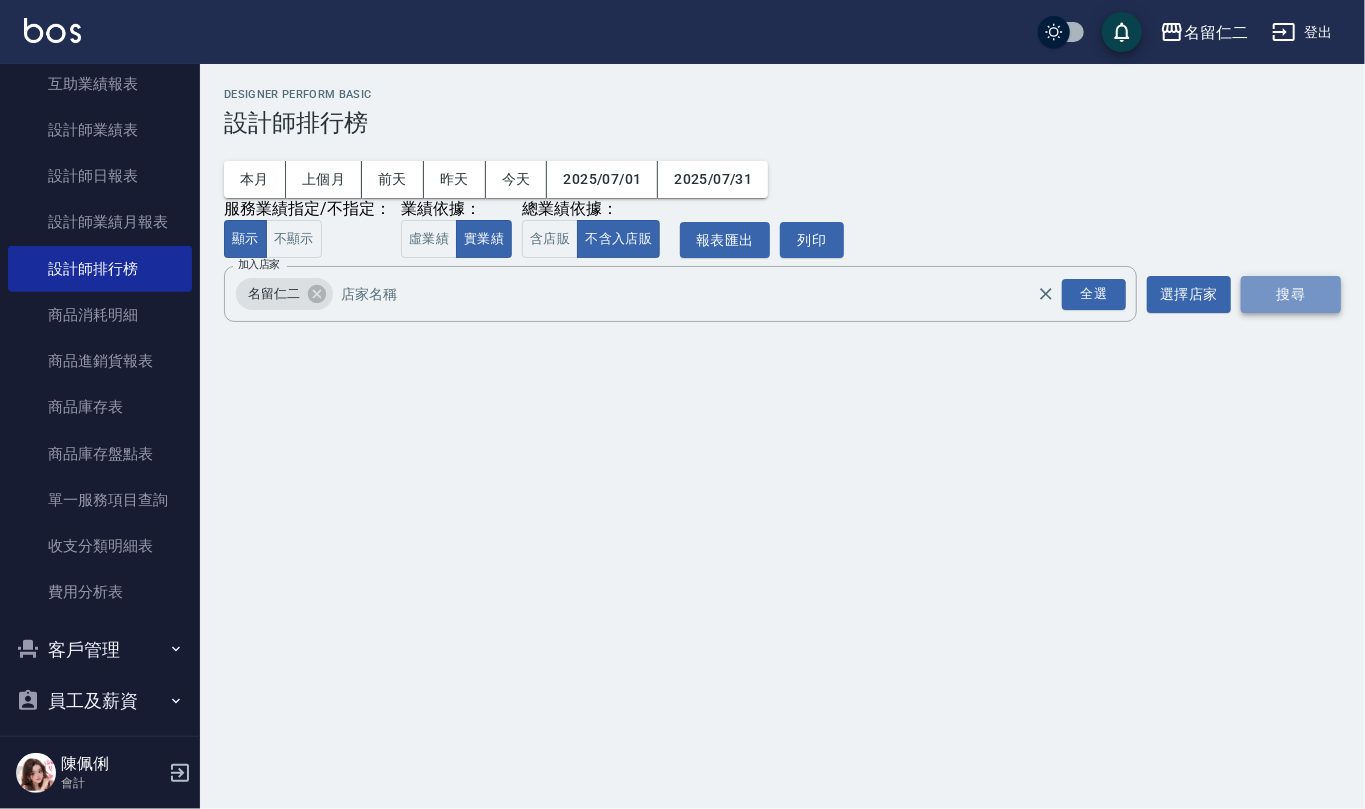 click on "搜尋" at bounding box center [1291, 294] 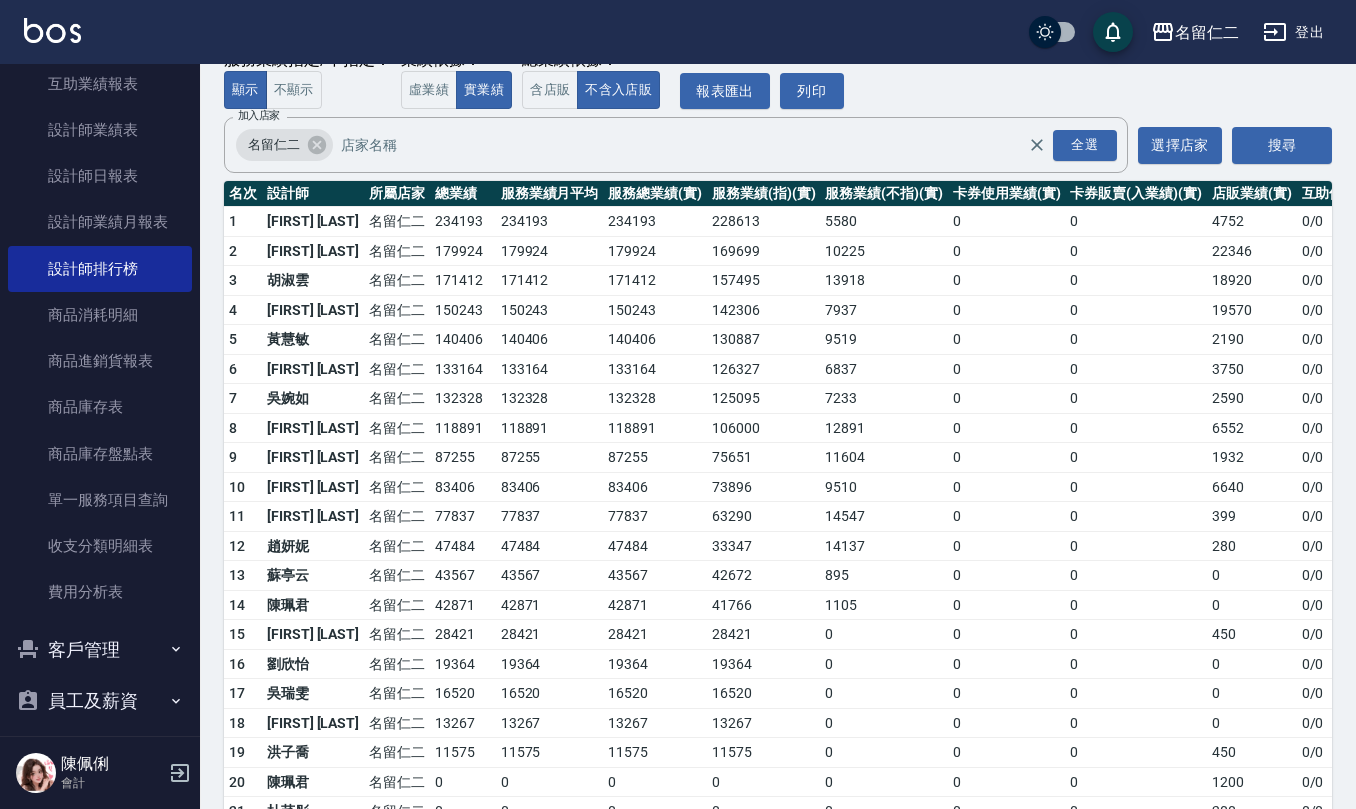 scroll, scrollTop: 0, scrollLeft: 0, axis: both 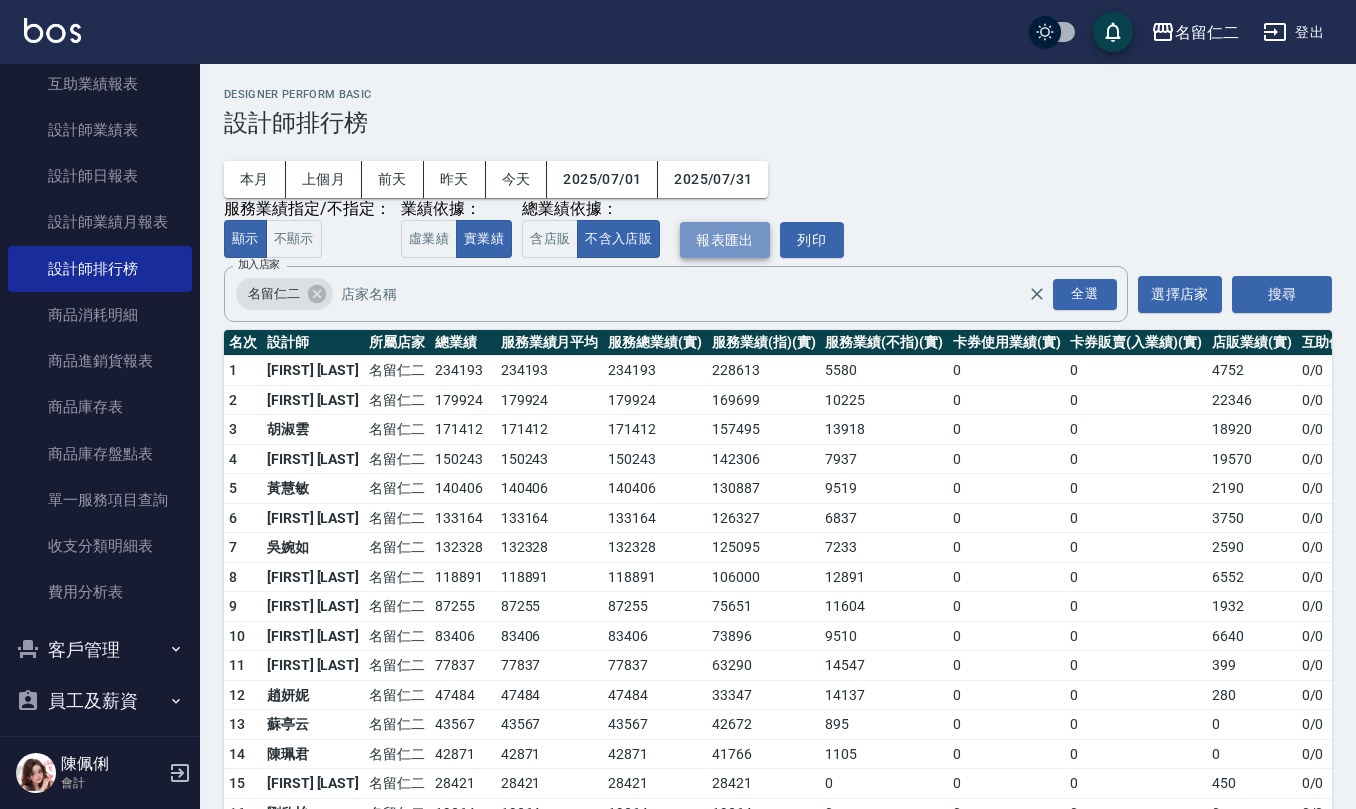click on "報表匯出" at bounding box center [725, 240] 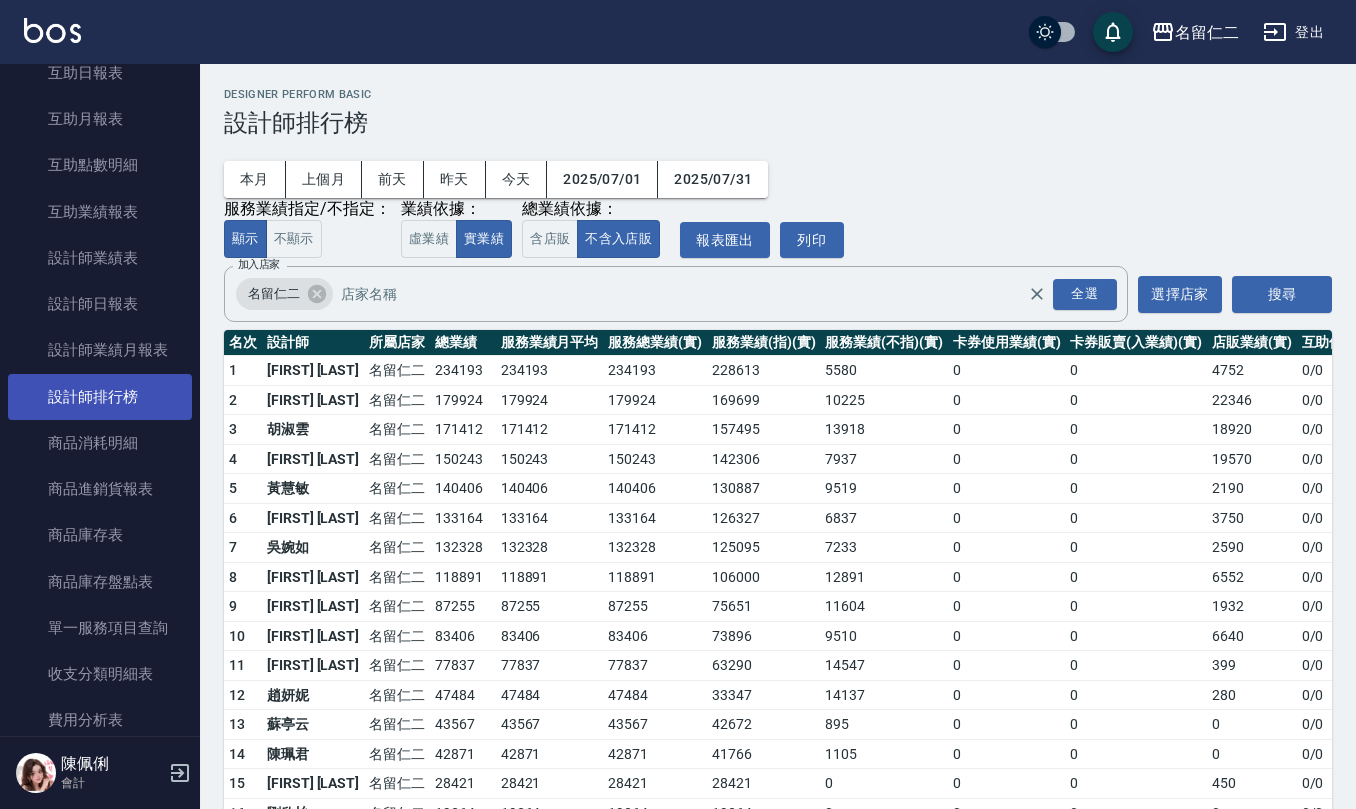 scroll, scrollTop: 0, scrollLeft: 0, axis: both 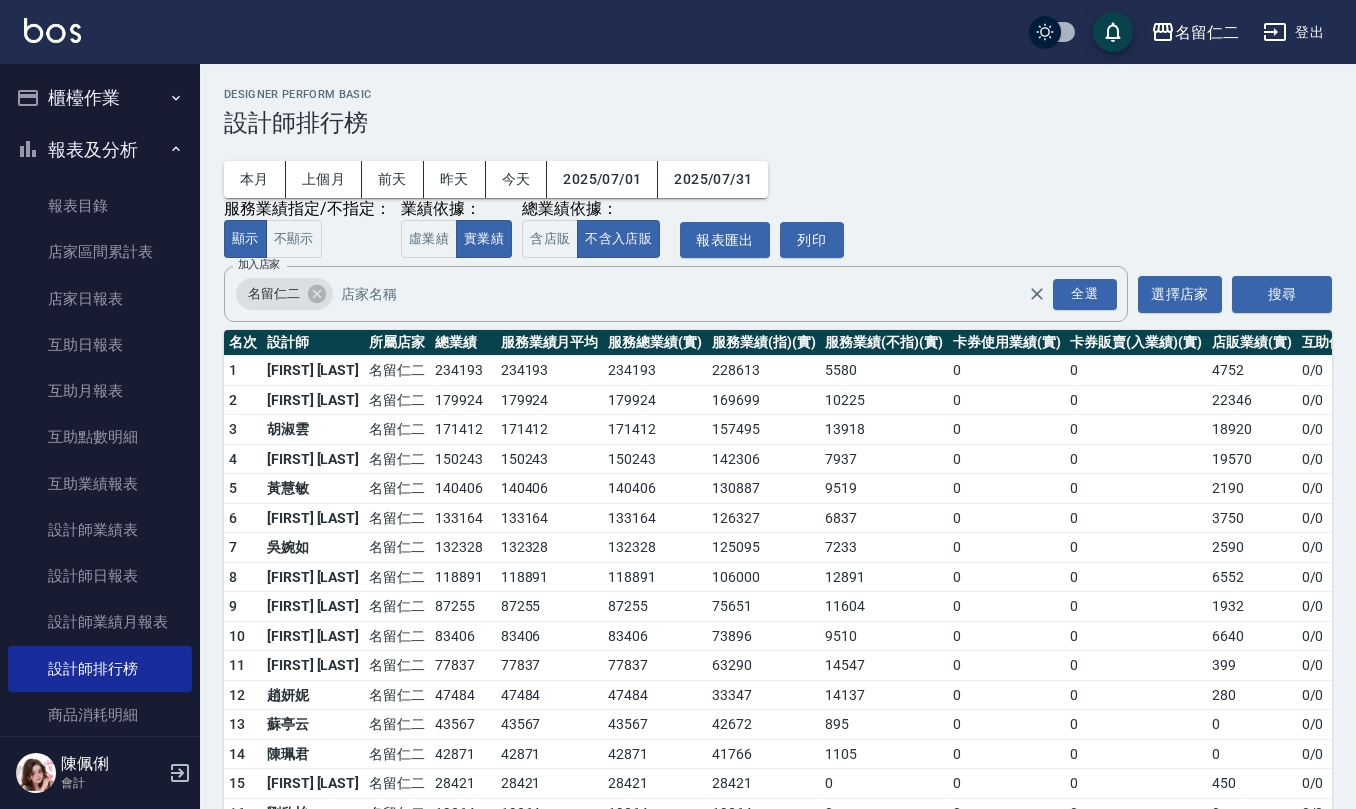 click on "櫃檯作業" at bounding box center (100, 98) 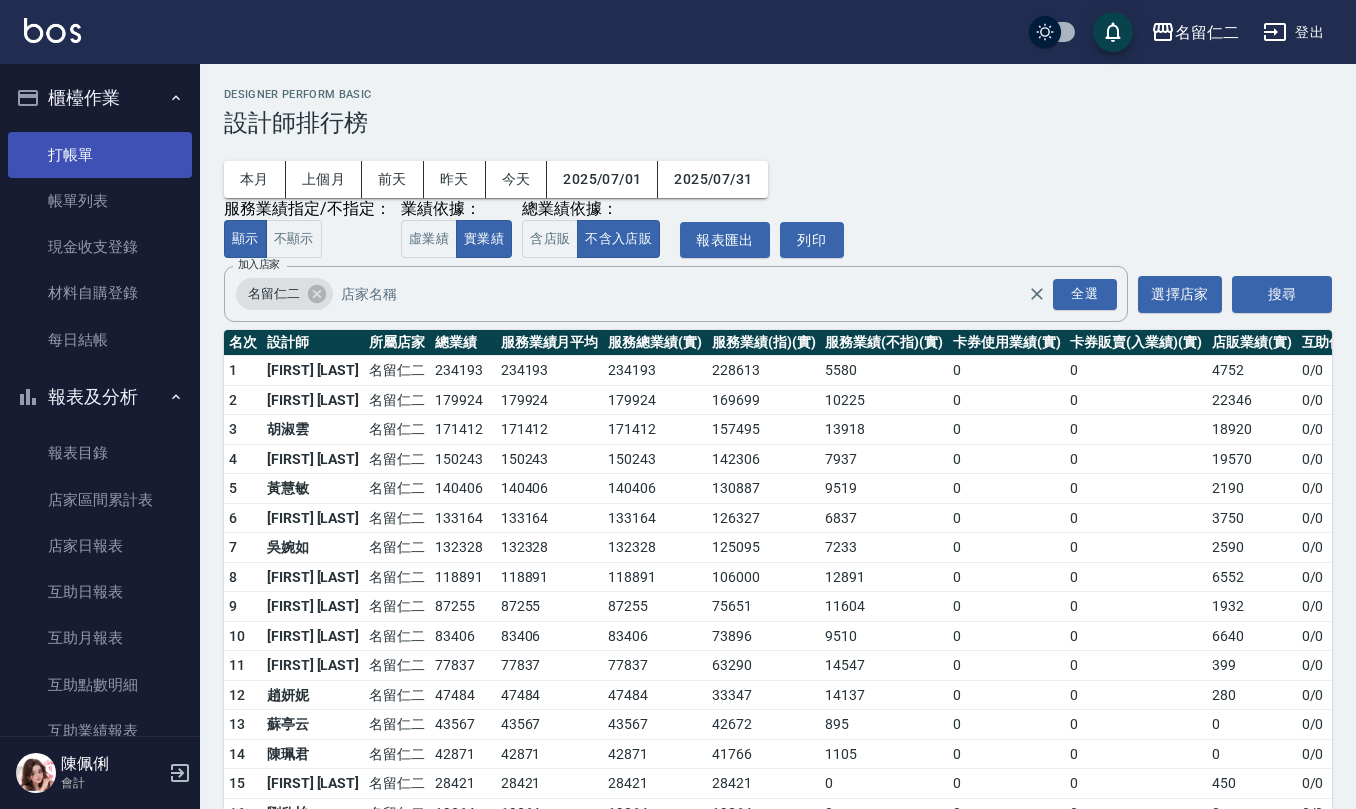 click on "打帳單" at bounding box center (100, 155) 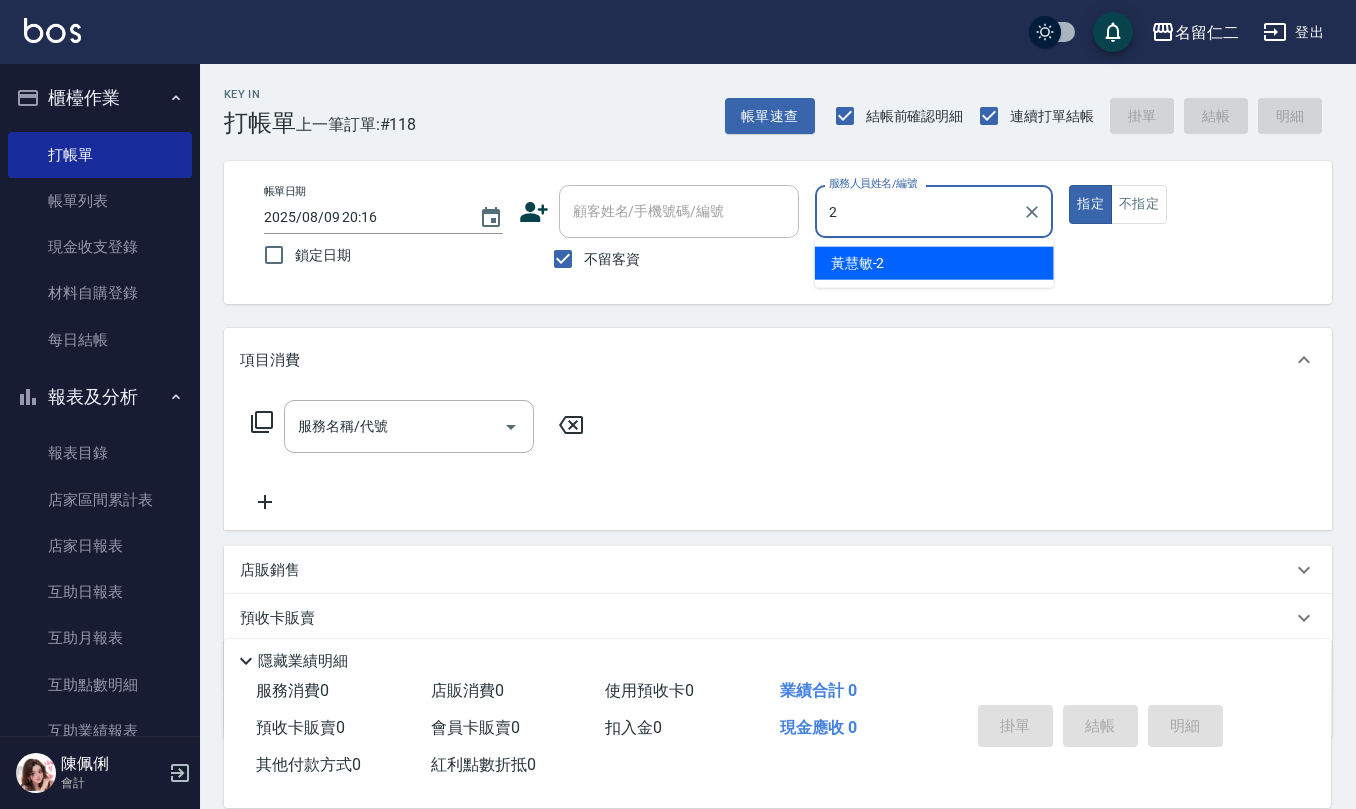 type on "[LAST] - 2" 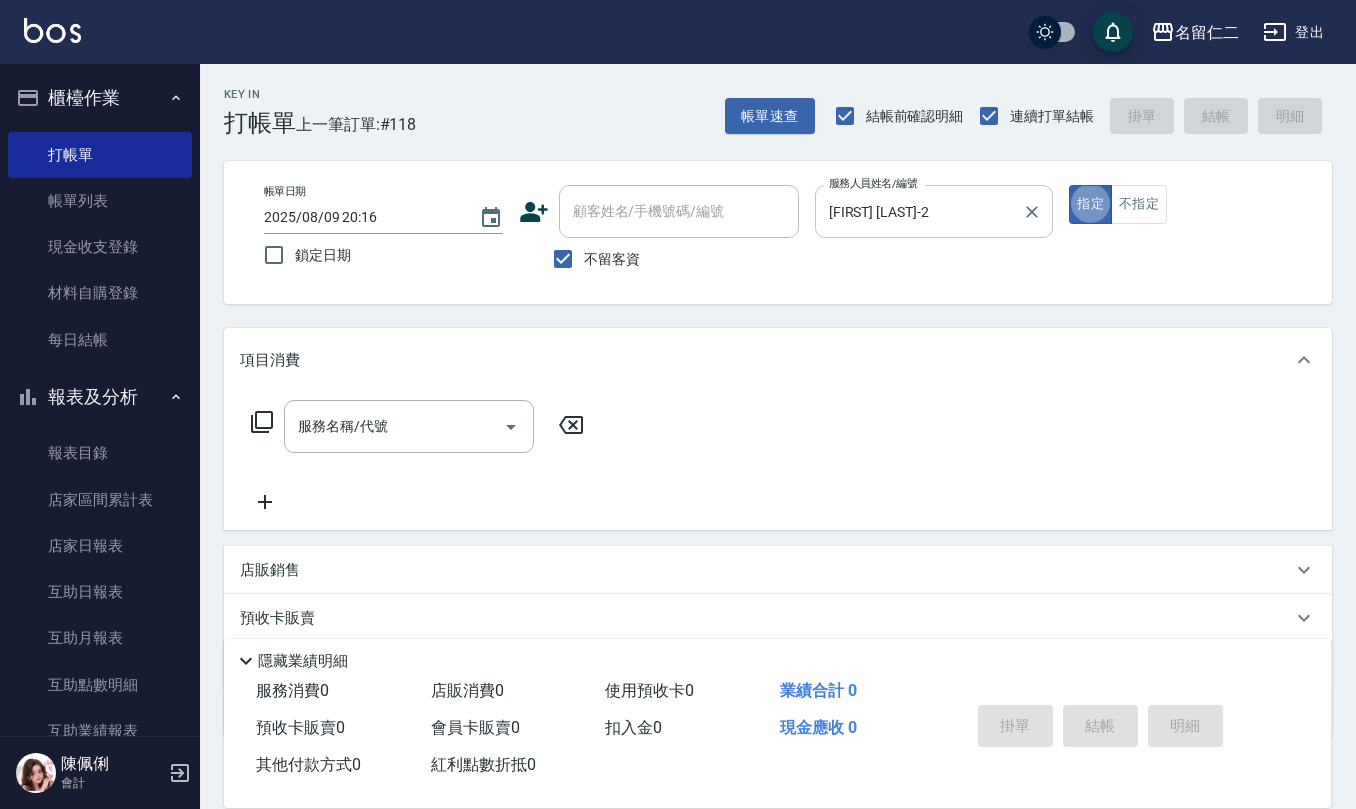 type on "true" 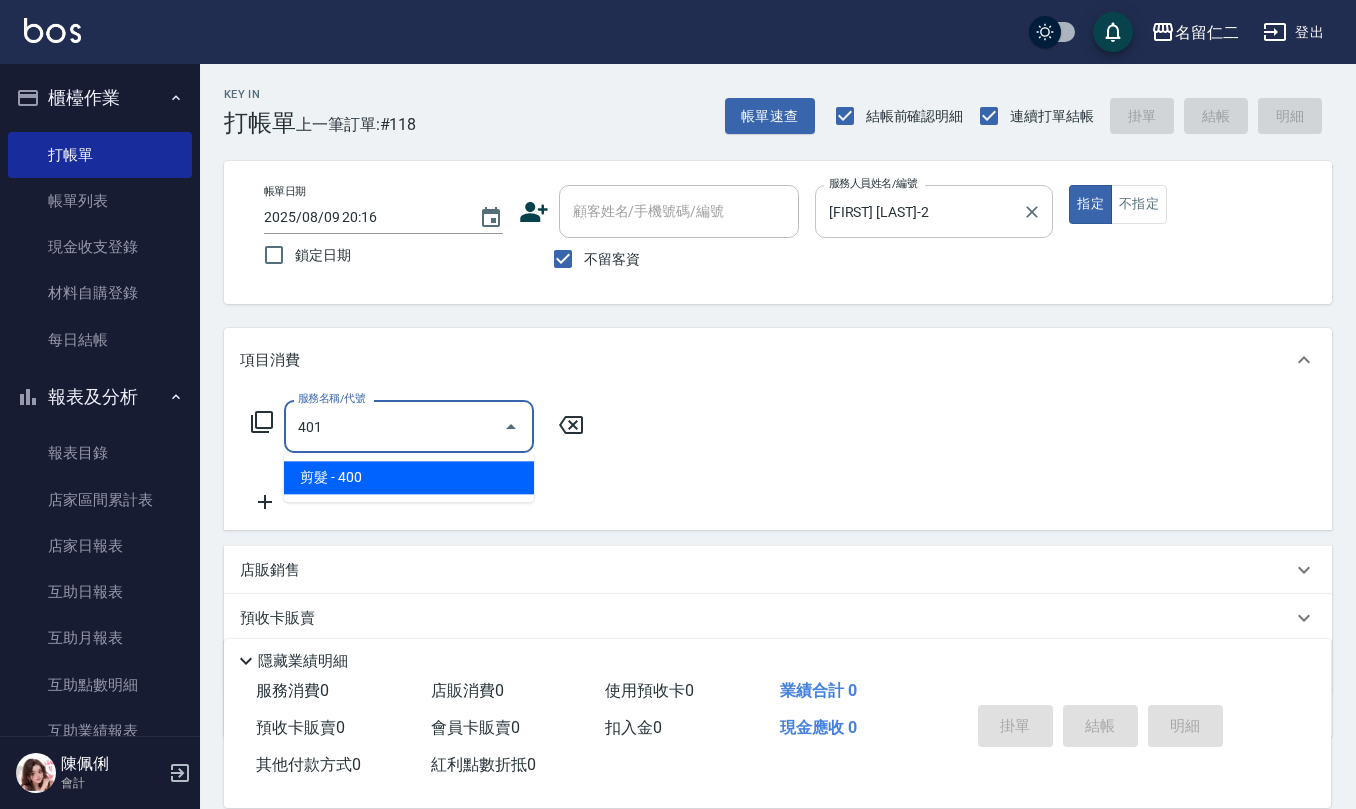 type on "剪髮(401)" 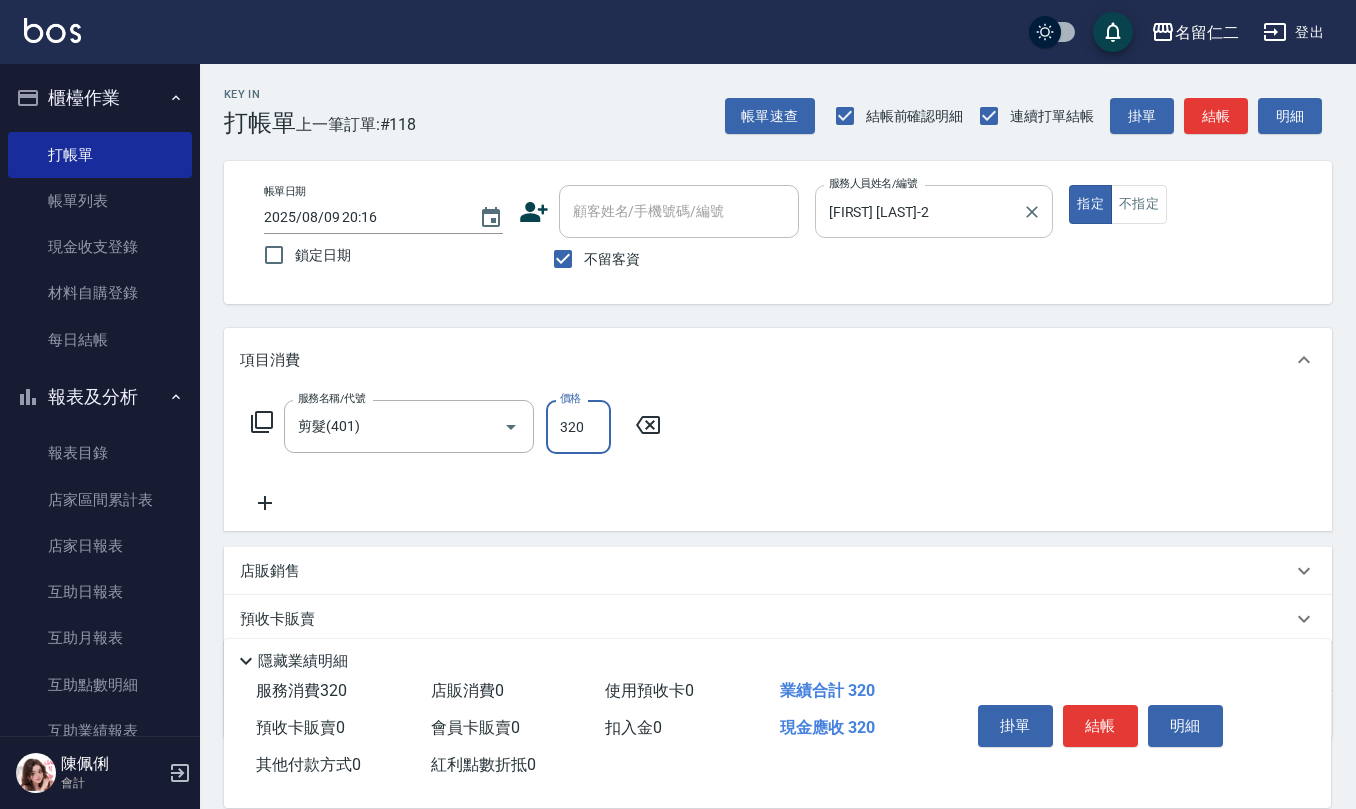 type on "320" 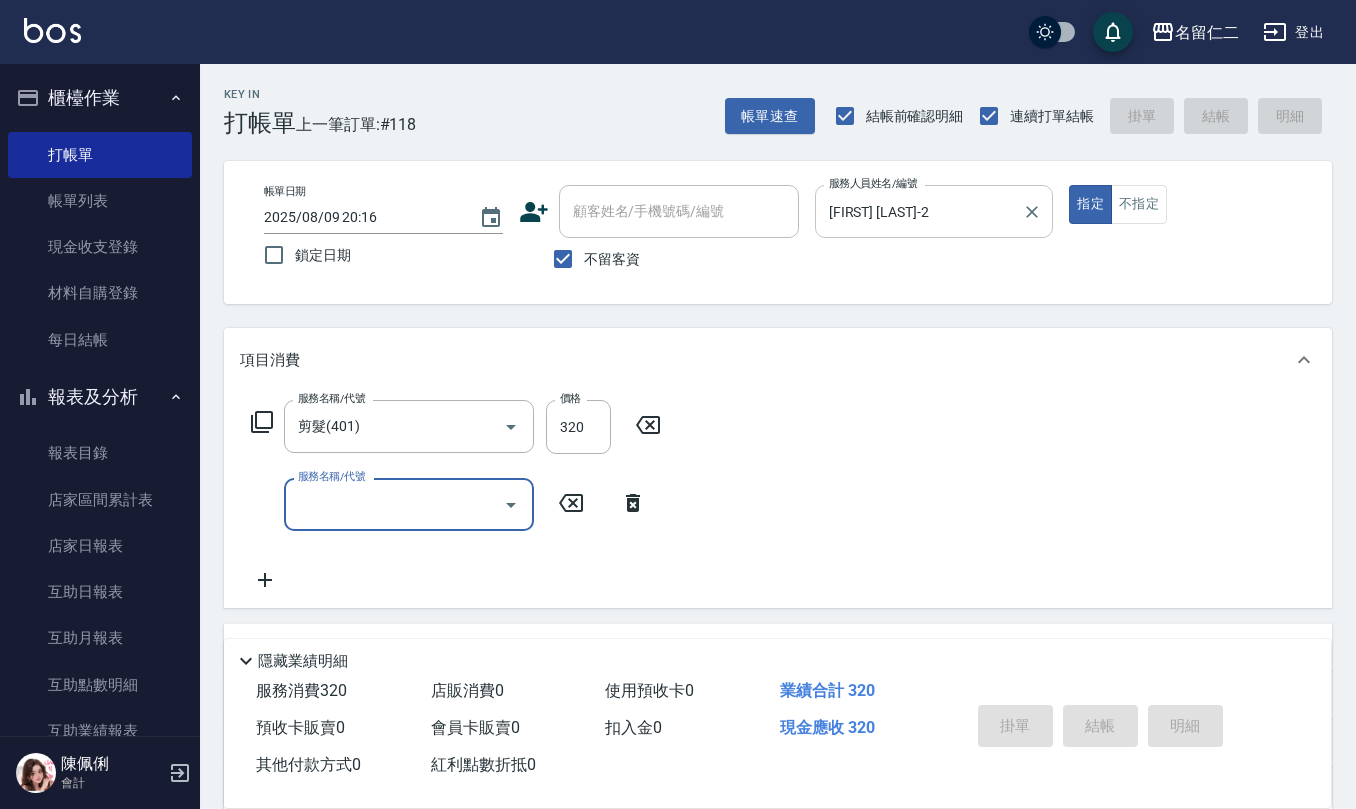 type 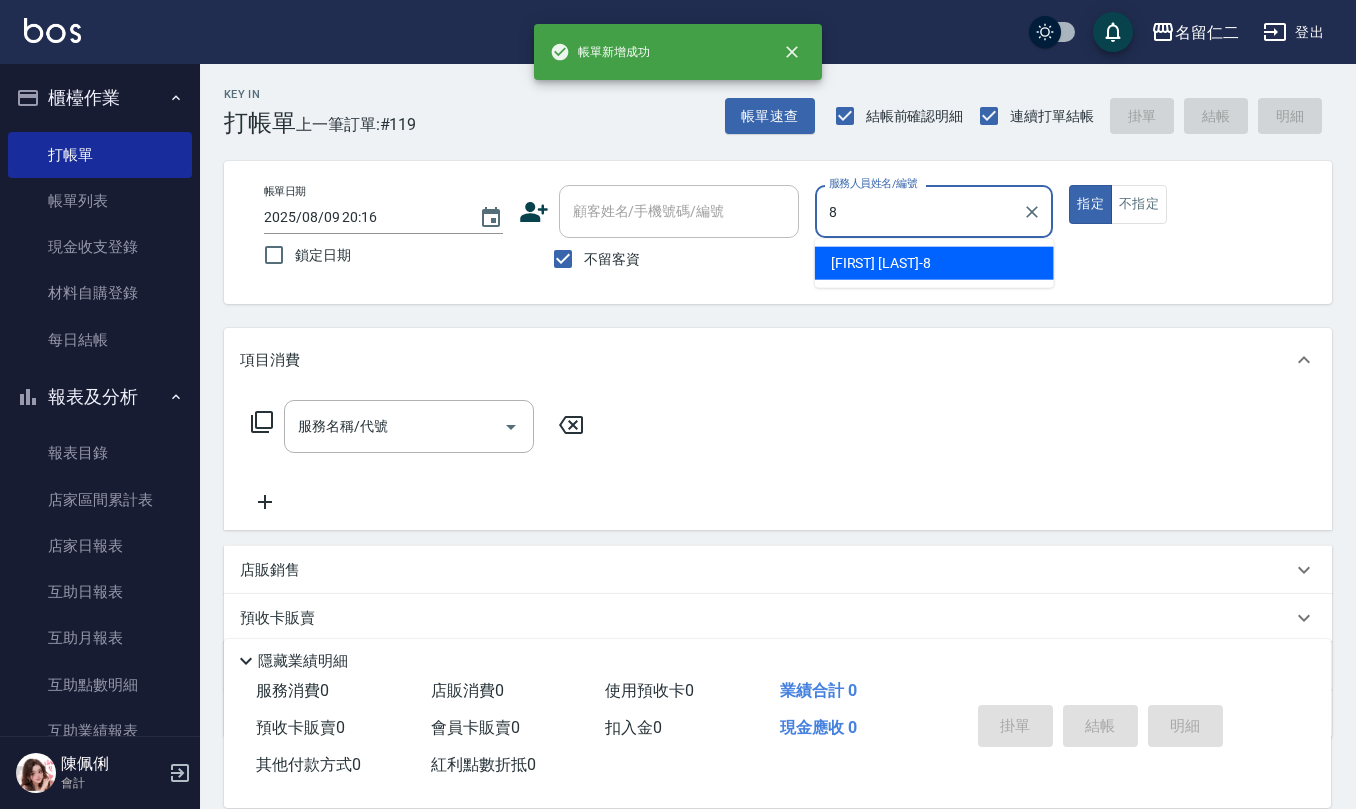 type on "[LAST] - 8" 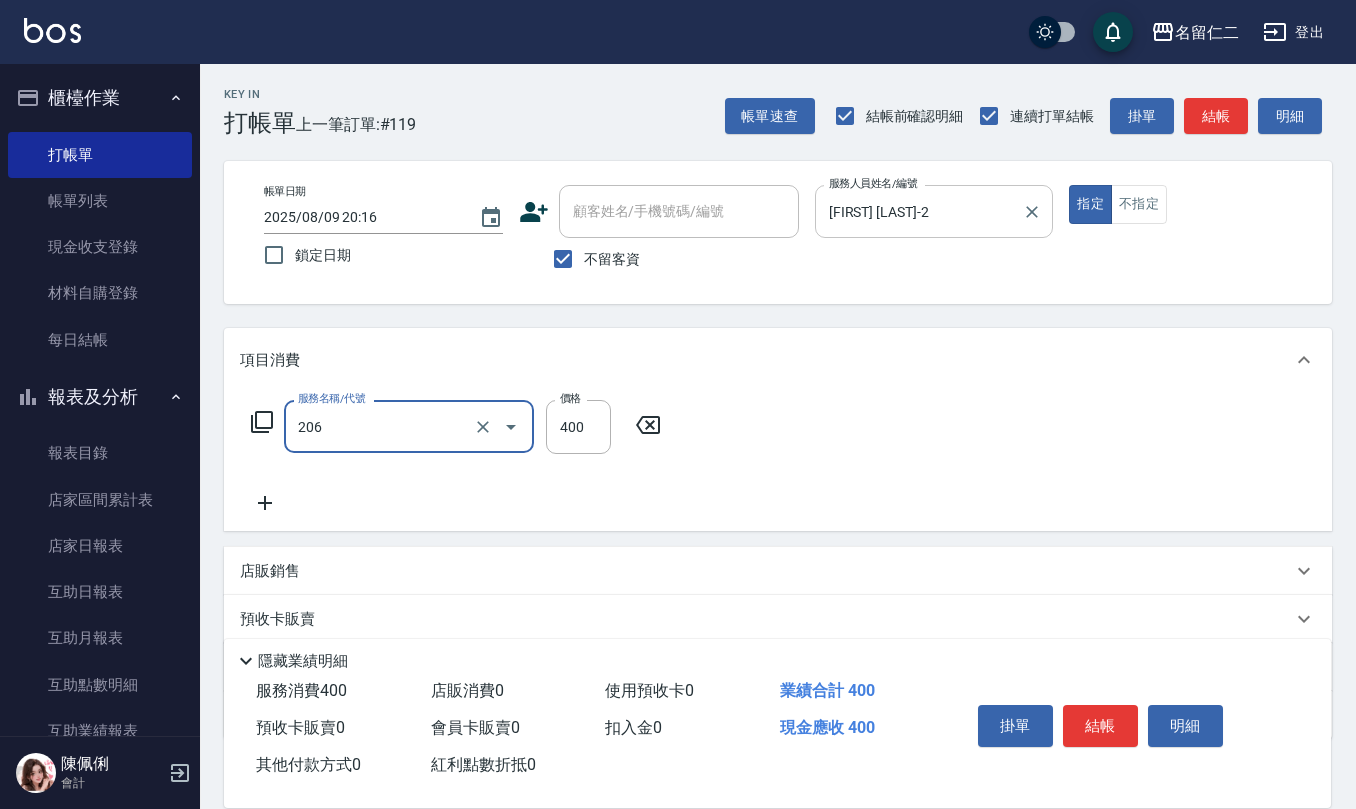 type on "健康洗(206)" 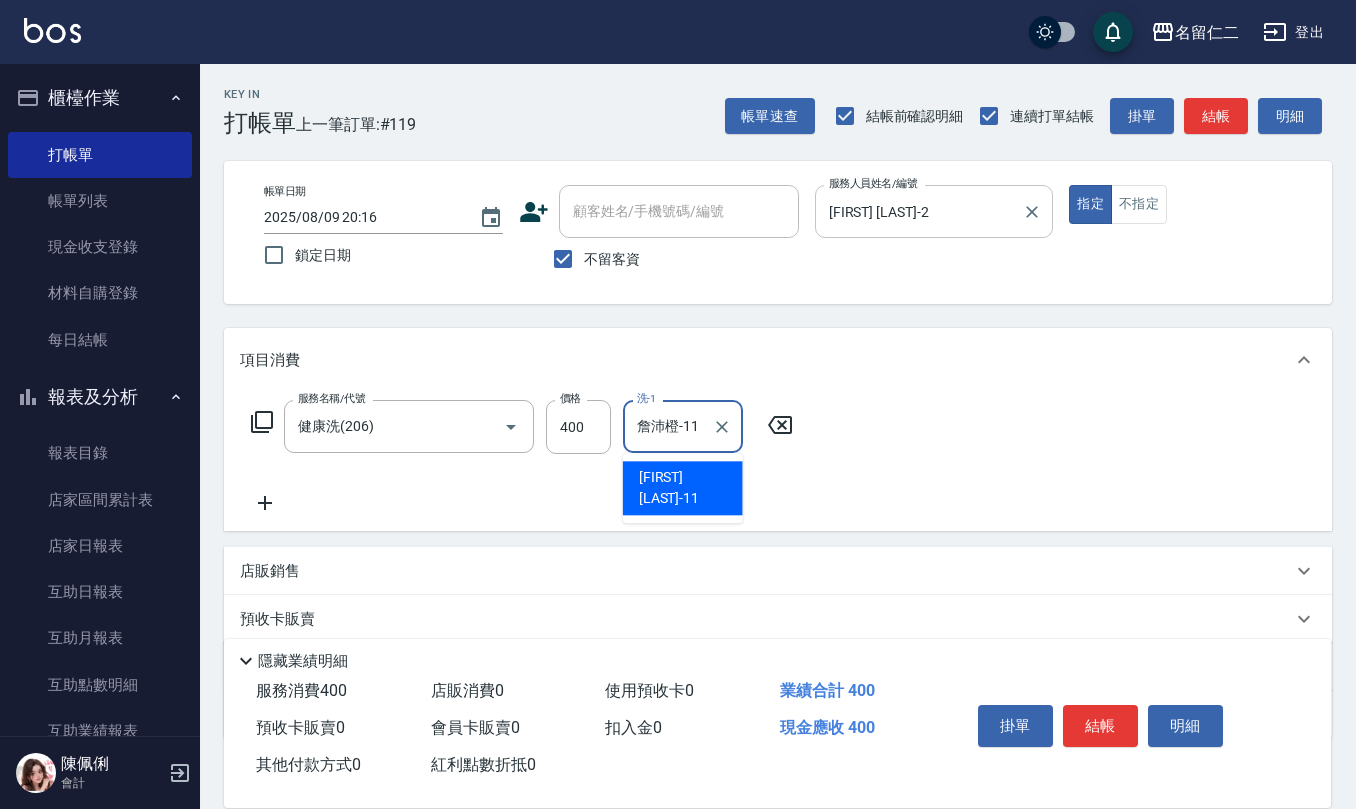 type on "詹沛橙-11" 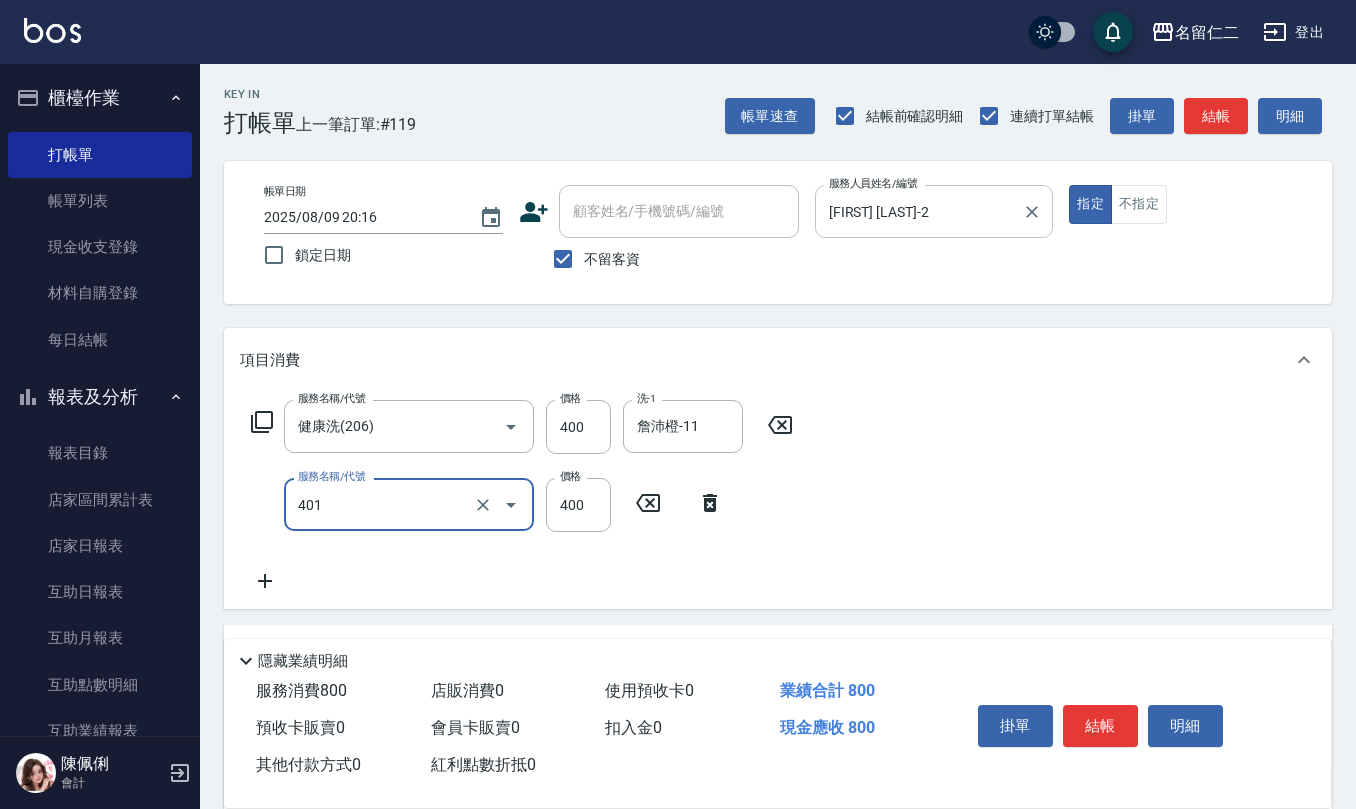 type on "剪髮(401)" 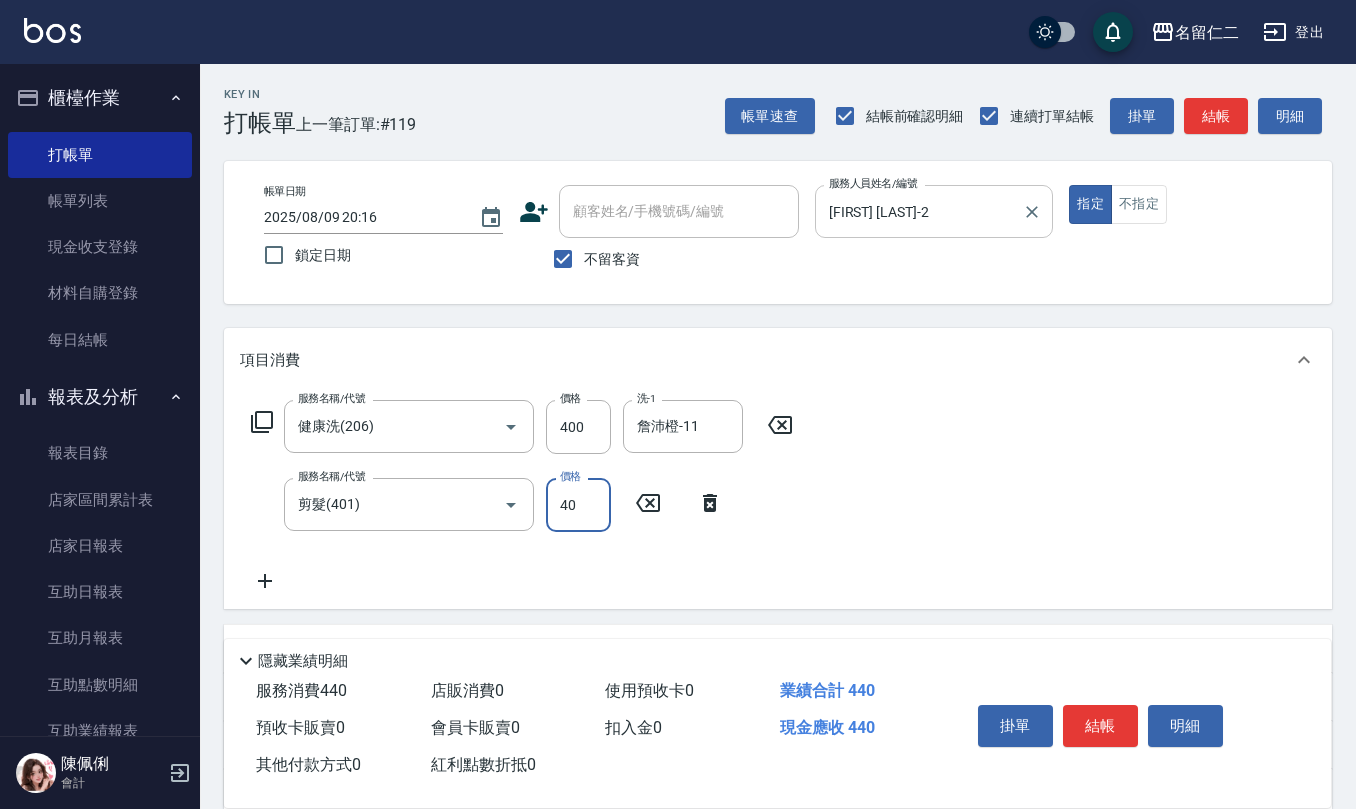 type on "400" 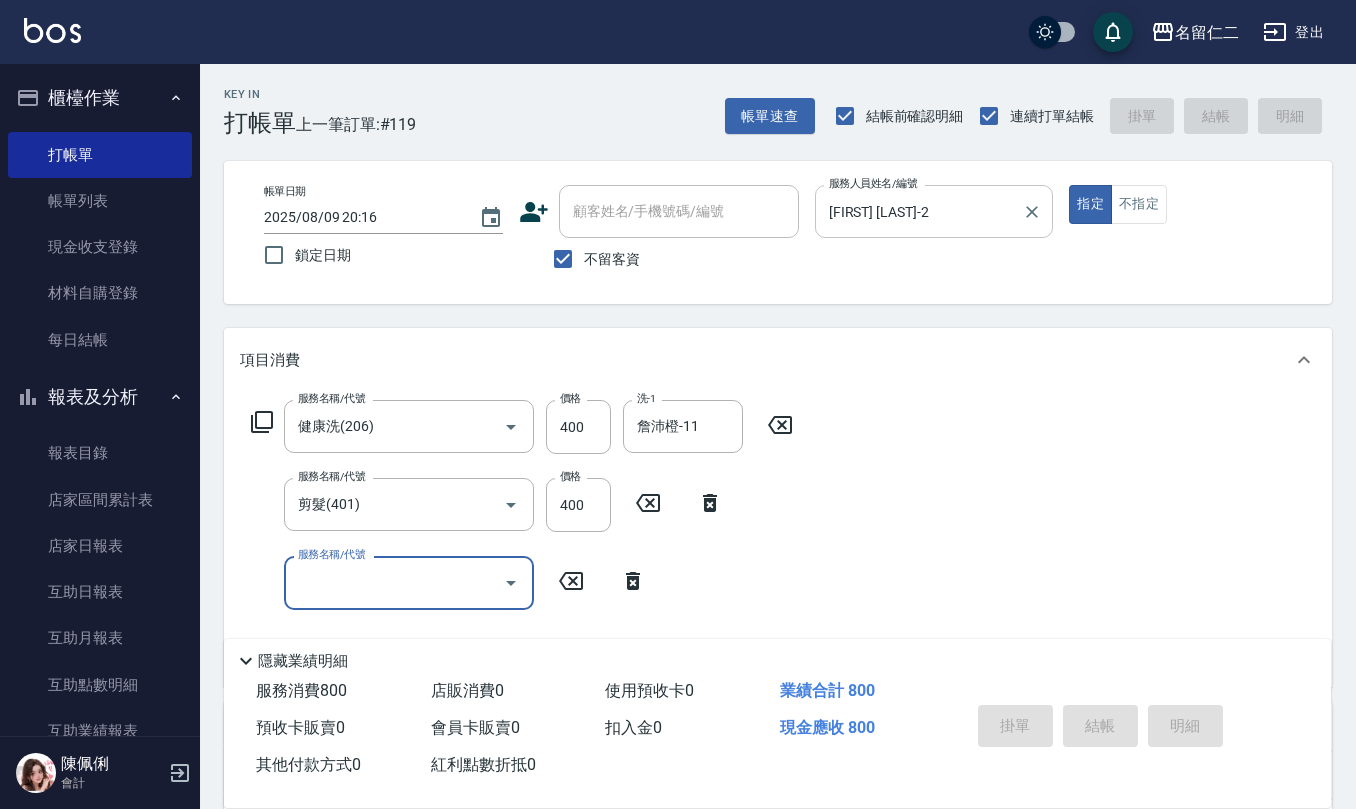 type 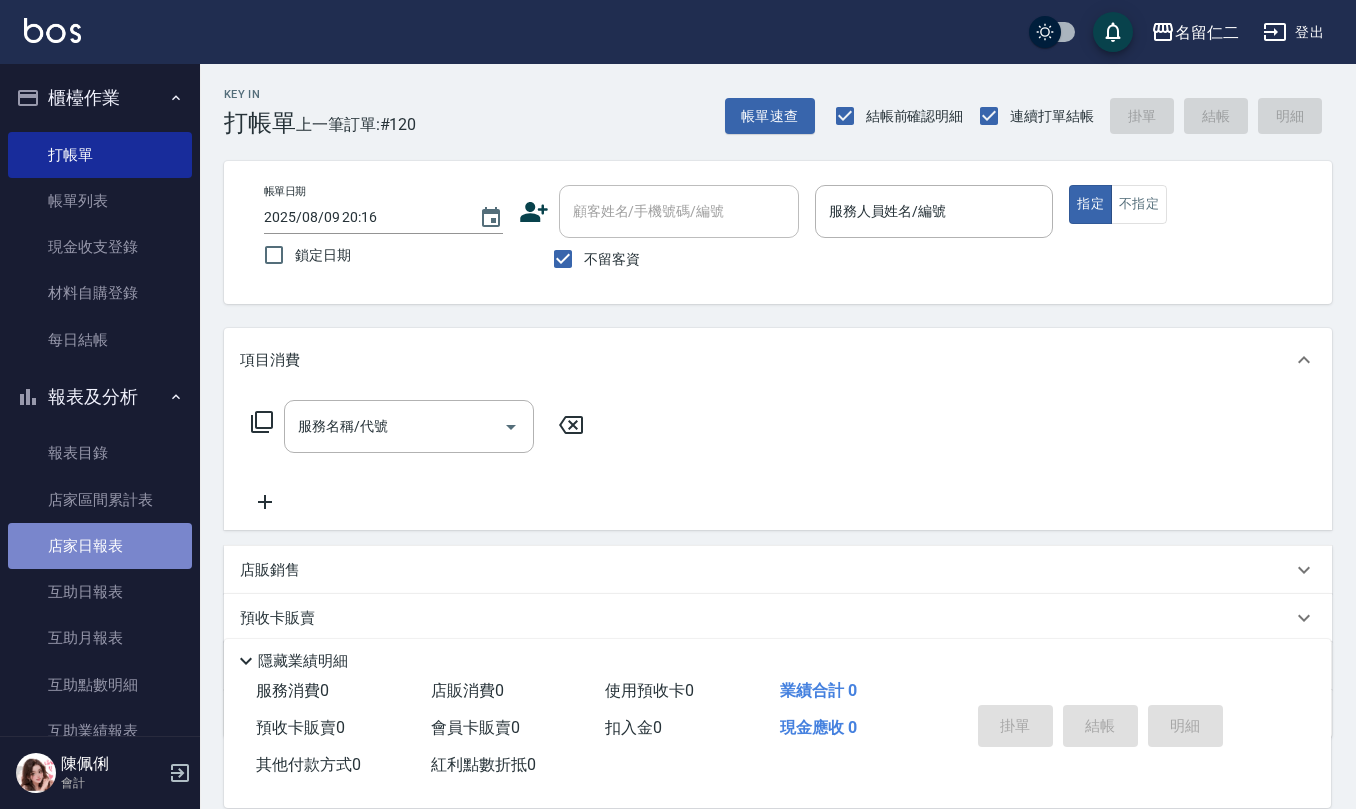 click on "店家日報表" at bounding box center (100, 546) 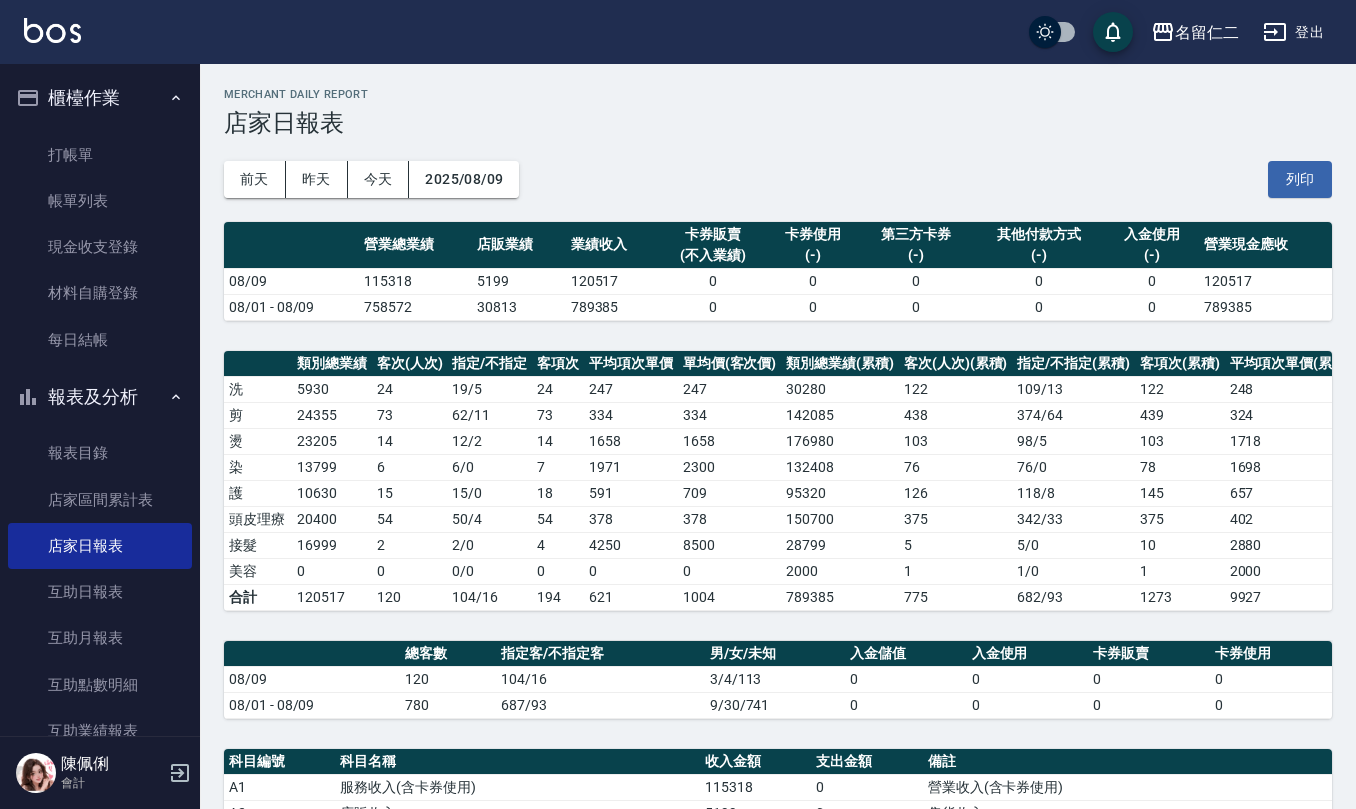 drag, startPoint x: 1317, startPoint y: 170, endPoint x: 1277, endPoint y: 724, distance: 555.44214 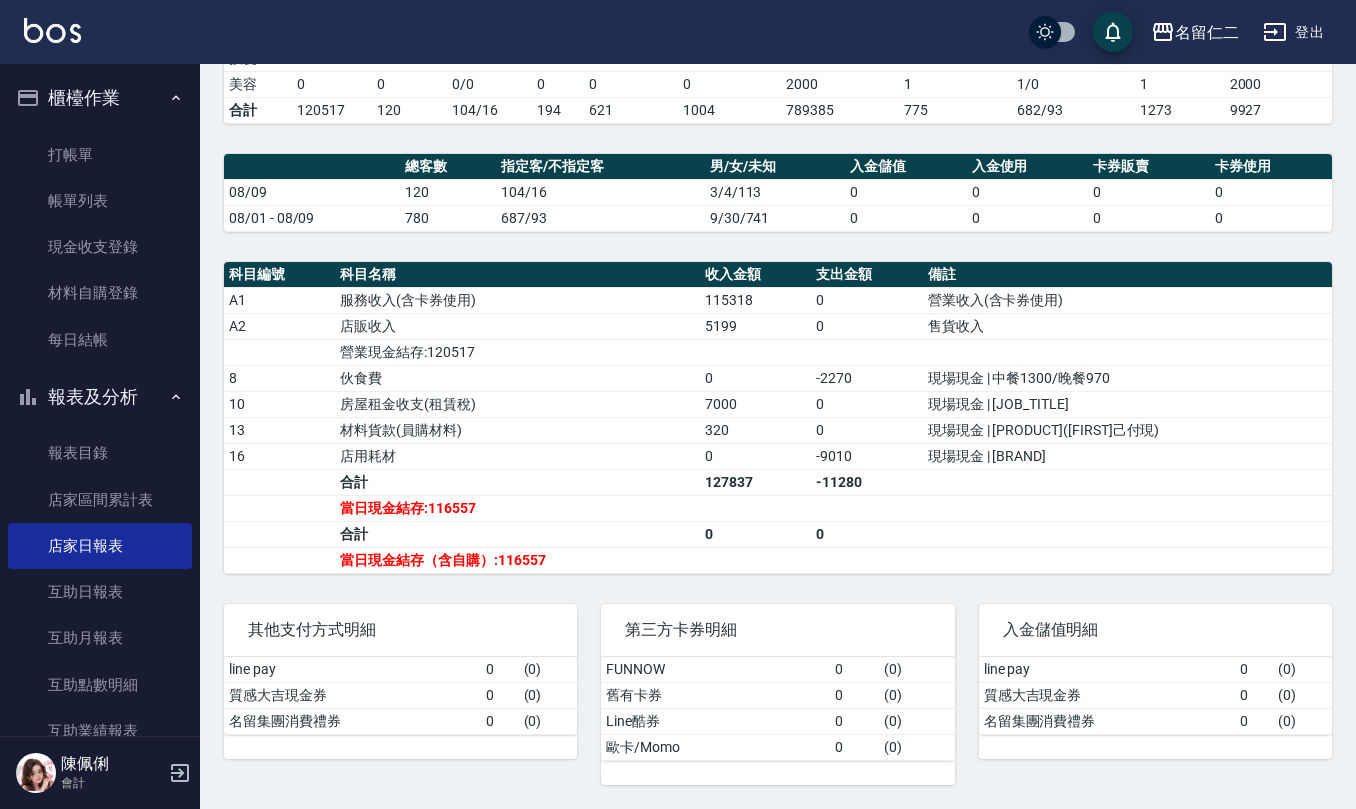 scroll, scrollTop: 517, scrollLeft: 0, axis: vertical 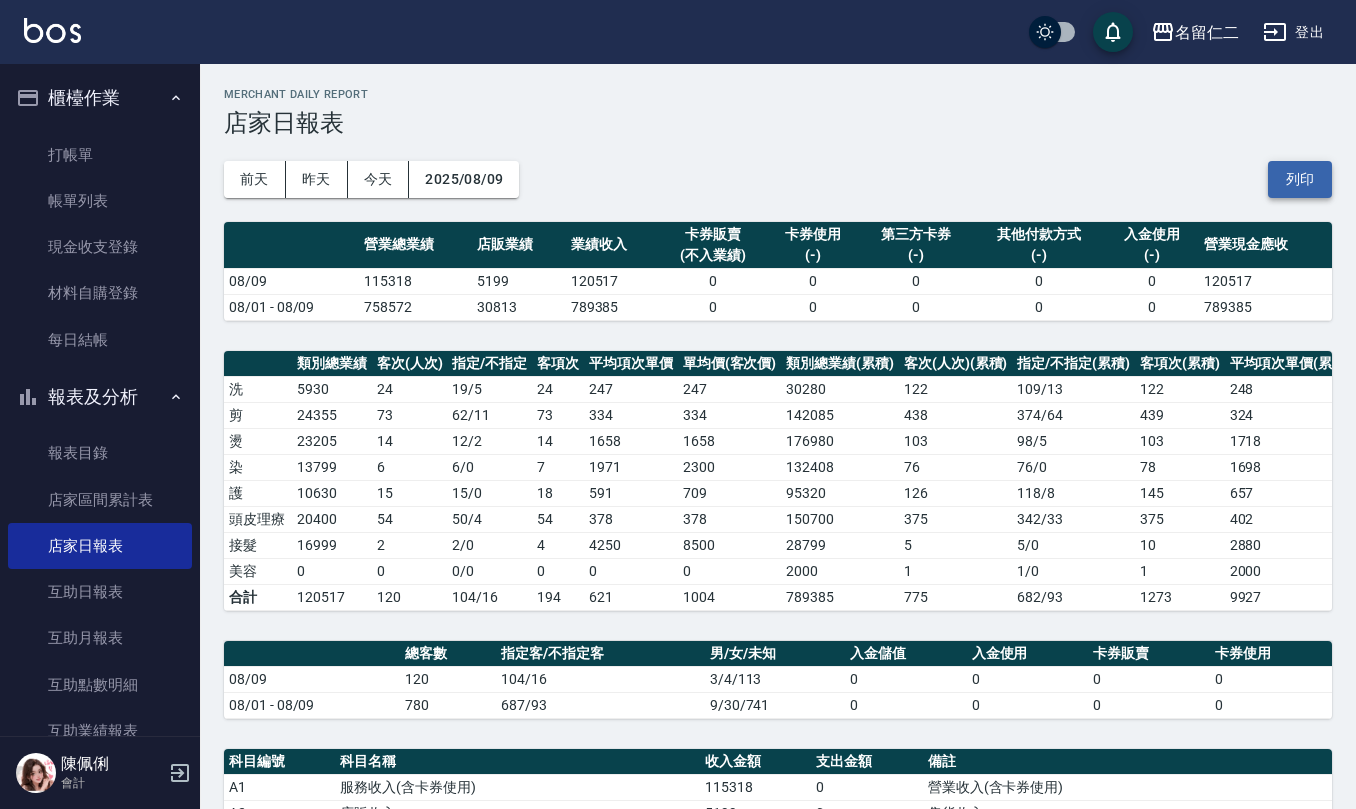 click on "列印" at bounding box center (1300, 179) 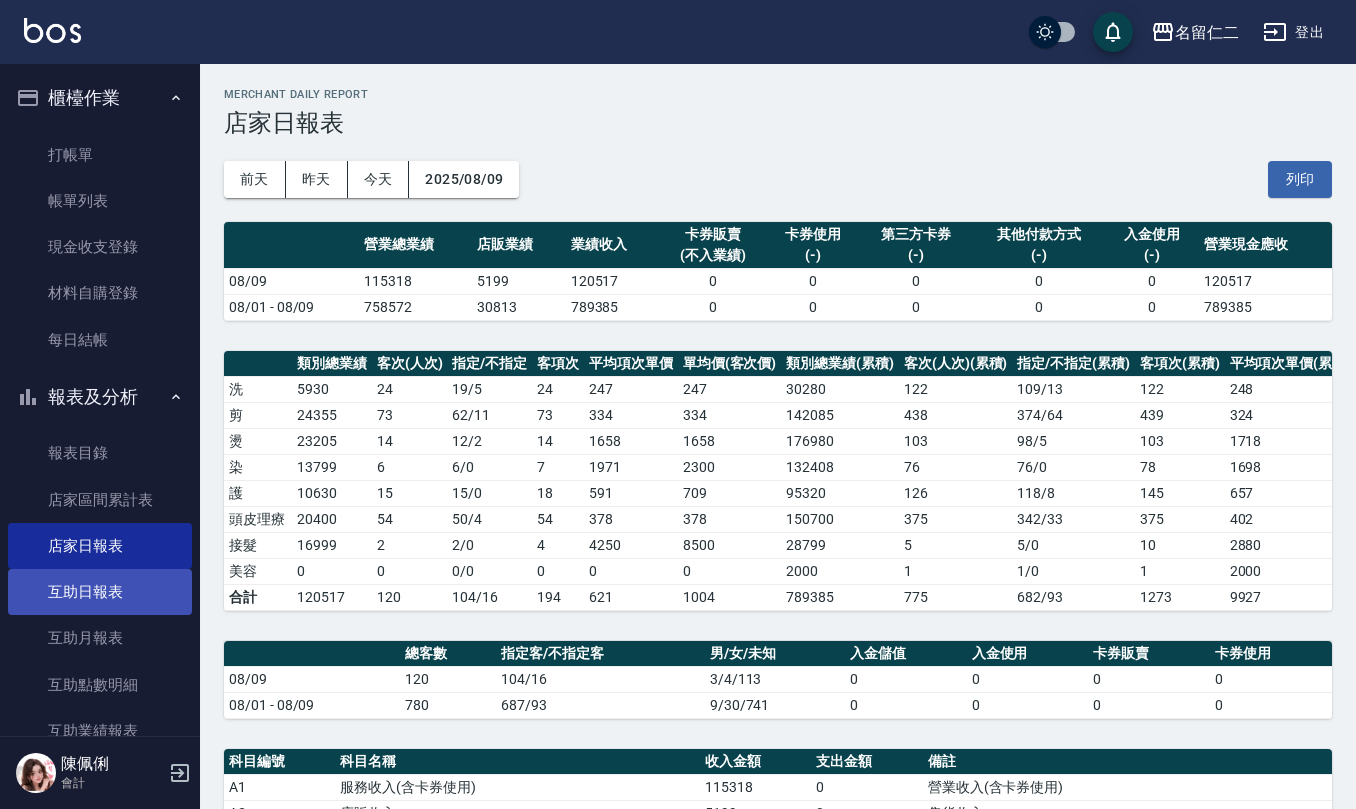 click on "互助日報表" at bounding box center [100, 592] 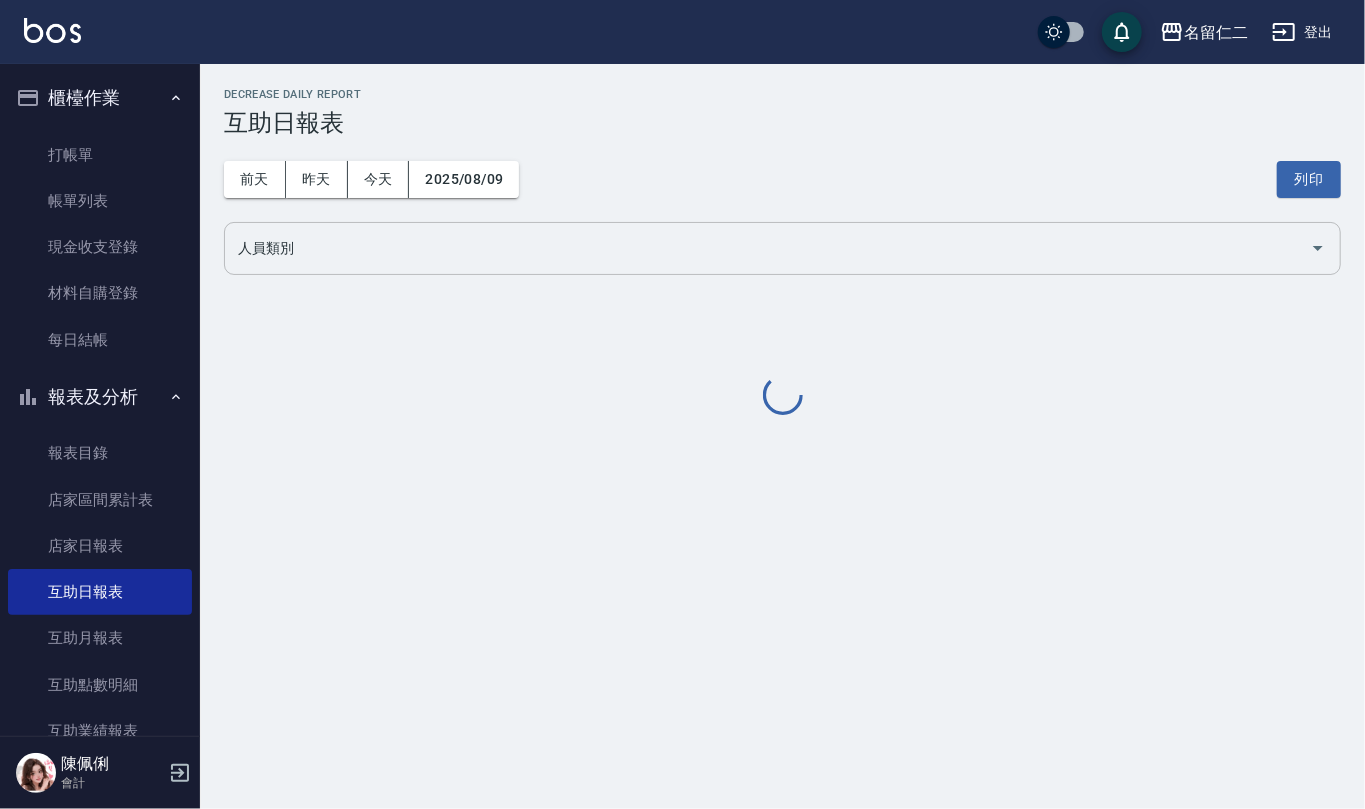 click on "人員類別" at bounding box center [767, 248] 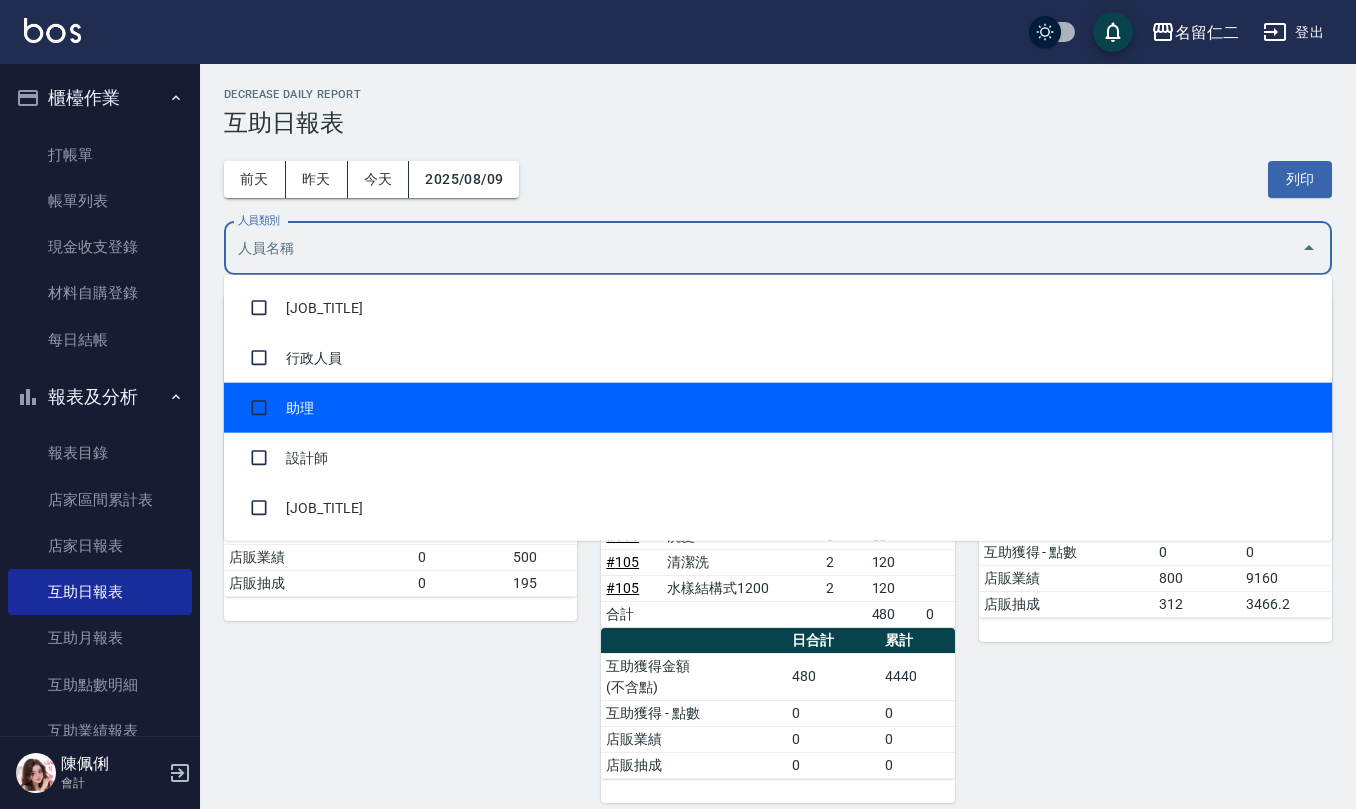 click on "助理" at bounding box center [778, 408] 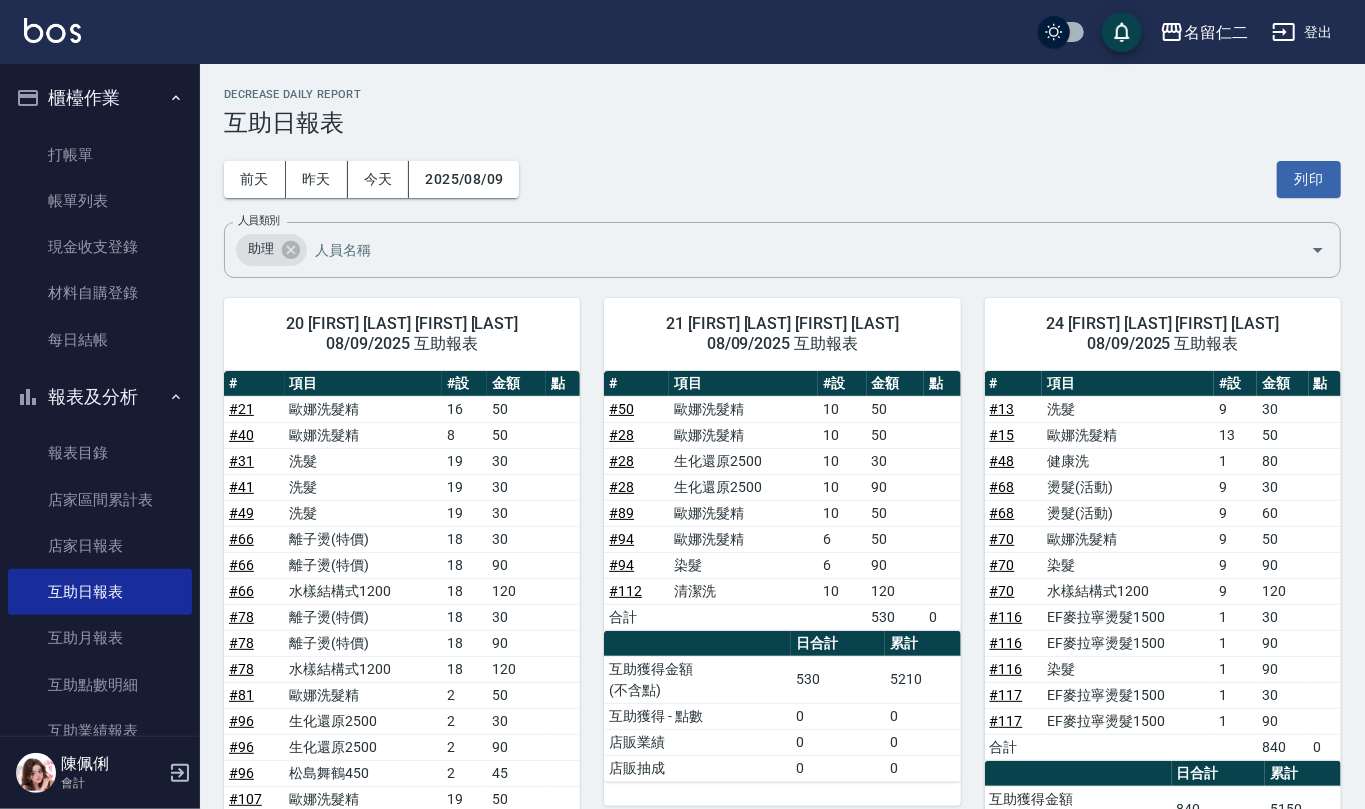 click on "前天 昨天 今天 2025/08/09 列印" at bounding box center [782, 179] 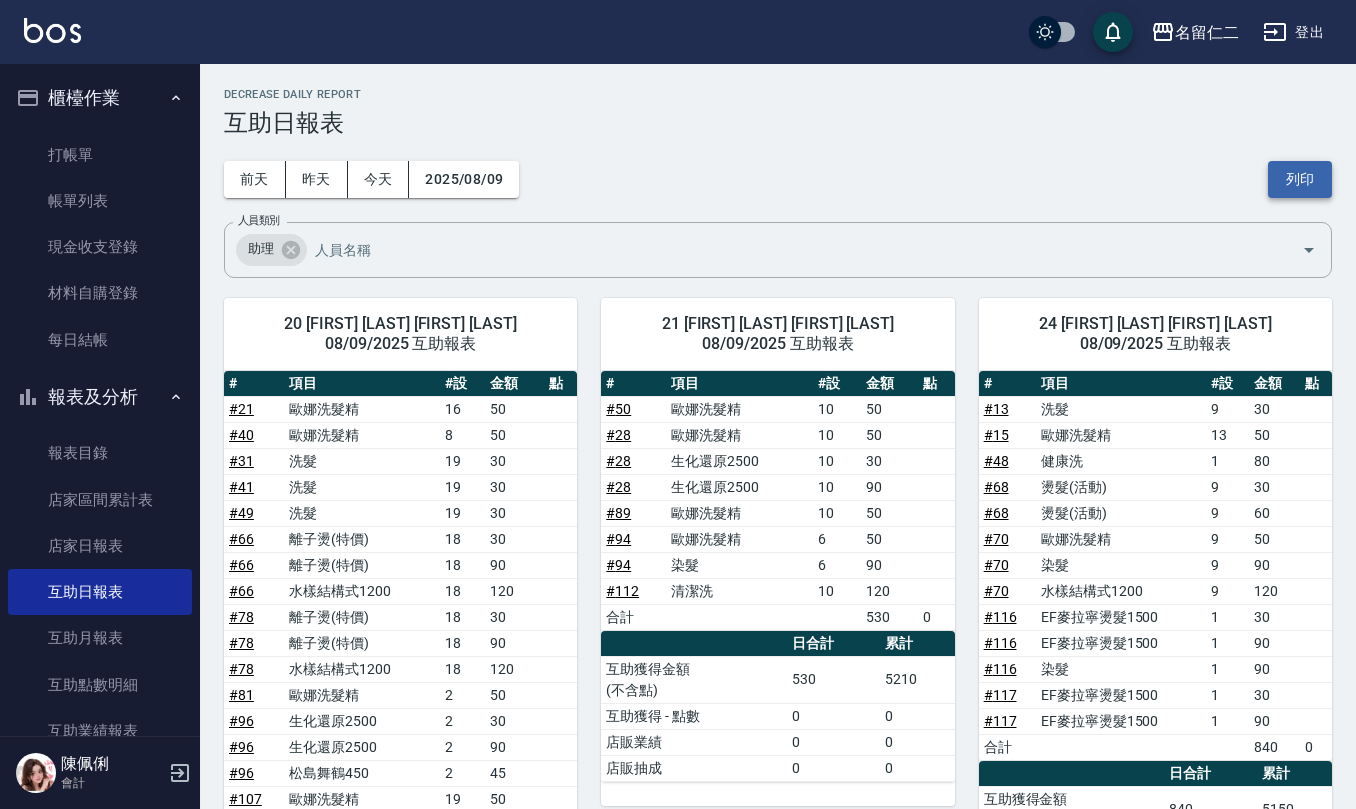 click on "列印" at bounding box center [1300, 179] 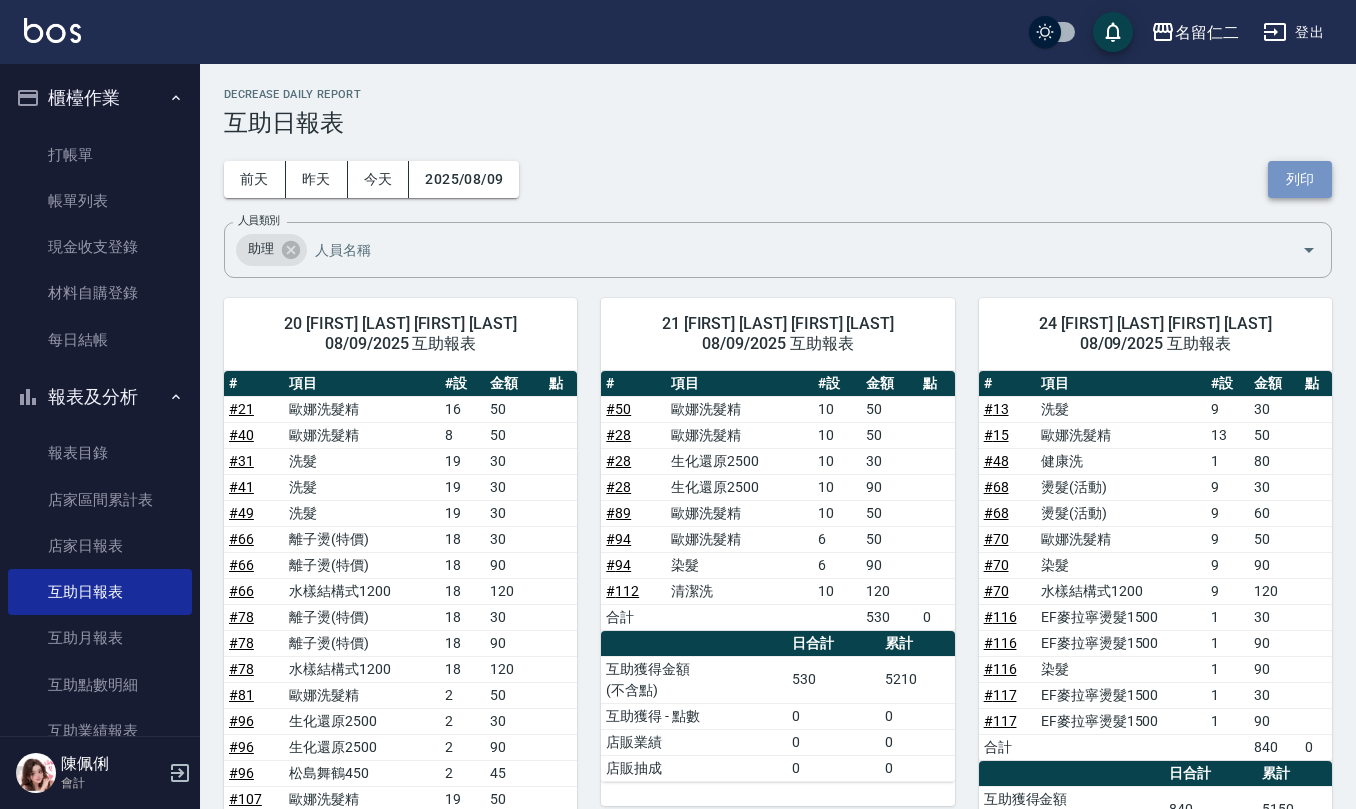 click on "列印" at bounding box center [1300, 179] 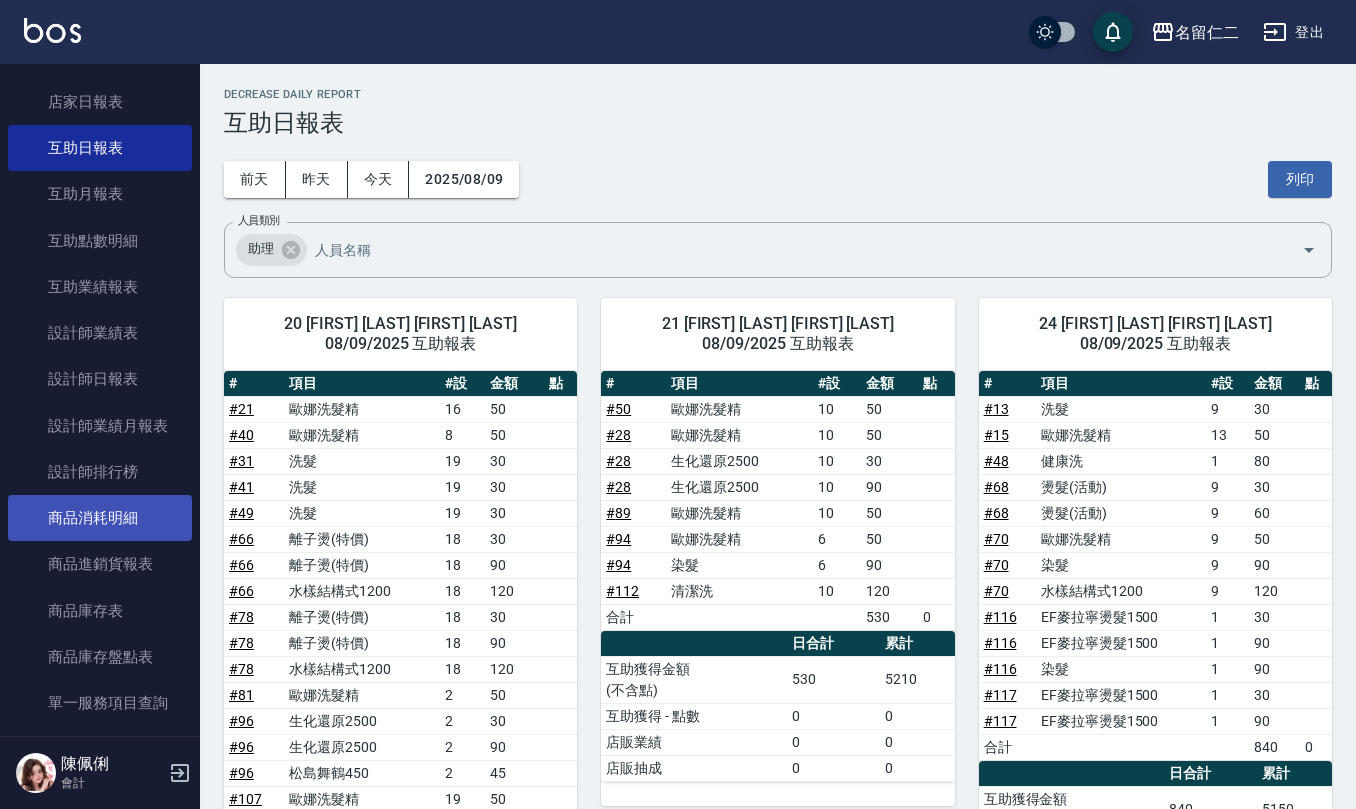 scroll, scrollTop: 400, scrollLeft: 0, axis: vertical 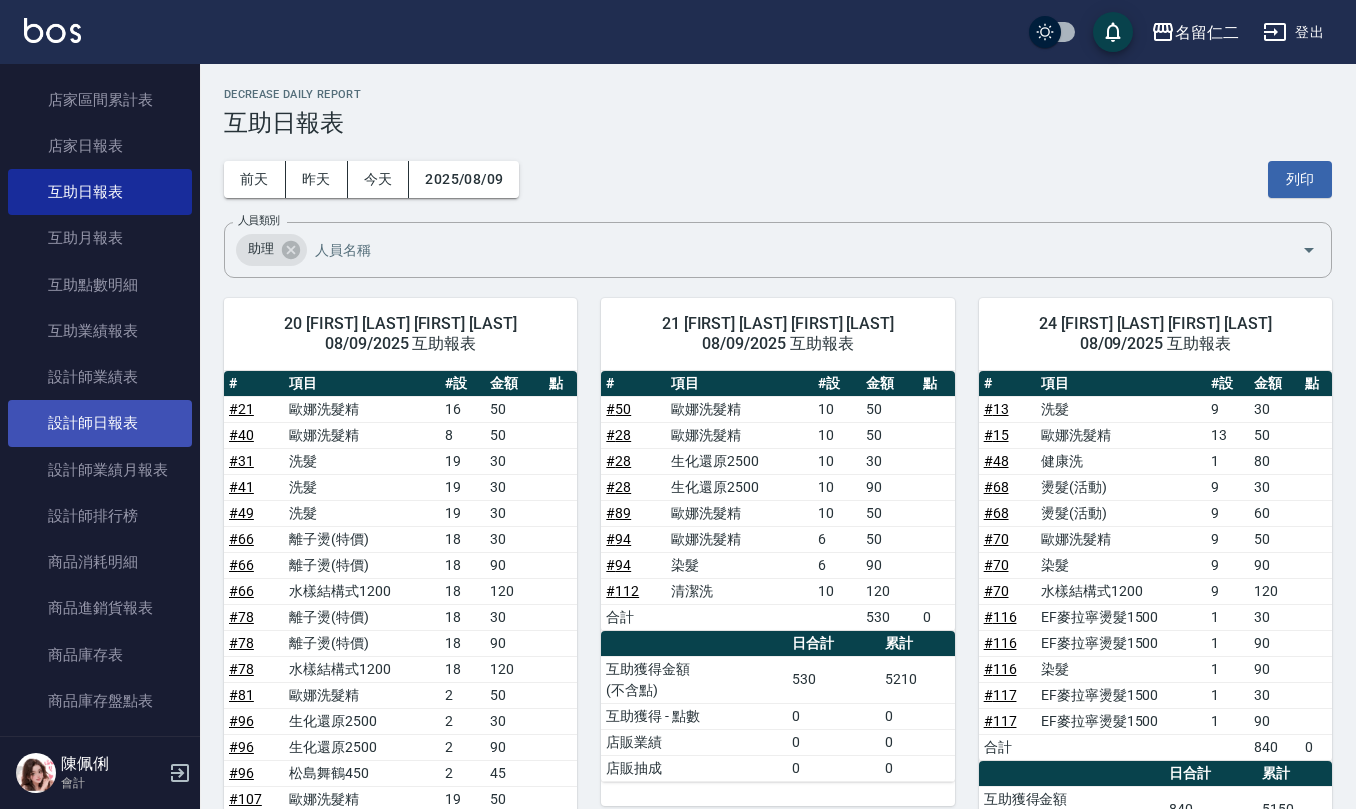 click on "設計師日報表" at bounding box center (100, 423) 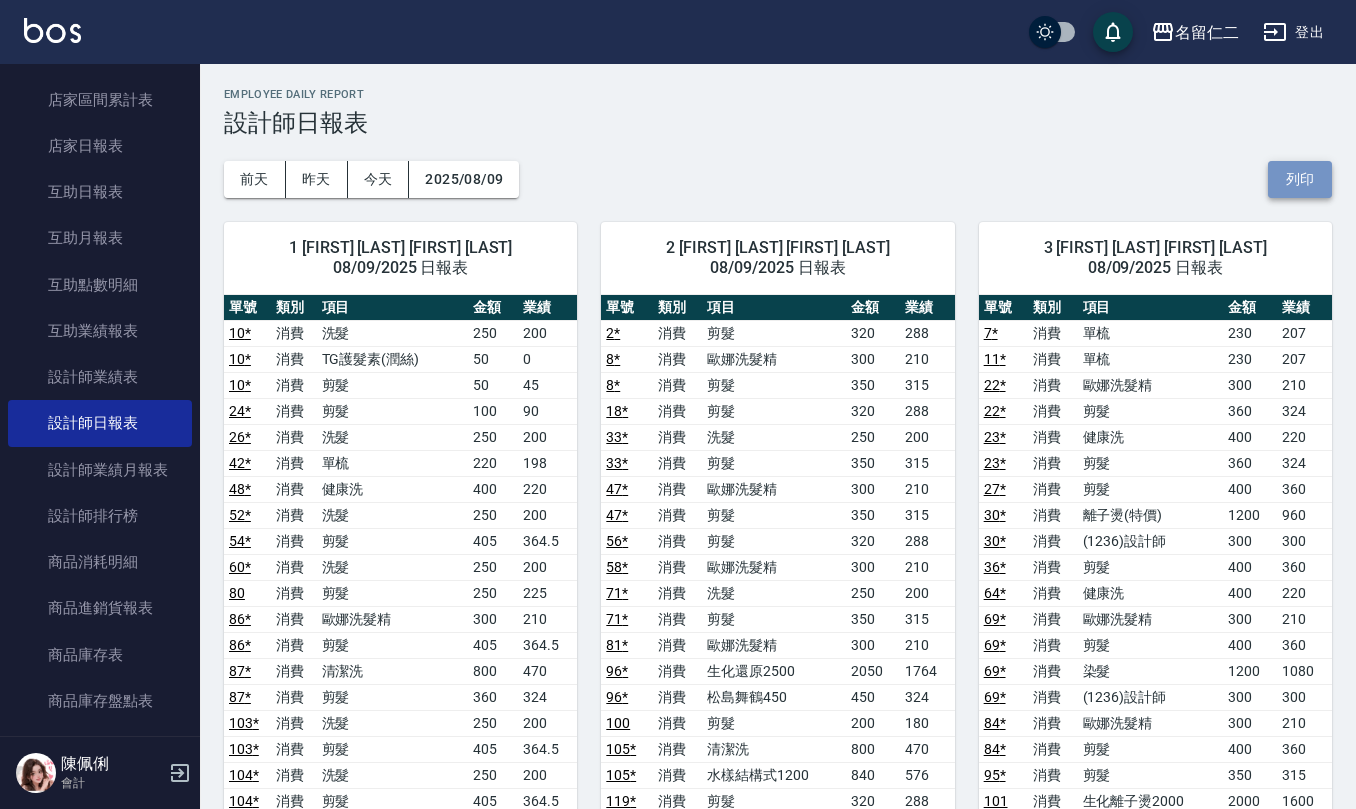 click on "列印" at bounding box center [1300, 179] 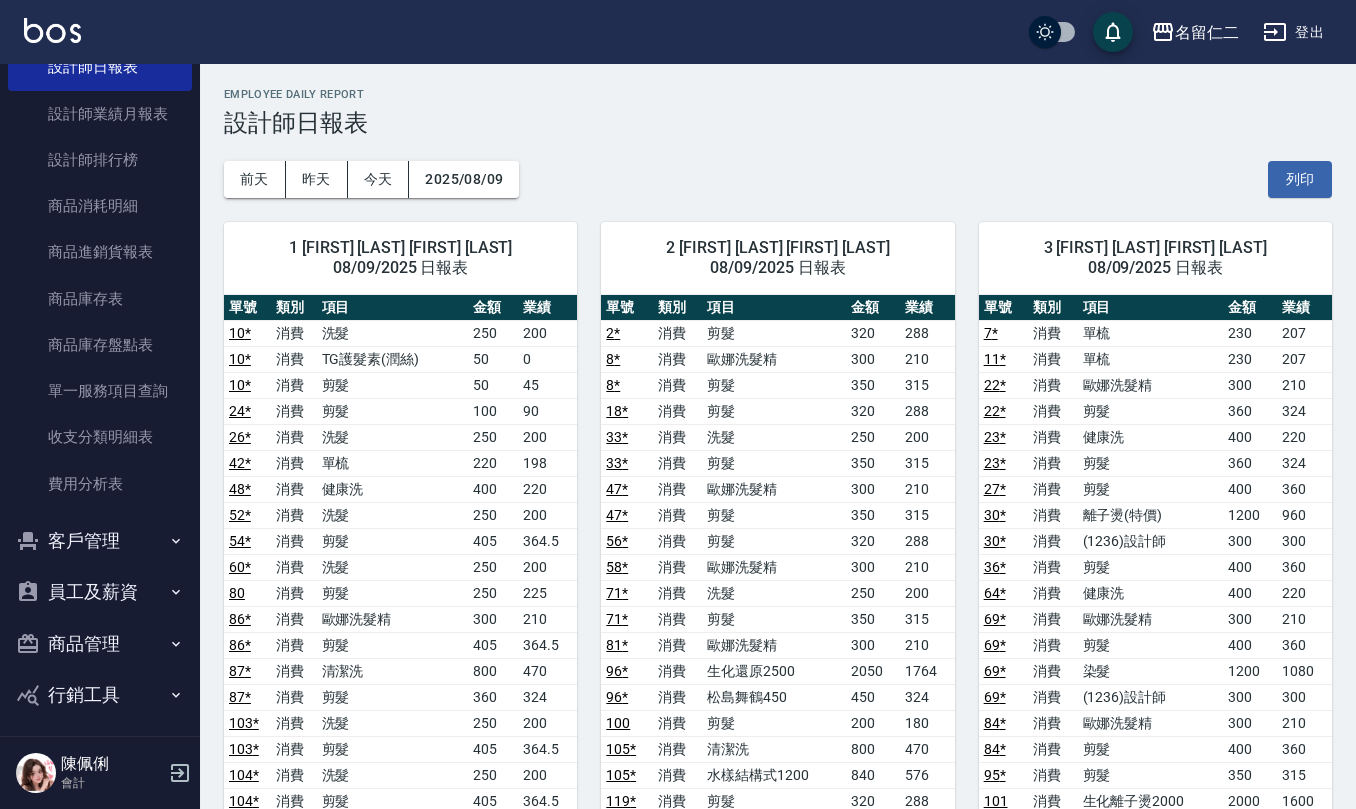 scroll, scrollTop: 765, scrollLeft: 0, axis: vertical 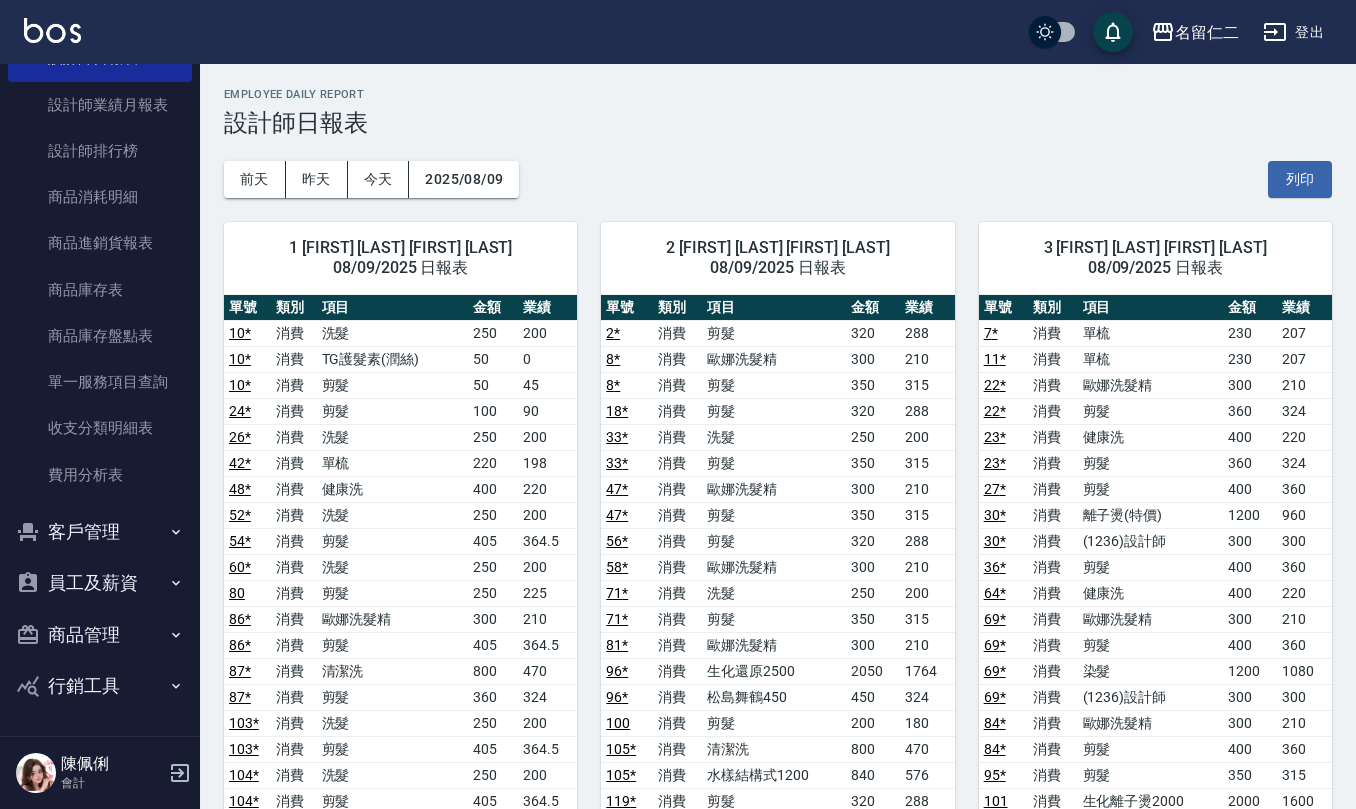 click on "員工及薪資" at bounding box center [100, 583] 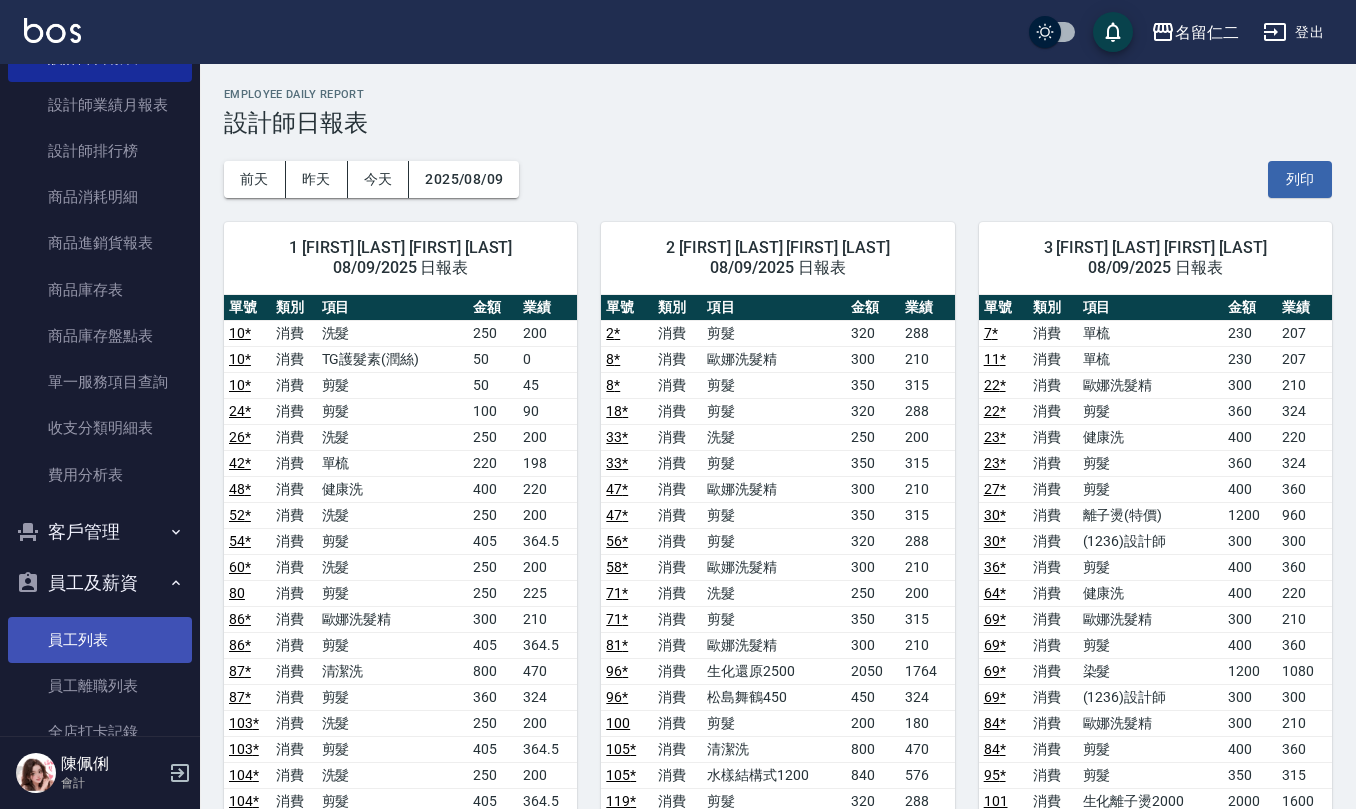 click on "員工列表" at bounding box center [100, 640] 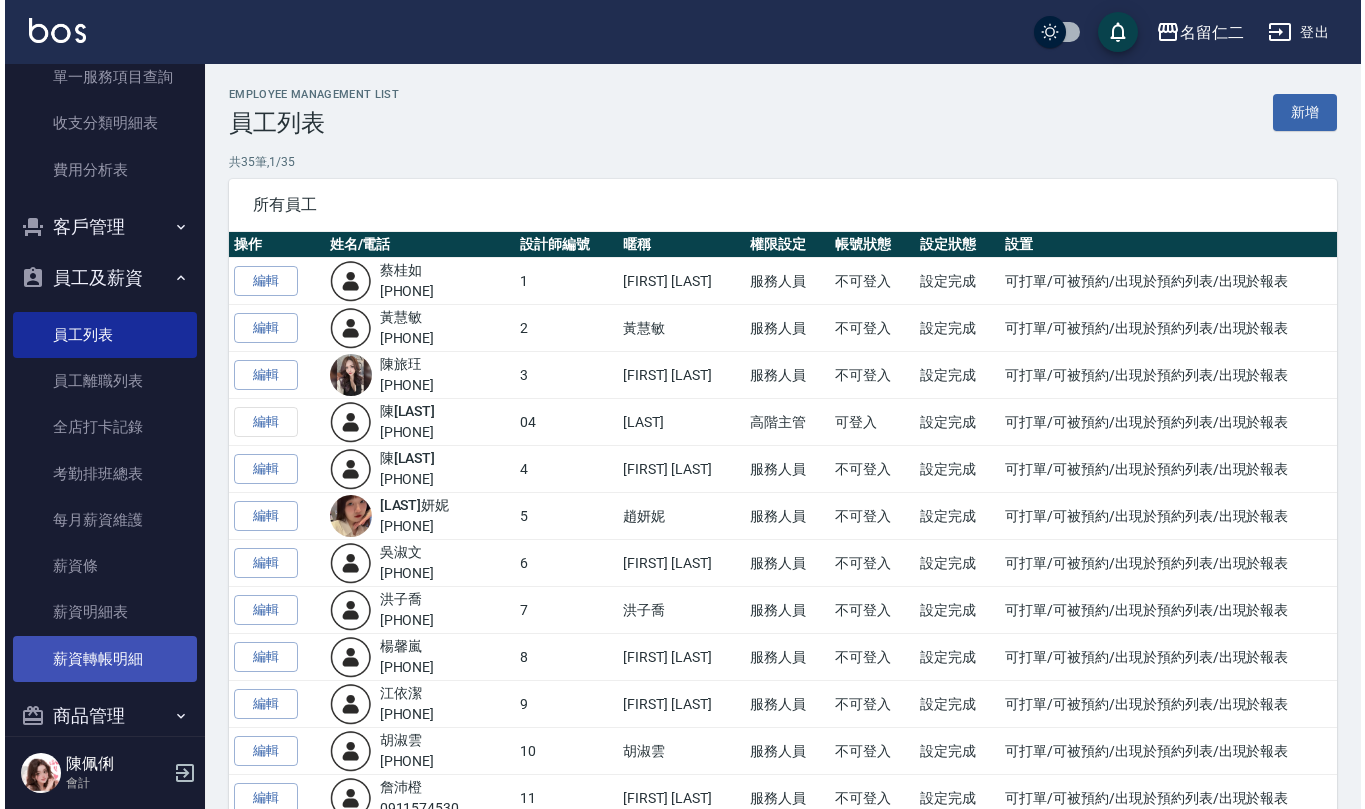 scroll, scrollTop: 1150, scrollLeft: 0, axis: vertical 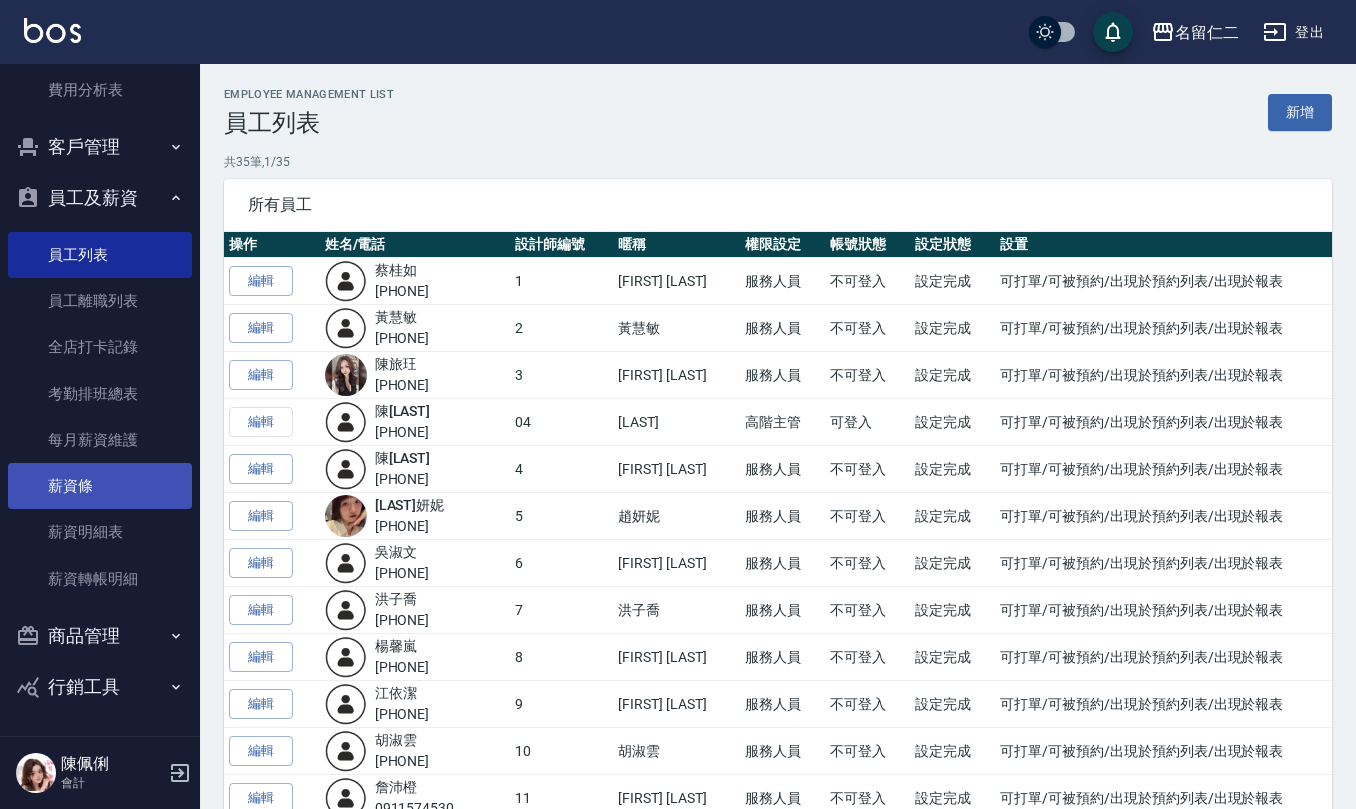 click on "薪資條" at bounding box center [100, 486] 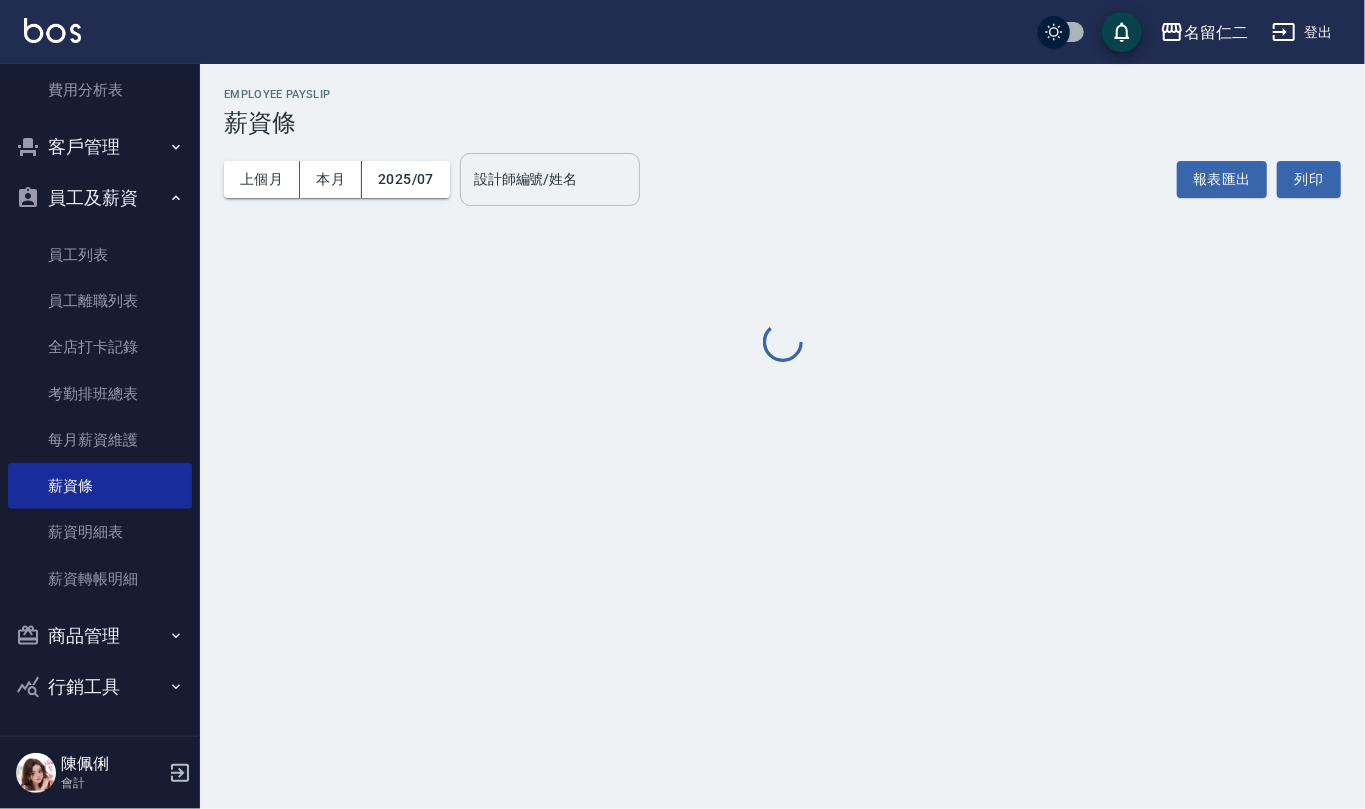 click on "設計師編號/姓名" at bounding box center (550, 179) 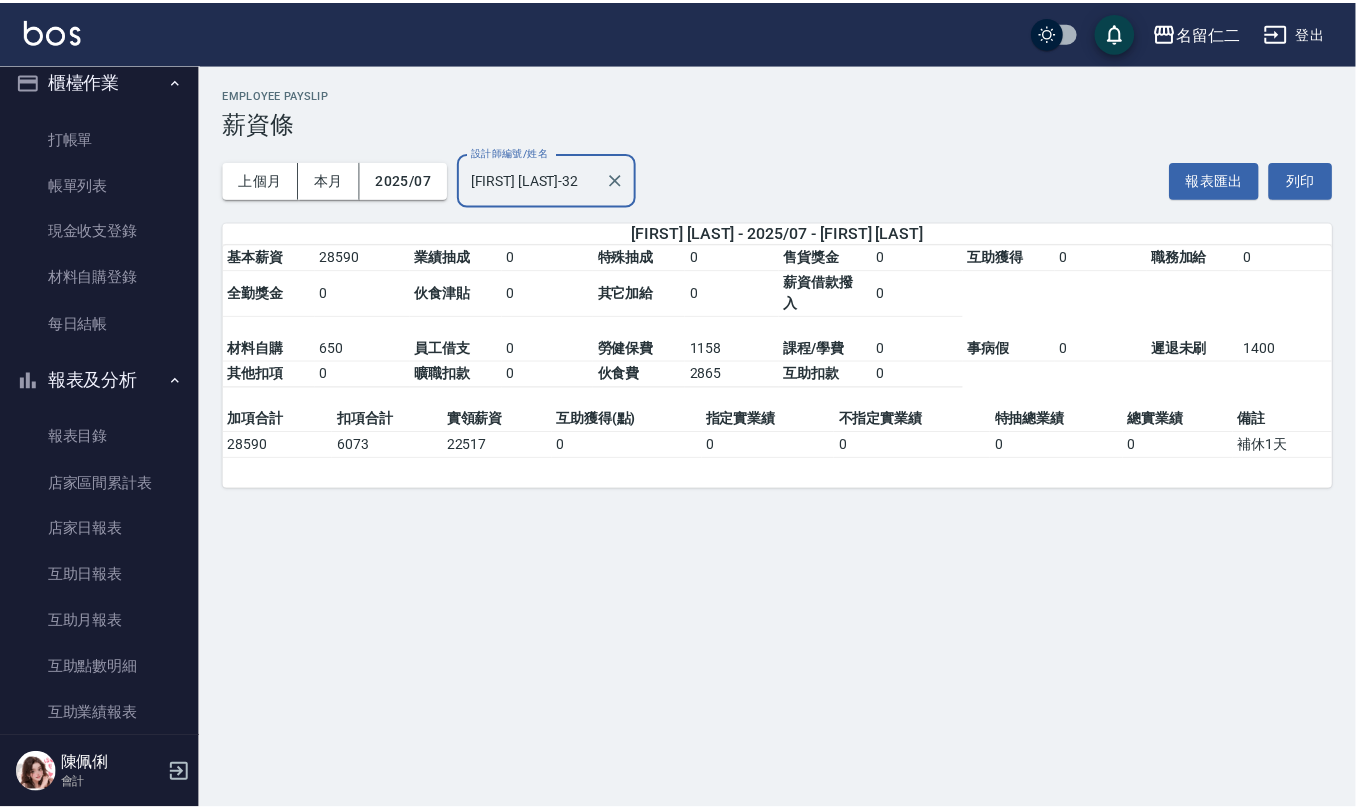 scroll, scrollTop: 0, scrollLeft: 0, axis: both 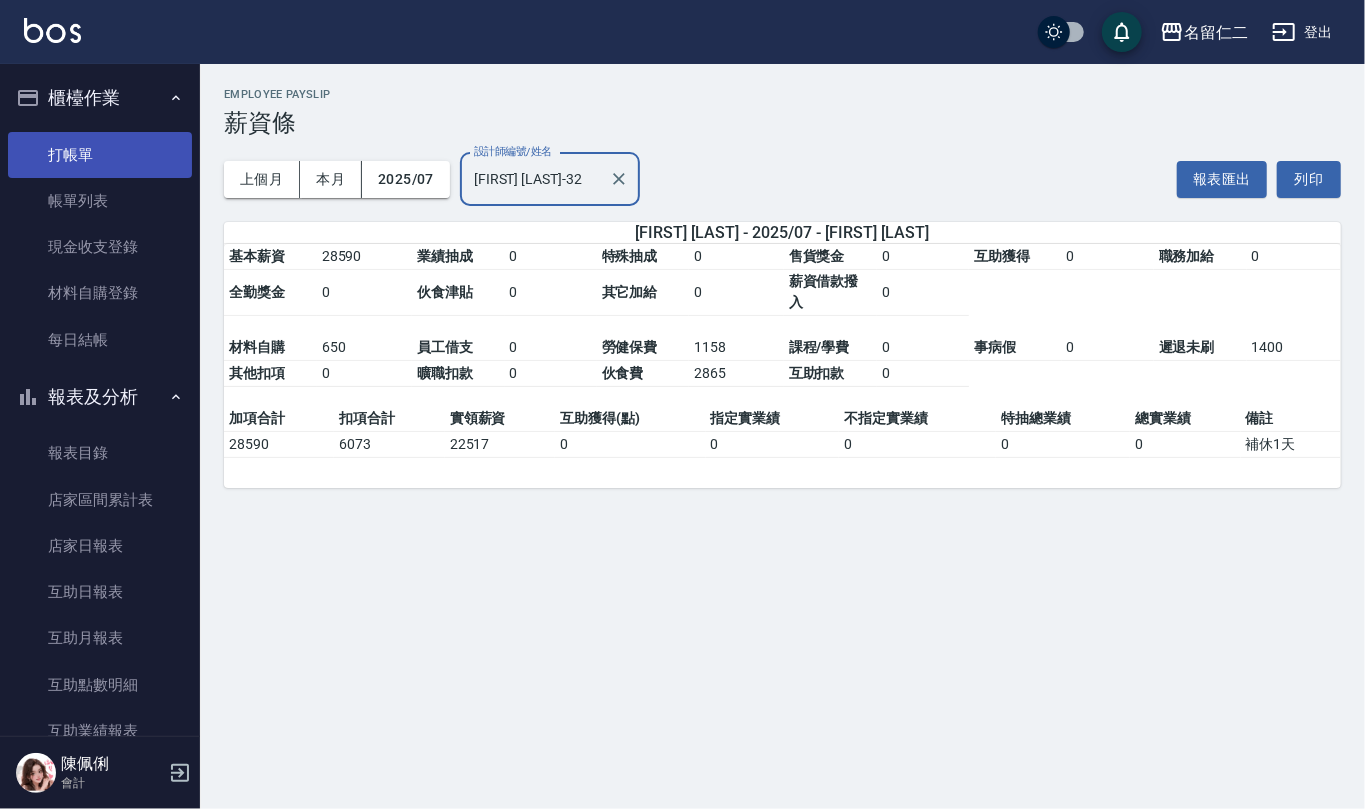 type on "[LAST] - 32" 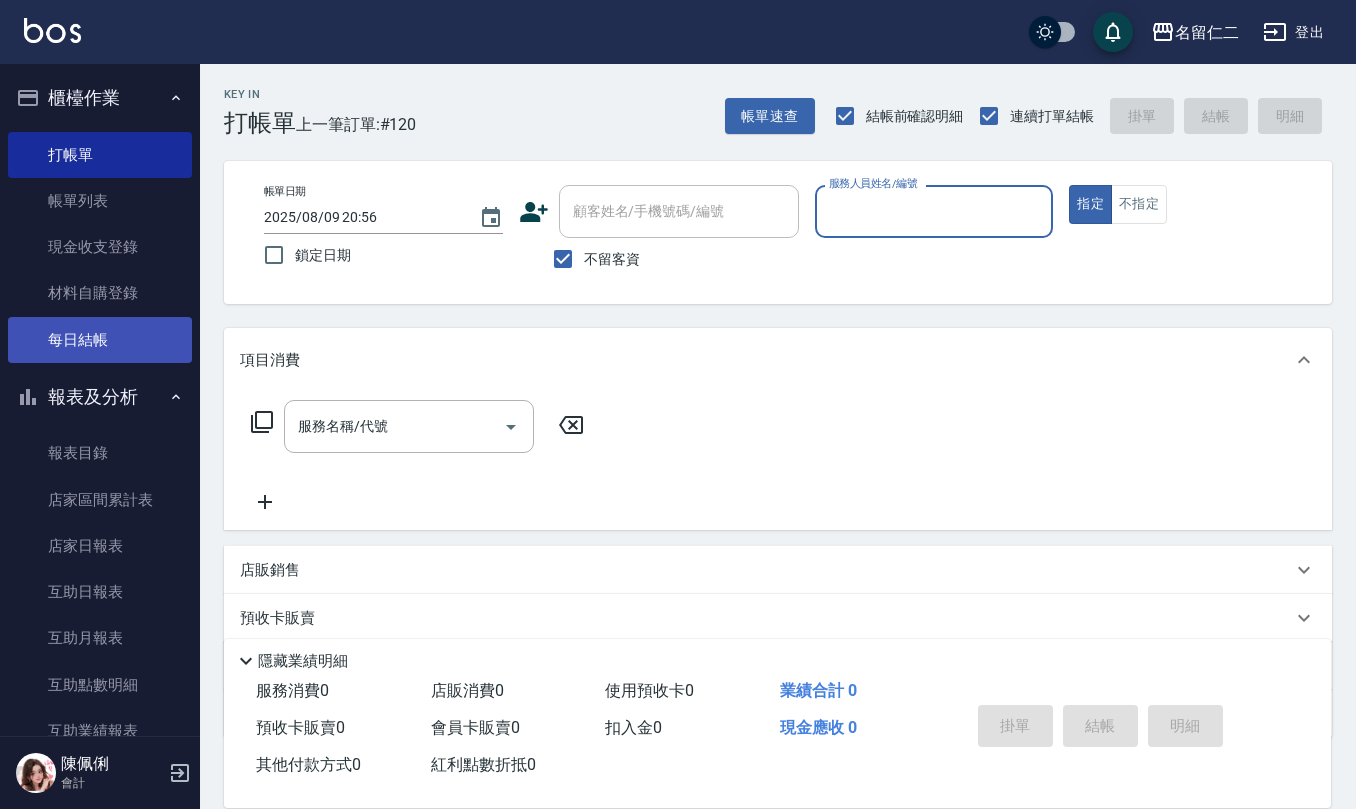 click on "每日結帳" at bounding box center [100, 340] 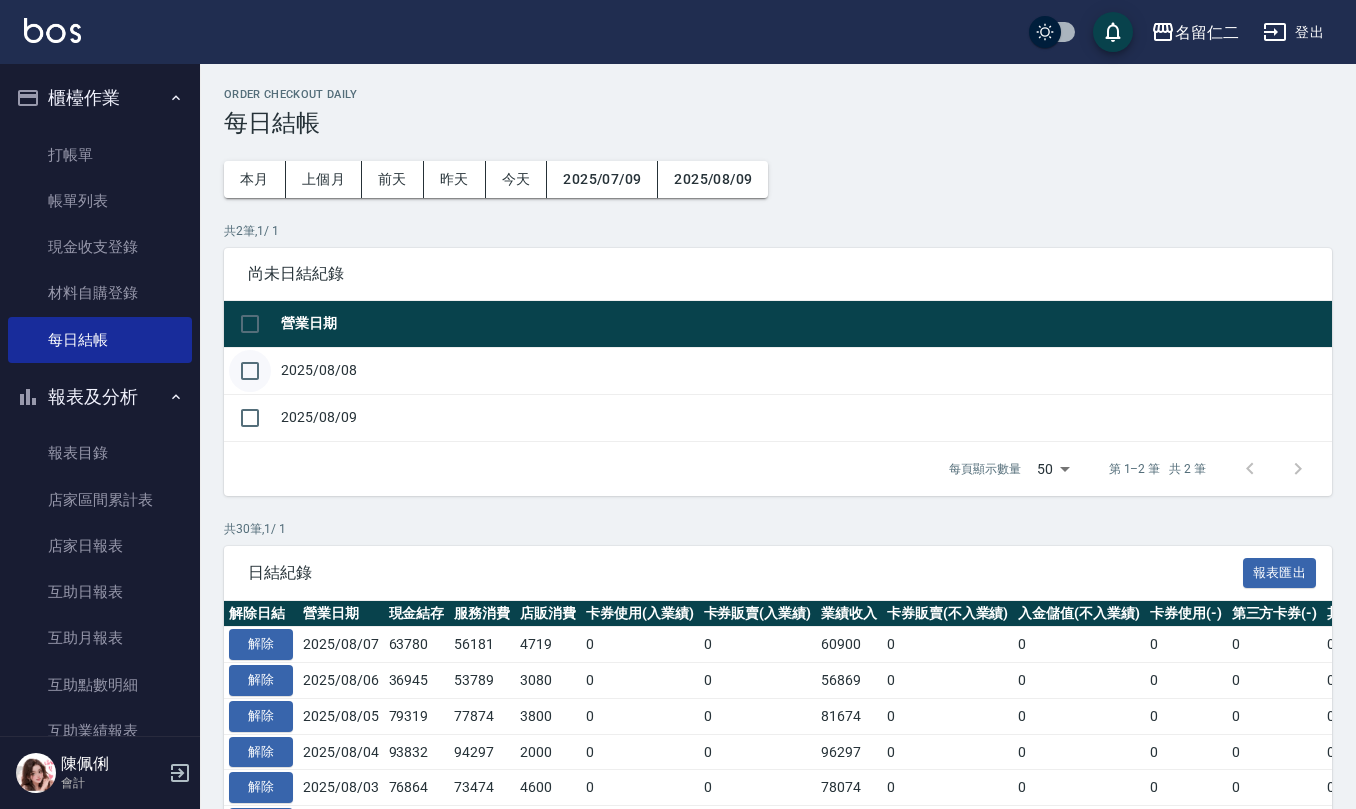 click at bounding box center [250, 371] 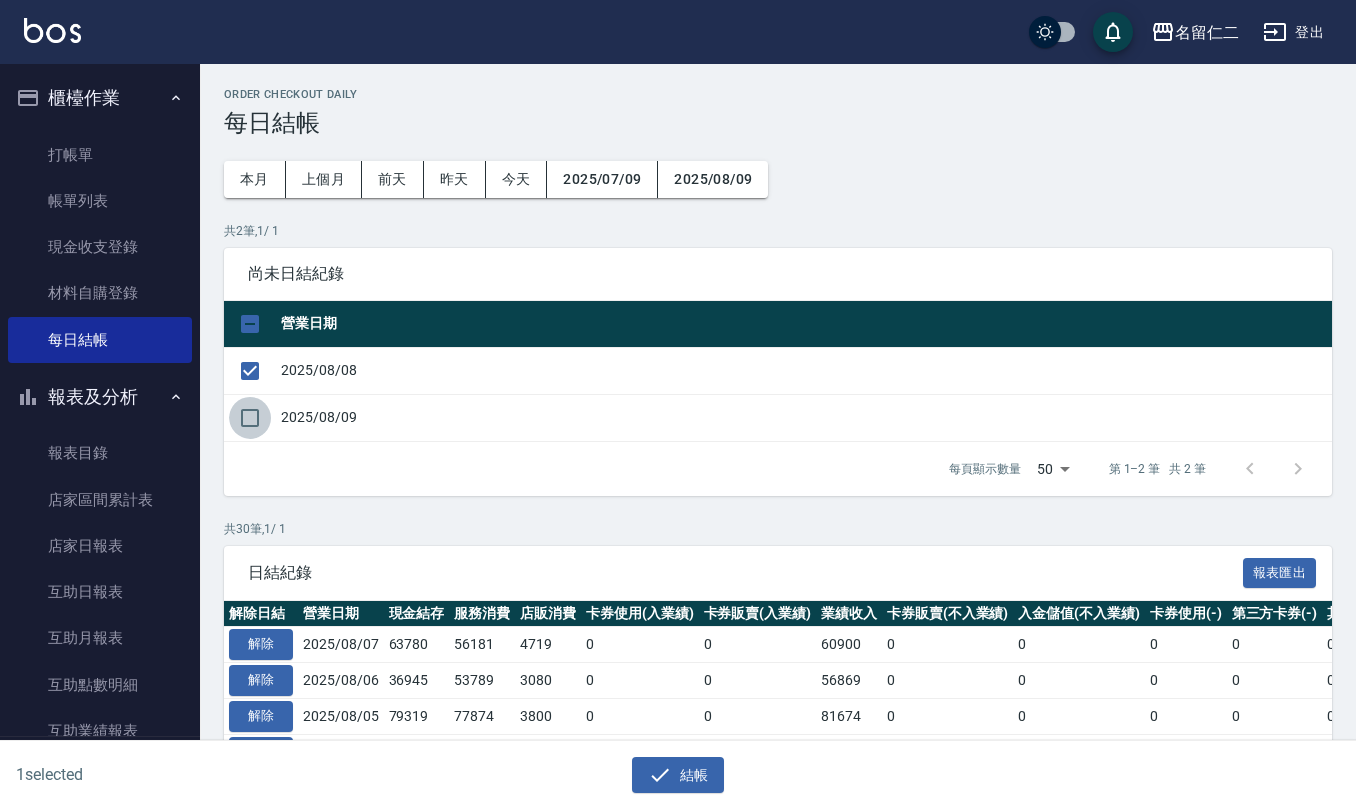 click at bounding box center (250, 418) 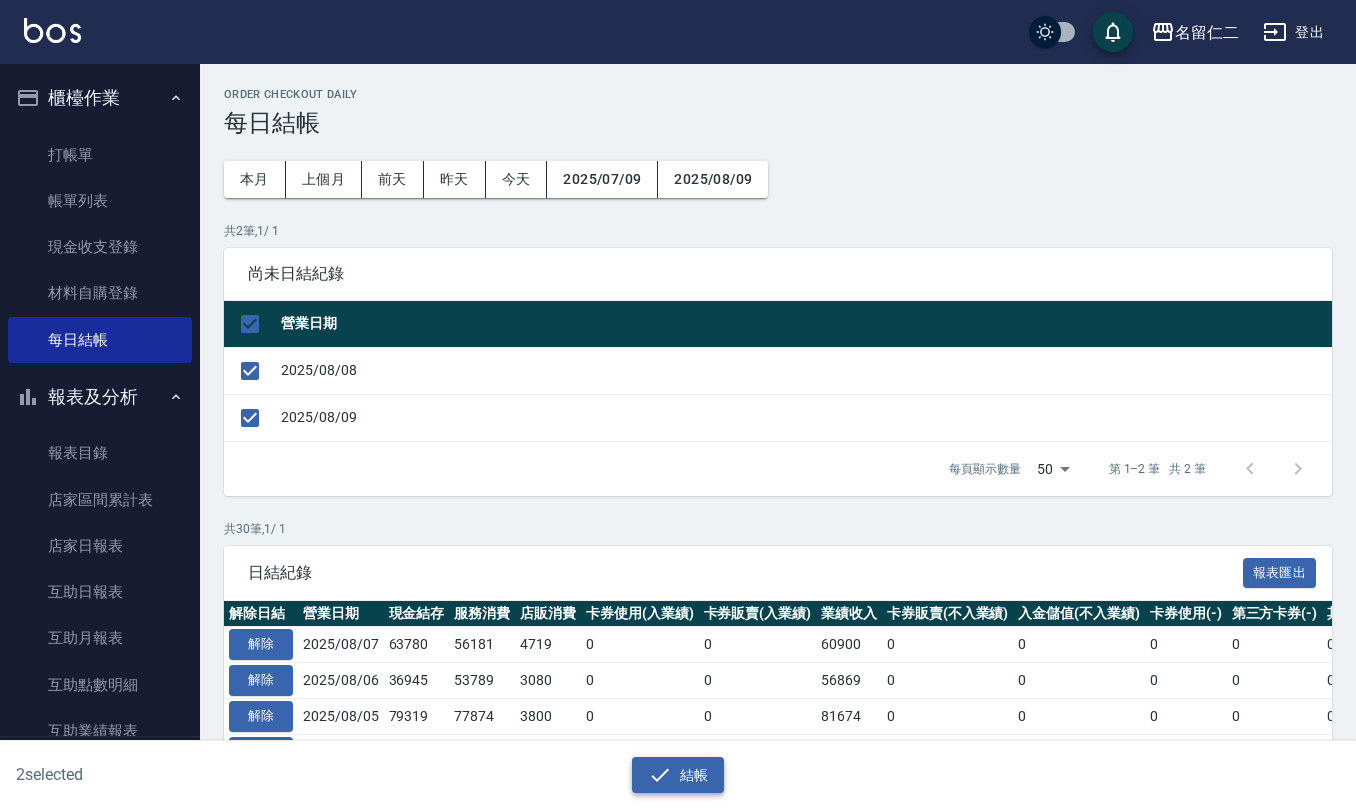 click 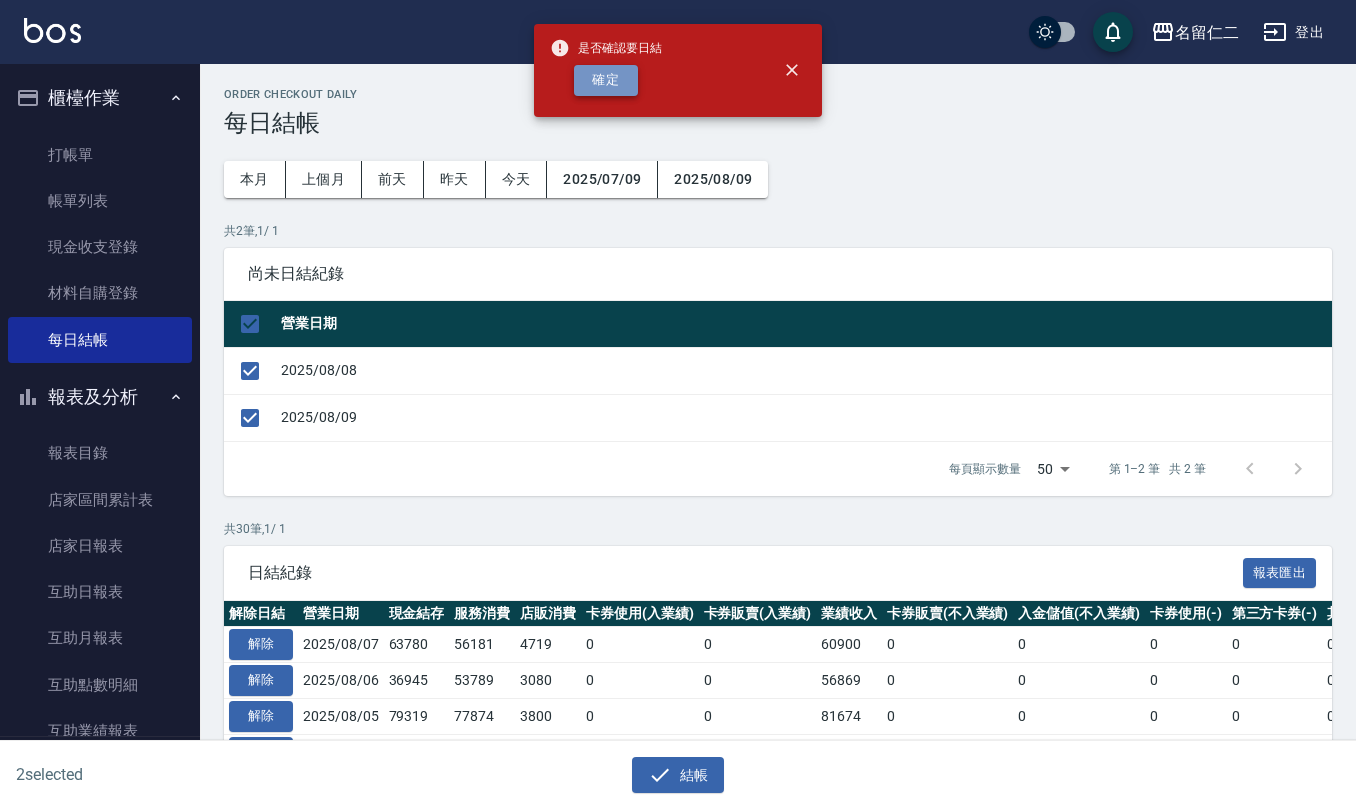 click on "確定" at bounding box center [606, 80] 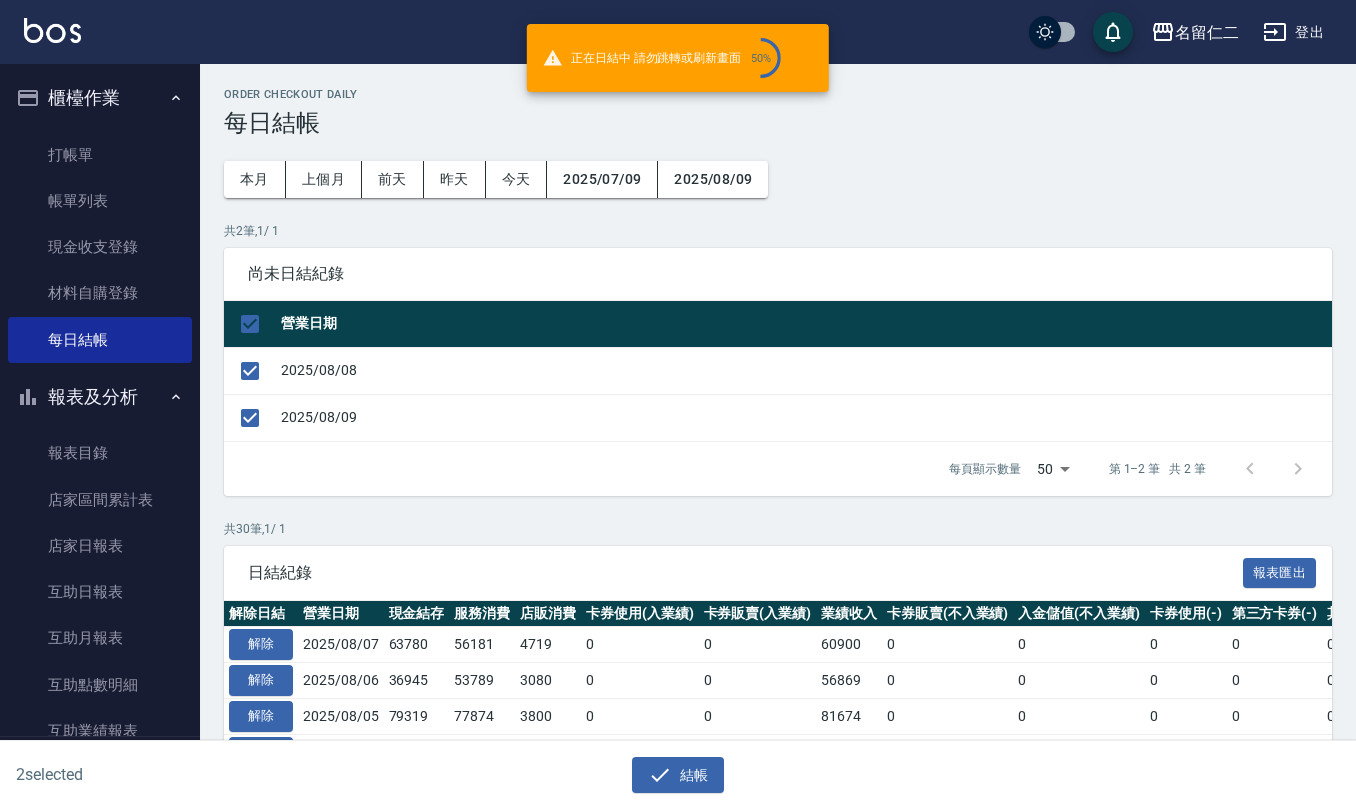 checkbox on "false" 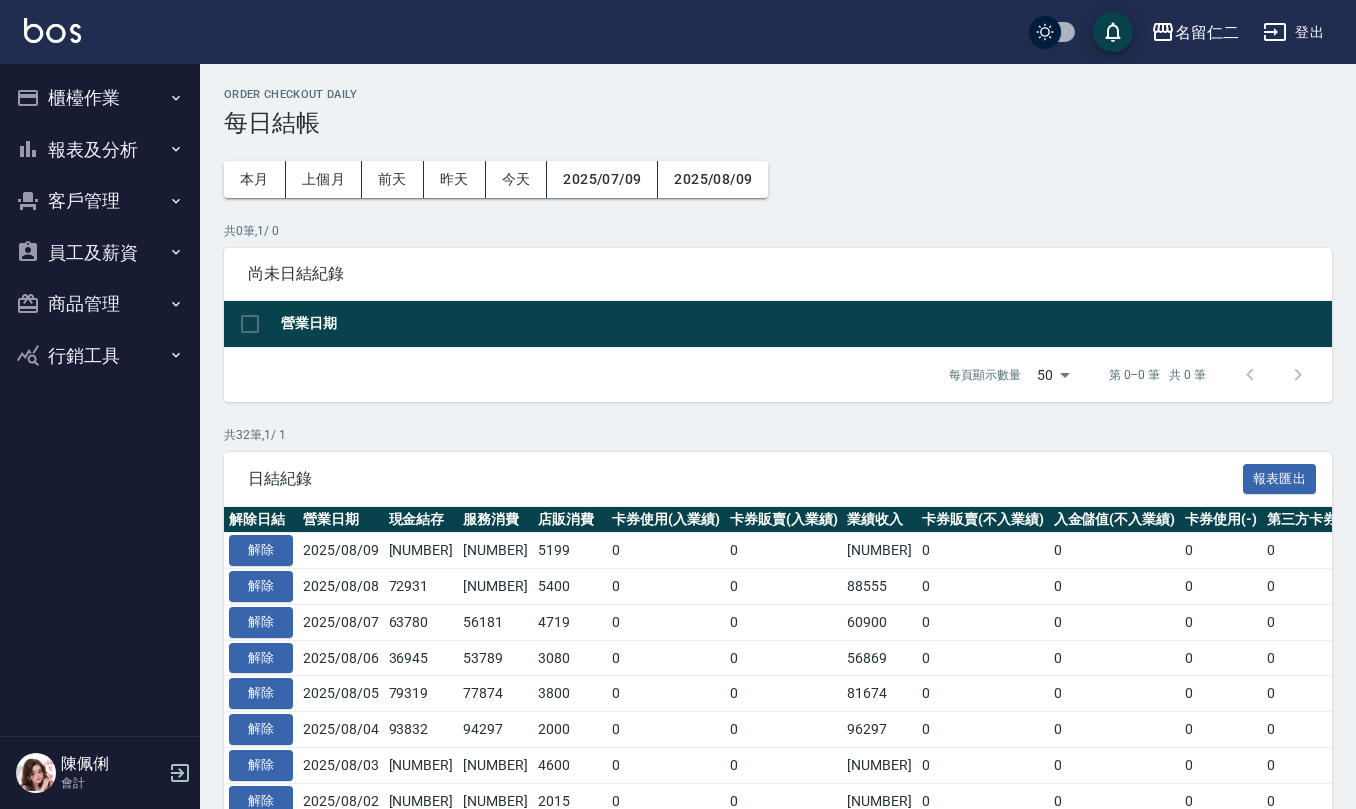 scroll, scrollTop: 0, scrollLeft: 0, axis: both 